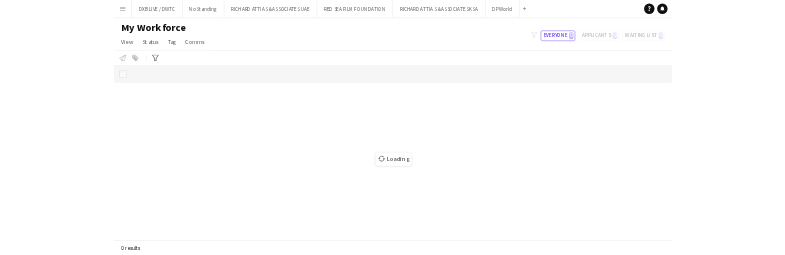 scroll, scrollTop: 0, scrollLeft: 0, axis: both 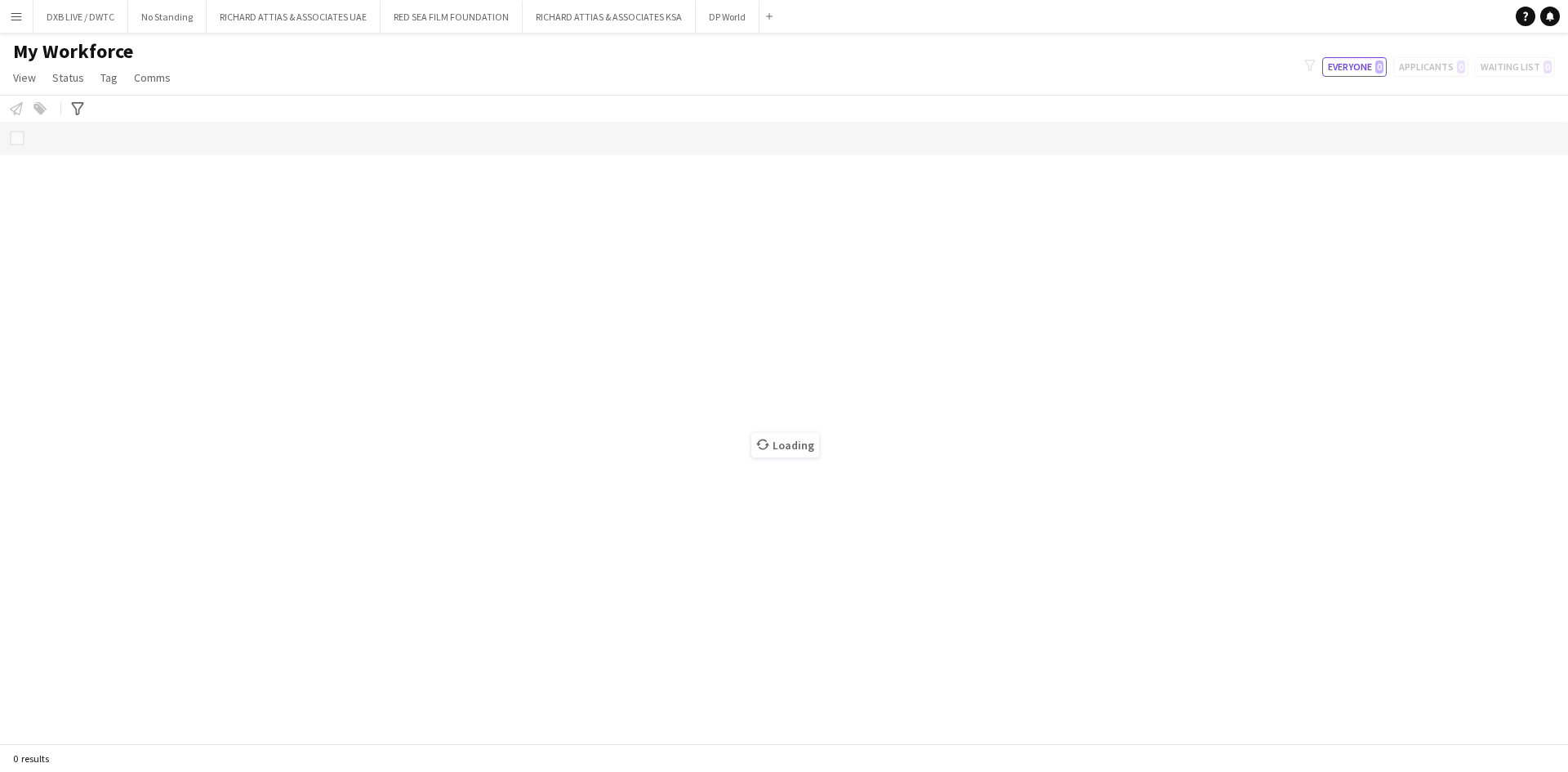 click on "Menu" at bounding box center (16, 16) 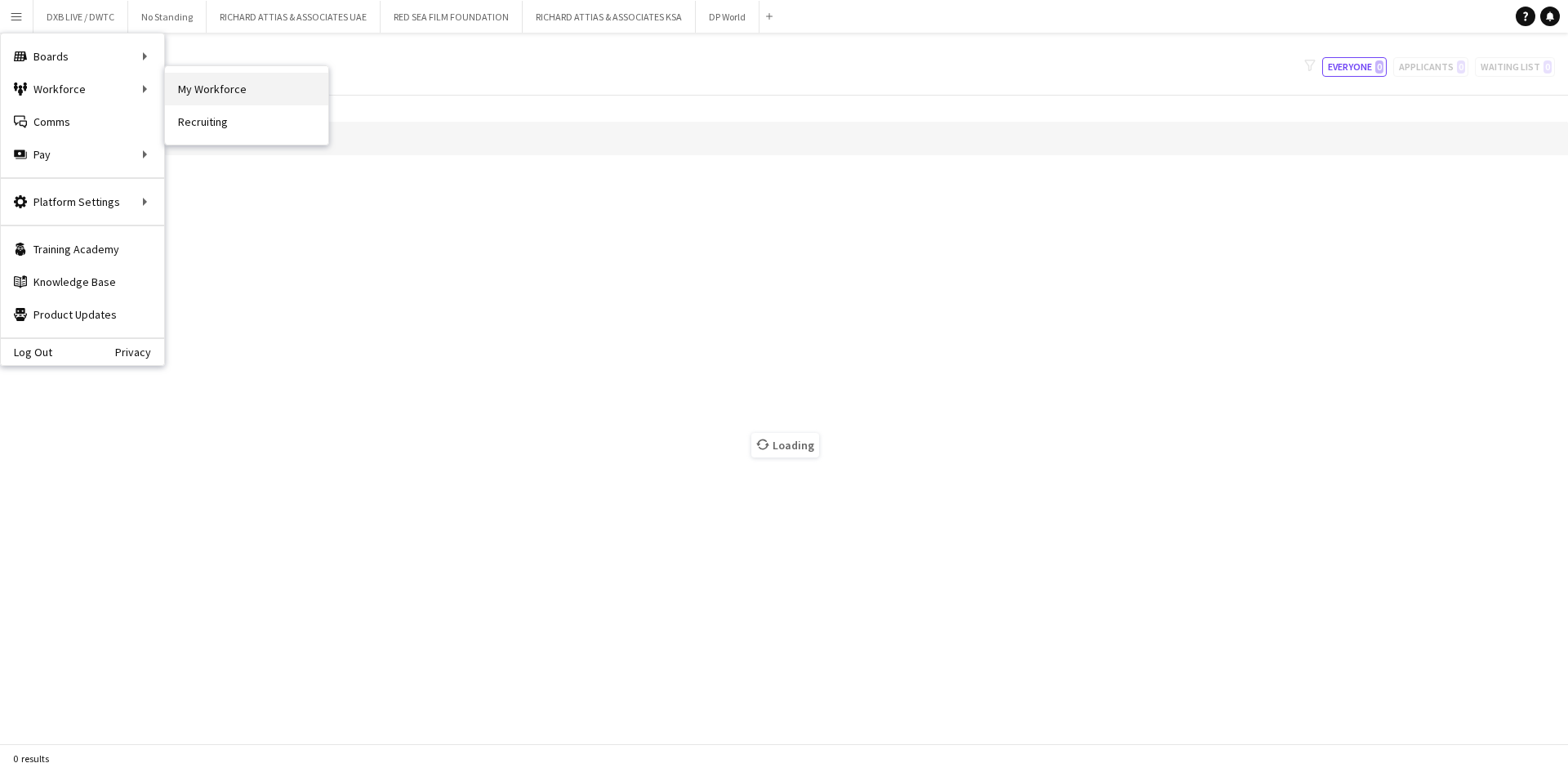 click on "My Workforce" at bounding box center (247, 89) 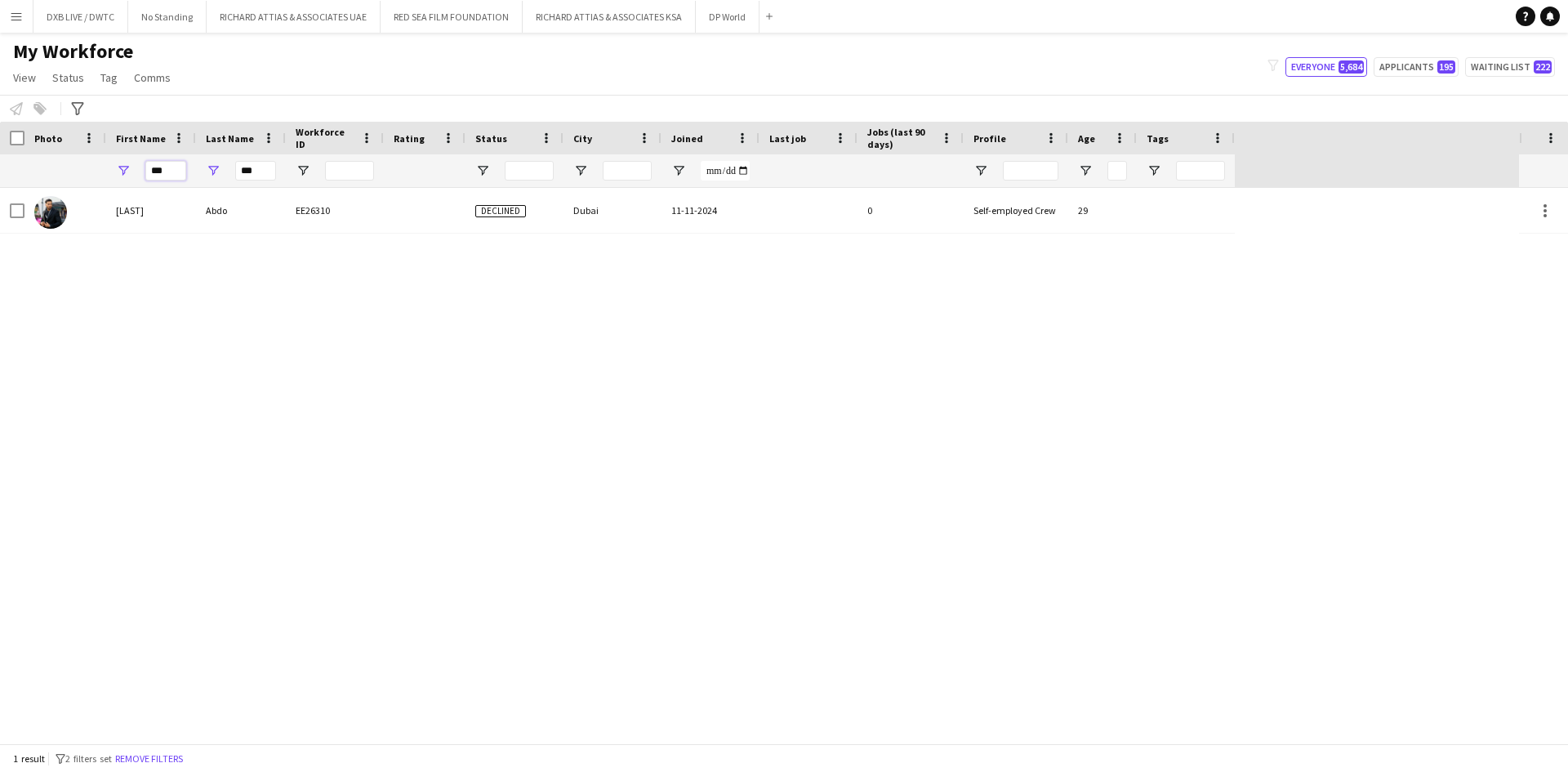 drag, startPoint x: 166, startPoint y: 176, endPoint x: 134, endPoint y: 176, distance: 32 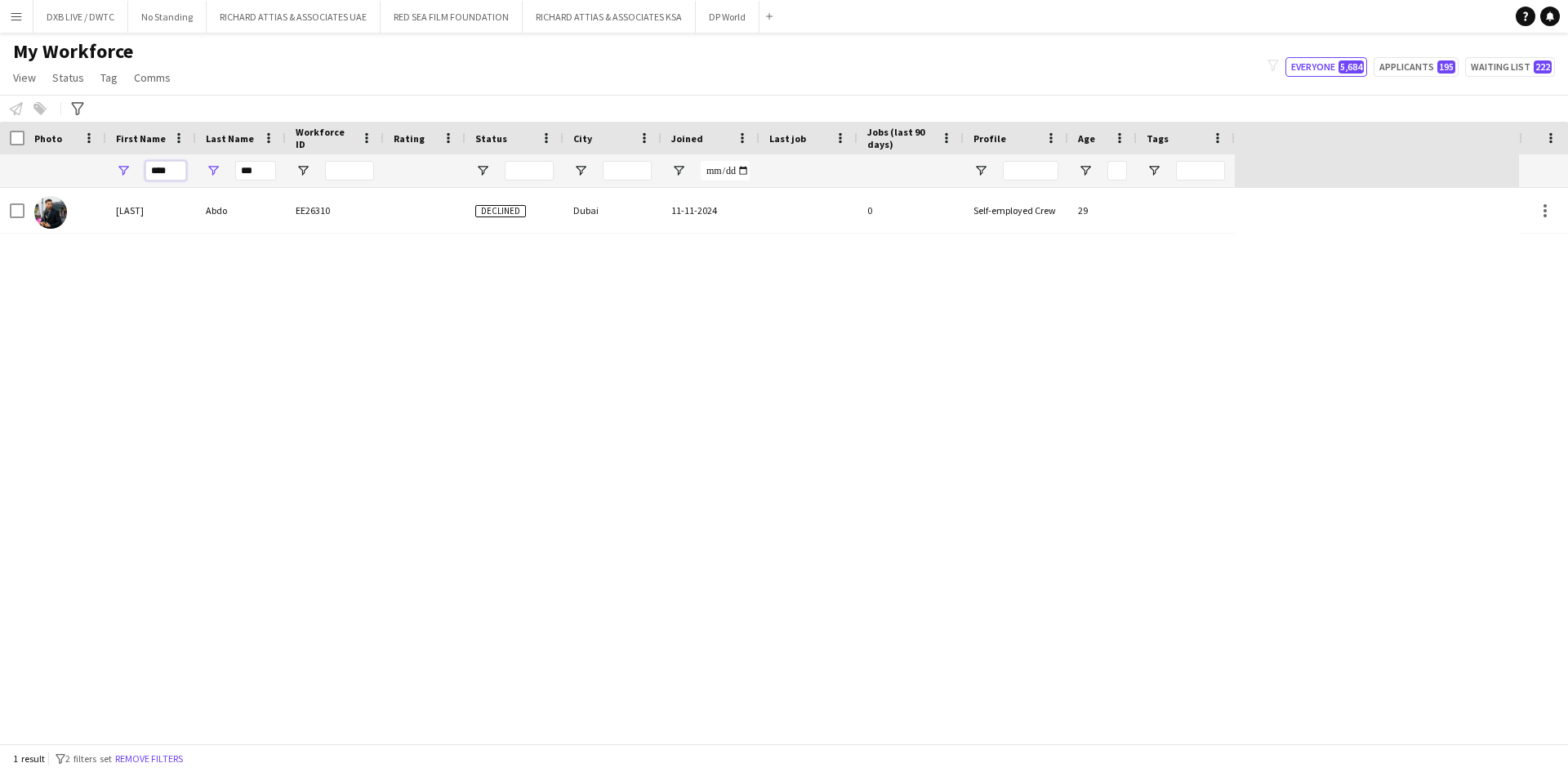 type on "****" 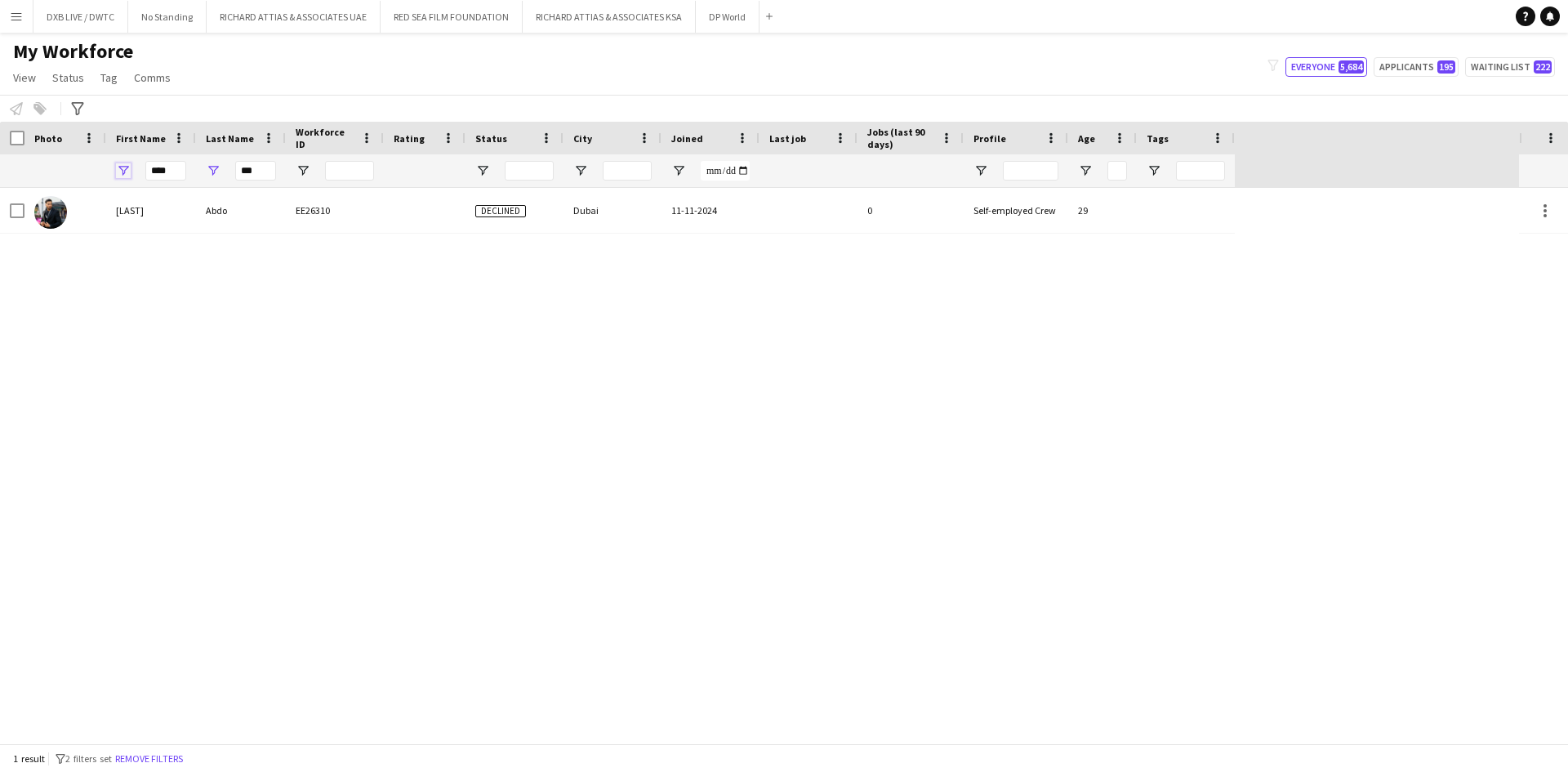type 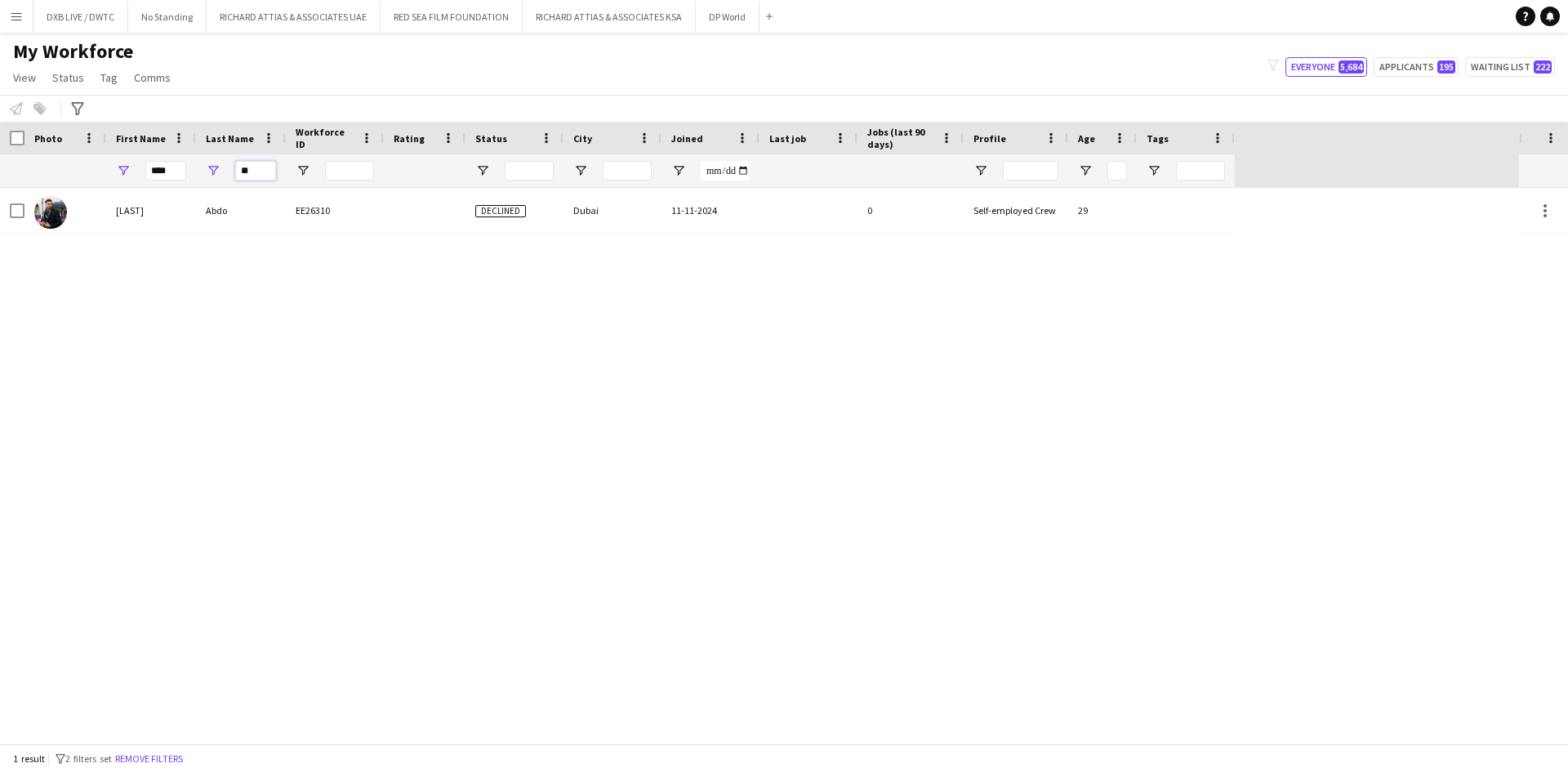 type on "*" 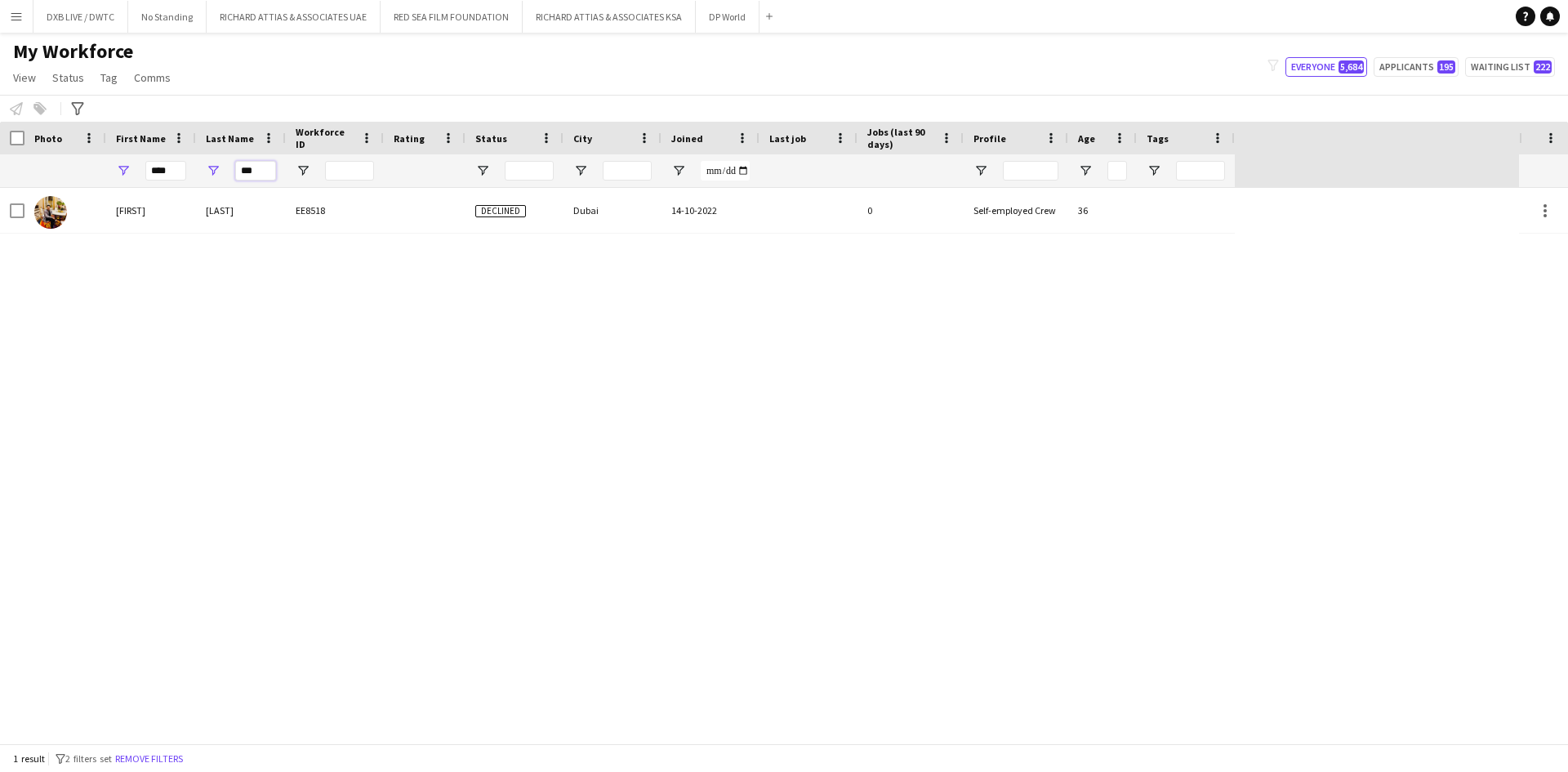 type on "***" 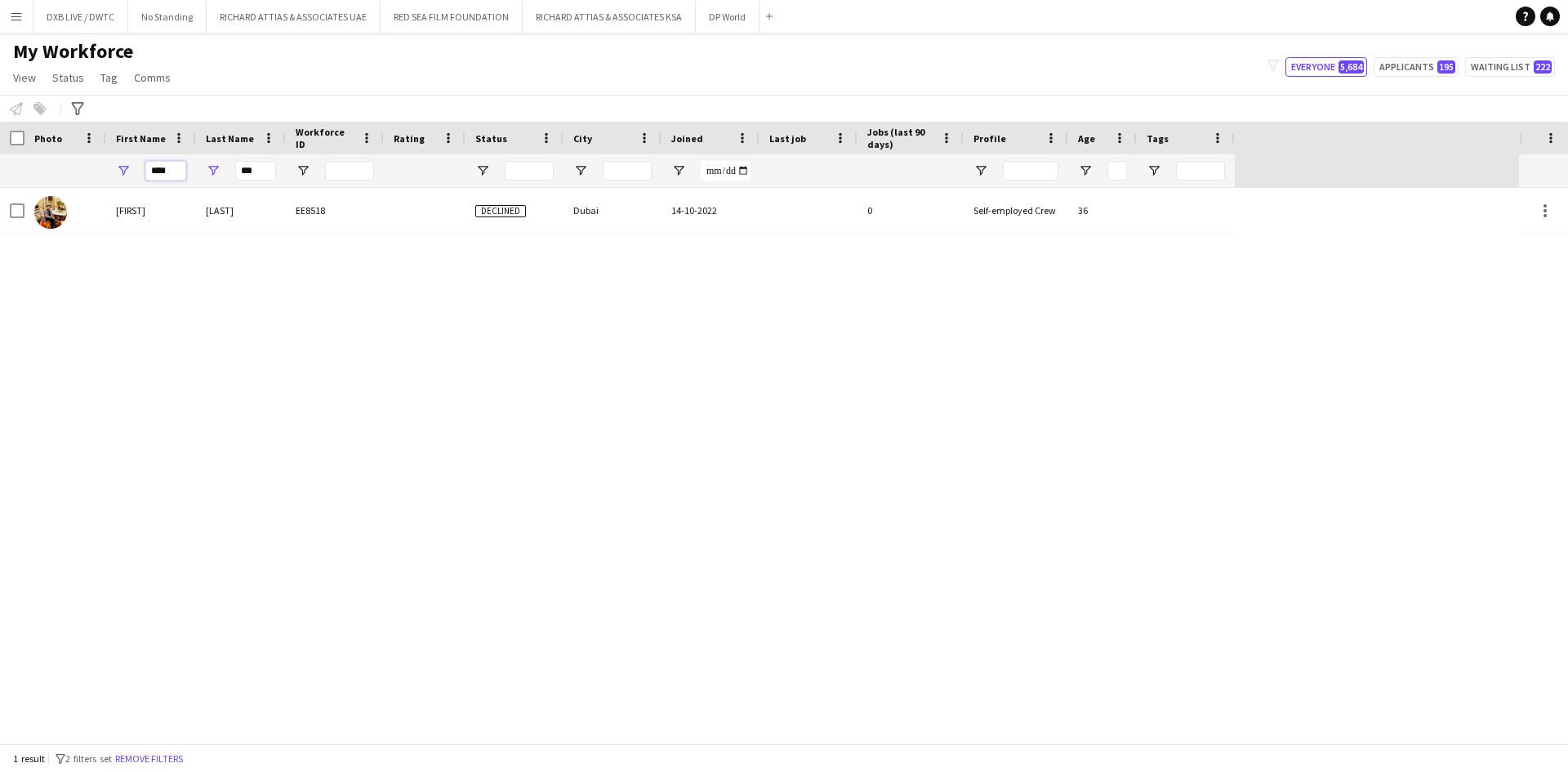 drag, startPoint x: 171, startPoint y: 172, endPoint x: 149, endPoint y: 173, distance: 22.022716 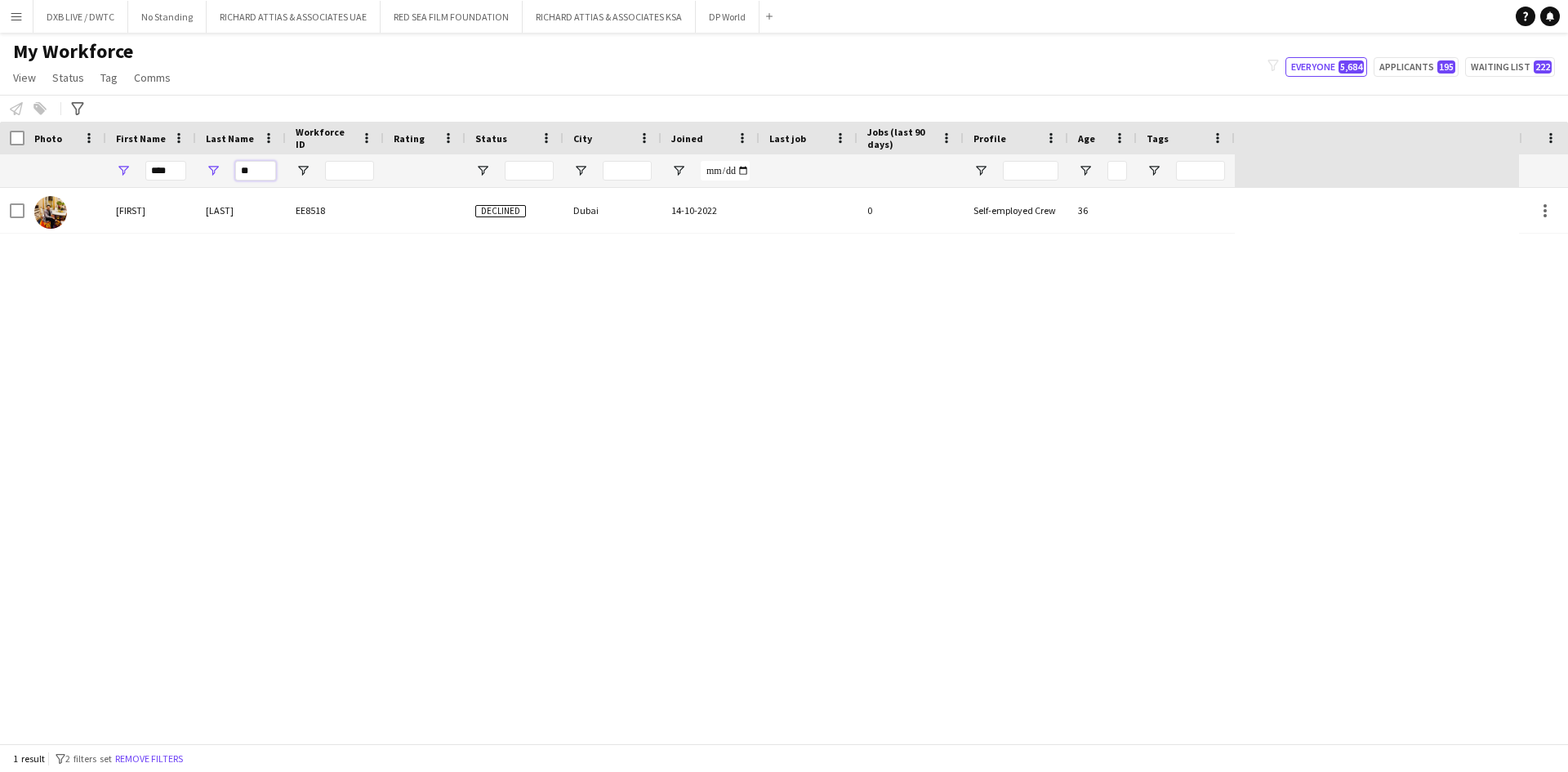 type on "*" 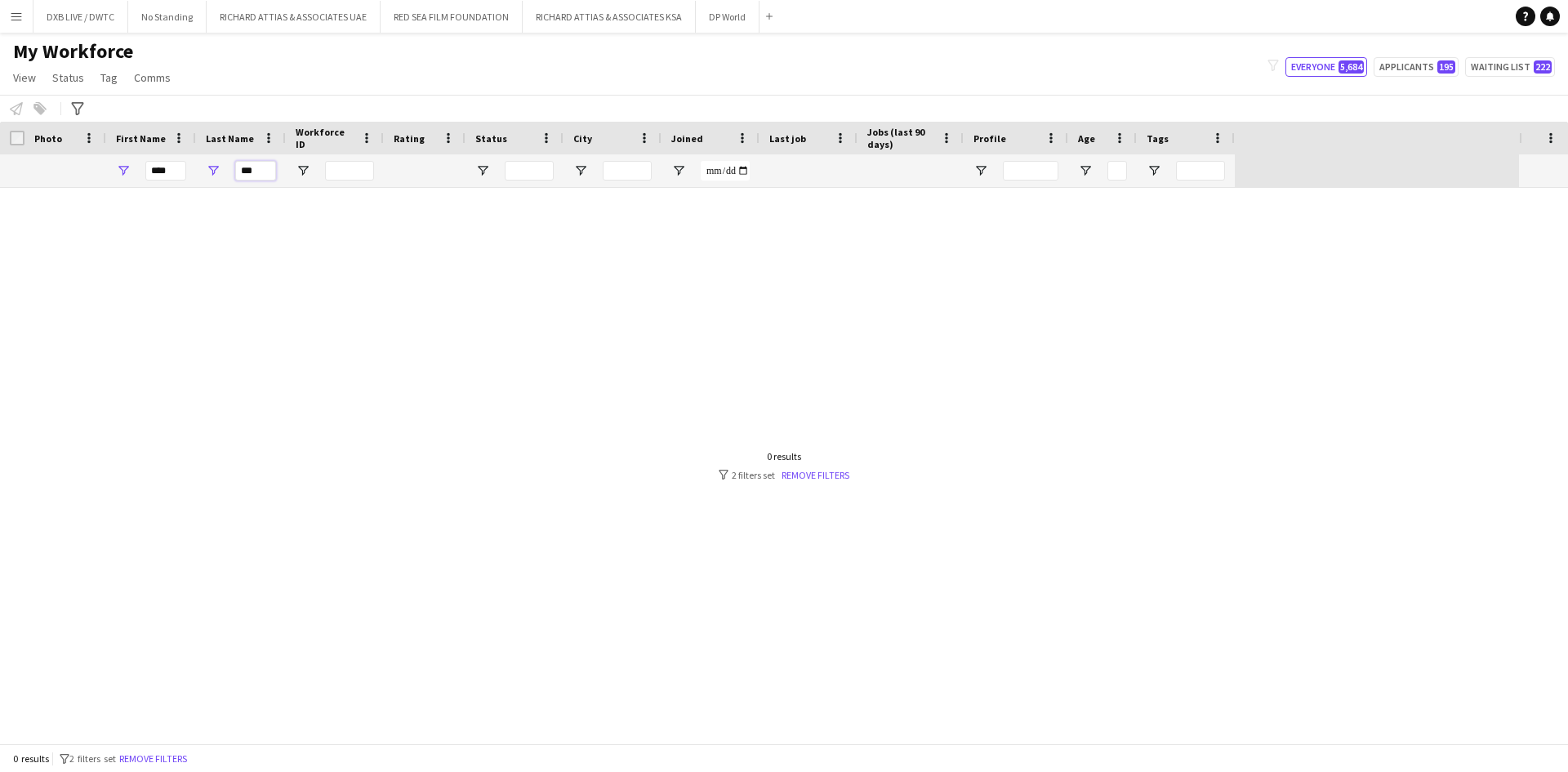 type on "***" 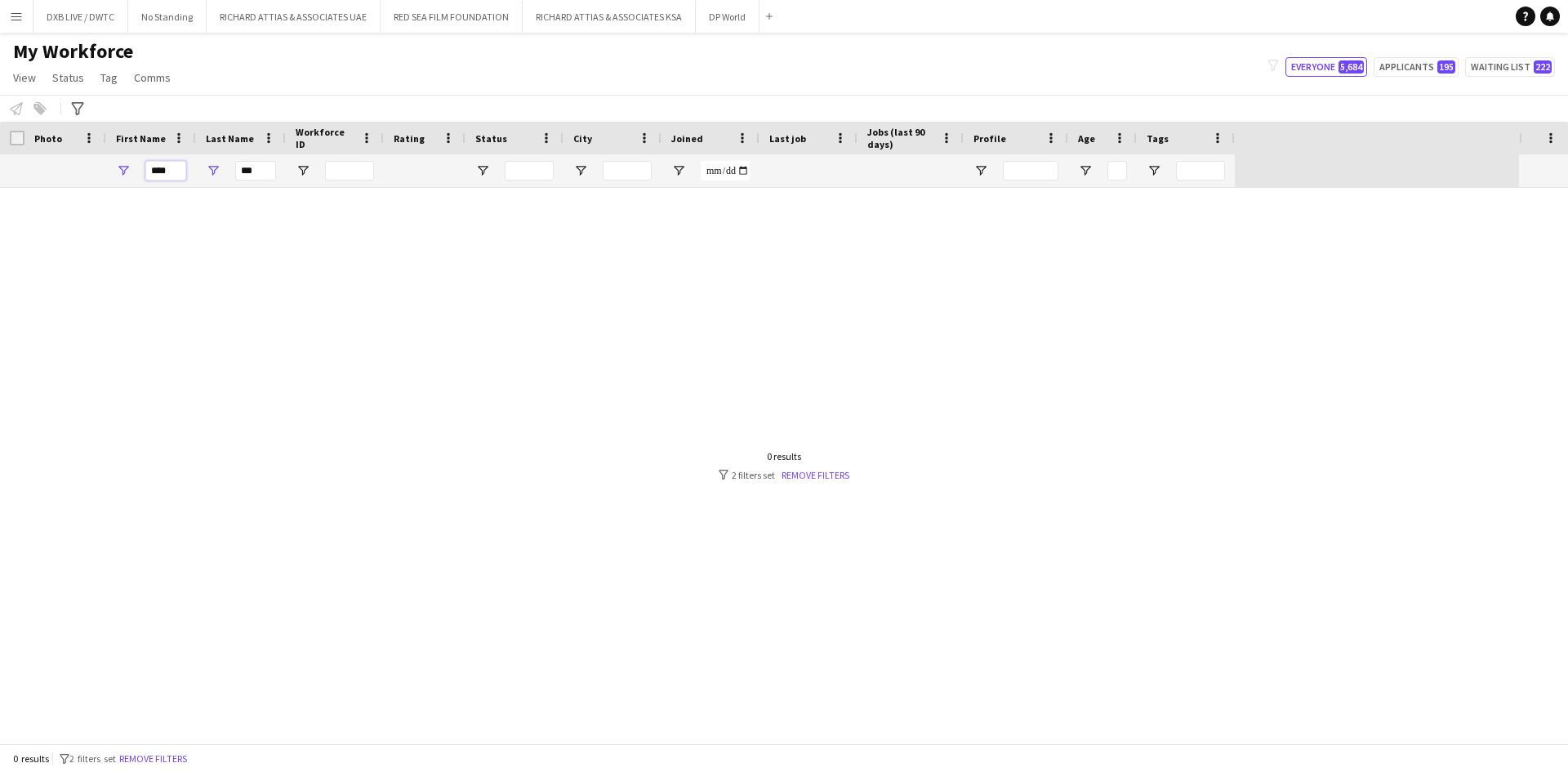 drag, startPoint x: 174, startPoint y: 167, endPoint x: 122, endPoint y: 172, distance: 52.23983 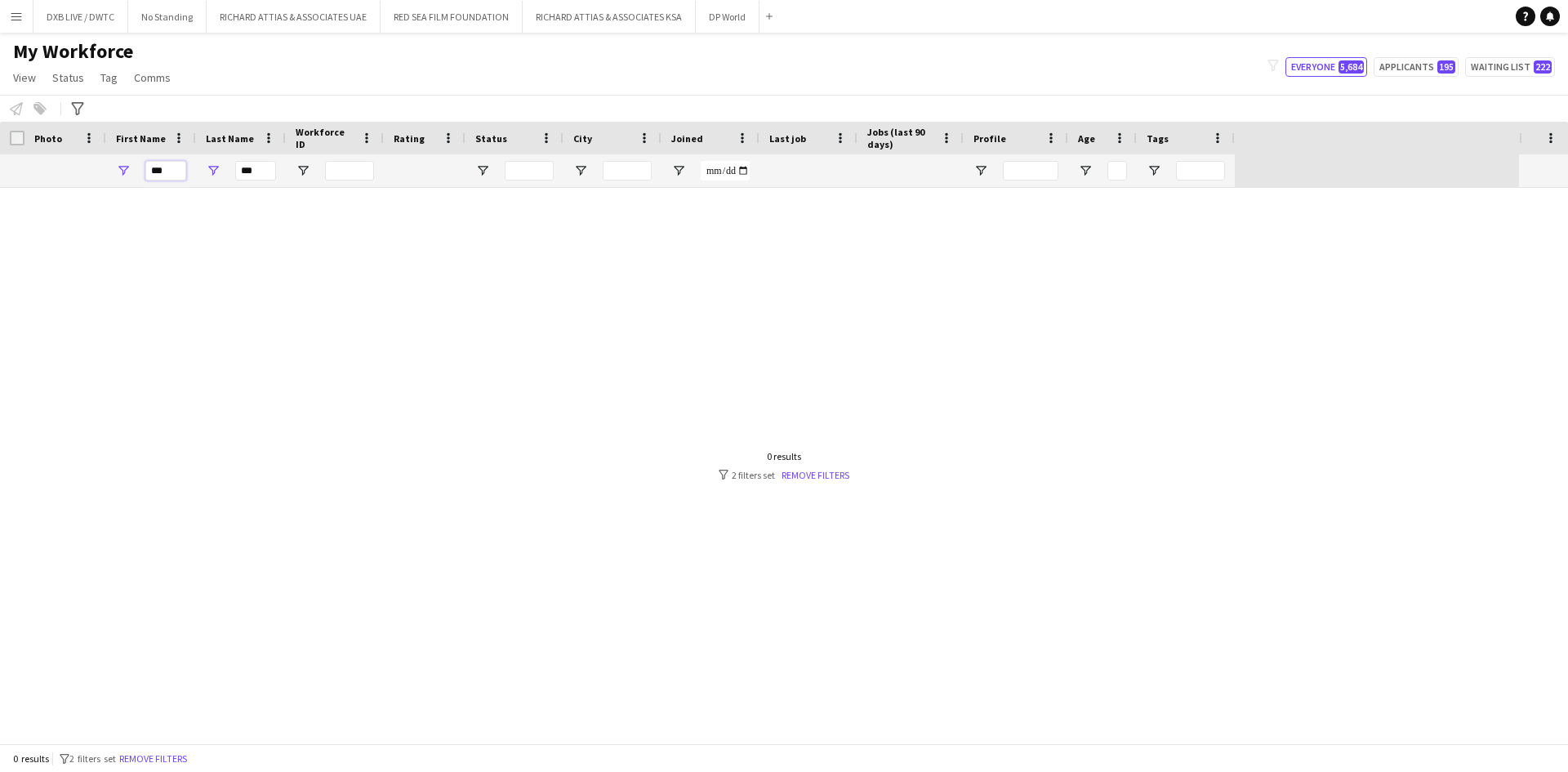 click on "***" at bounding box center [166, 171] 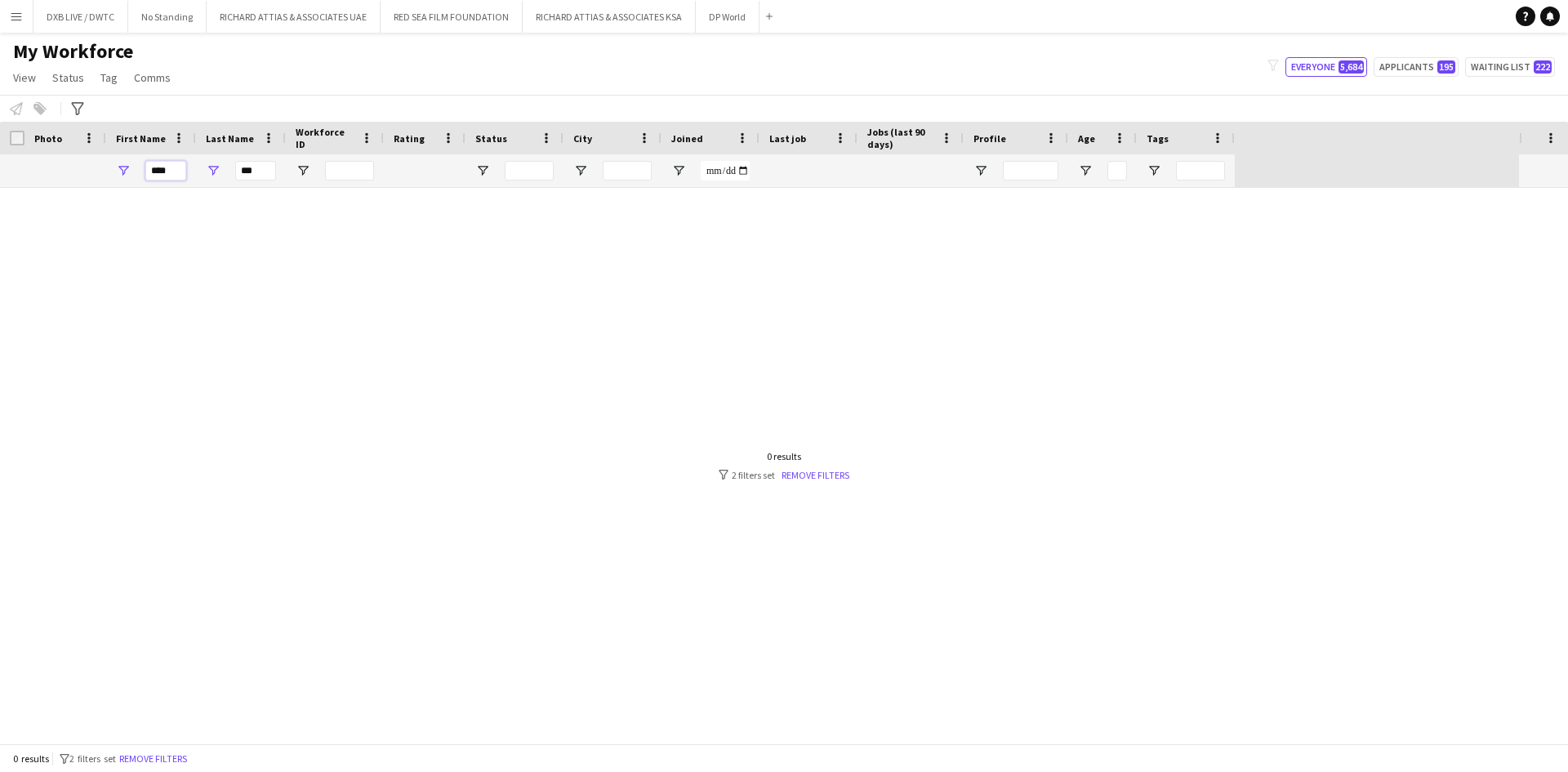 type on "****" 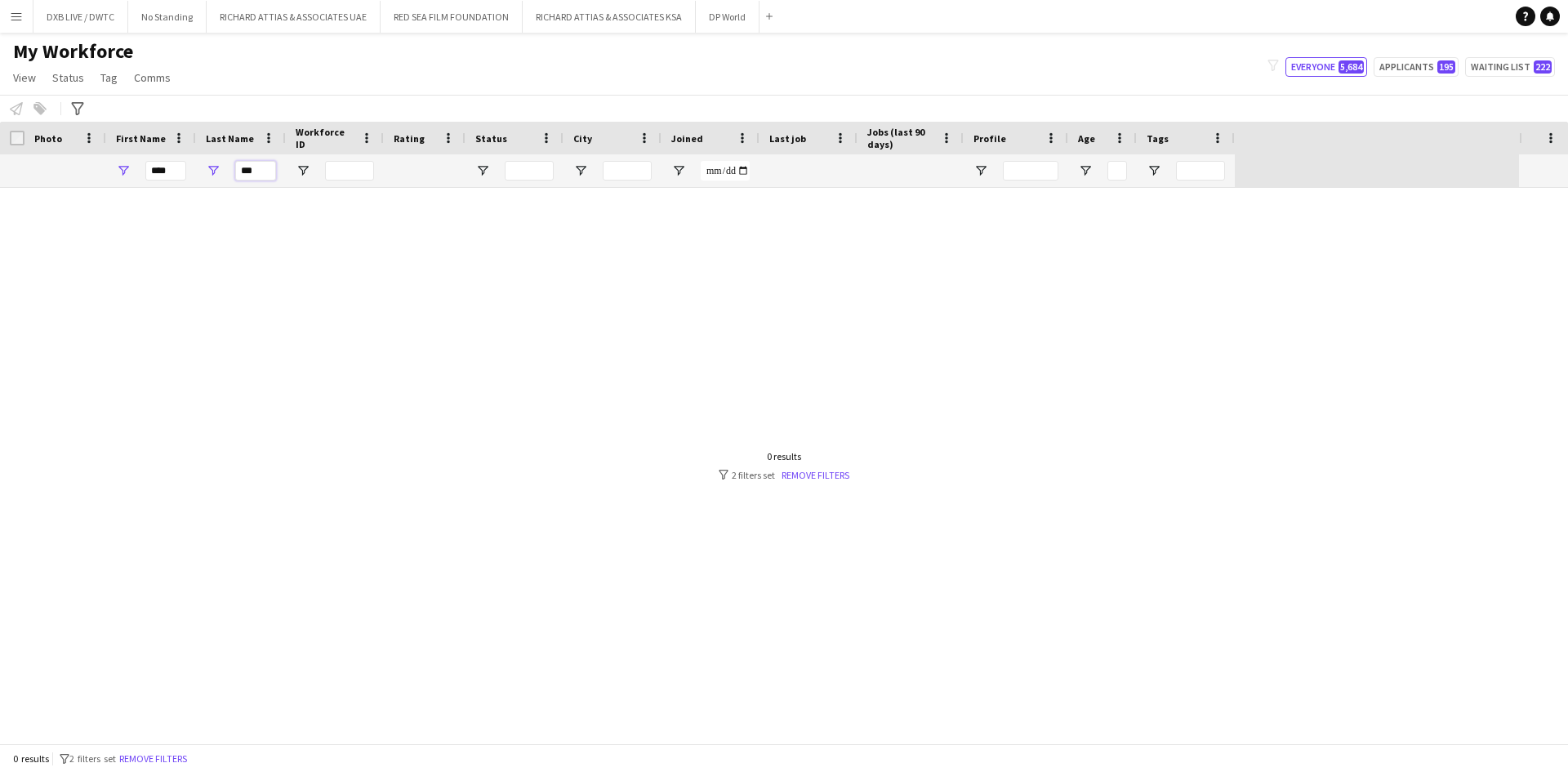 drag, startPoint x: 257, startPoint y: 172, endPoint x: 227, endPoint y: 176, distance: 30.265492 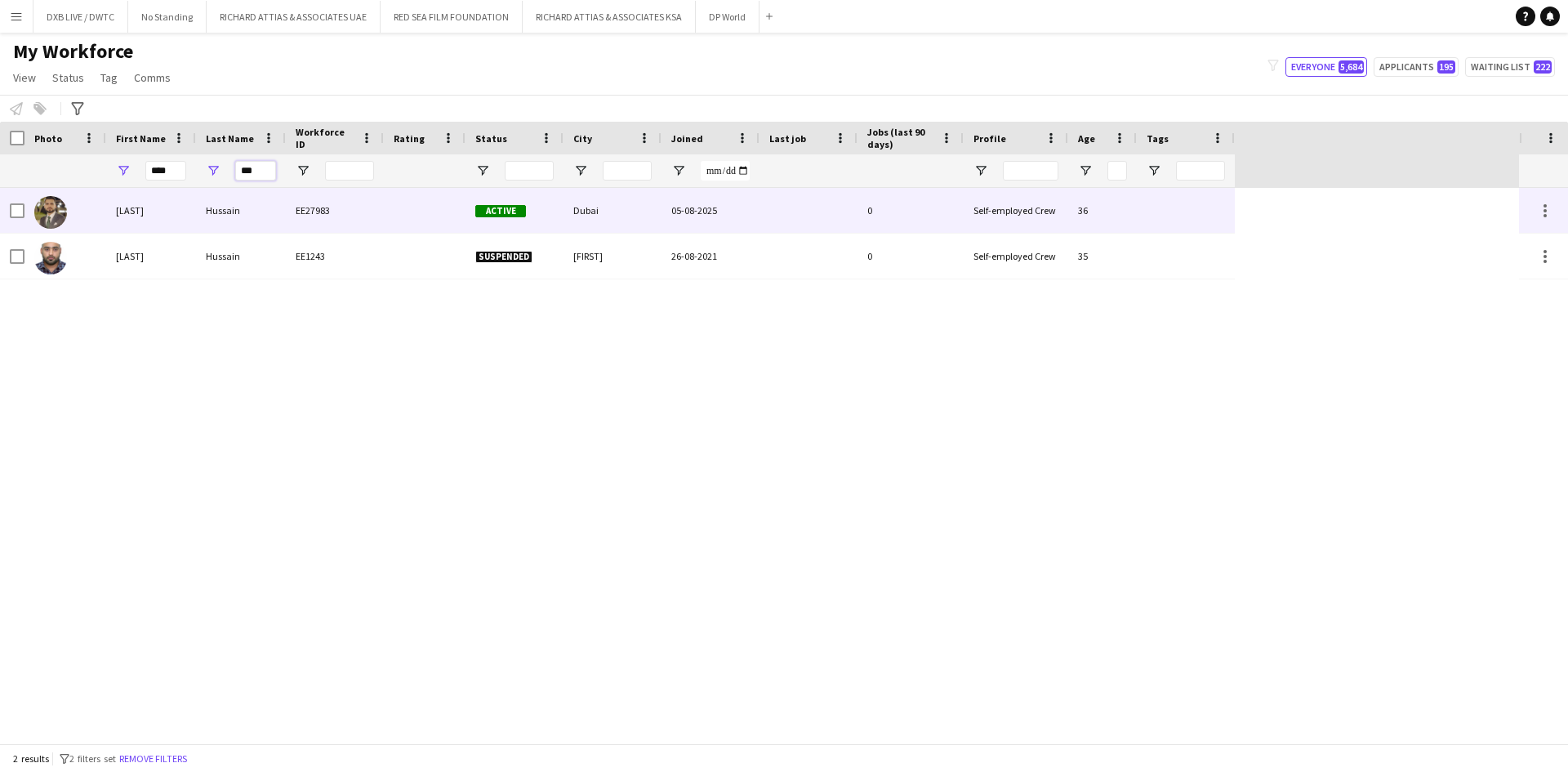 type on "***" 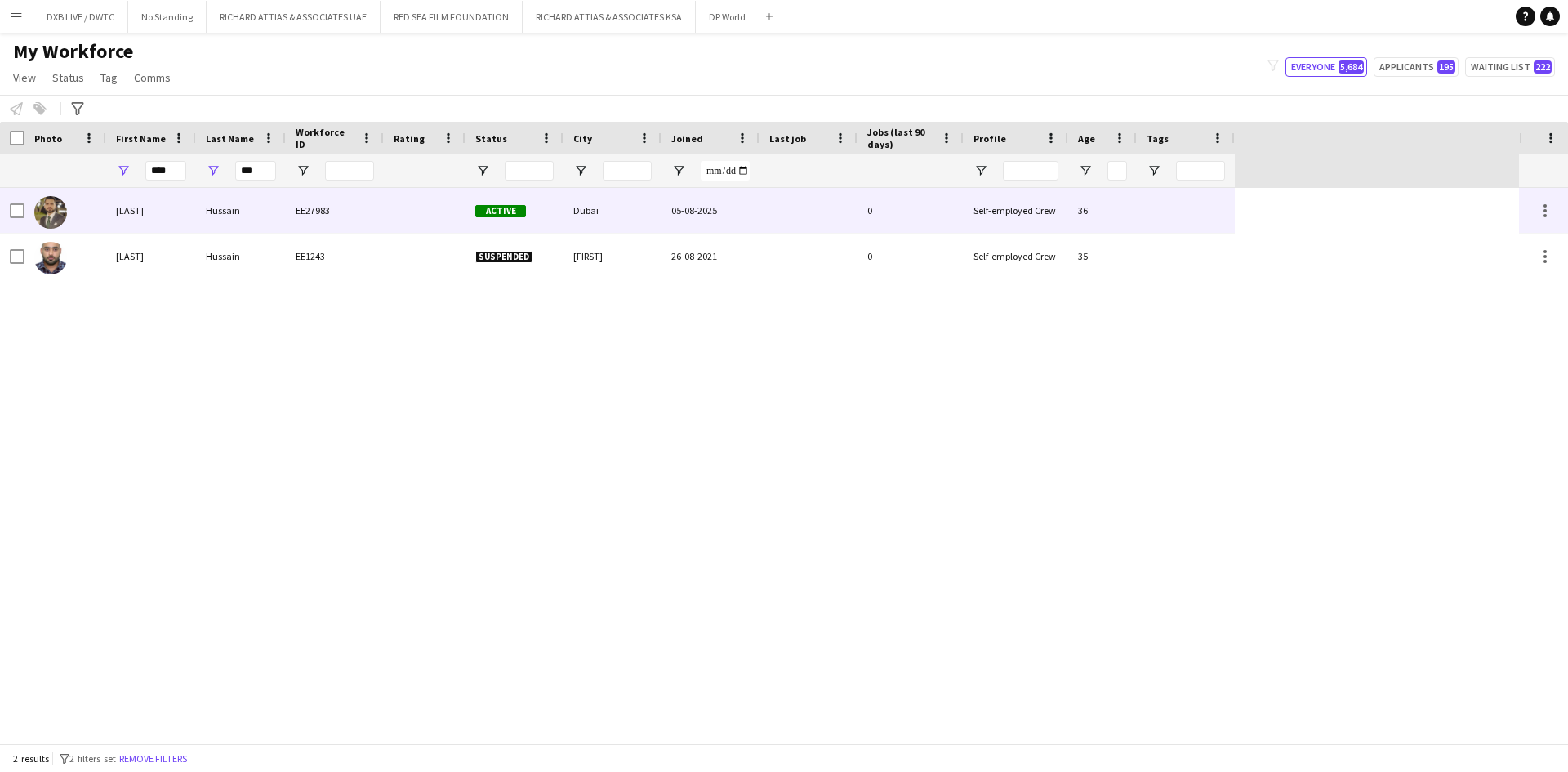 click on "Hussain" at bounding box center [241, 210] 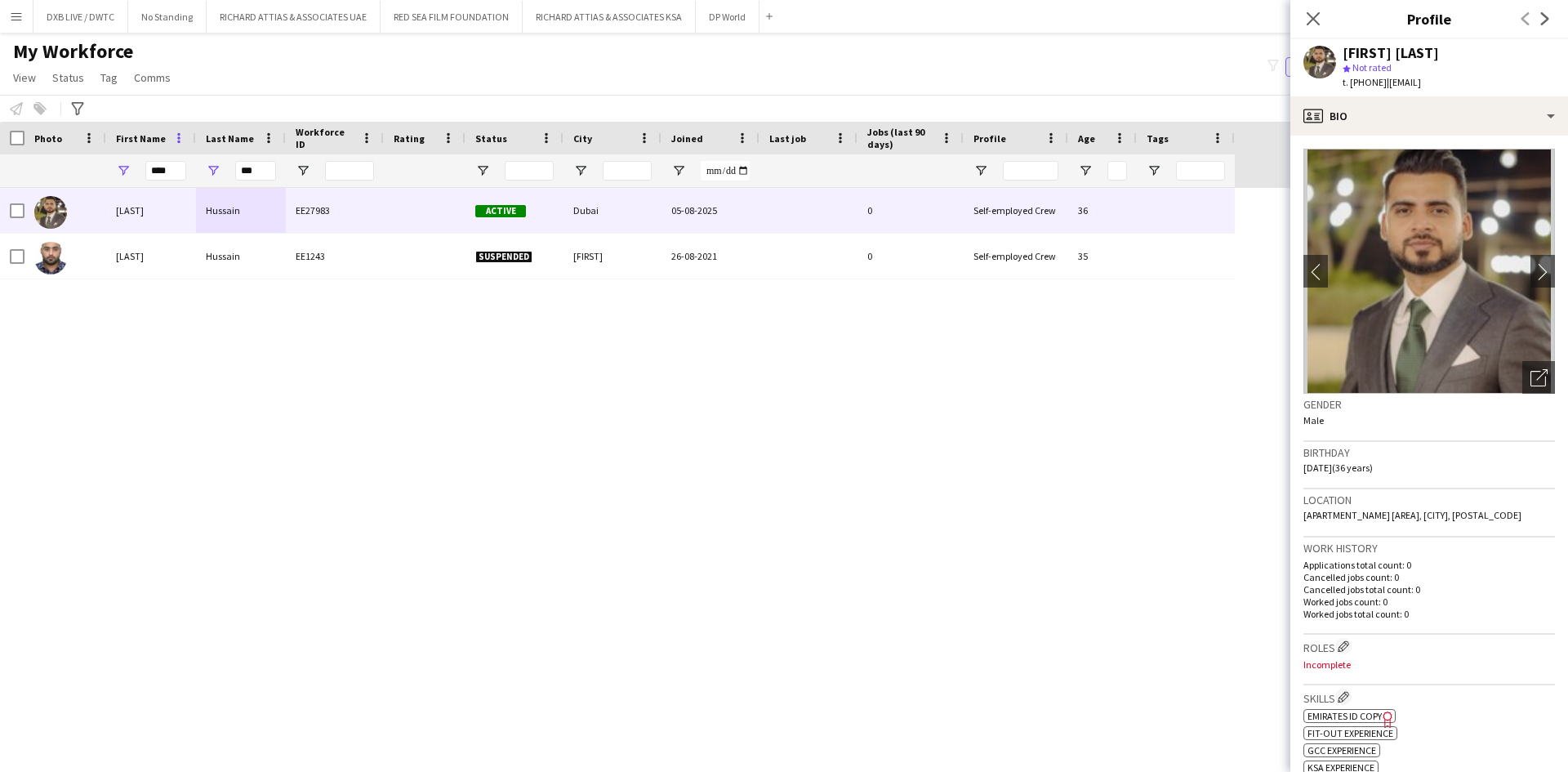 drag, startPoint x: 1309, startPoint y: 14, endPoint x: 180, endPoint y: 137, distance: 1135.6804 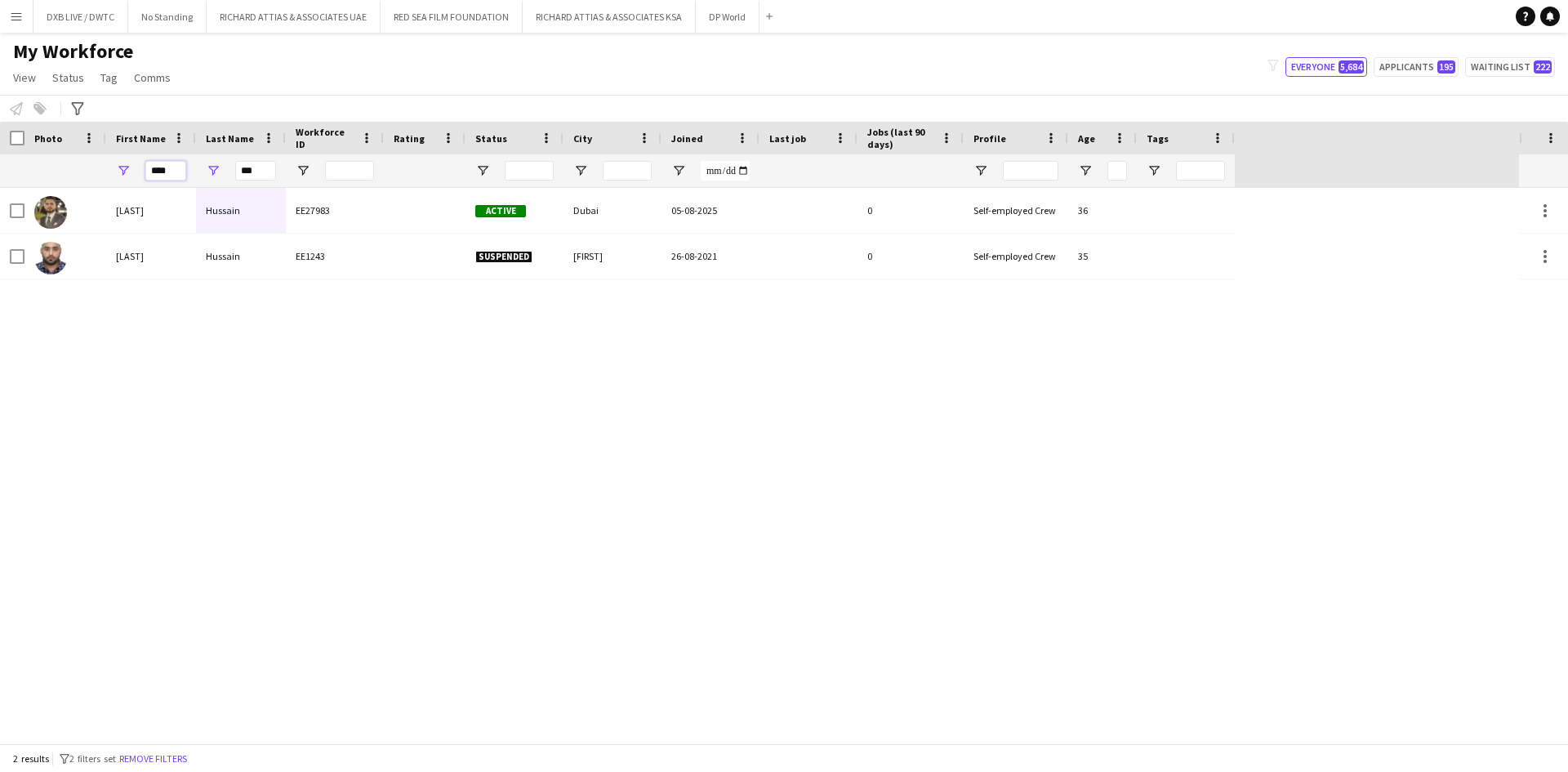 drag, startPoint x: 169, startPoint y: 174, endPoint x: 123, endPoint y: 177, distance: 46.097722 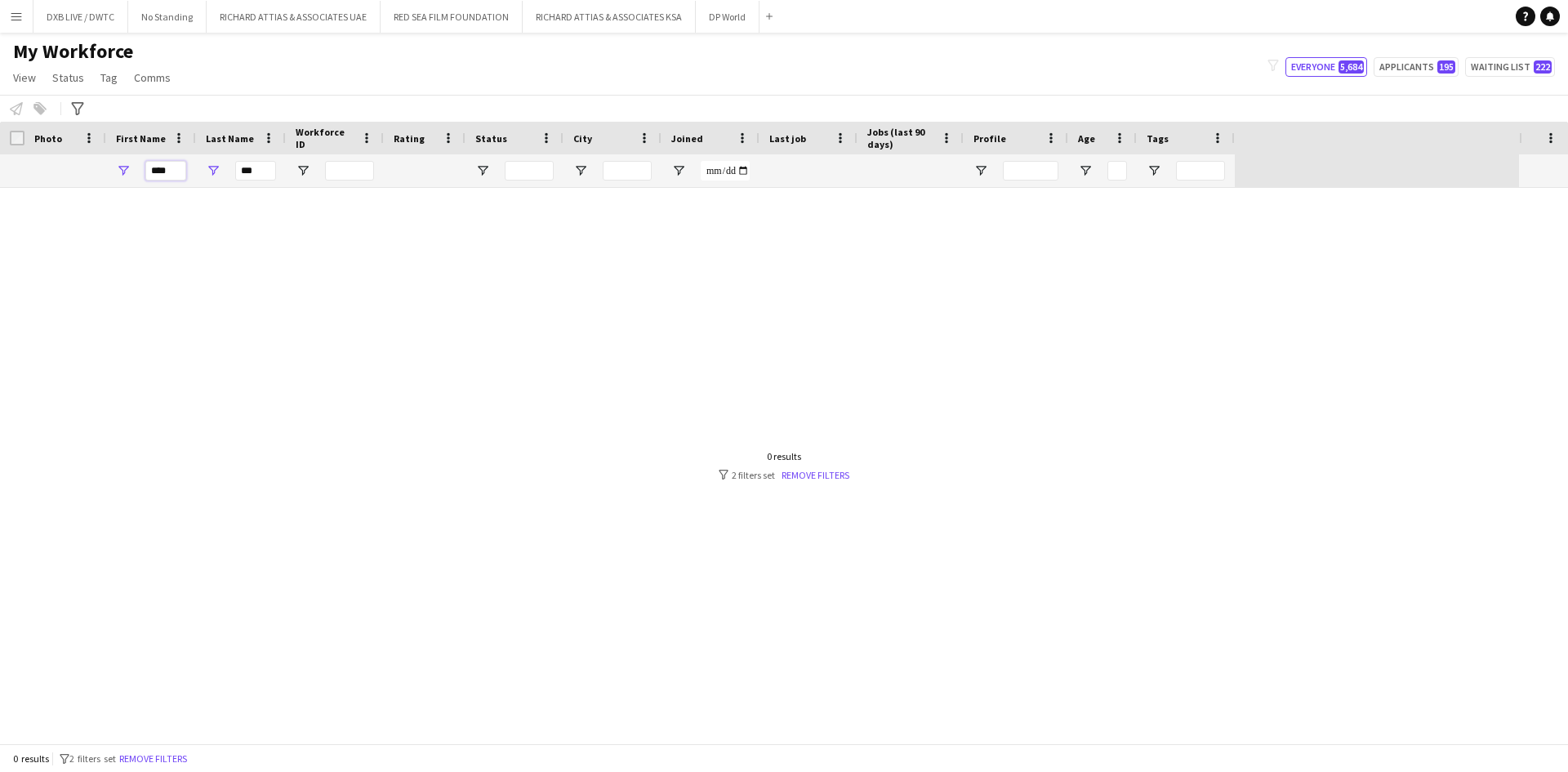 type on "****" 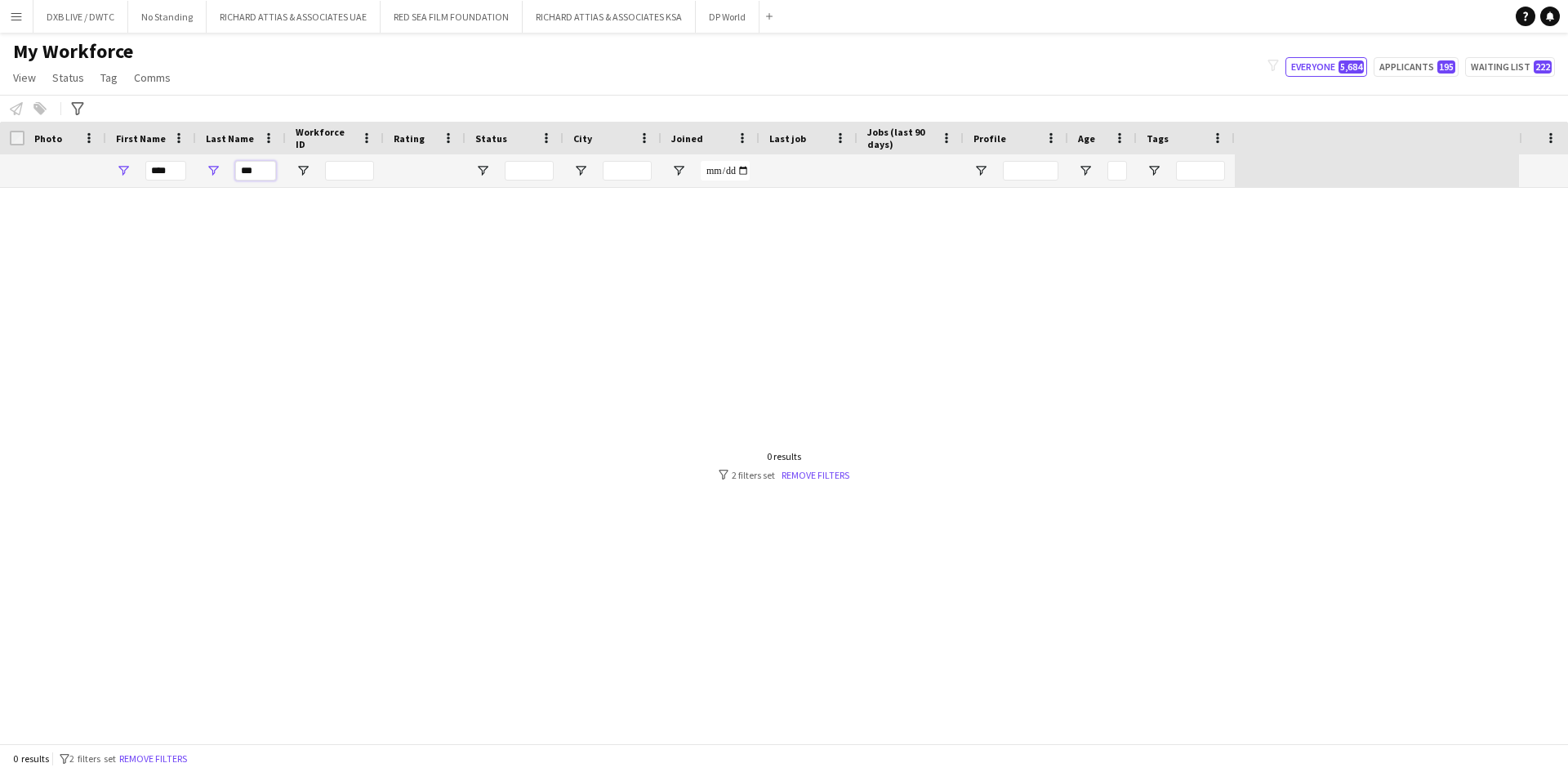 drag, startPoint x: 258, startPoint y: 170, endPoint x: 217, endPoint y: 174, distance: 41.19466 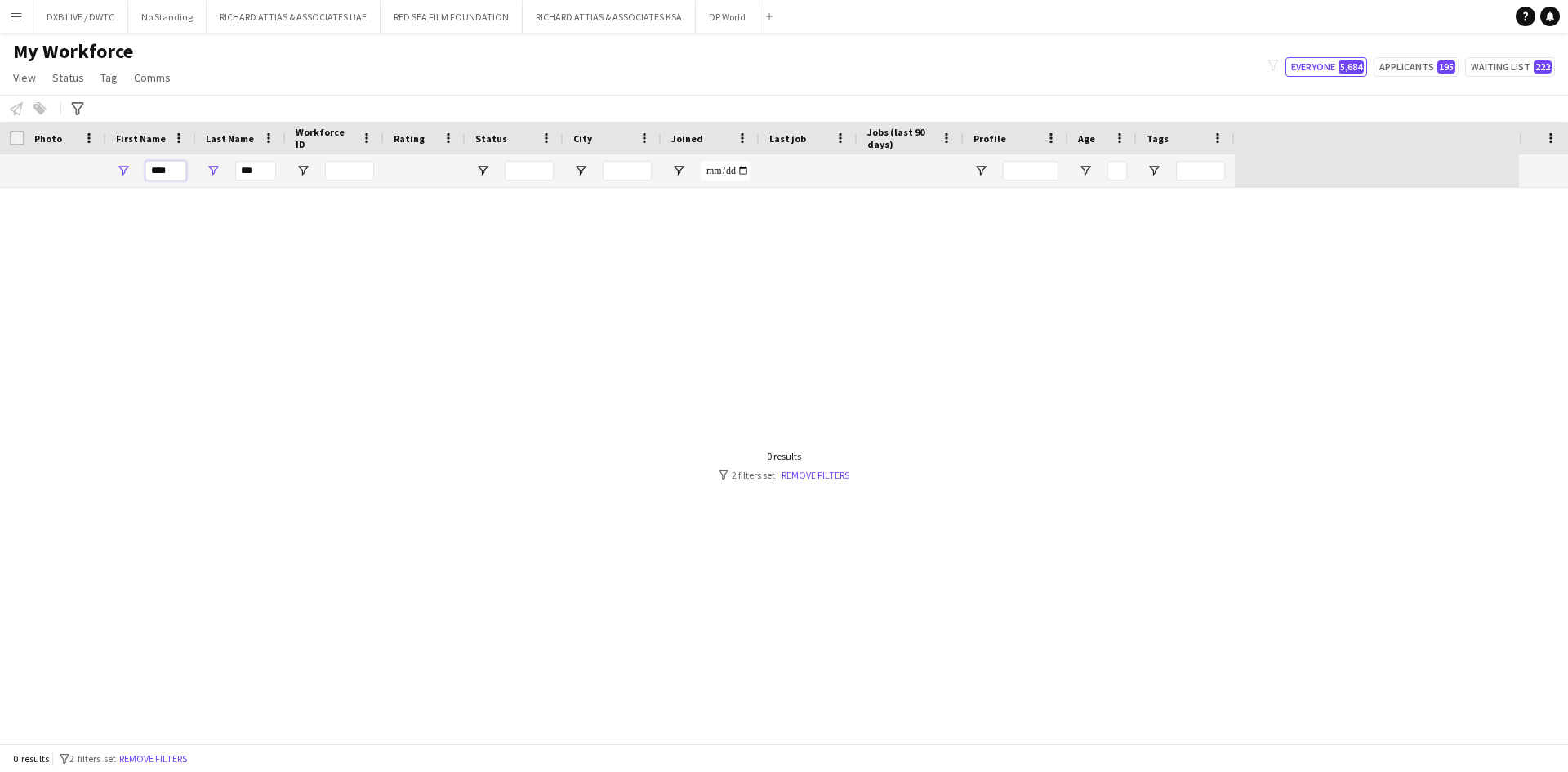drag, startPoint x: 170, startPoint y: 167, endPoint x: 131, endPoint y: 167, distance: 39 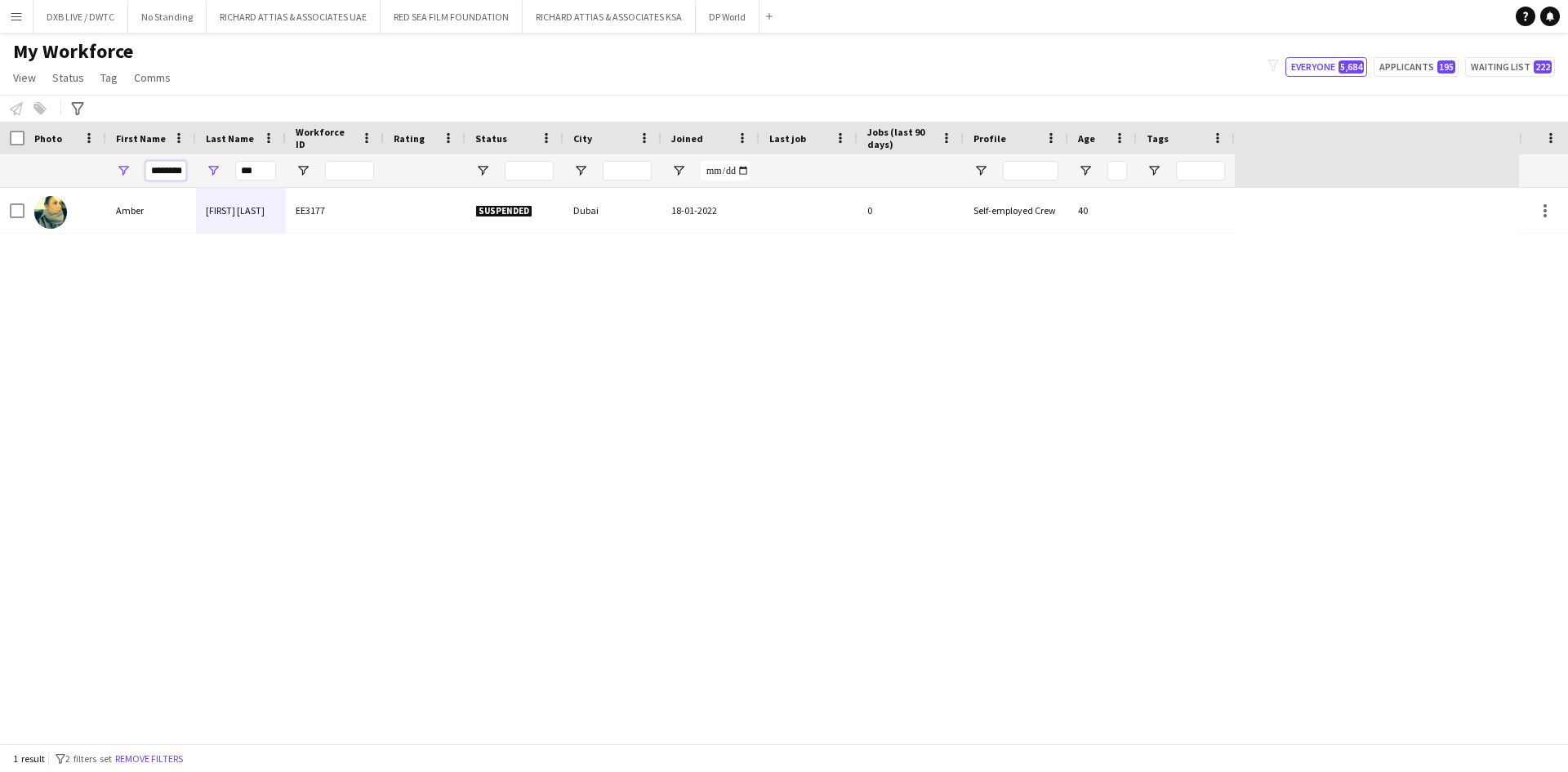 type on "********" 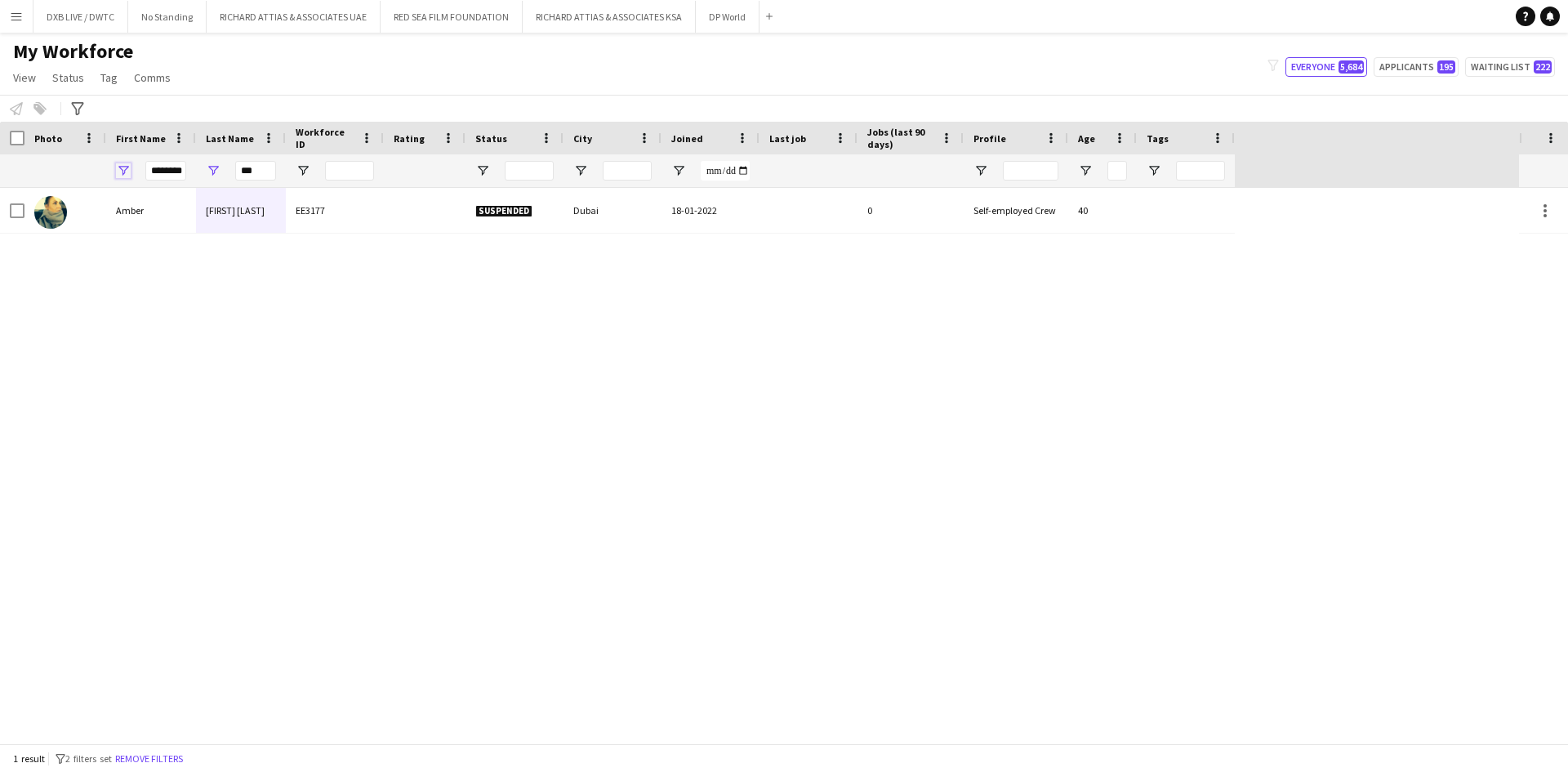 scroll, scrollTop: 0, scrollLeft: 0, axis: both 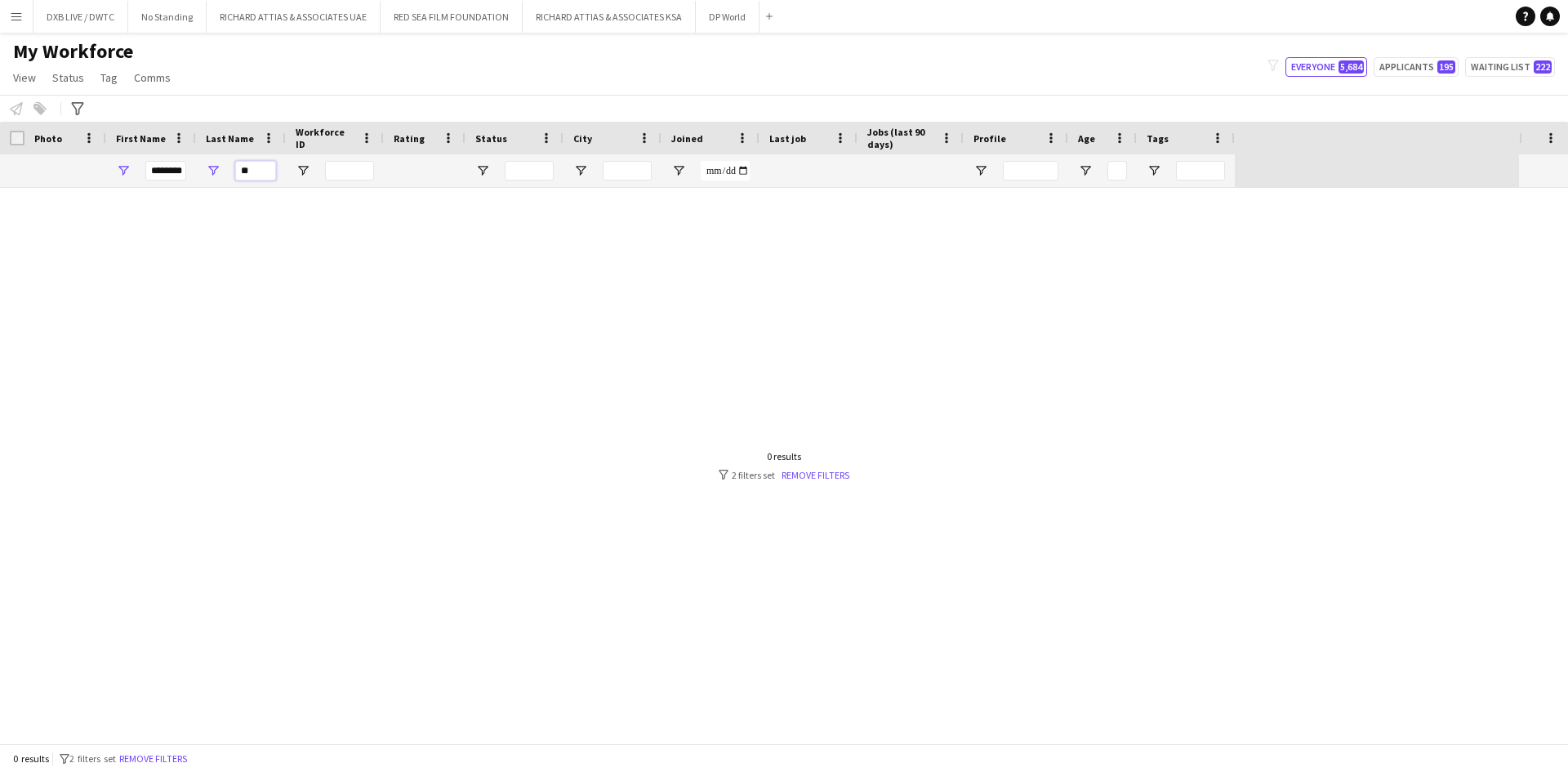 type on "*" 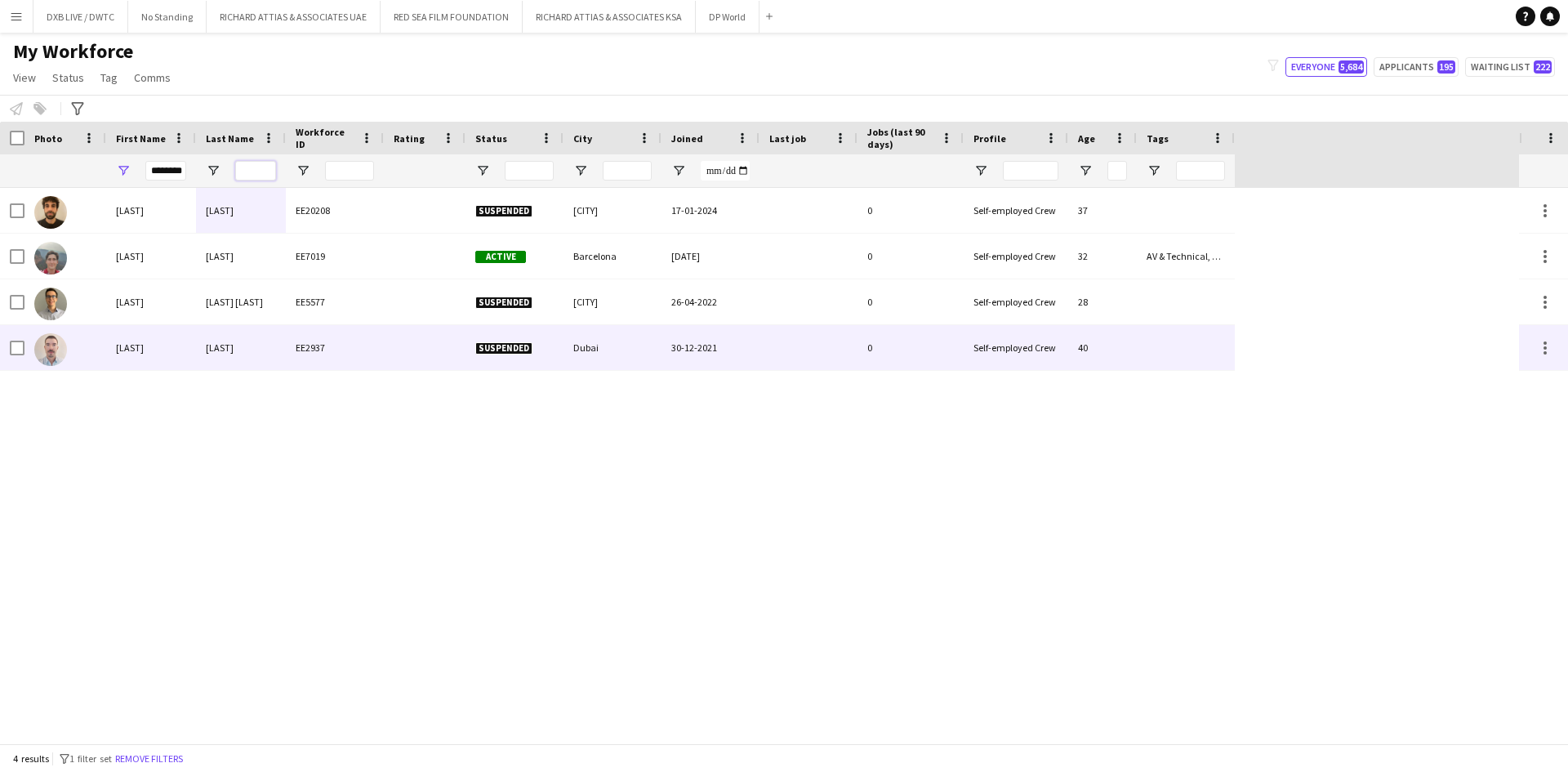 type 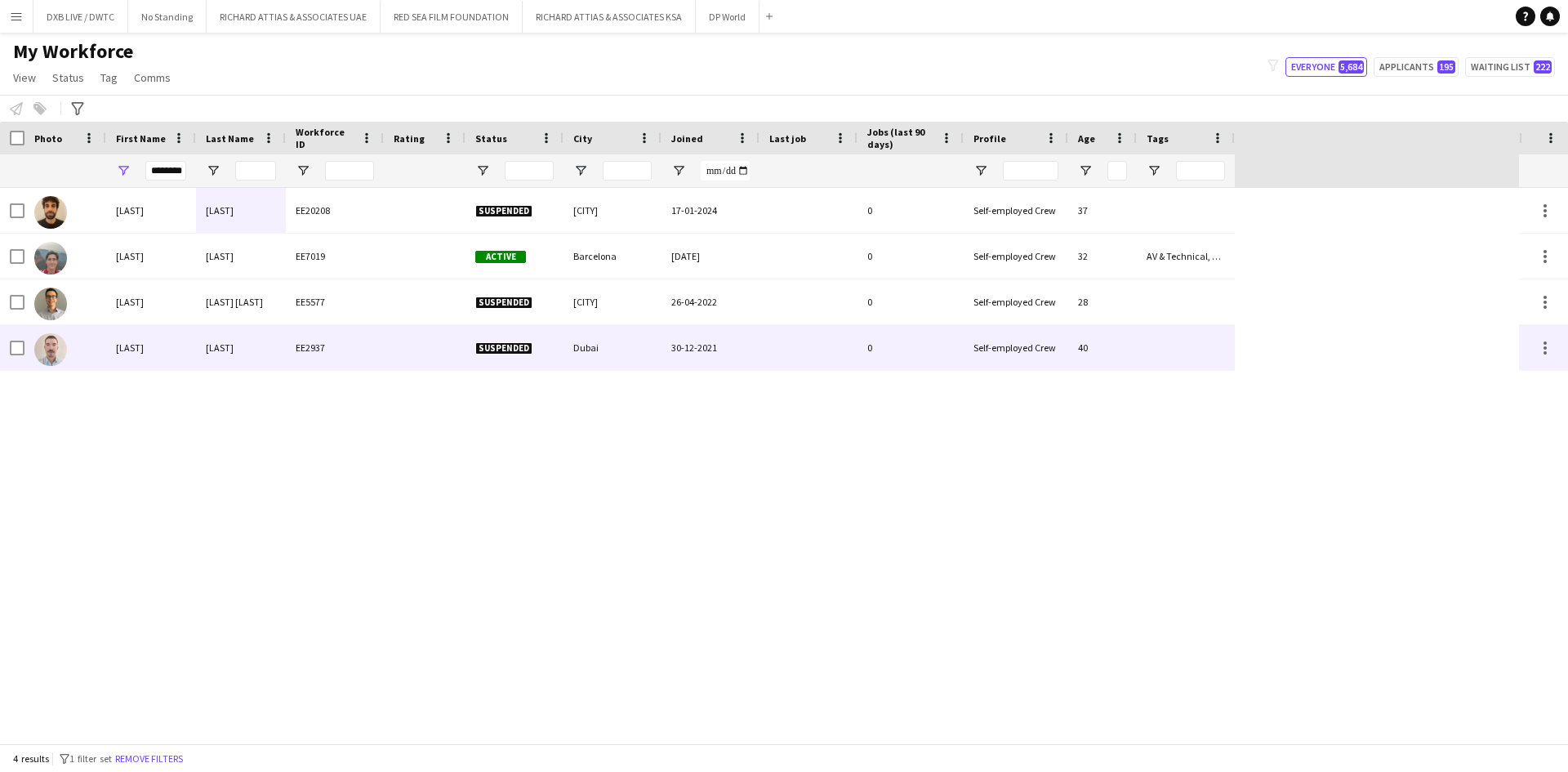 click on "[LAST]" at bounding box center (241, 347) 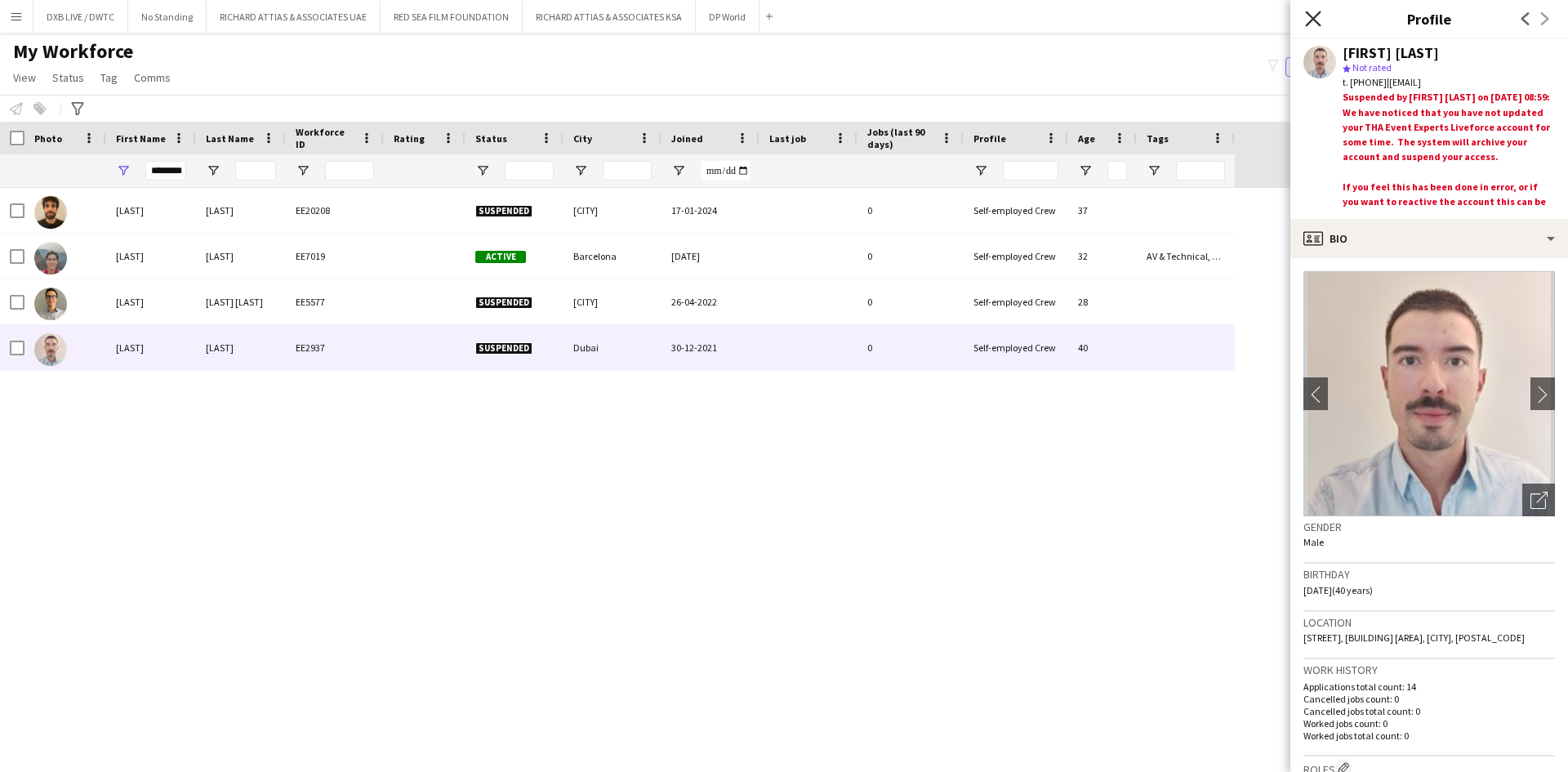 click 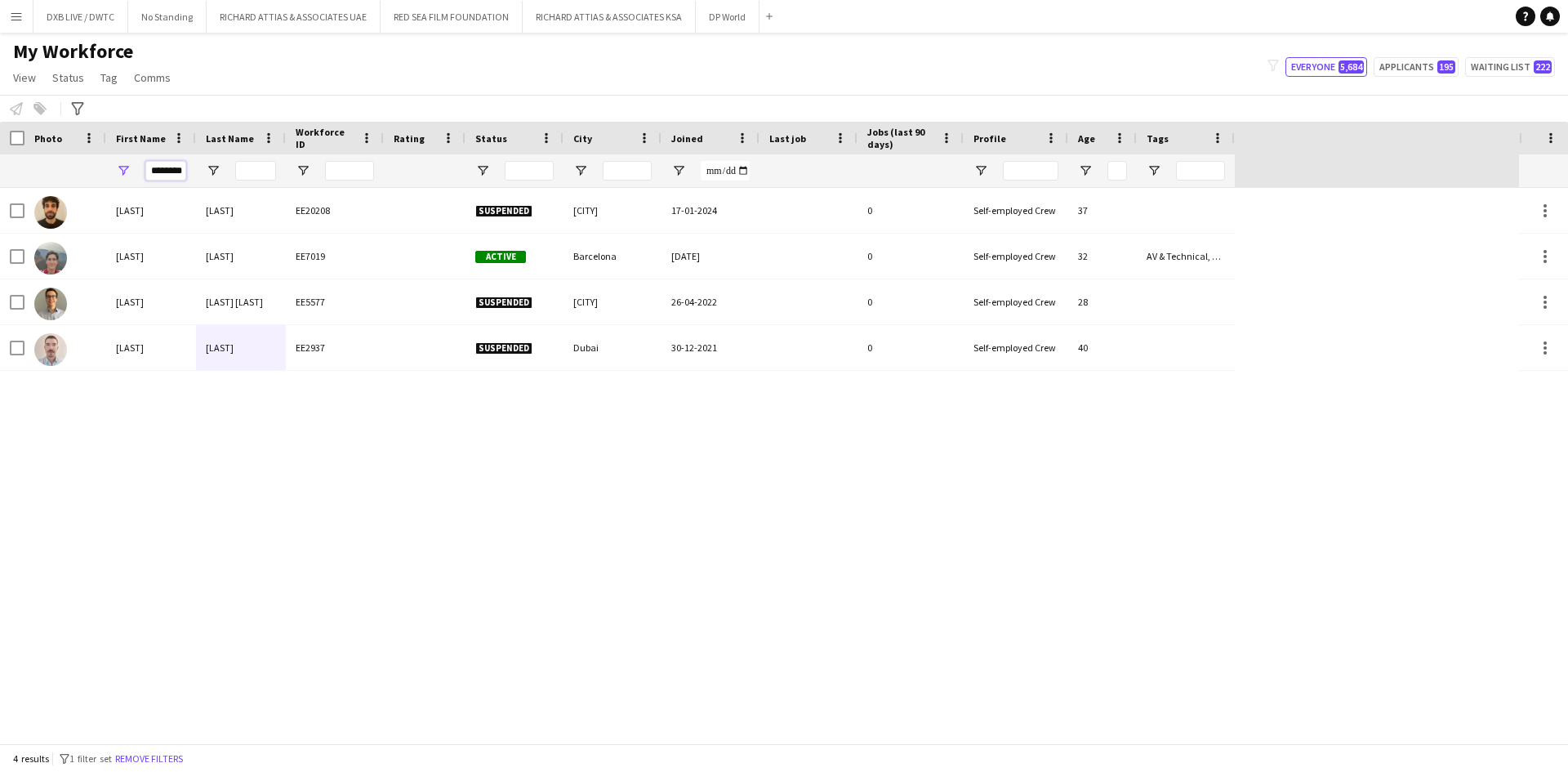 scroll, scrollTop: 0, scrollLeft: 0, axis: both 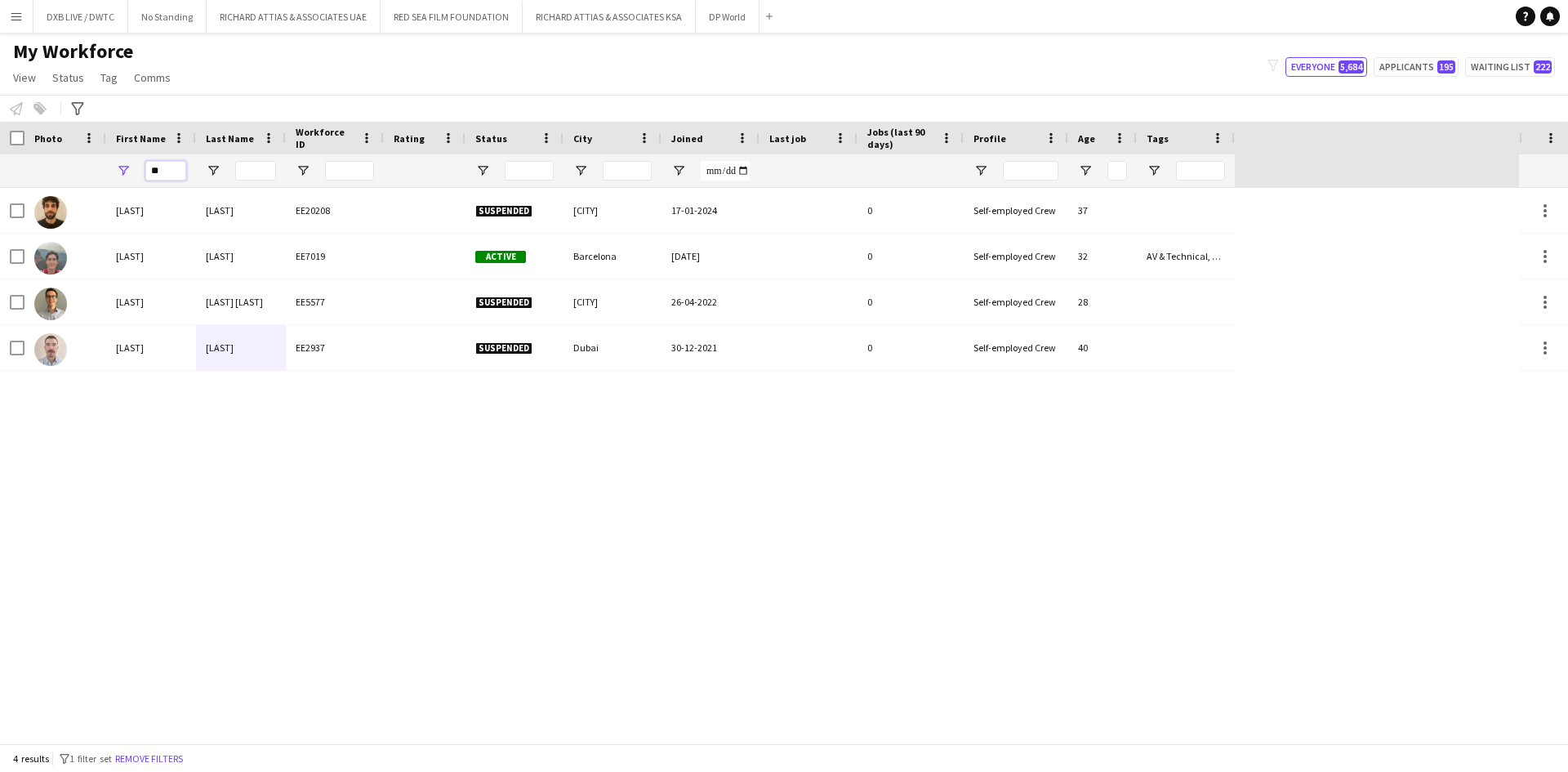type on "*" 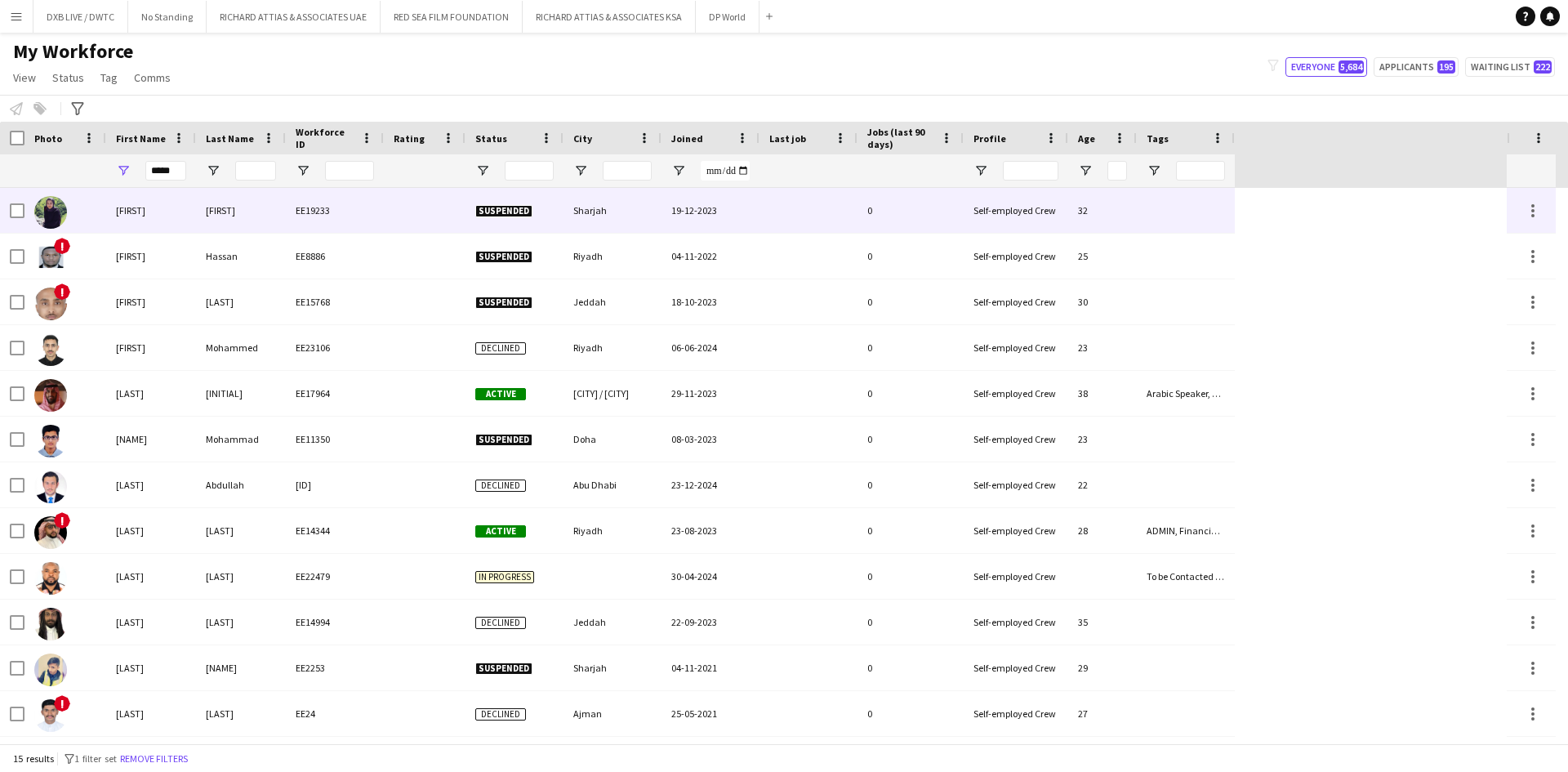 click on "[FIRST]" at bounding box center [151, 210] 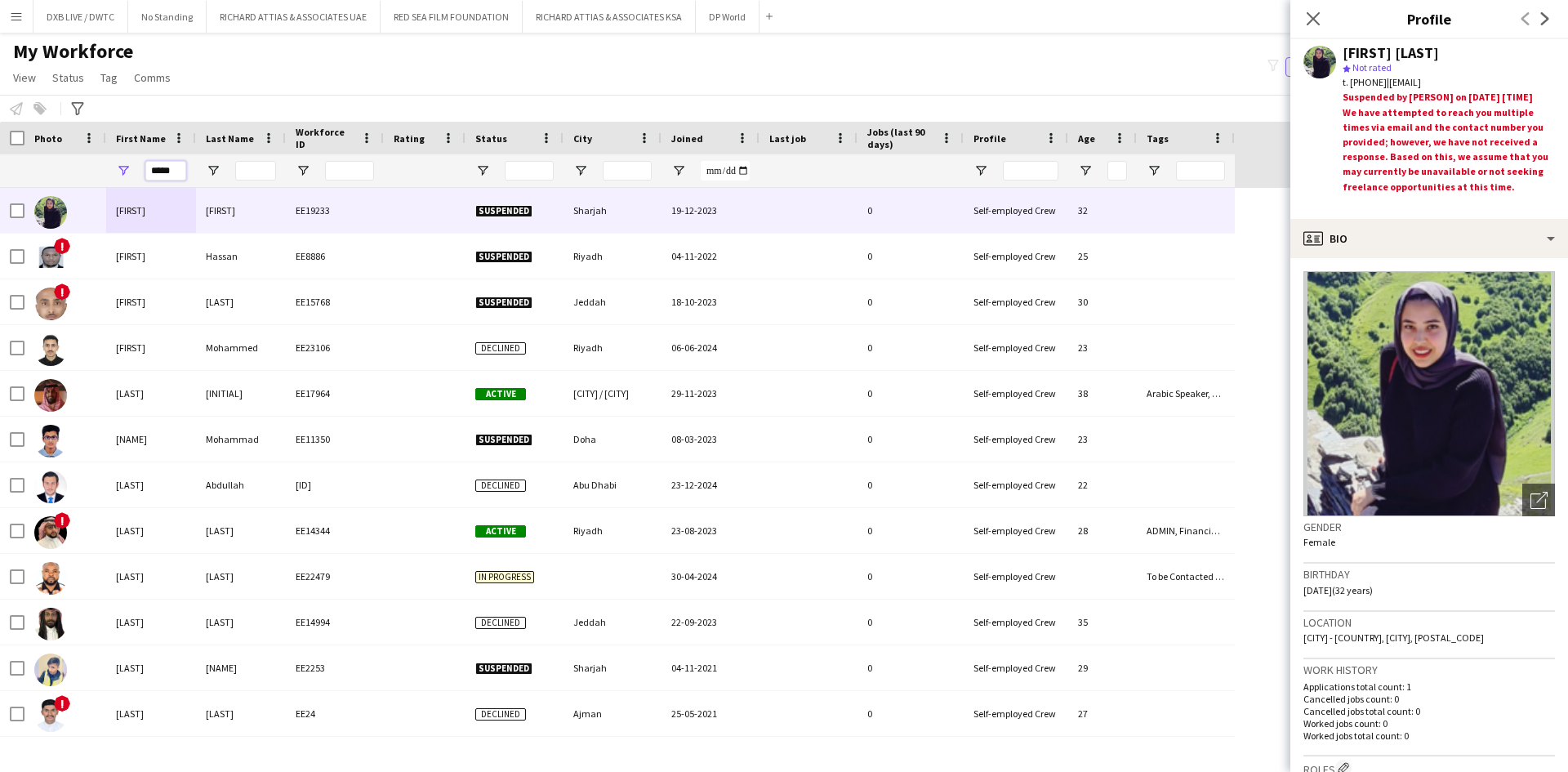 drag, startPoint x: 178, startPoint y: 175, endPoint x: 118, endPoint y: 167, distance: 60.530984 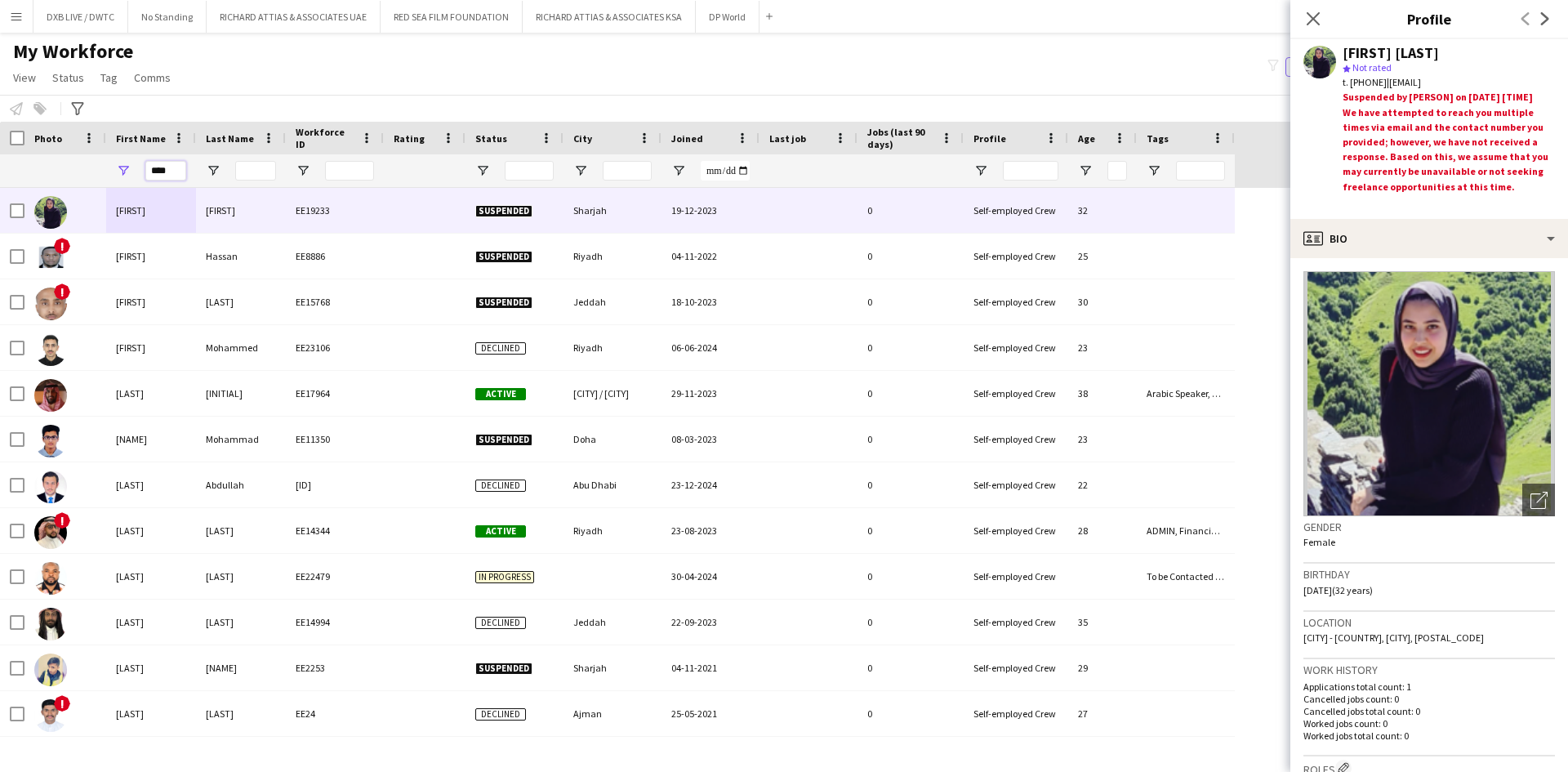 type on "****" 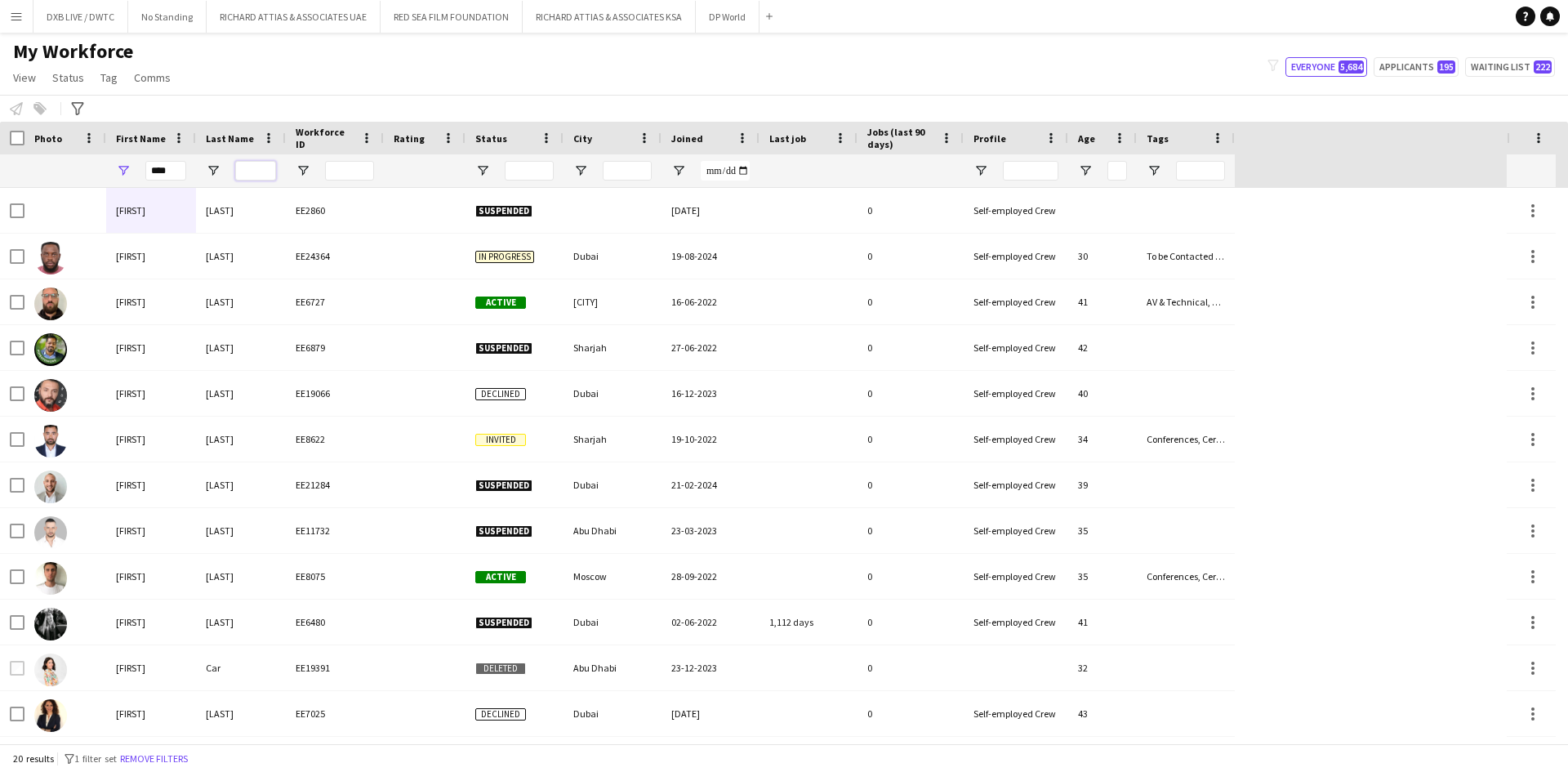 click at bounding box center (256, 171) 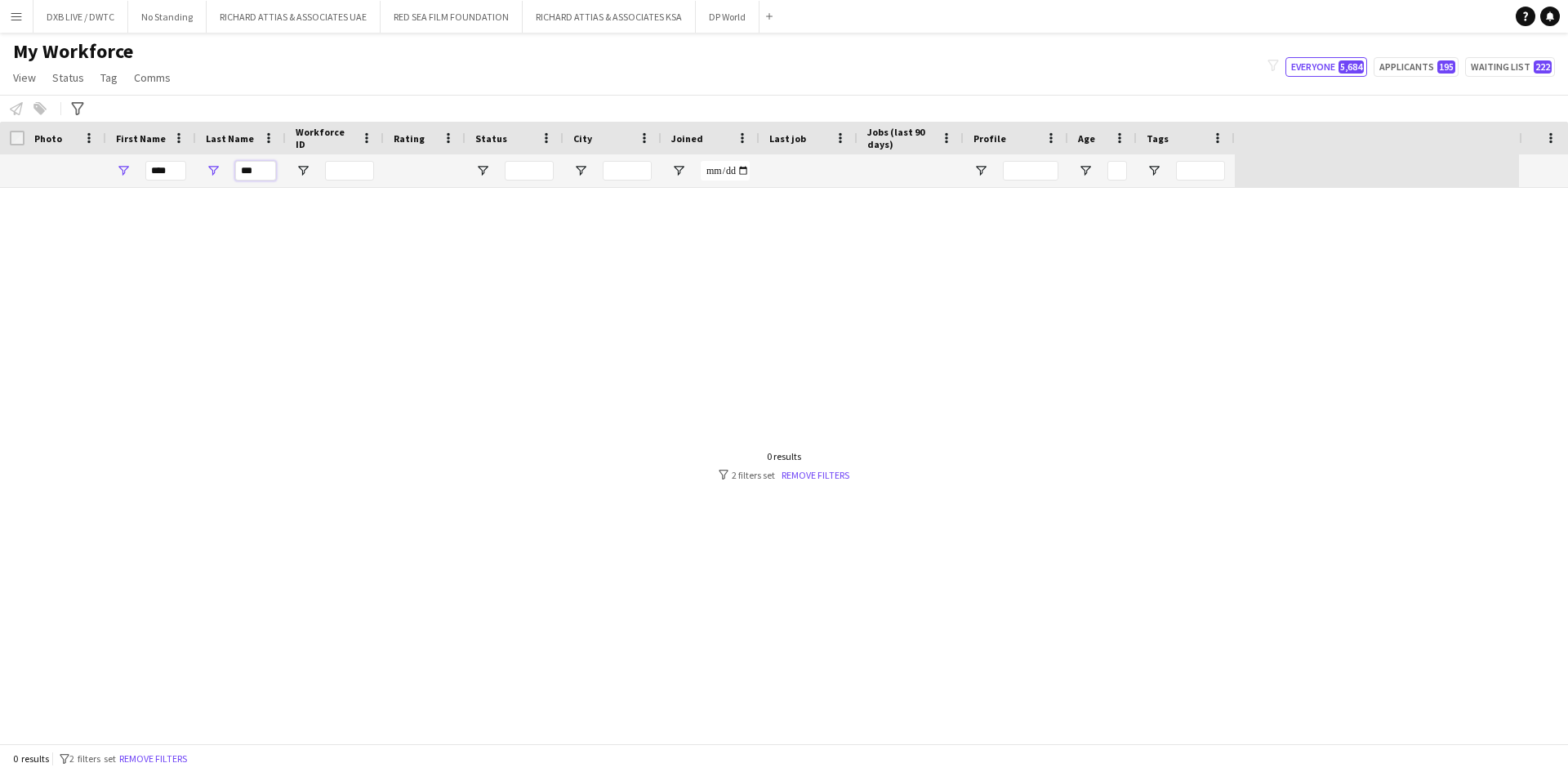 type on "***" 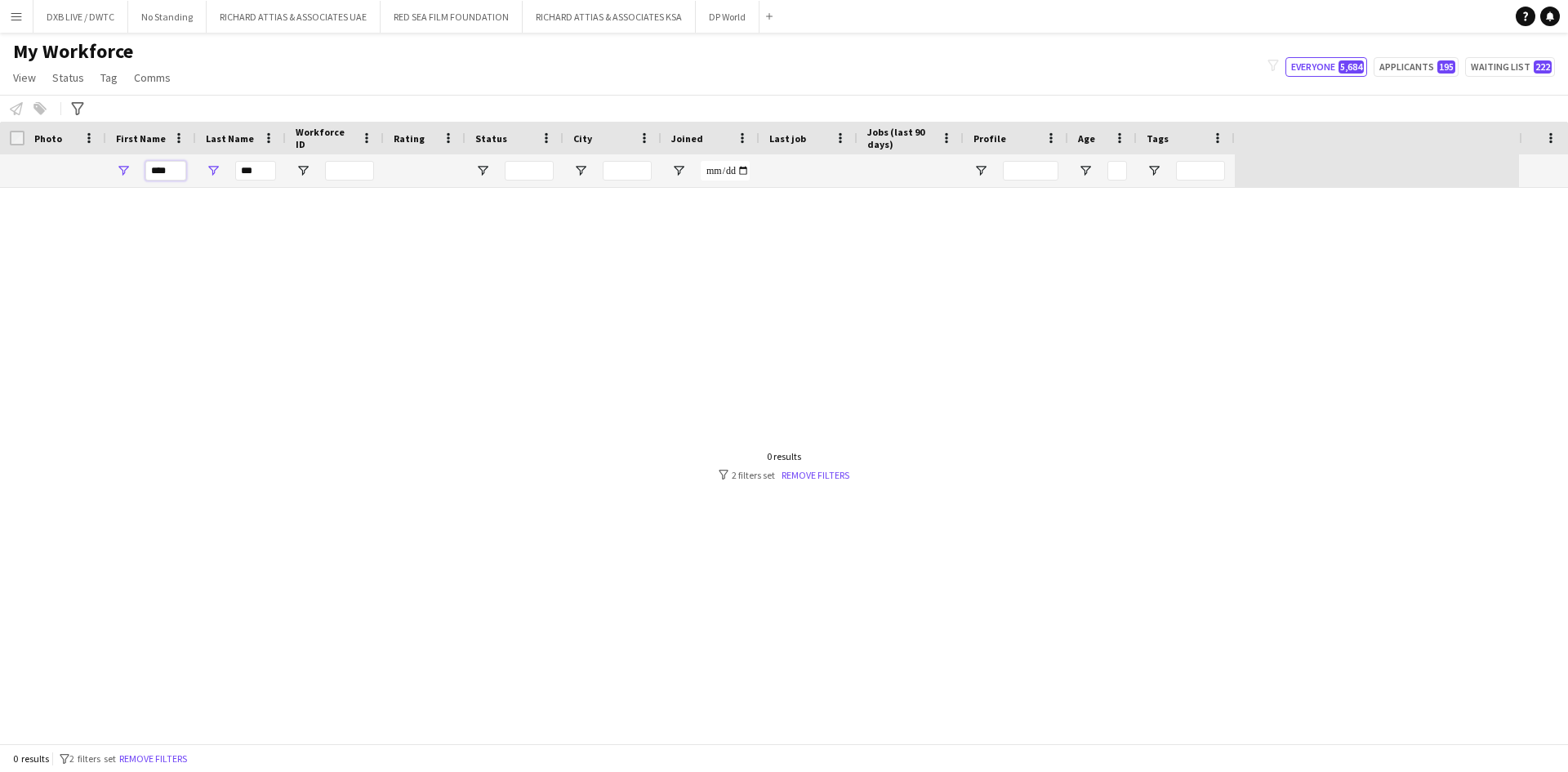 drag, startPoint x: 171, startPoint y: 168, endPoint x: 127, endPoint y: 170, distance: 44.045431 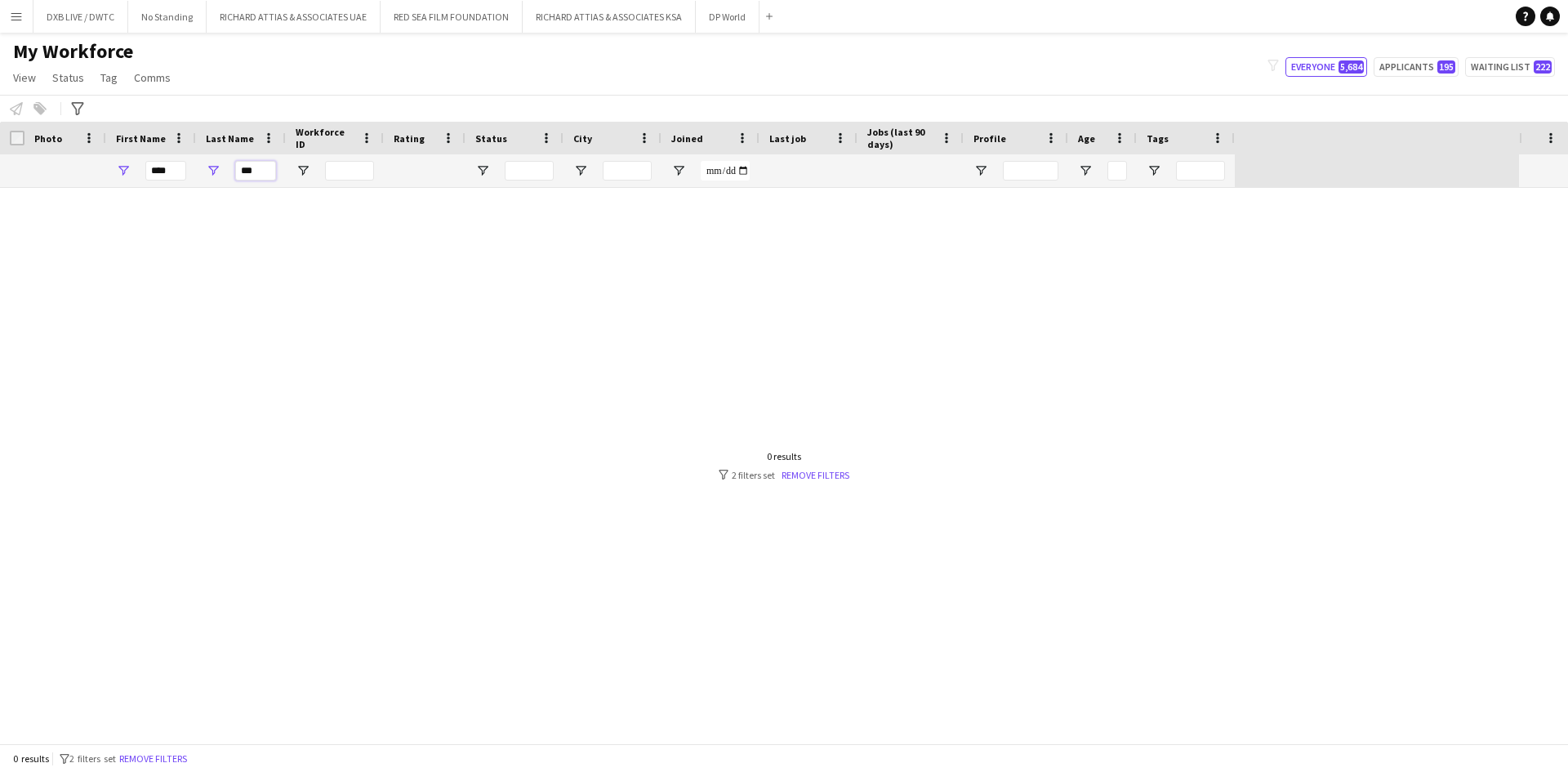 drag, startPoint x: 261, startPoint y: 170, endPoint x: 238, endPoint y: 170, distance: 23 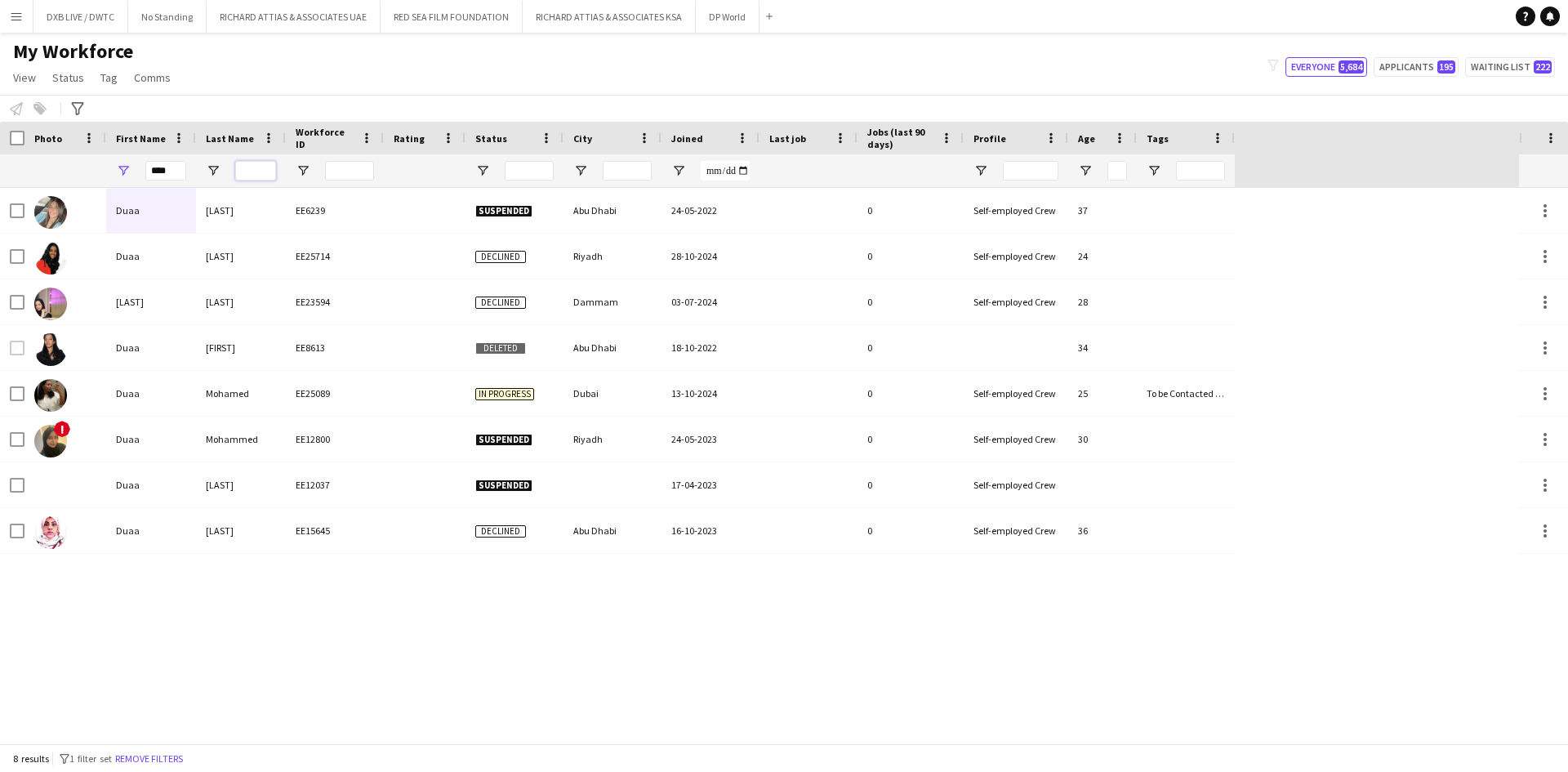 type 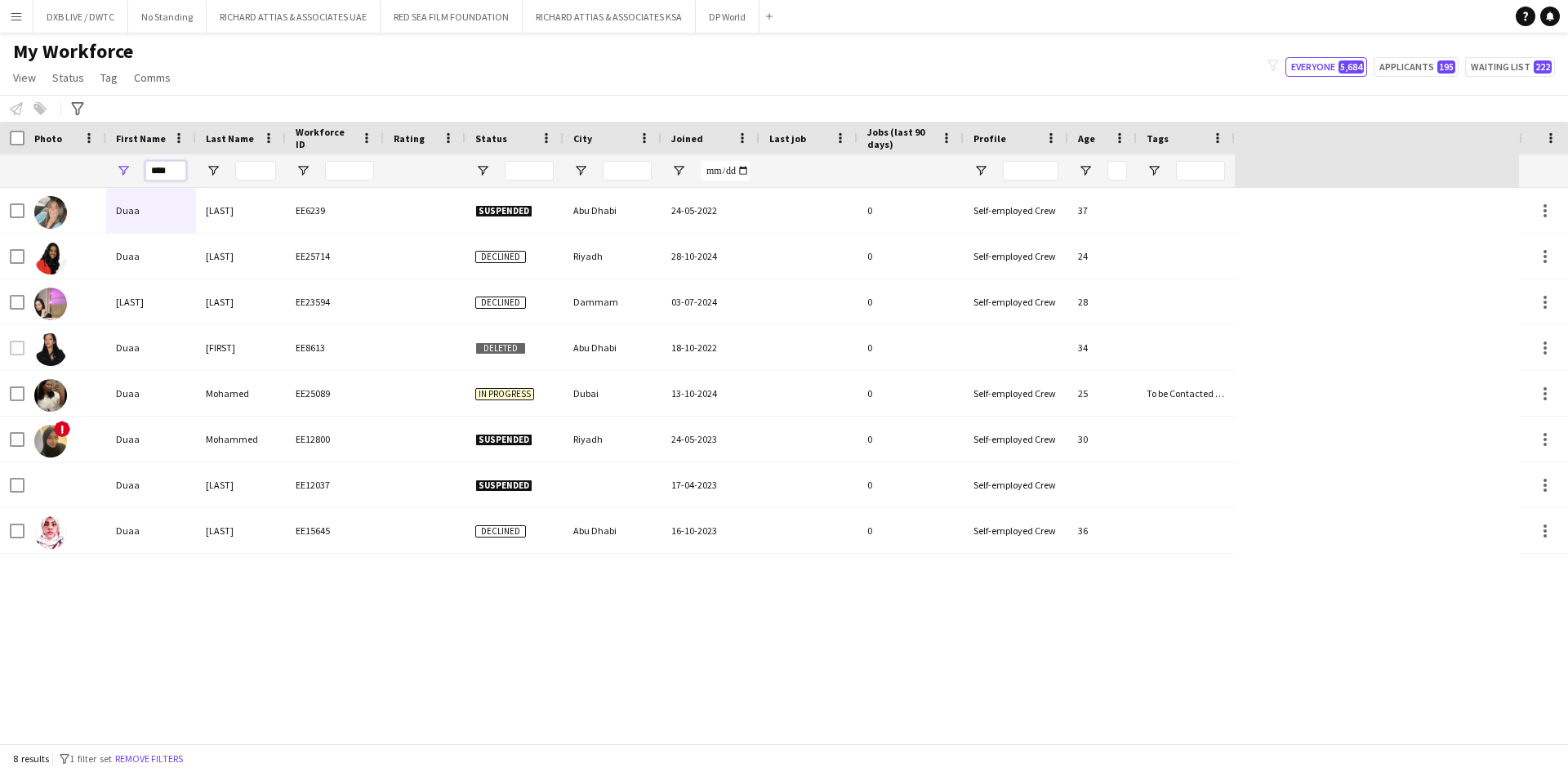 click on "****" at bounding box center (151, 171) 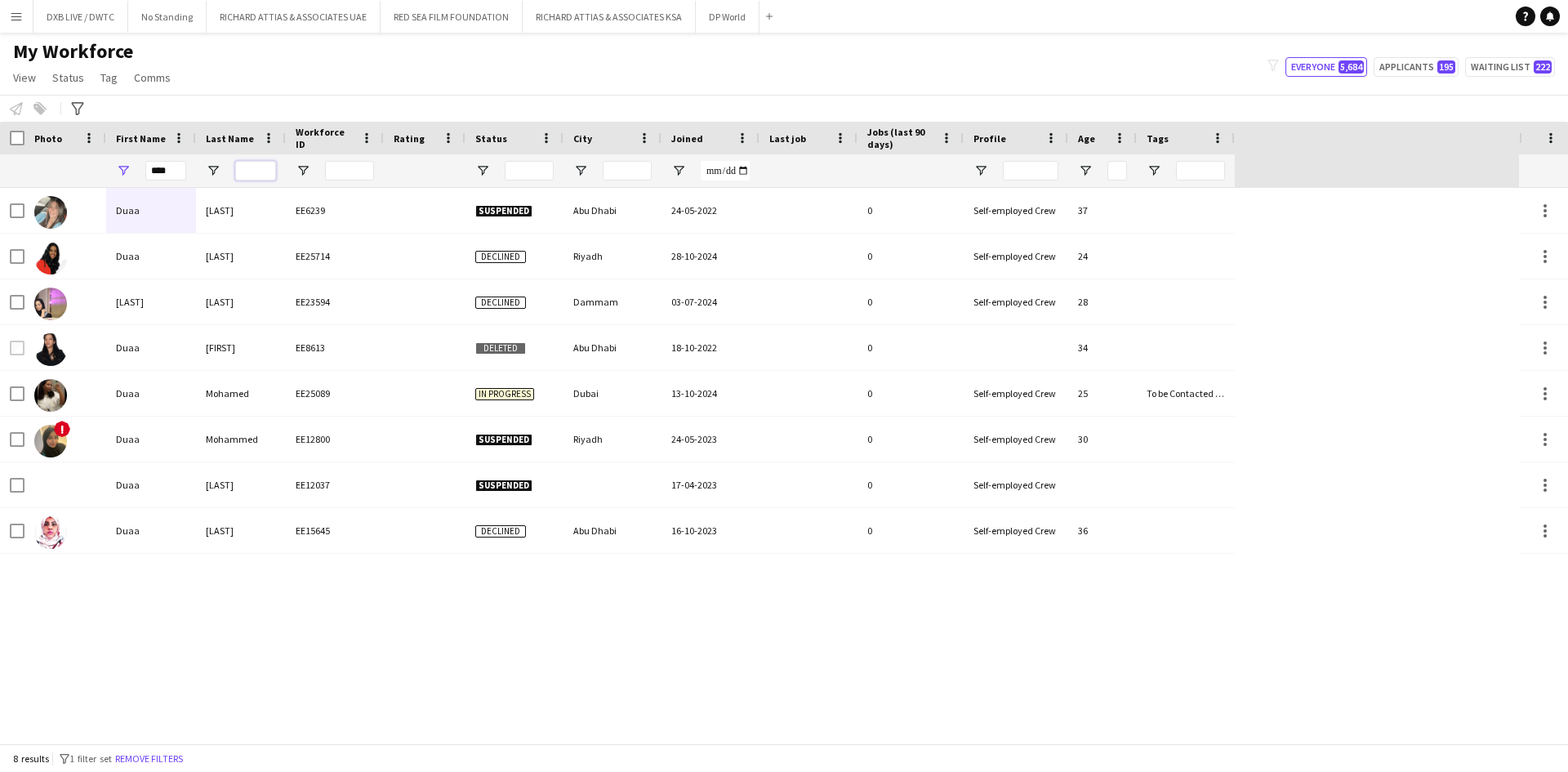click at bounding box center [256, 171] 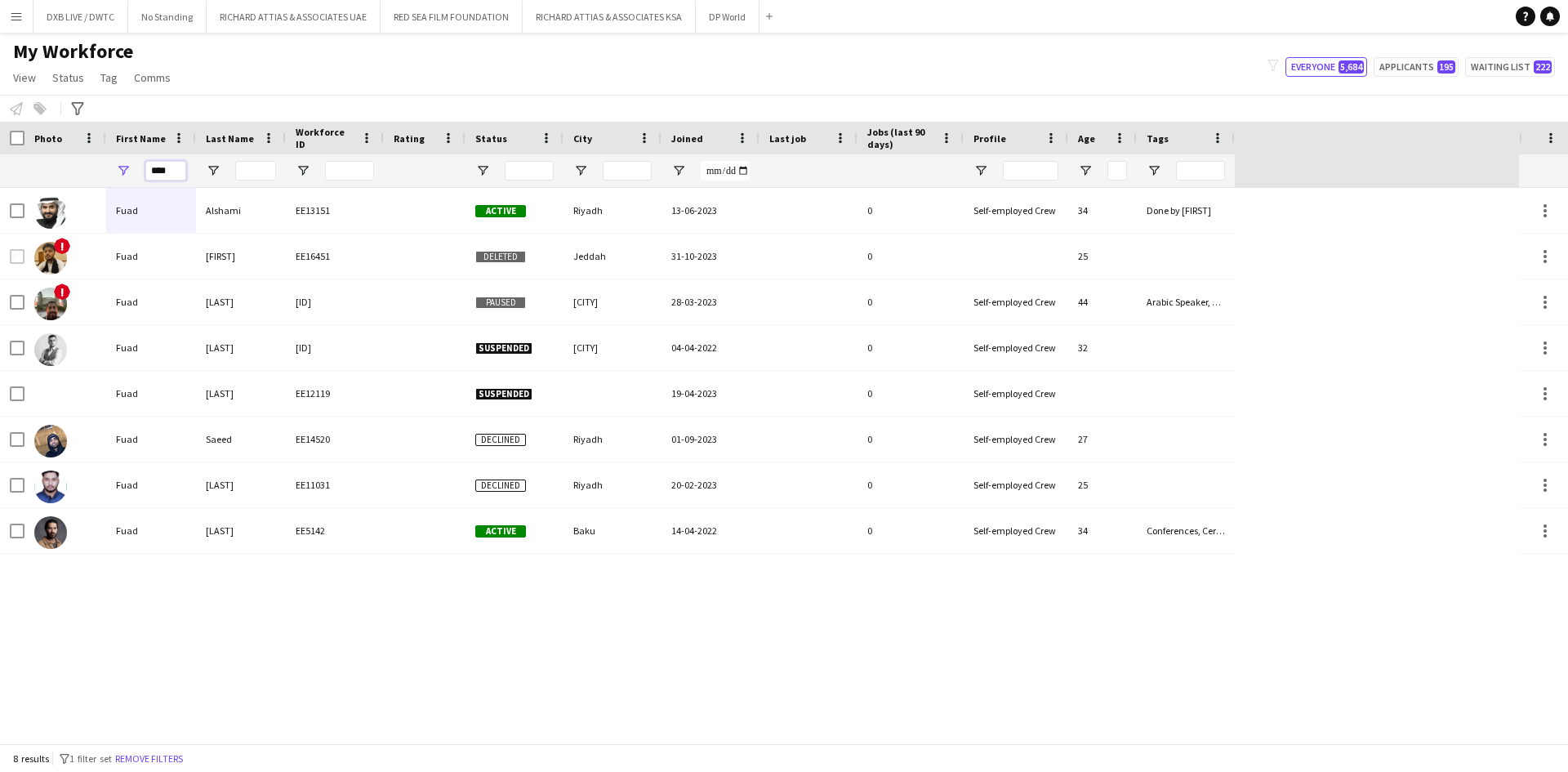 click on "****" at bounding box center [166, 171] 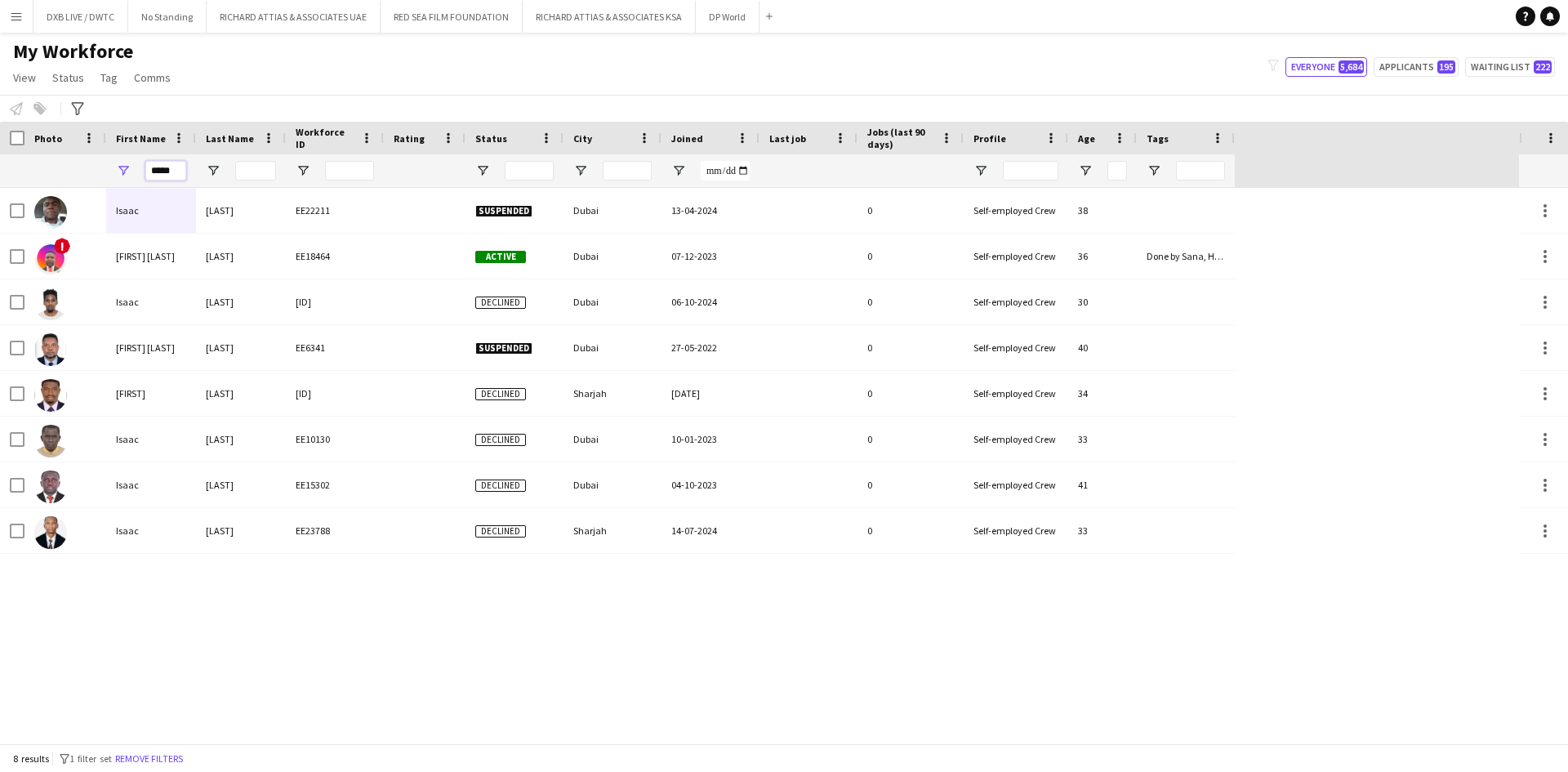 drag, startPoint x: 176, startPoint y: 173, endPoint x: 110, endPoint y: 173, distance: 66 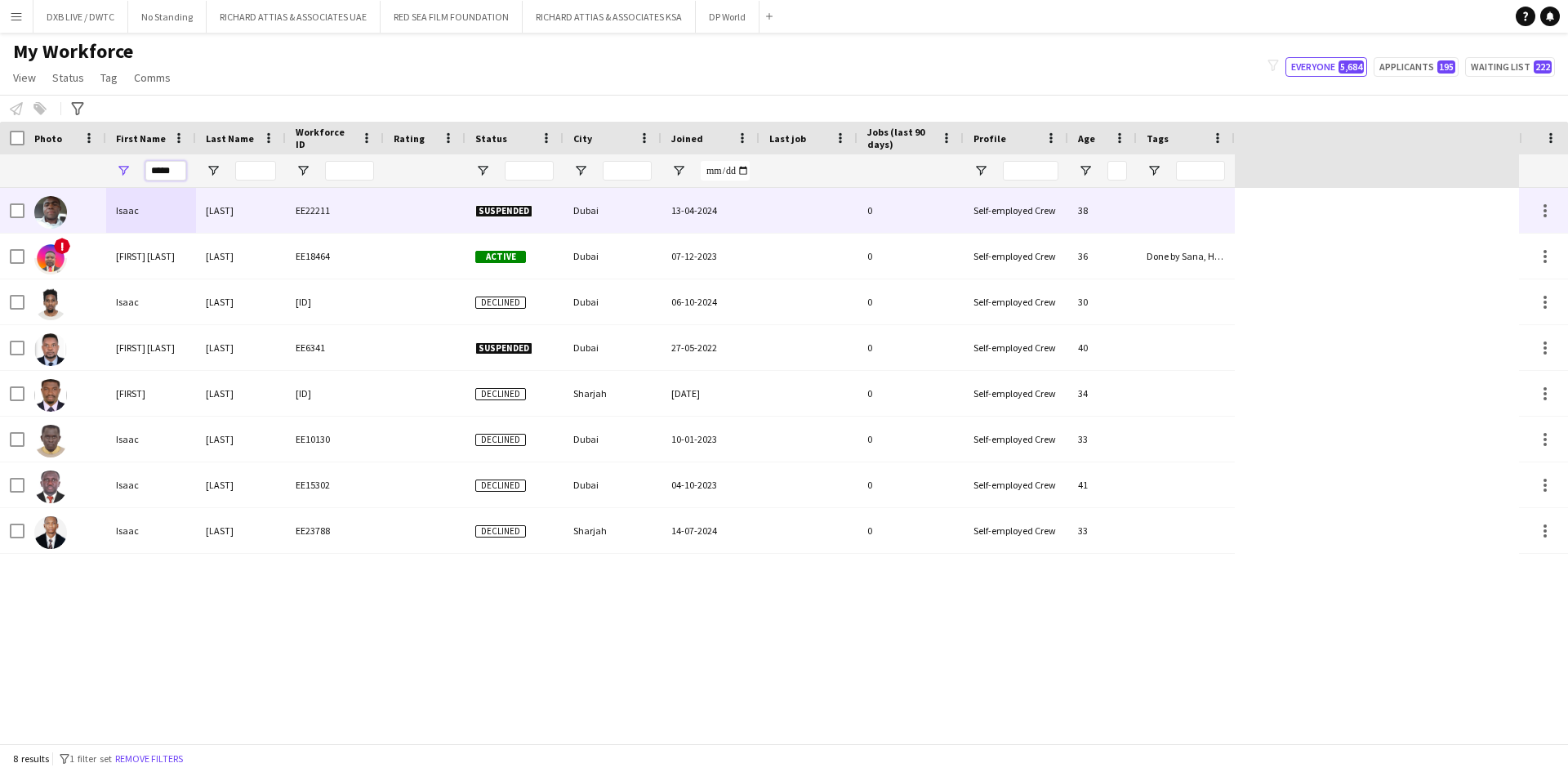 type on "*****" 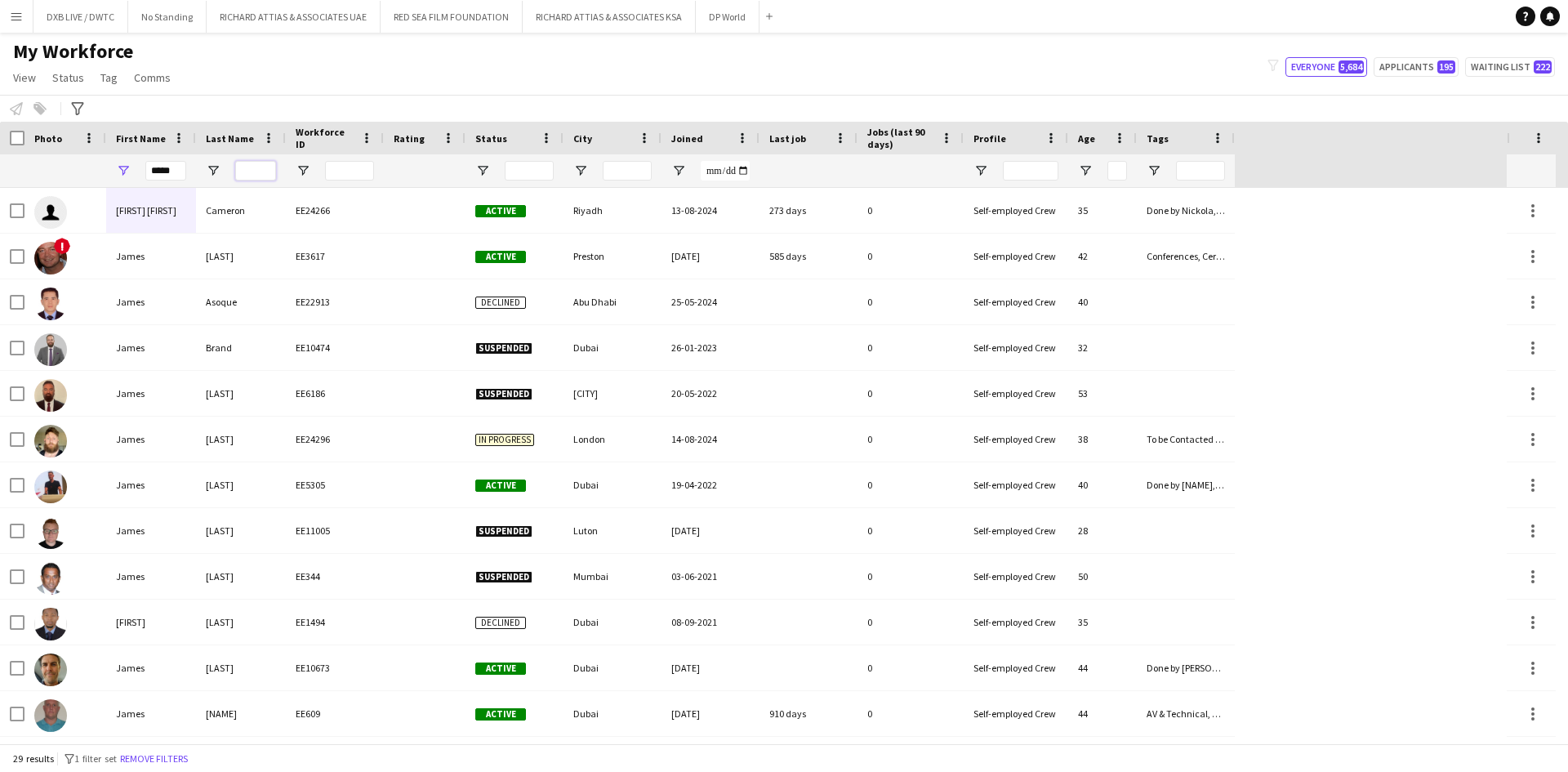 click at bounding box center [256, 171] 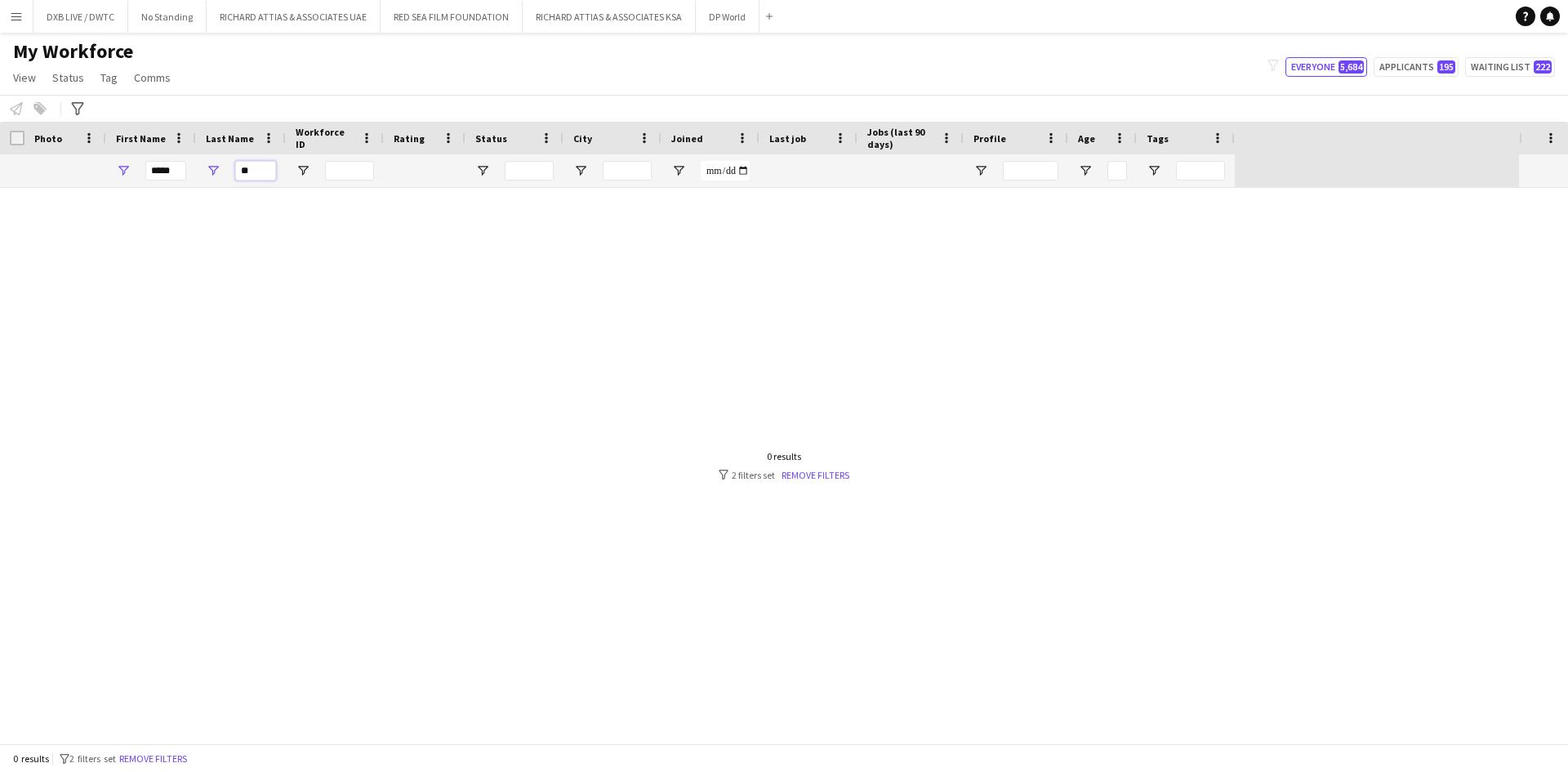 type on "*" 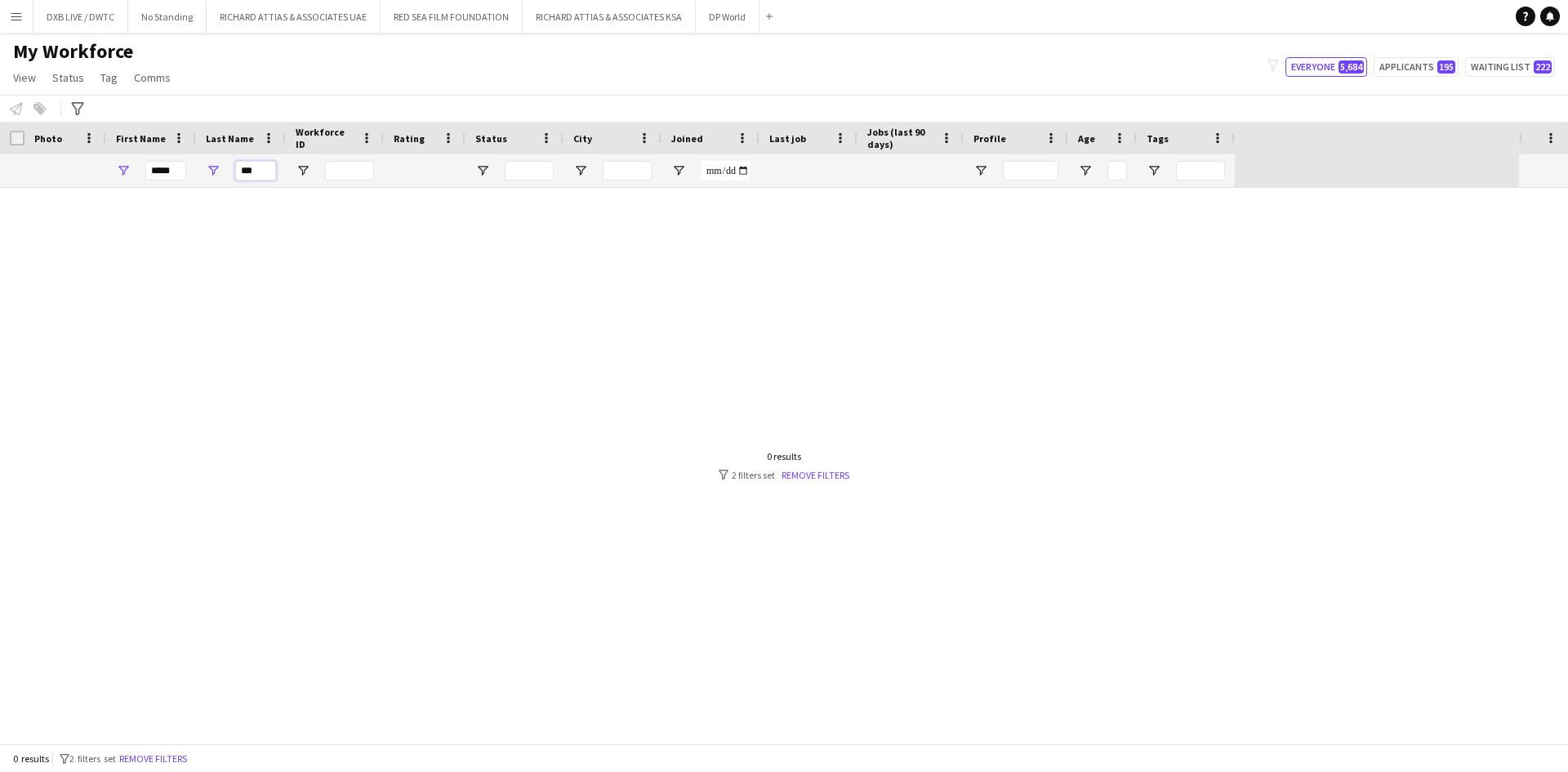 drag, startPoint x: 264, startPoint y: 176, endPoint x: 241, endPoint y: 176, distance: 23 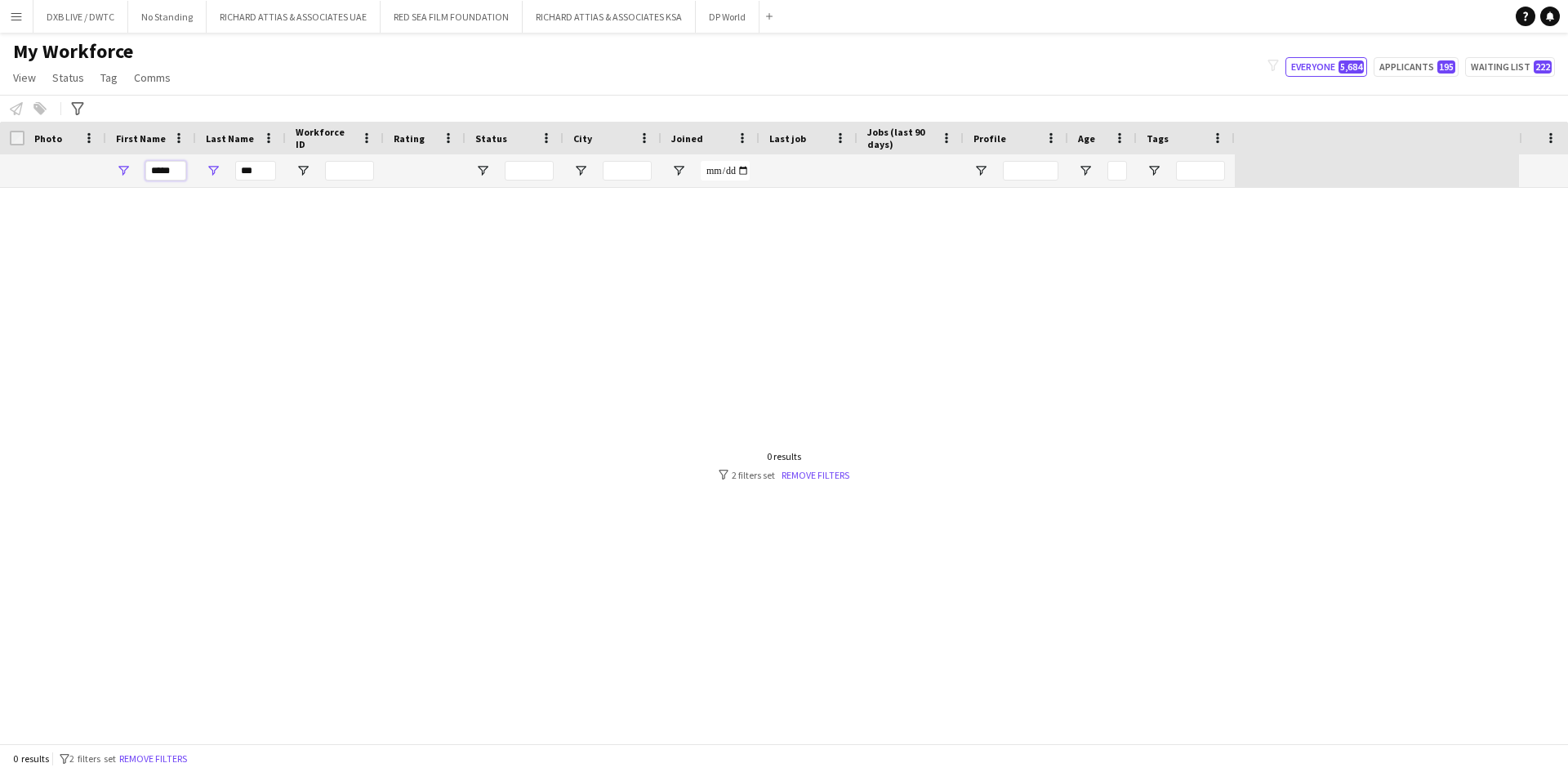 click on "*****" at bounding box center (166, 171) 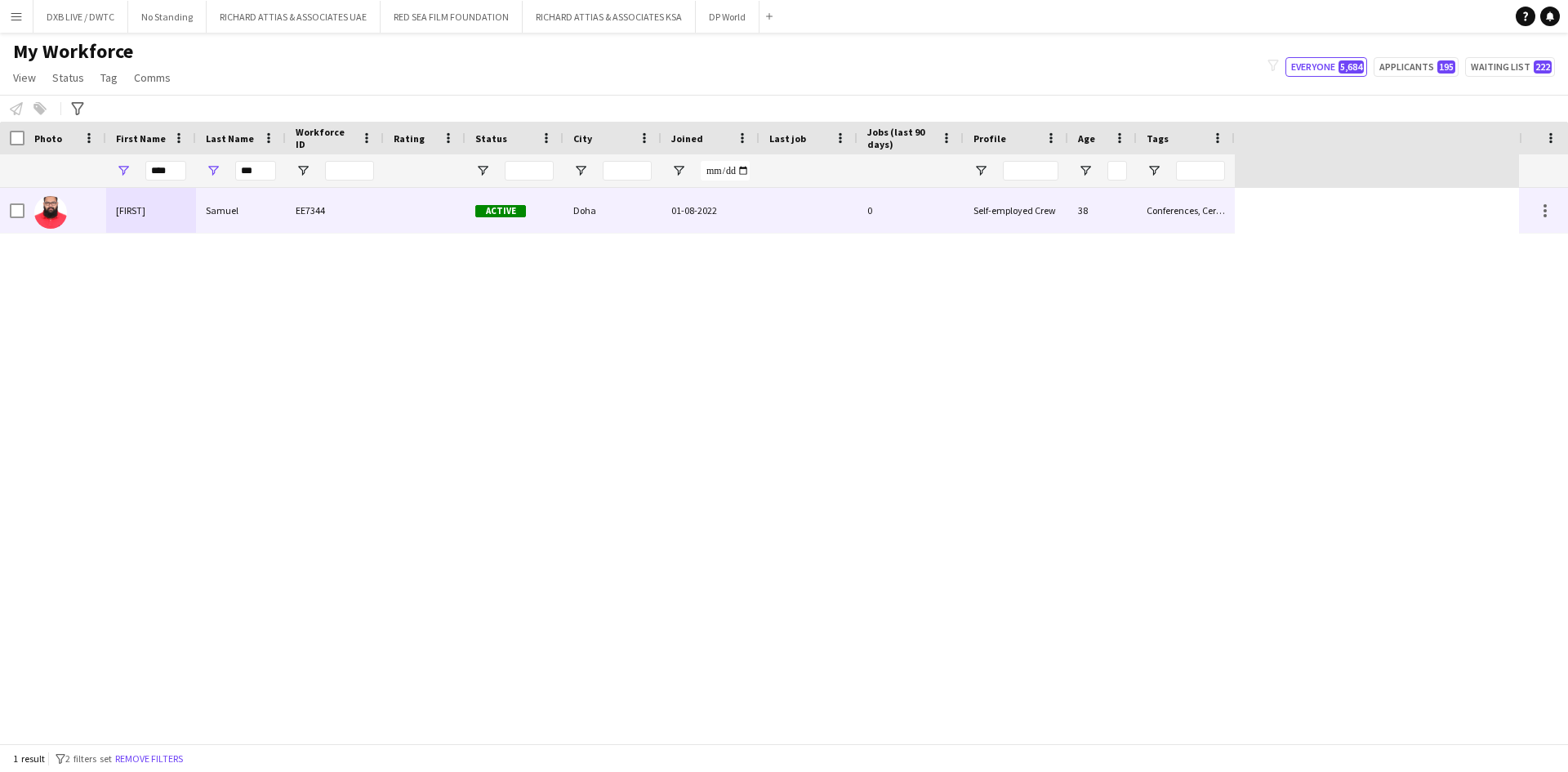 click on "EE7344" at bounding box center (335, 210) 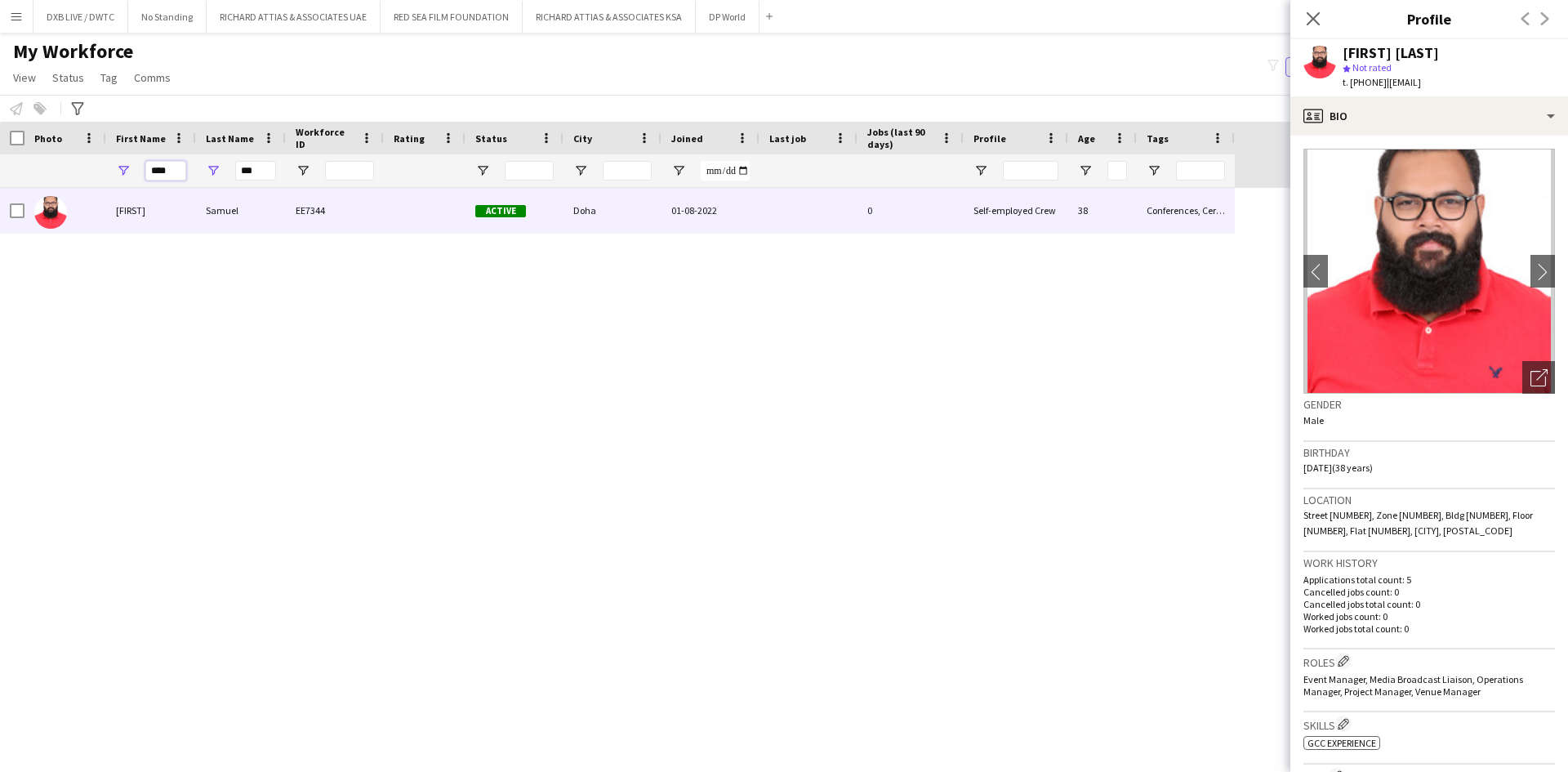 drag, startPoint x: 172, startPoint y: 167, endPoint x: 222, endPoint y: 166, distance: 50.01 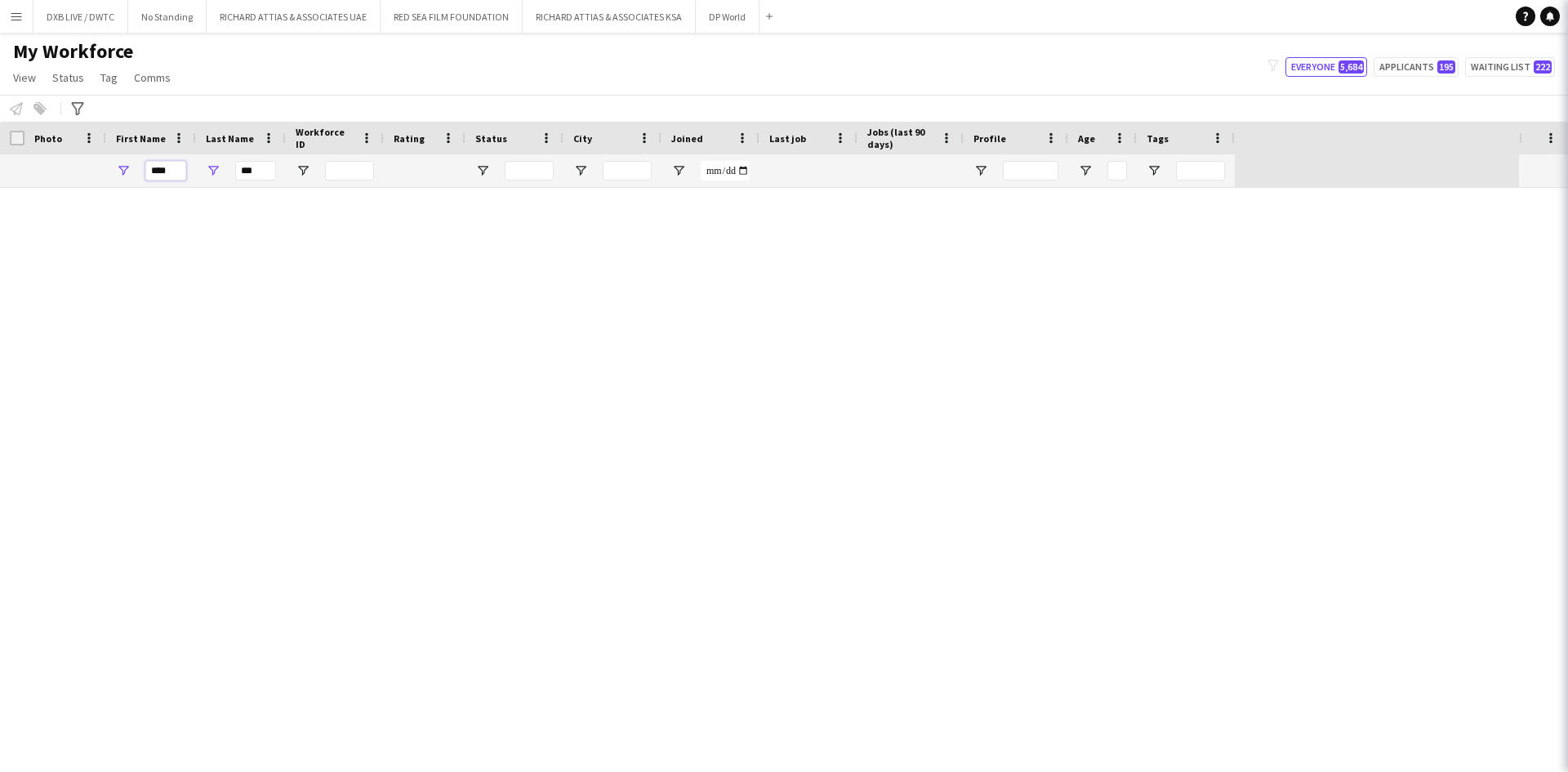 type on "****" 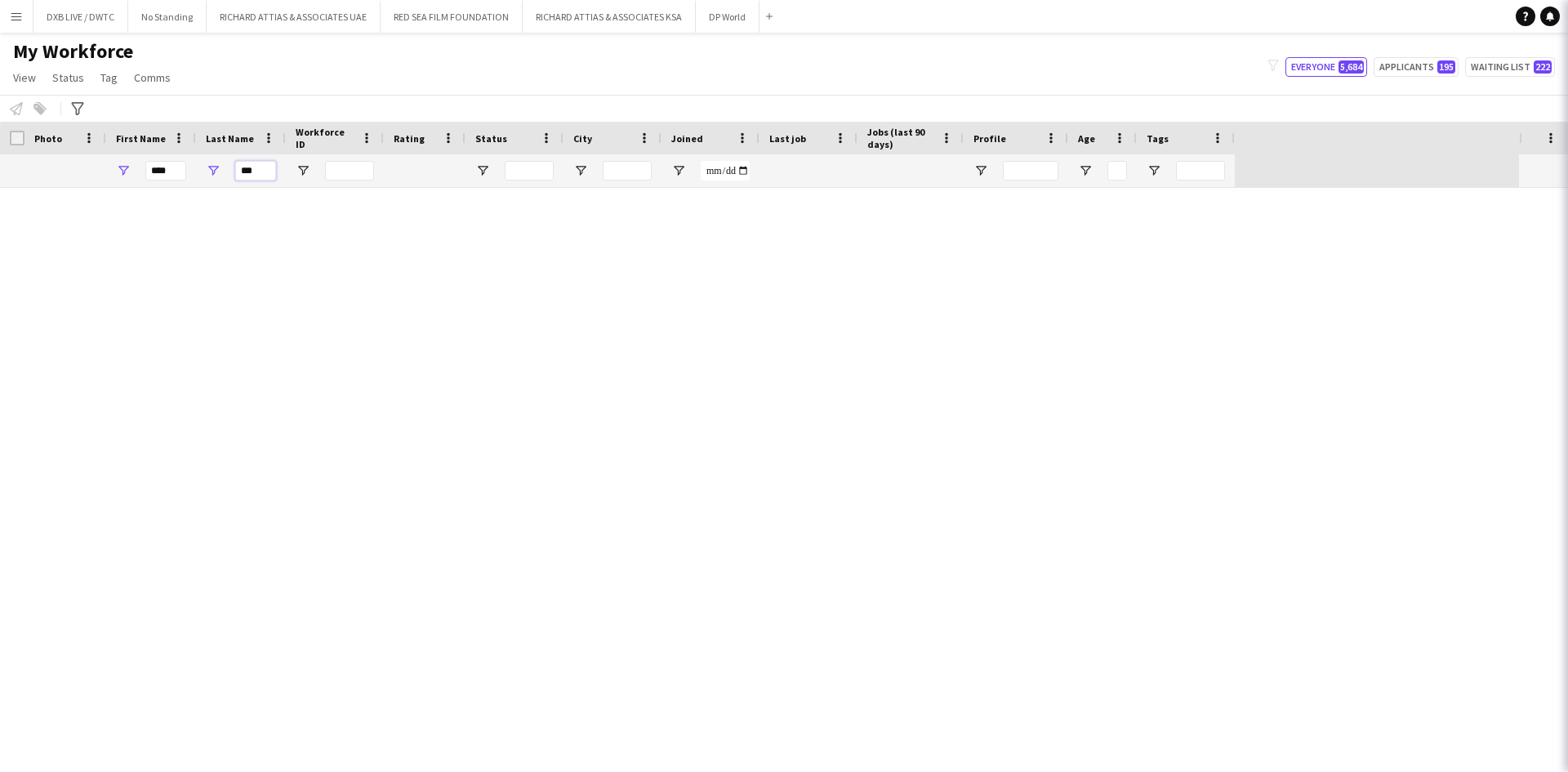 drag, startPoint x: 262, startPoint y: 173, endPoint x: 221, endPoint y: 176, distance: 41.10961 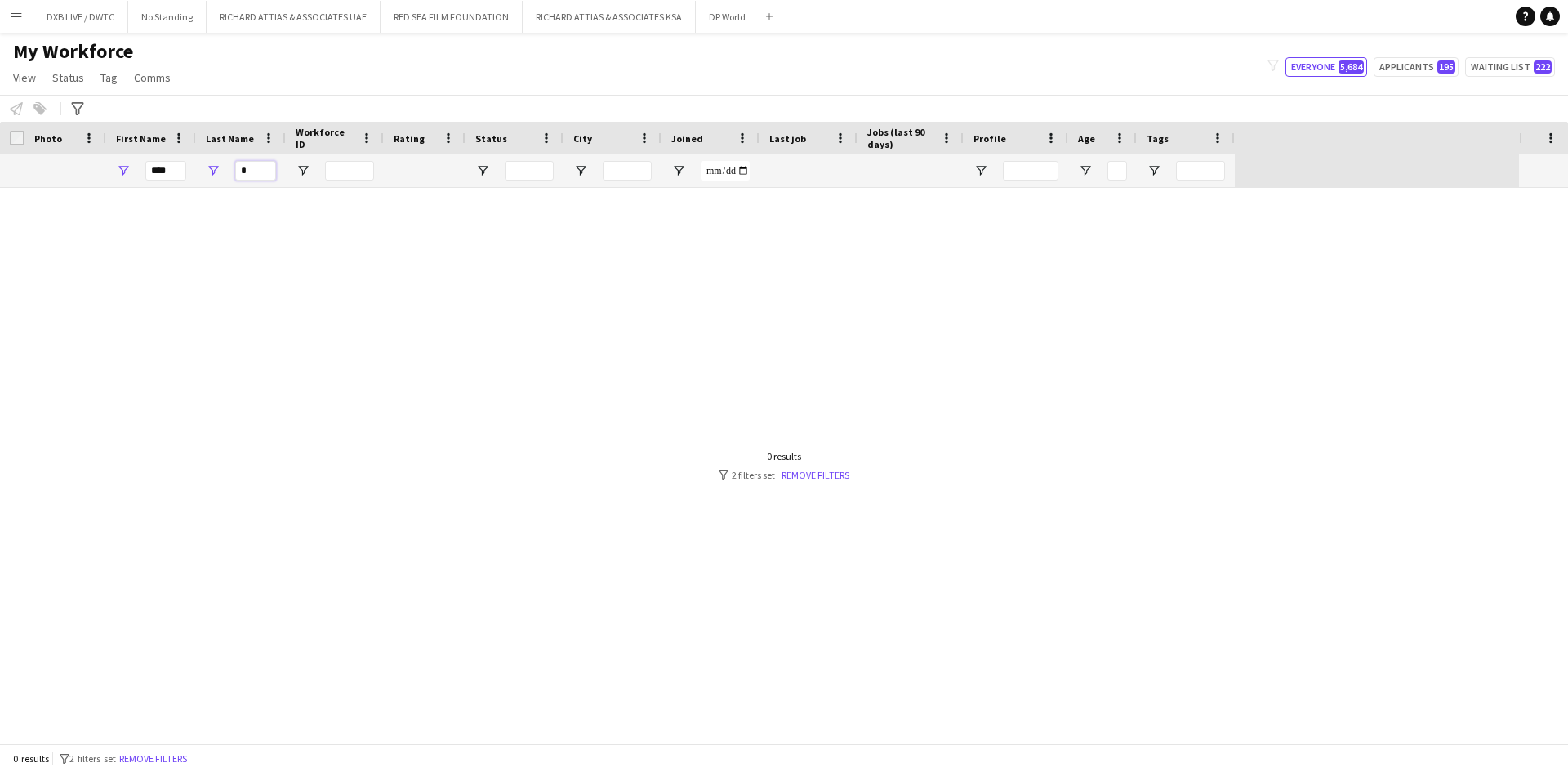 type on "*" 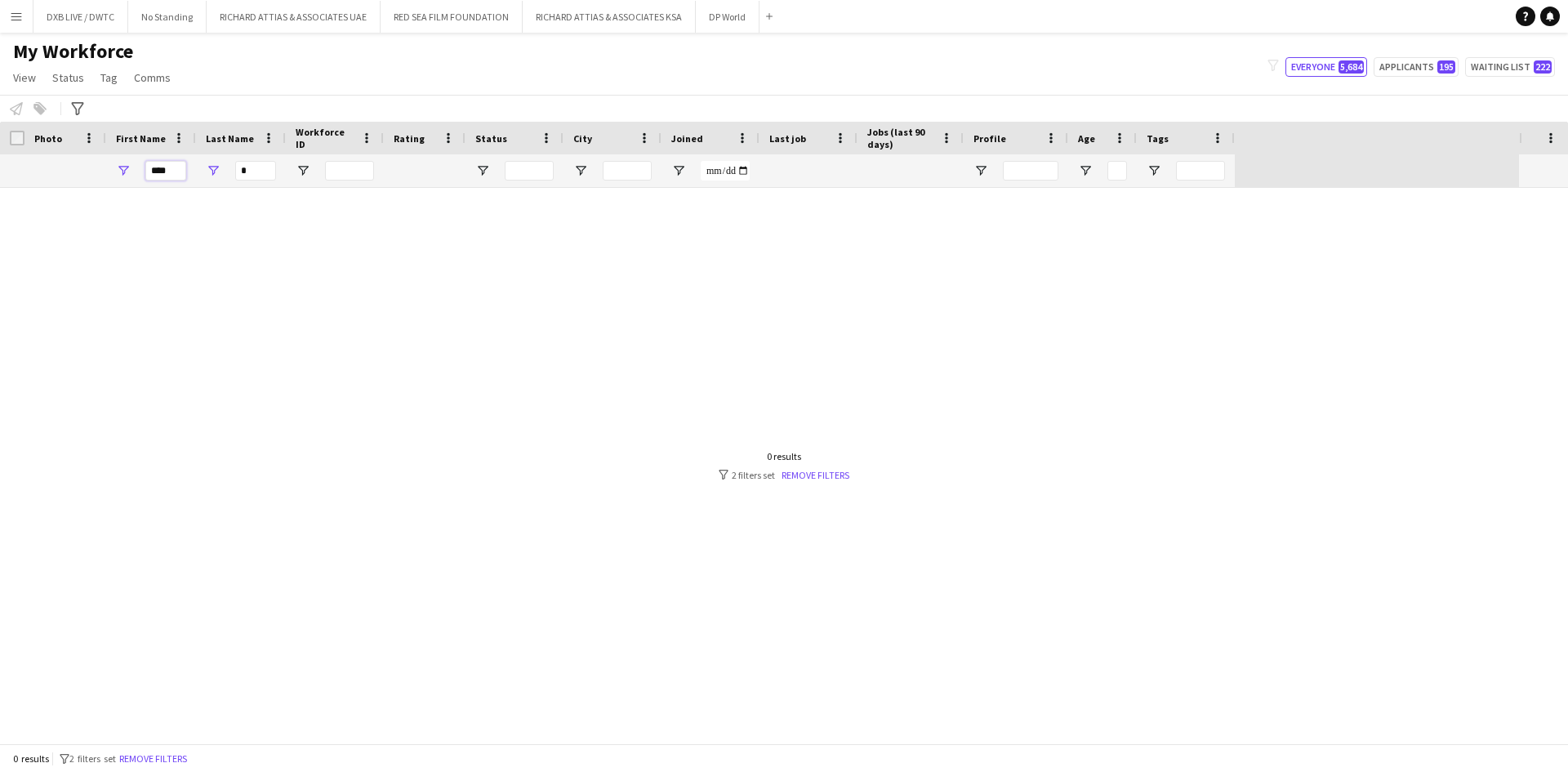 drag, startPoint x: 178, startPoint y: 176, endPoint x: 100, endPoint y: 176, distance: 78 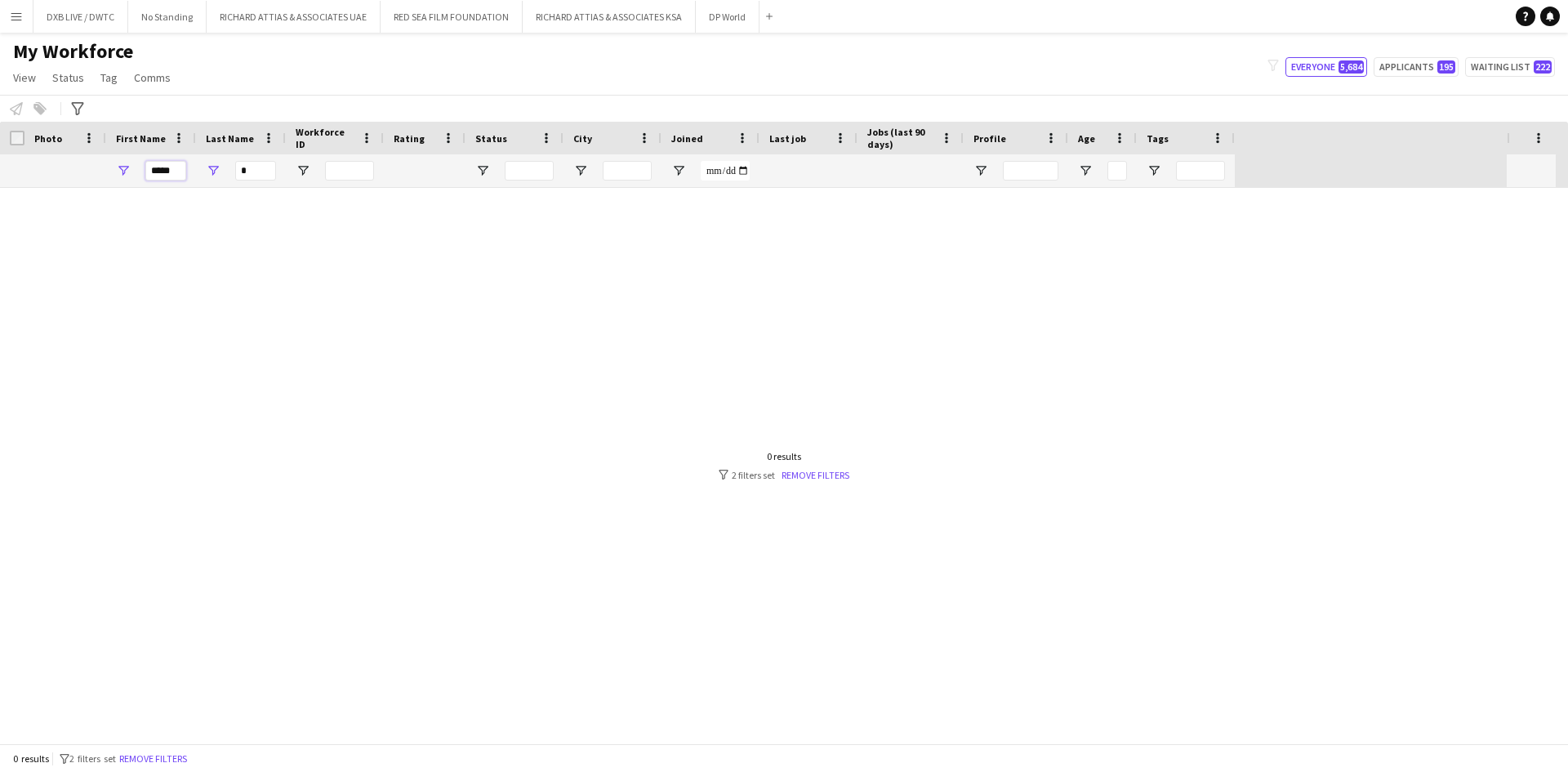 type on "*****" 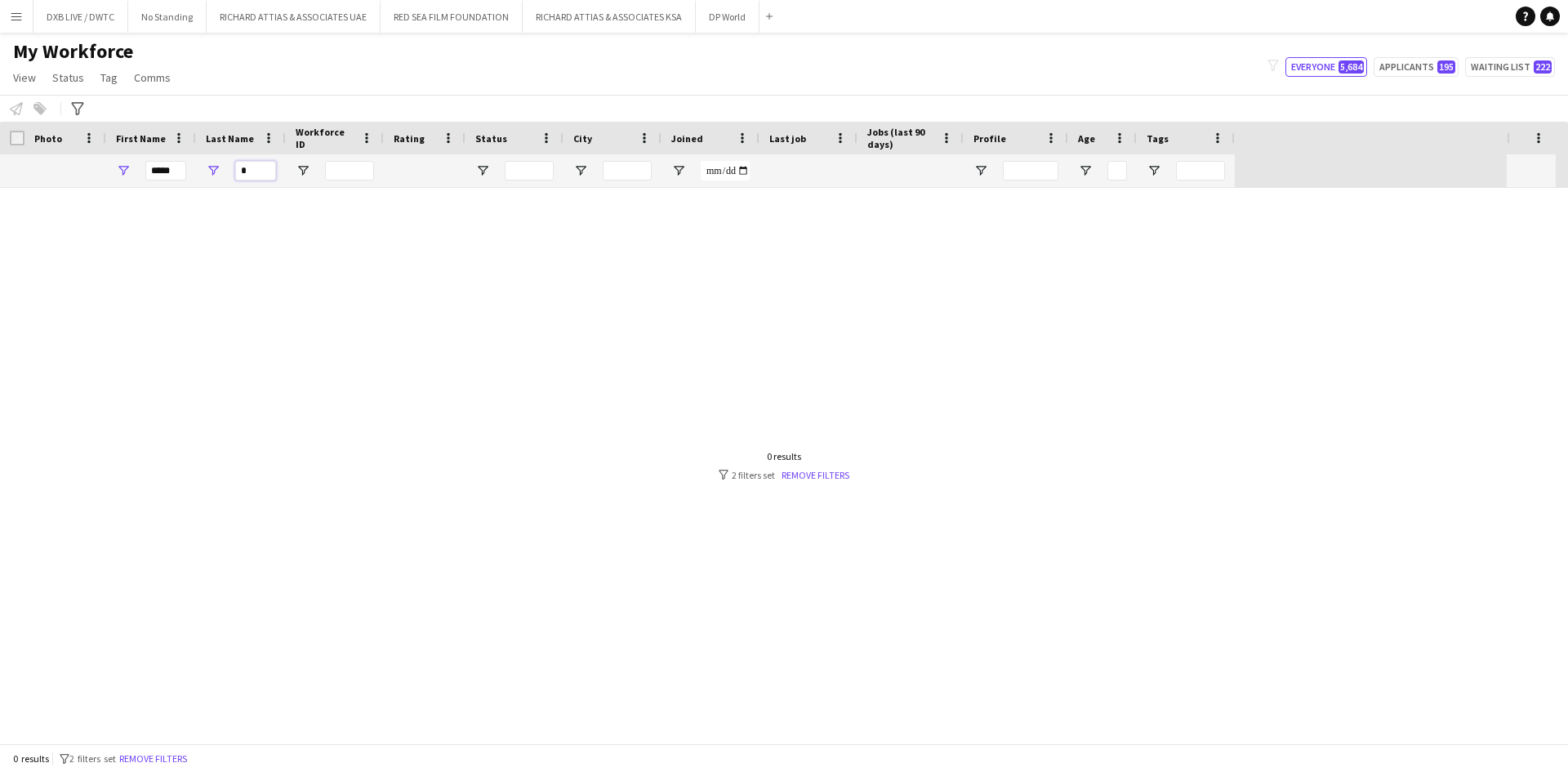 drag, startPoint x: 256, startPoint y: 173, endPoint x: 207, endPoint y: 173, distance: 49 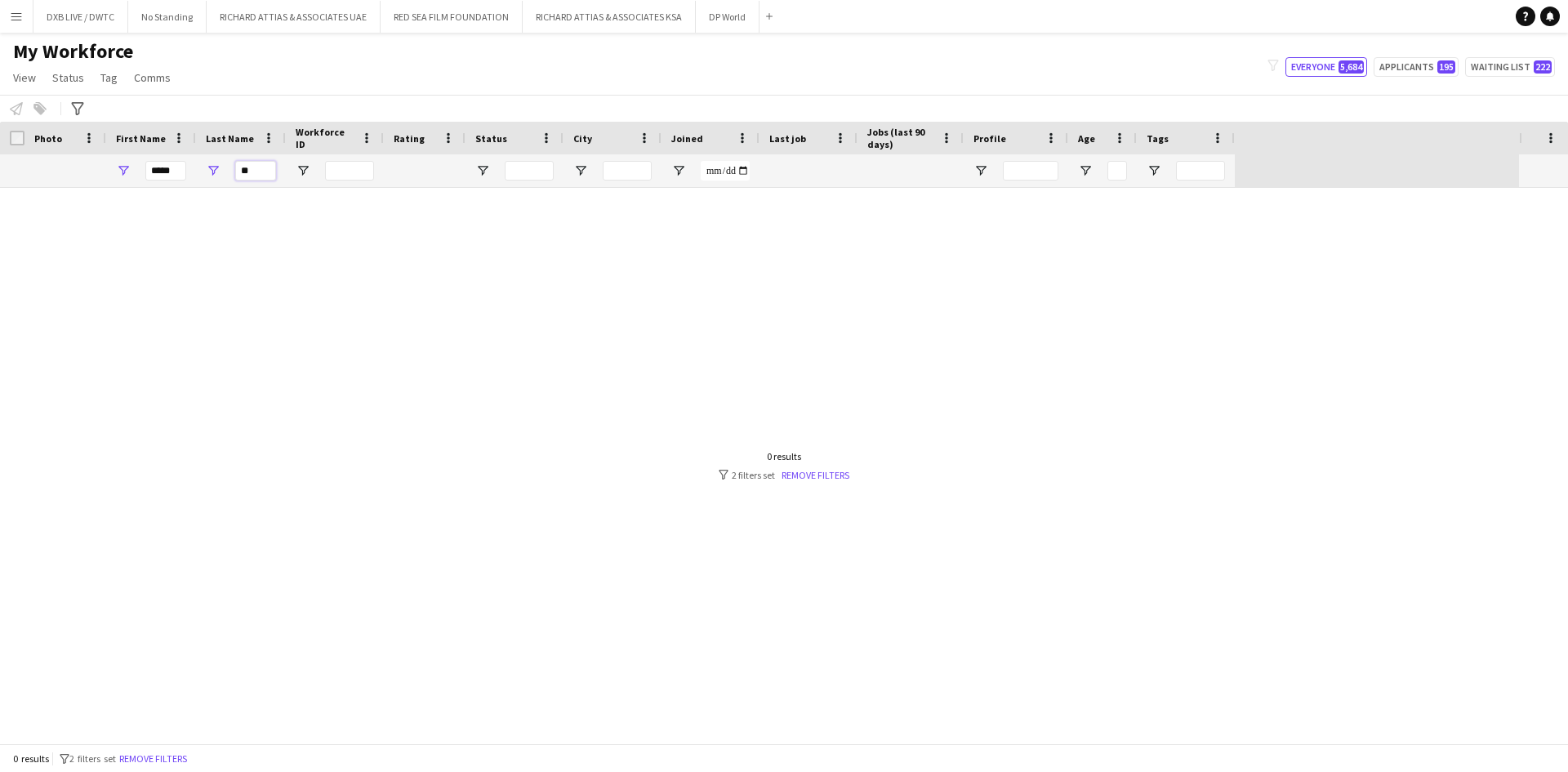 type on "**" 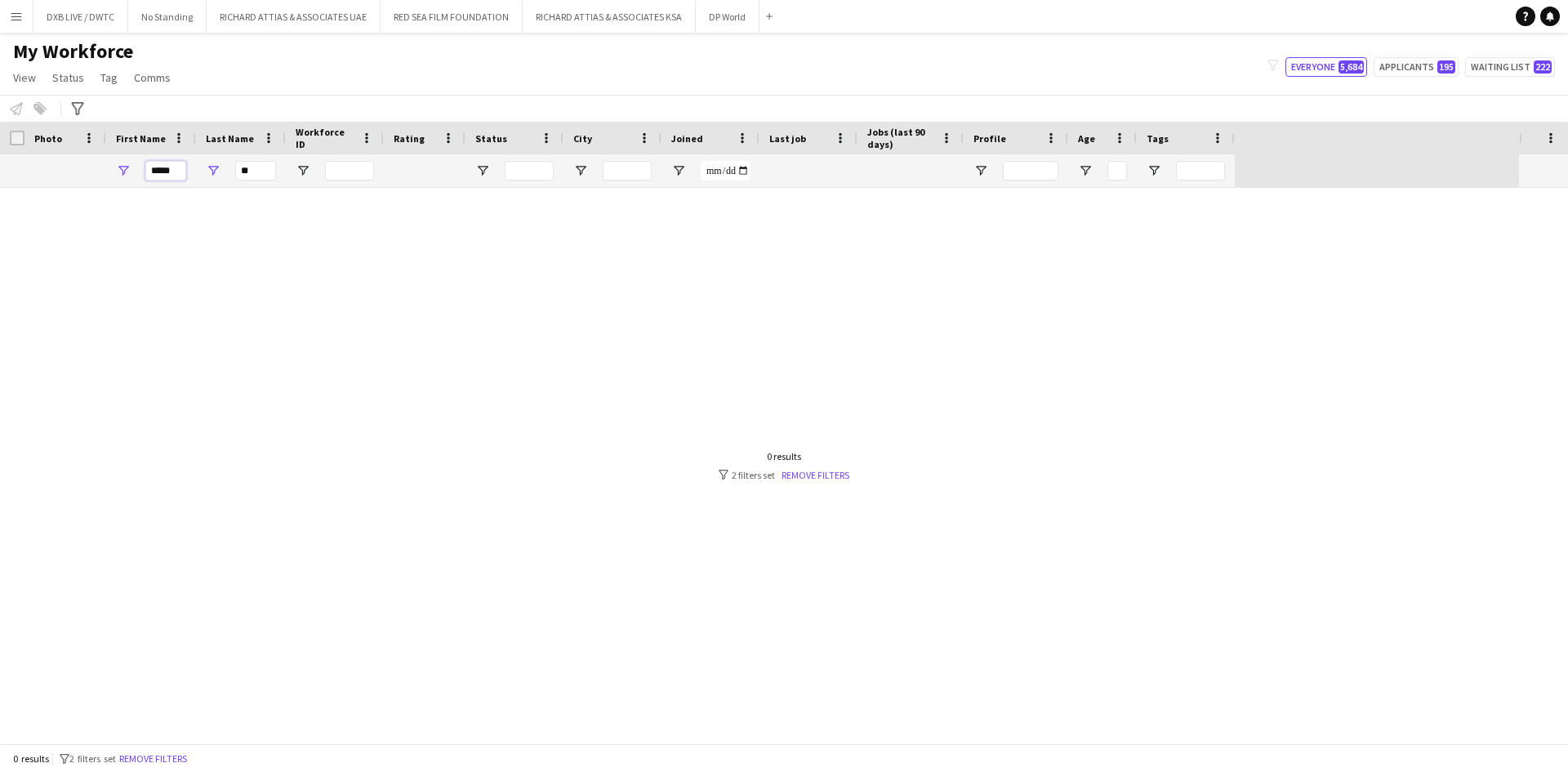 drag, startPoint x: 105, startPoint y: 172, endPoint x: 262, endPoint y: 192, distance: 158.2688 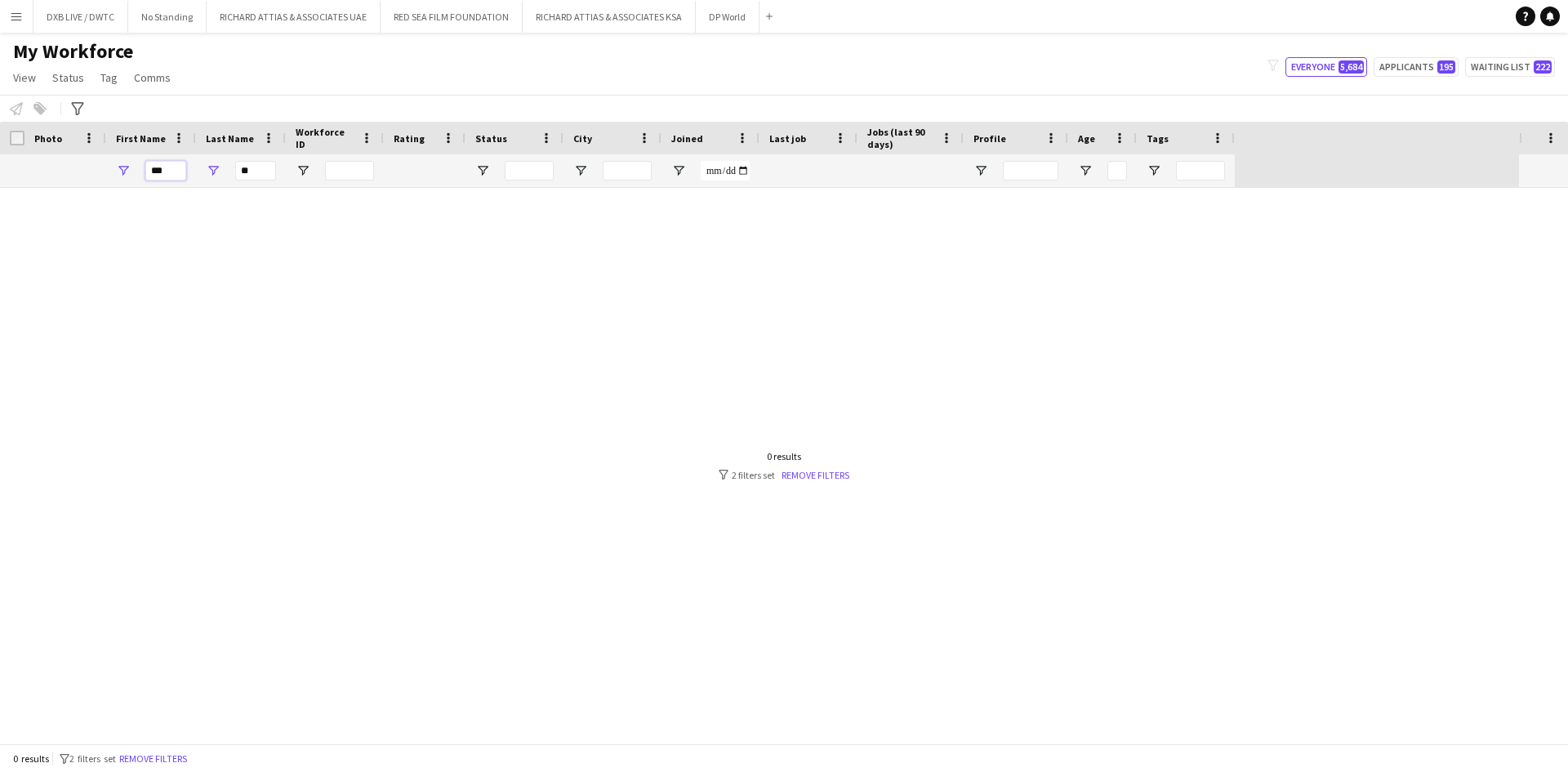 type on "***" 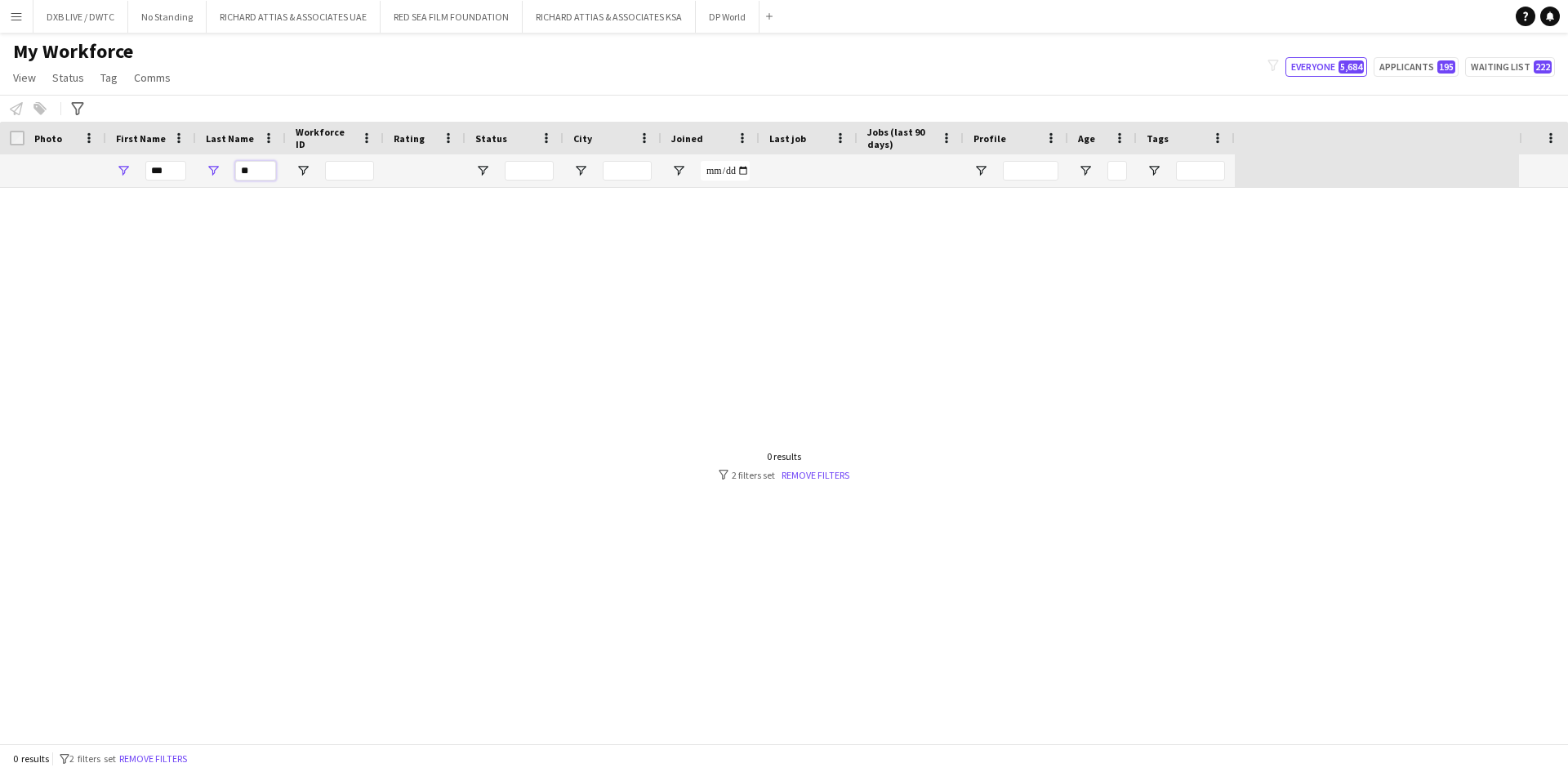 drag, startPoint x: 263, startPoint y: 172, endPoint x: 232, endPoint y: 173, distance: 31.016125 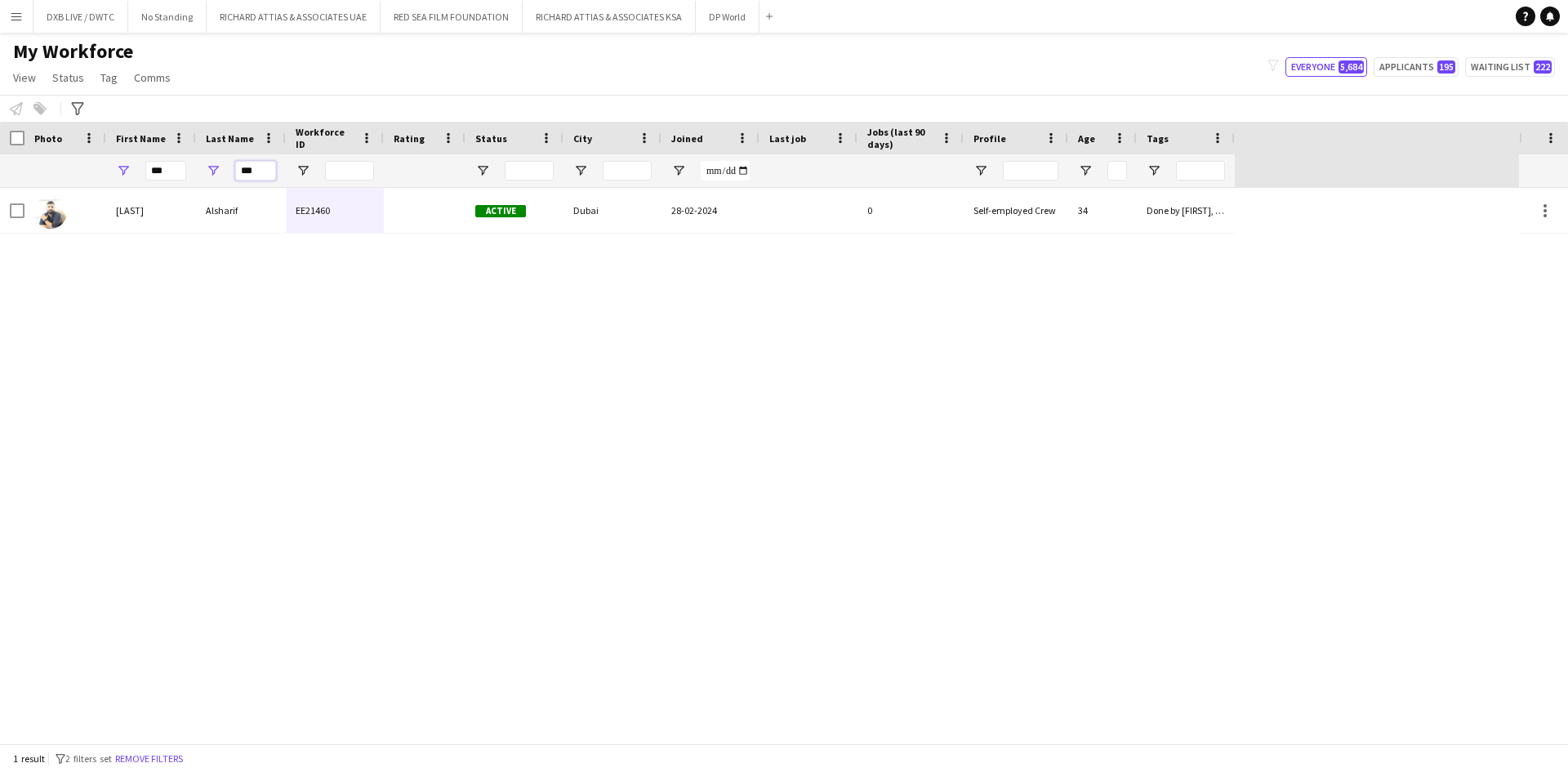 click on "***" at bounding box center (241, 171) 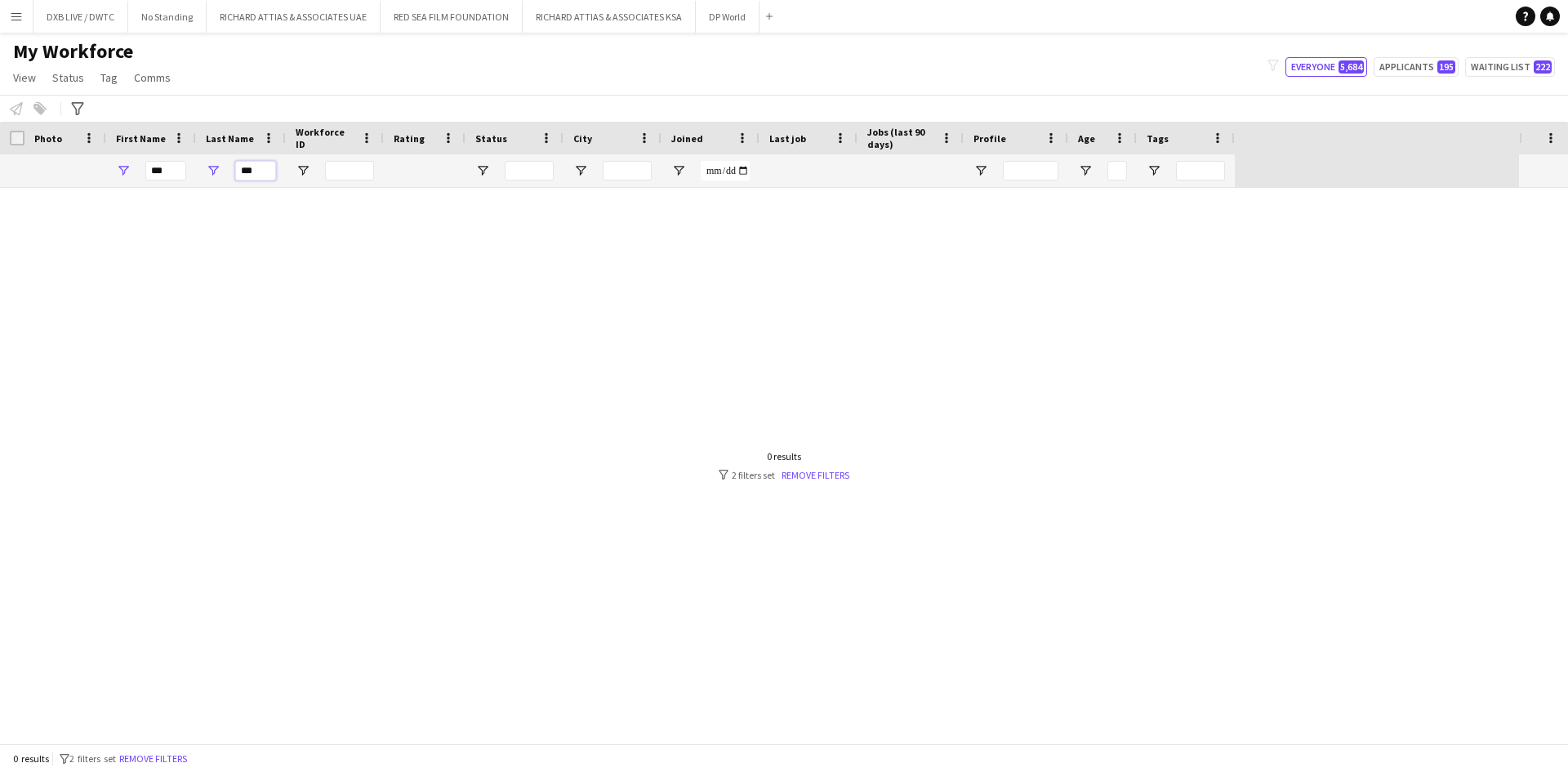 type on "***" 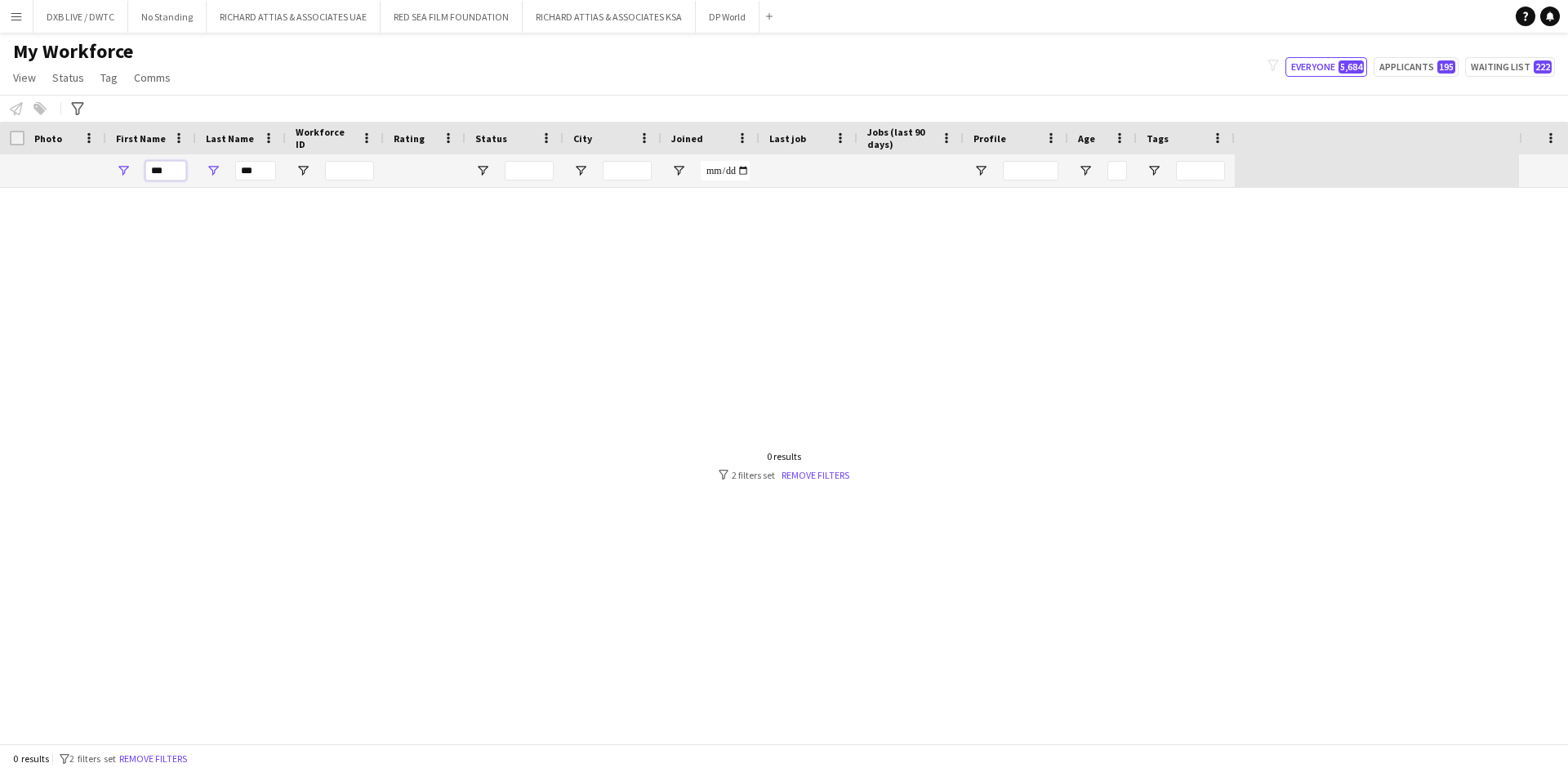 drag, startPoint x: 166, startPoint y: 167, endPoint x: 130, endPoint y: 169, distance: 36.05551 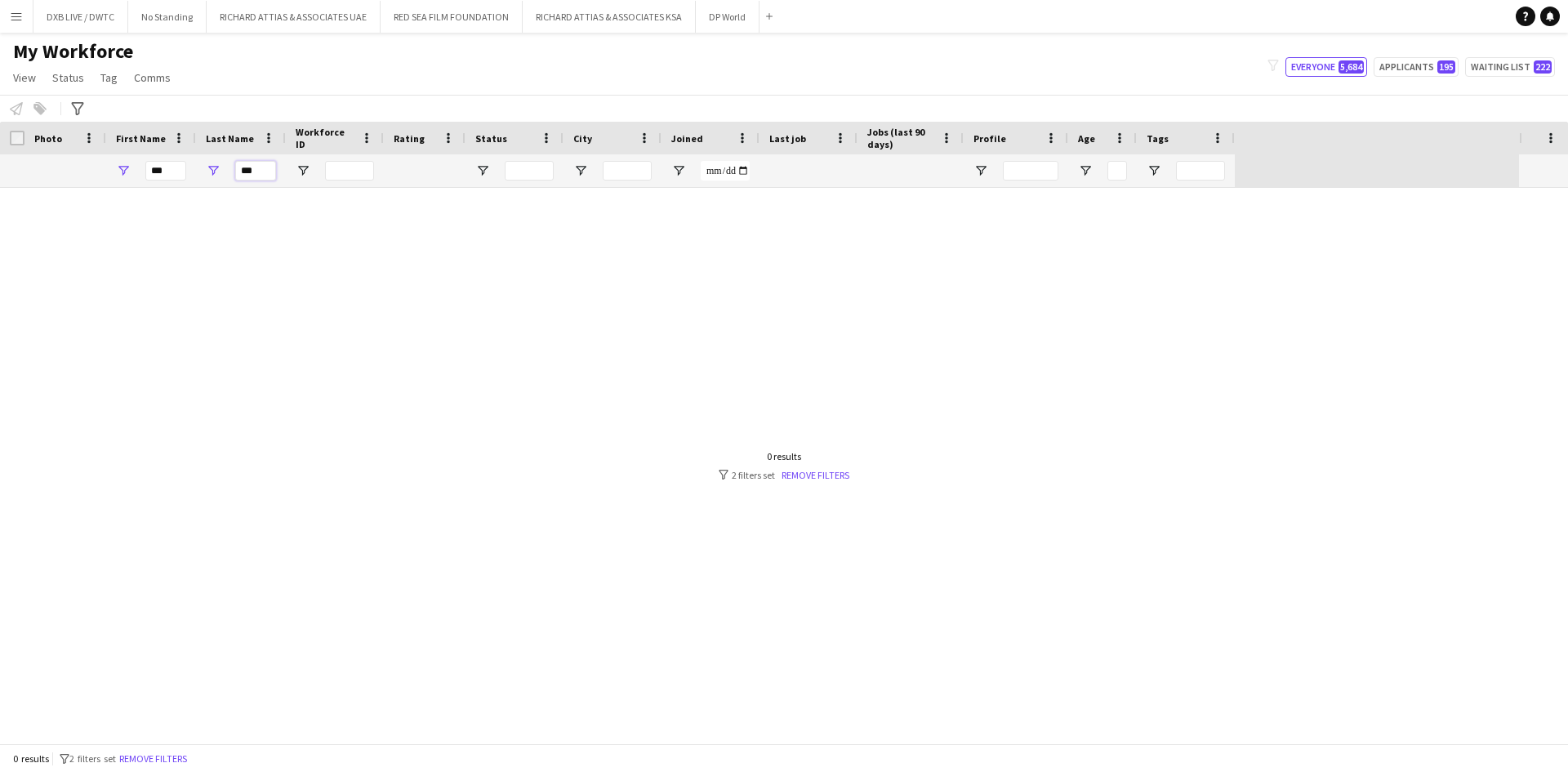 click on "***" at bounding box center (256, 171) 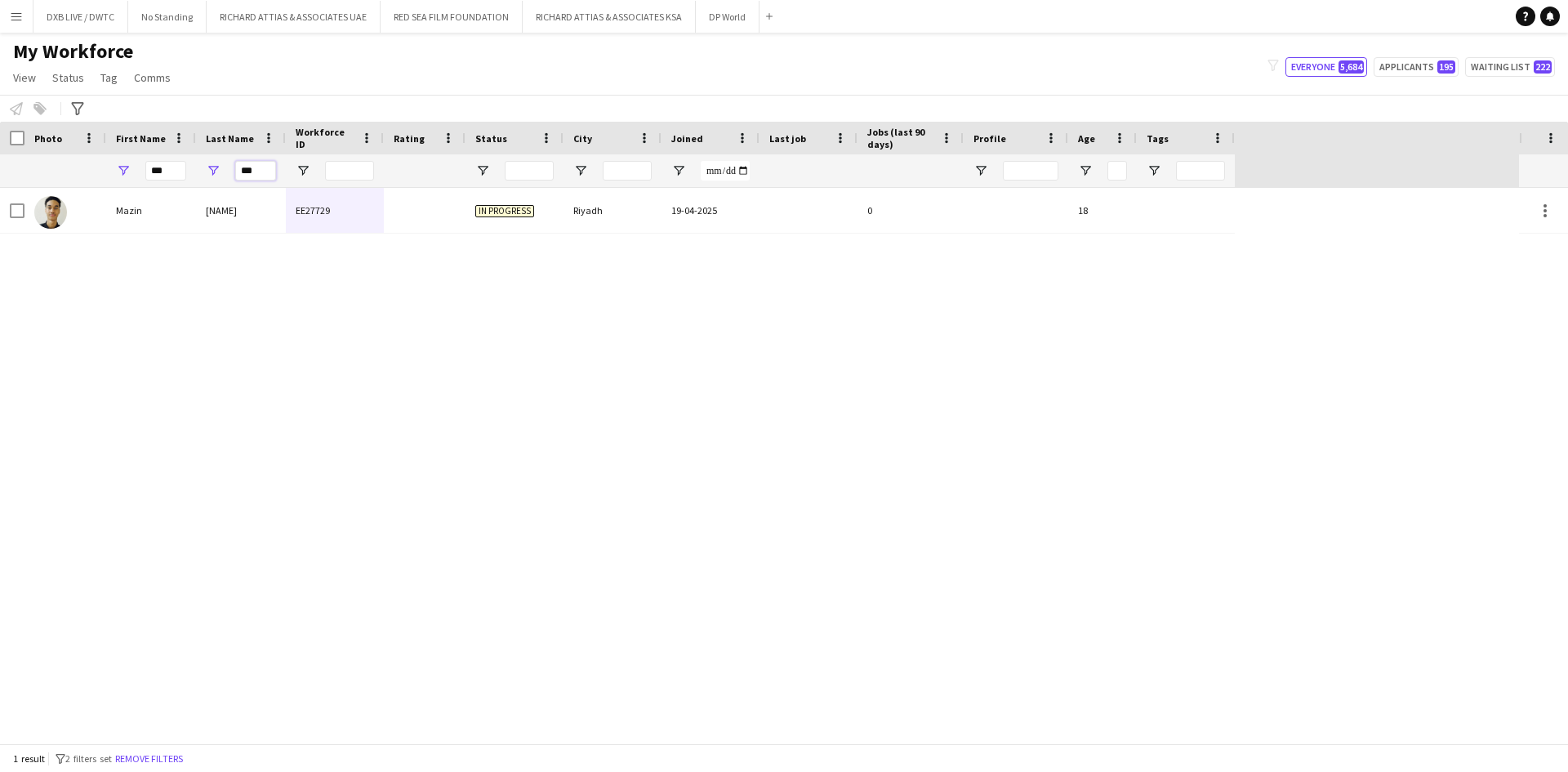 drag, startPoint x: 265, startPoint y: 176, endPoint x: 201, endPoint y: 175, distance: 64.00781 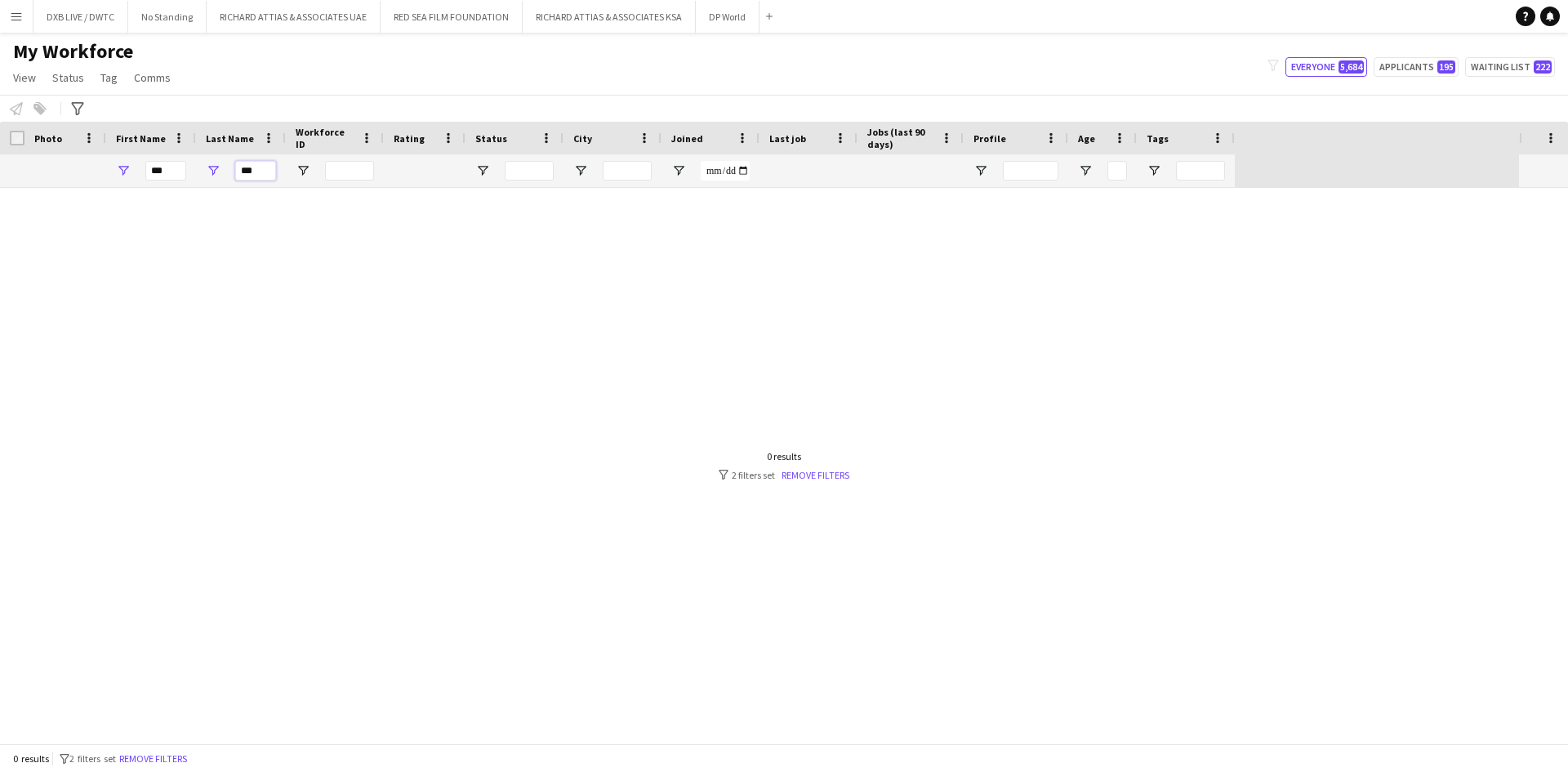 type on "***" 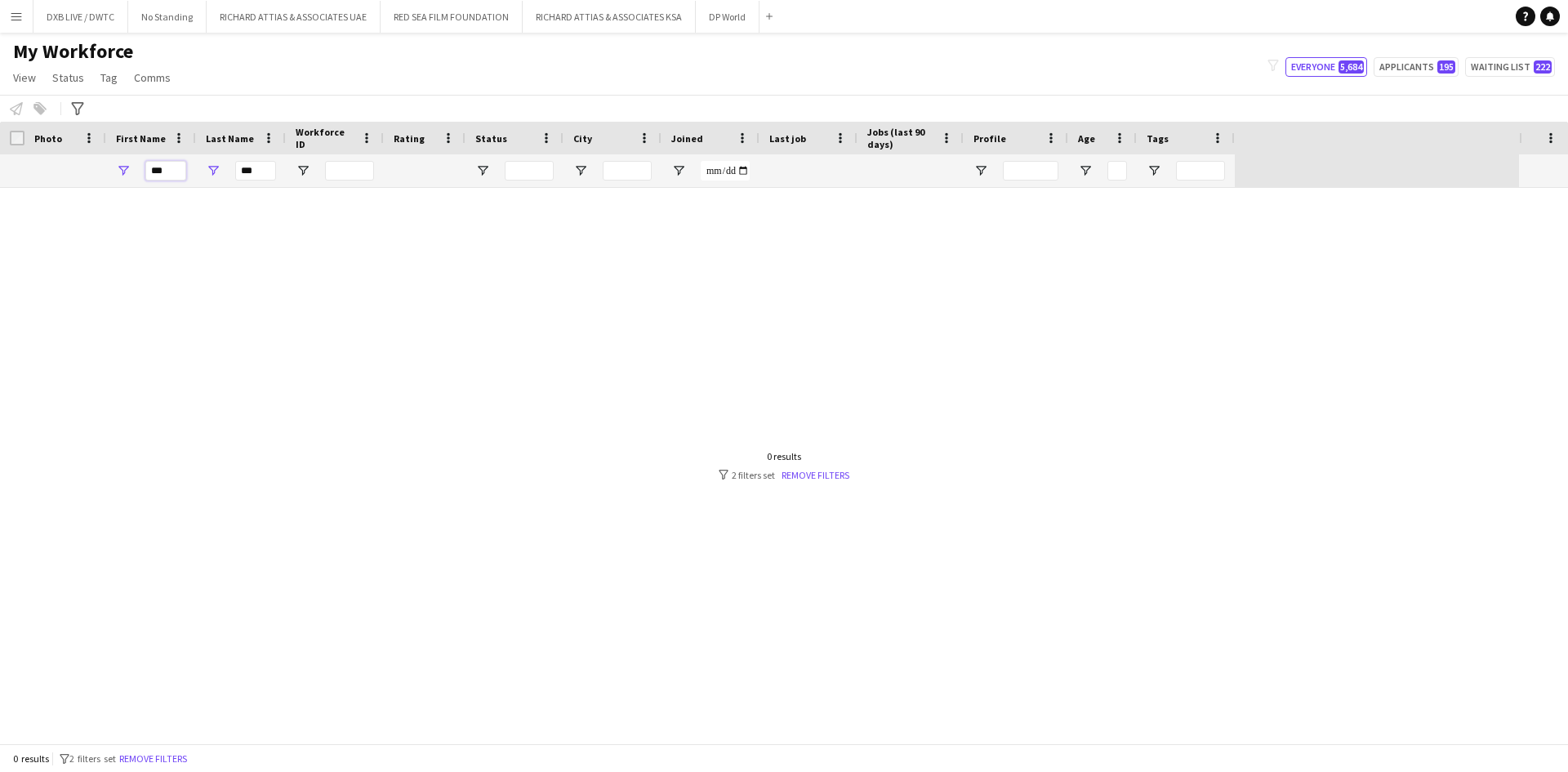 click on "***" at bounding box center (166, 171) 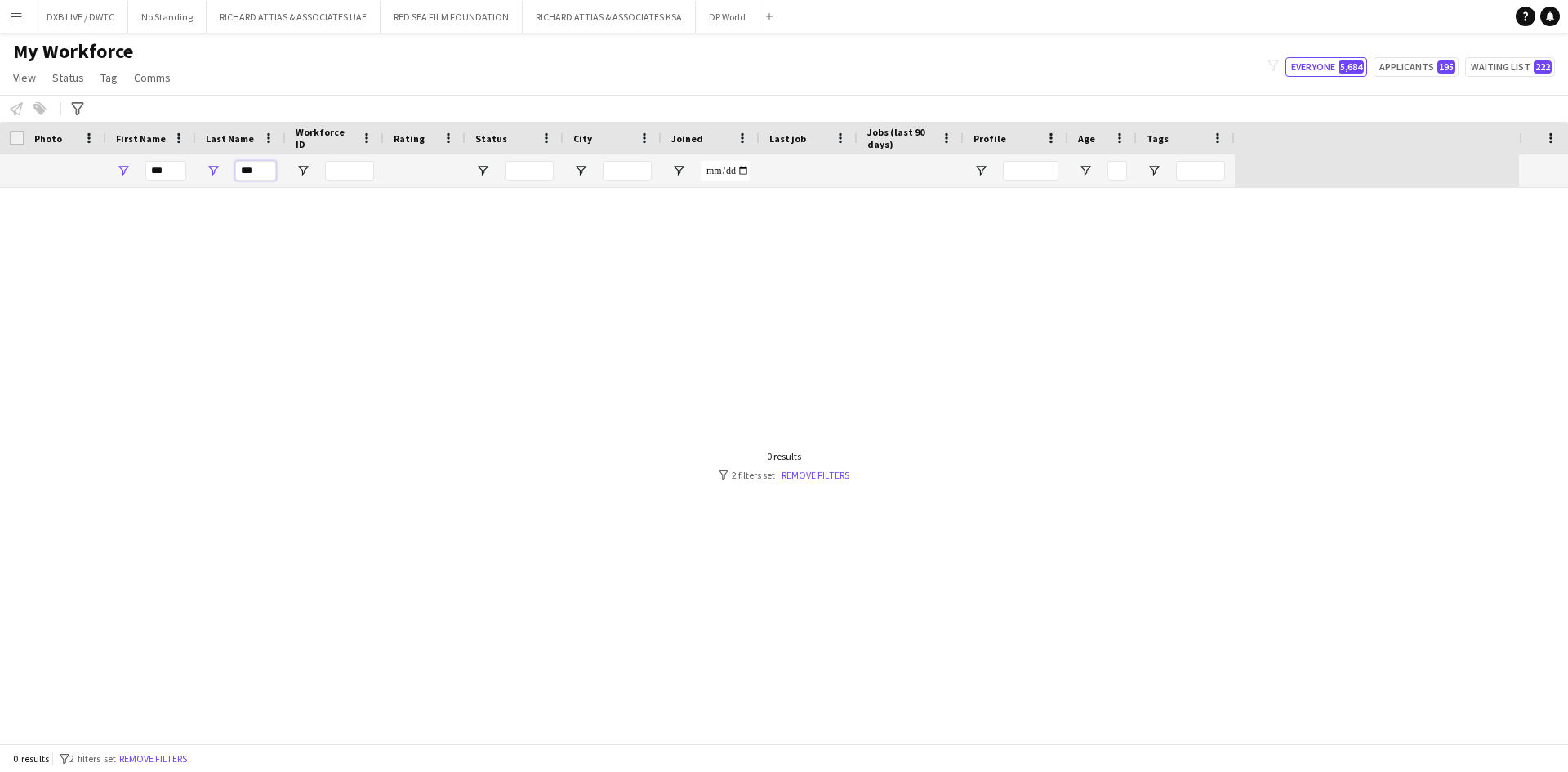 click on "***" at bounding box center (256, 171) 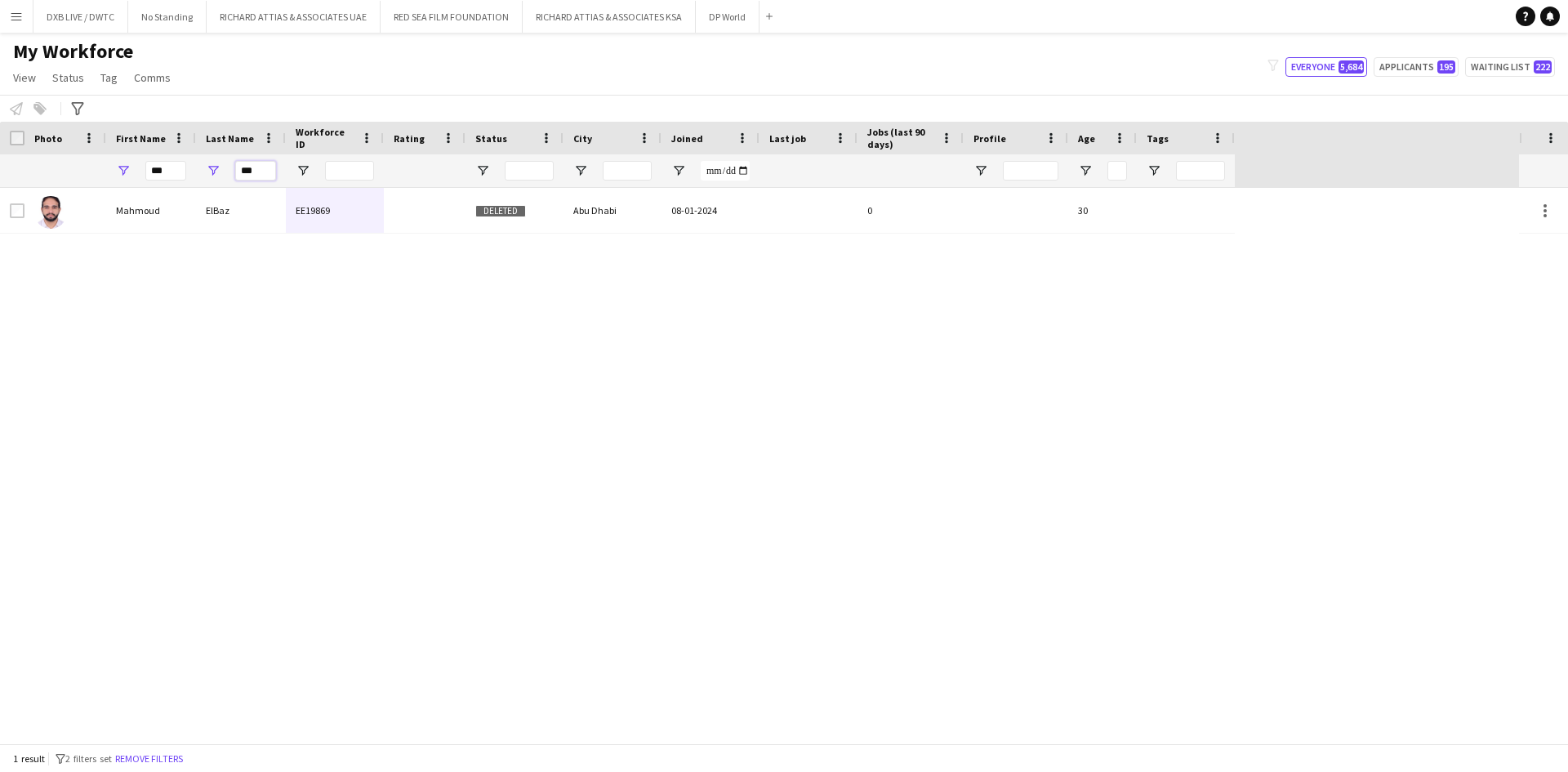 type on "***" 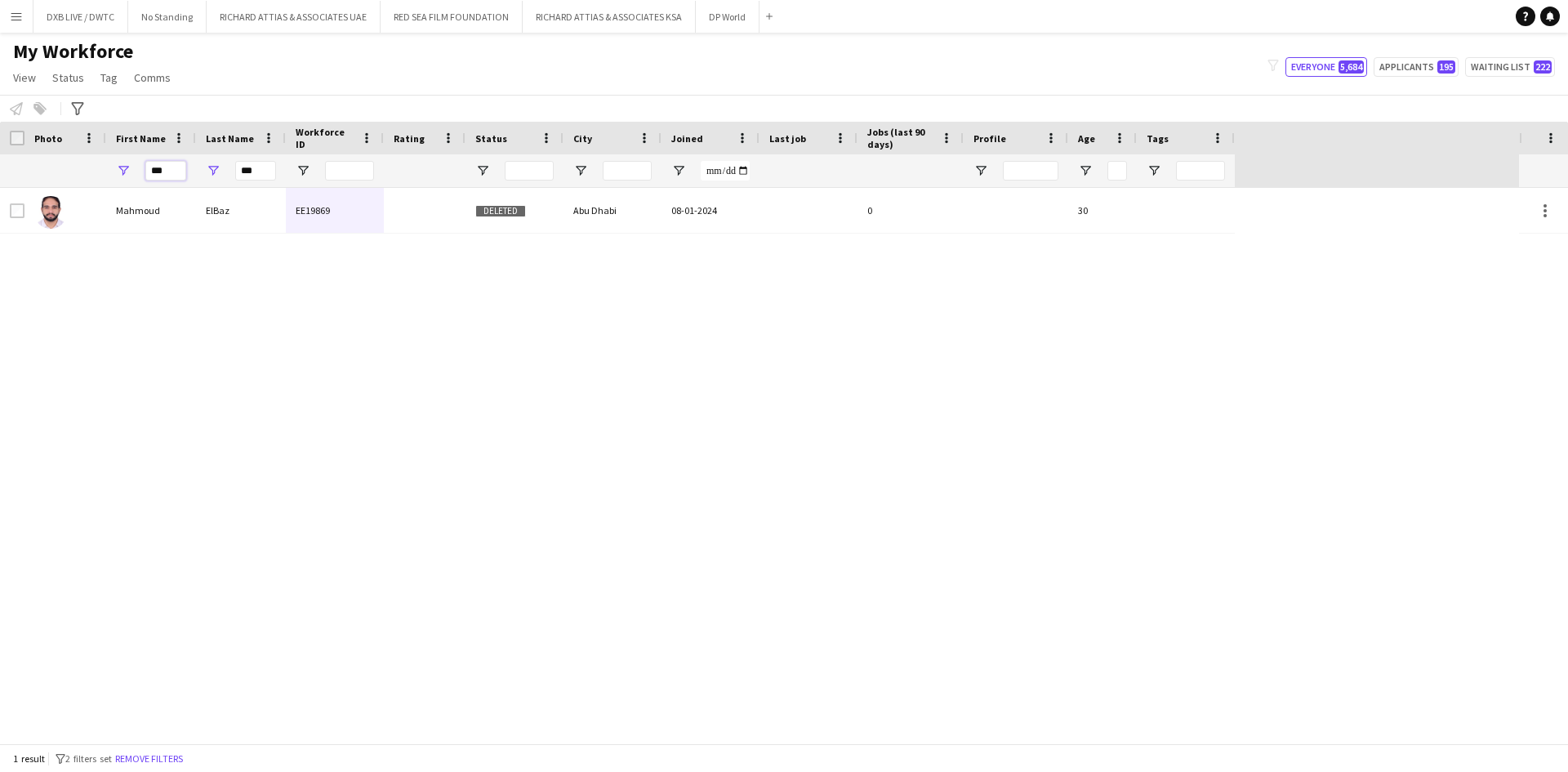drag, startPoint x: 170, startPoint y: 174, endPoint x: 135, endPoint y: 176, distance: 35.057096 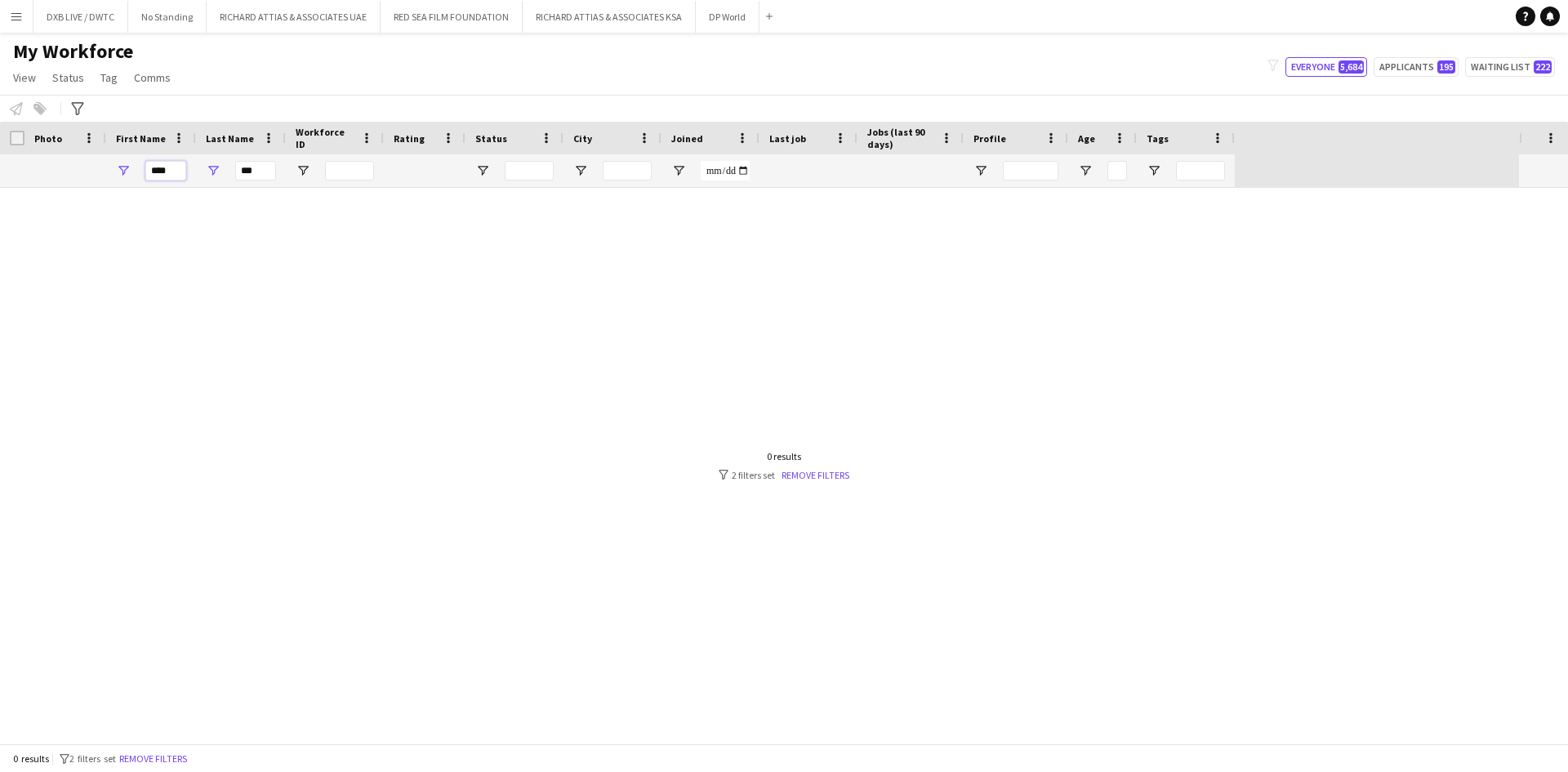 type on "****" 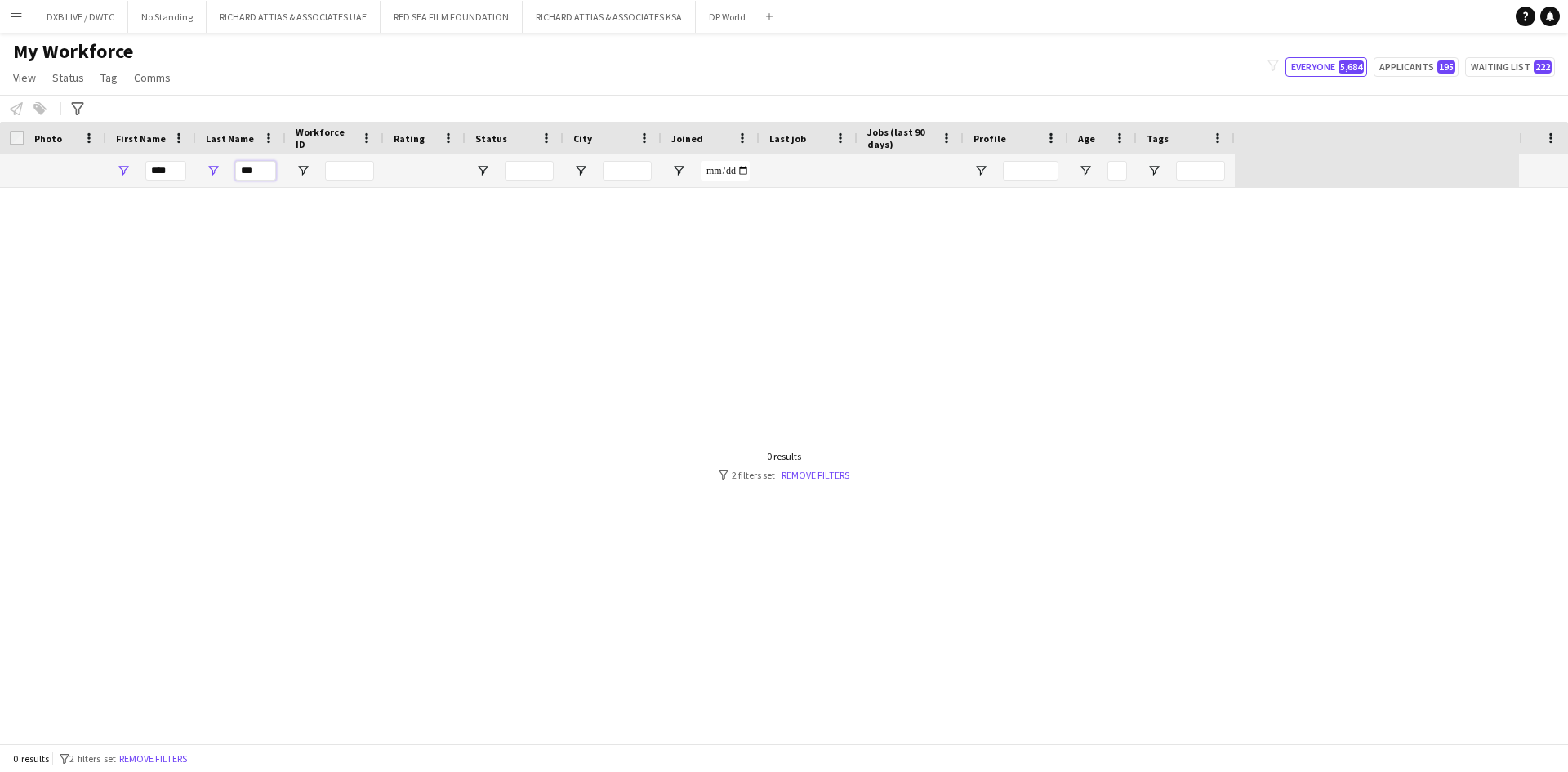 drag, startPoint x: 260, startPoint y: 172, endPoint x: 223, endPoint y: 172, distance: 37 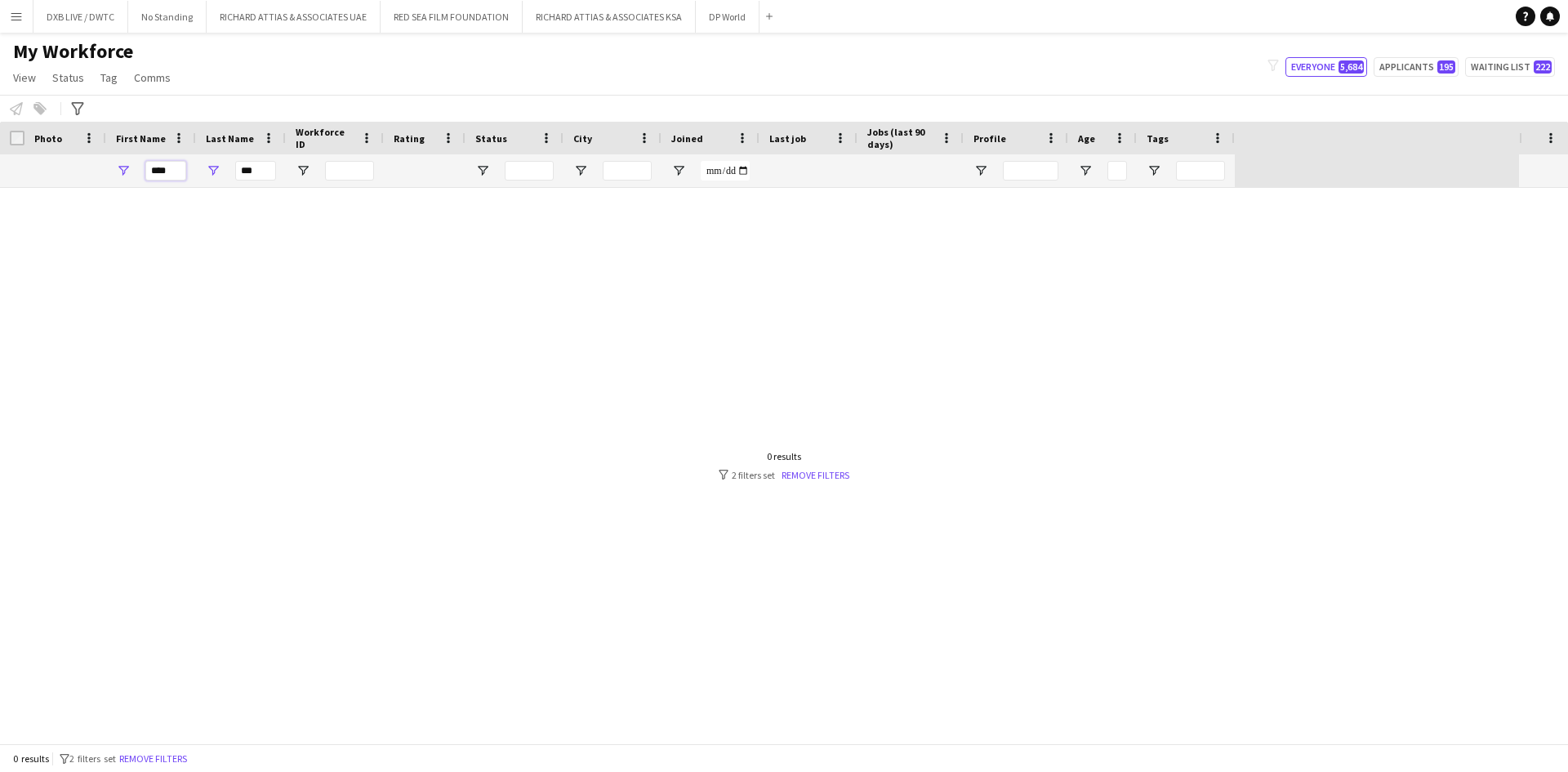drag, startPoint x: 141, startPoint y: 171, endPoint x: 109, endPoint y: 176, distance: 32.3883 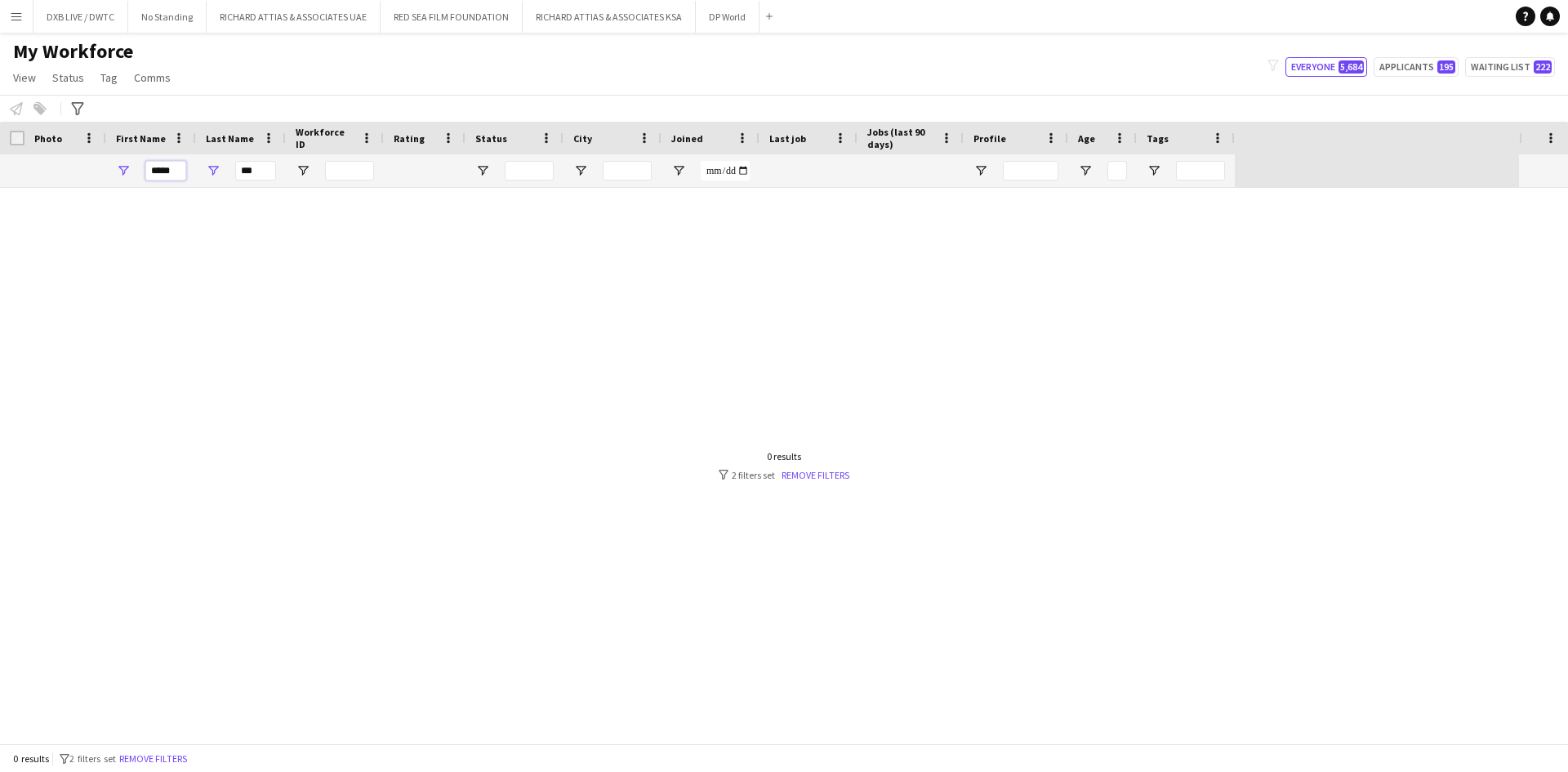 type on "*****" 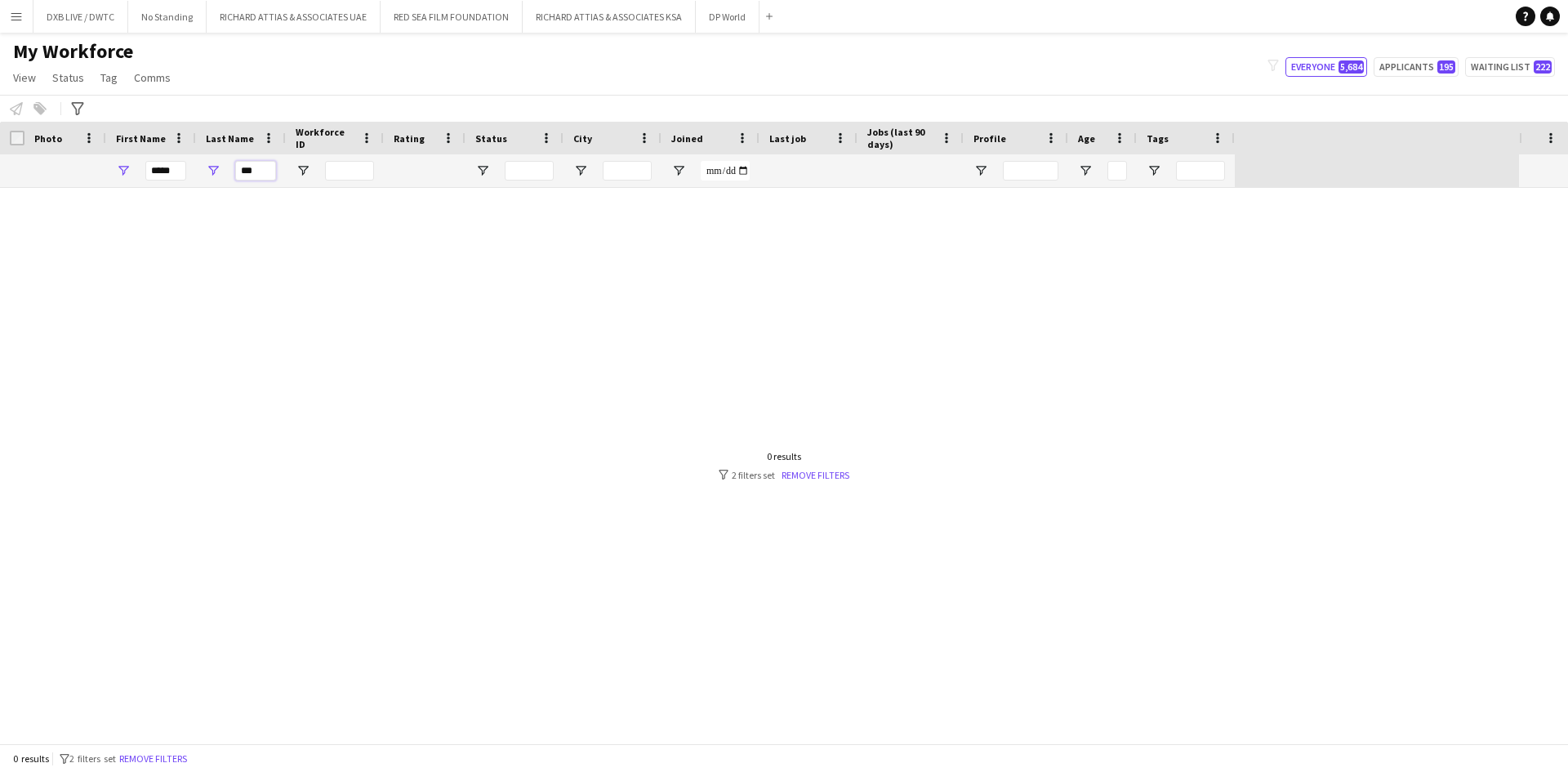 drag, startPoint x: 259, startPoint y: 171, endPoint x: 224, endPoint y: 171, distance: 35 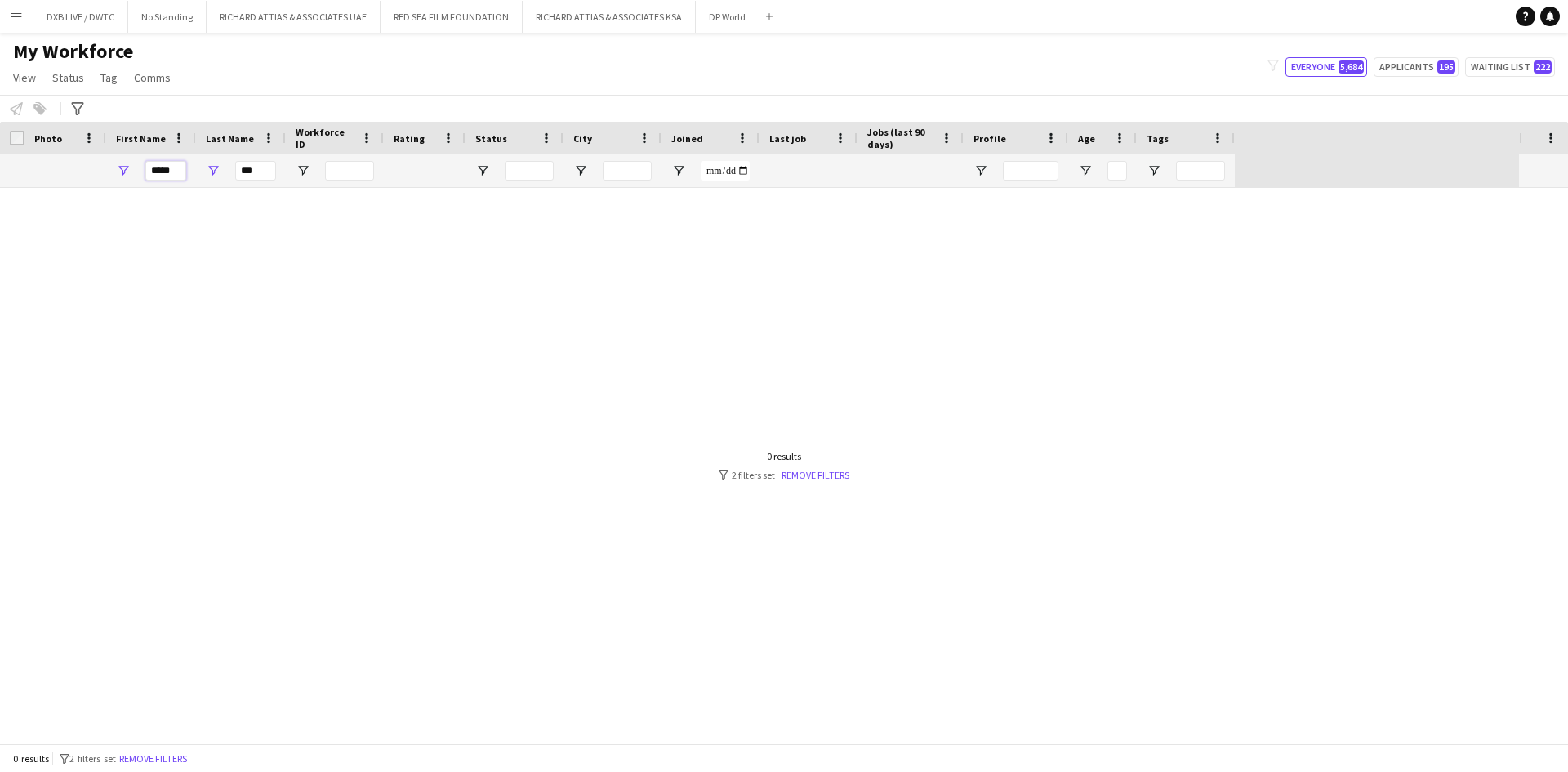 click on "*****" at bounding box center [166, 171] 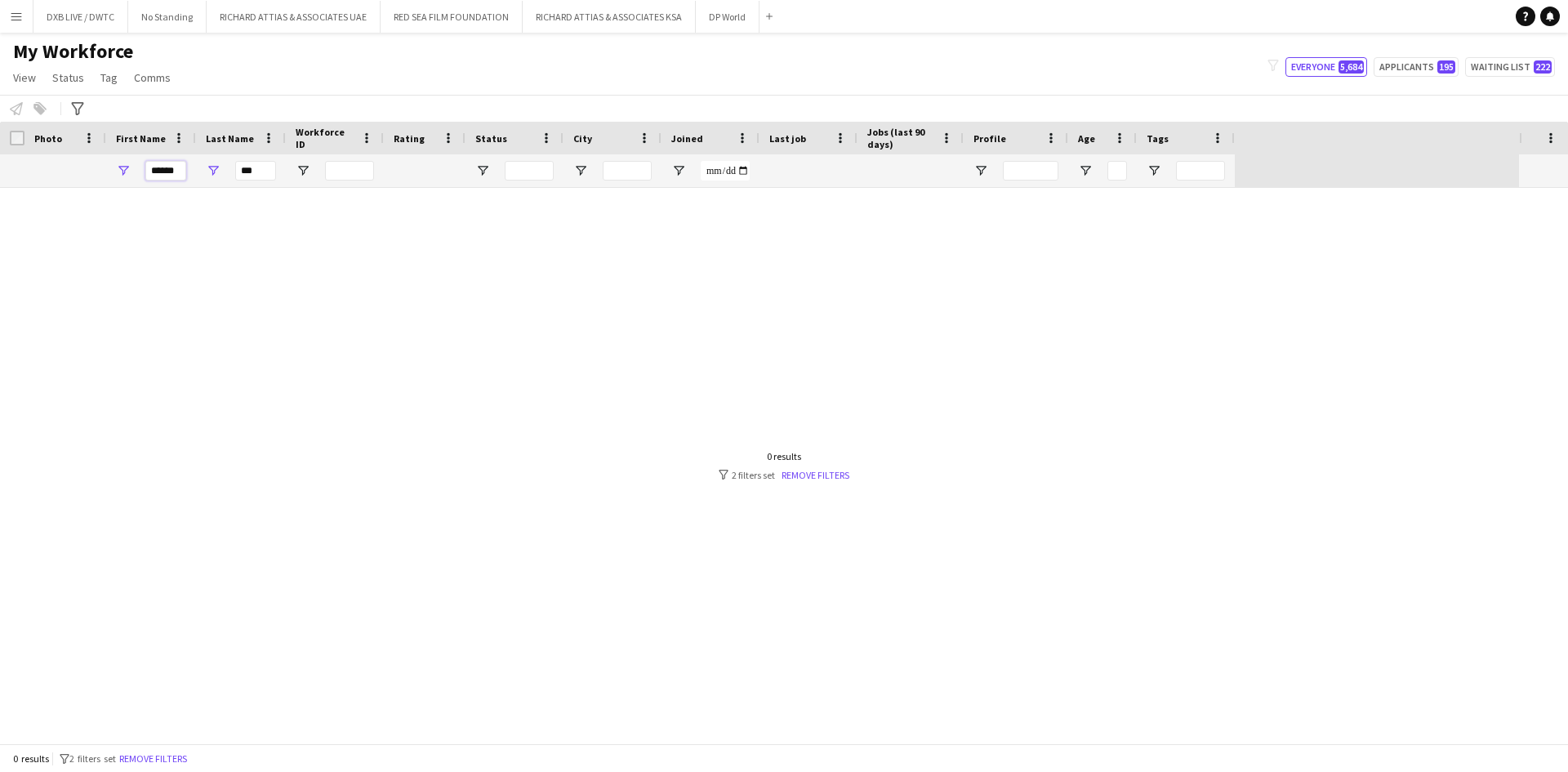 type on "******" 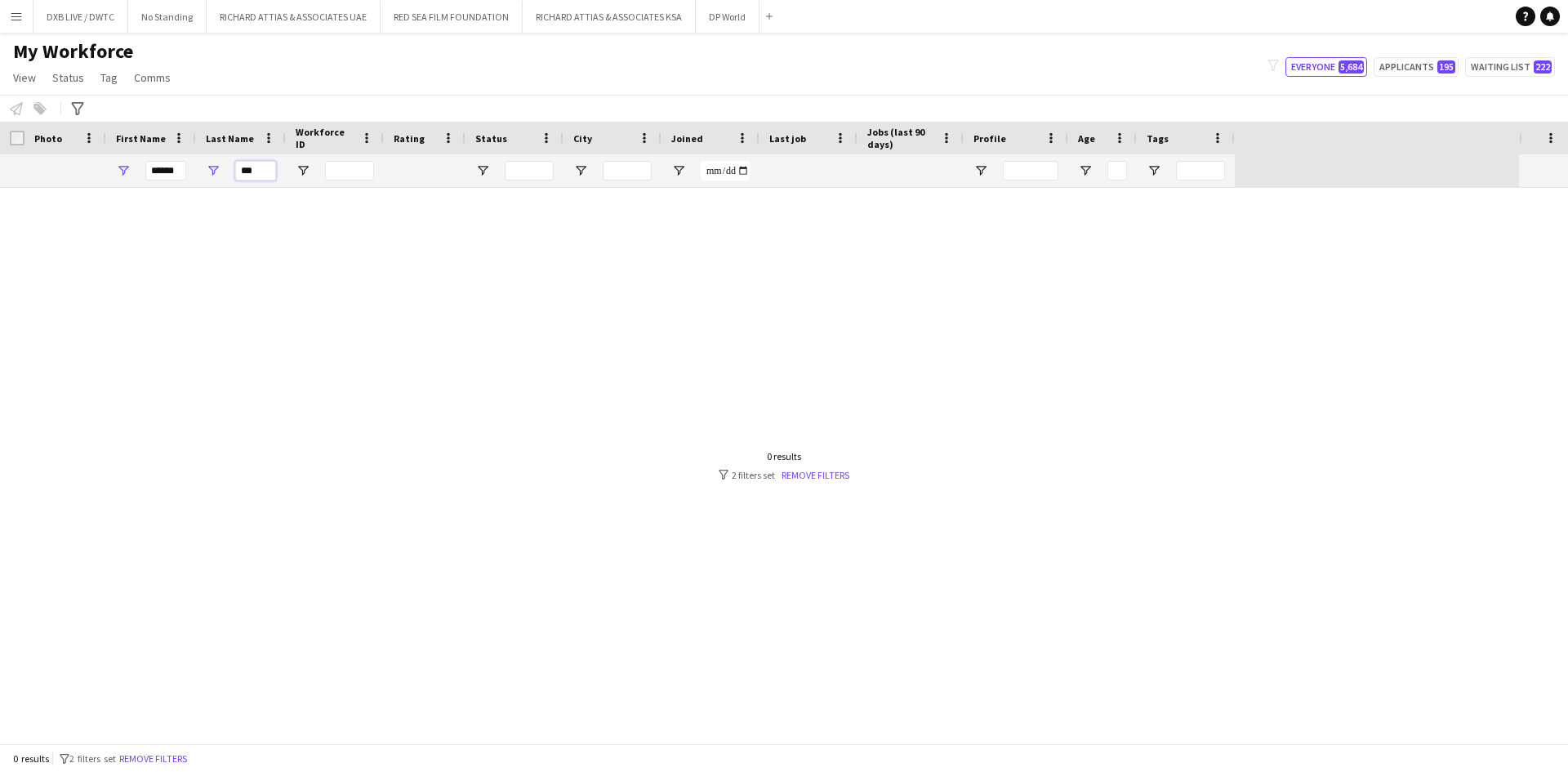 click on "***" at bounding box center (256, 171) 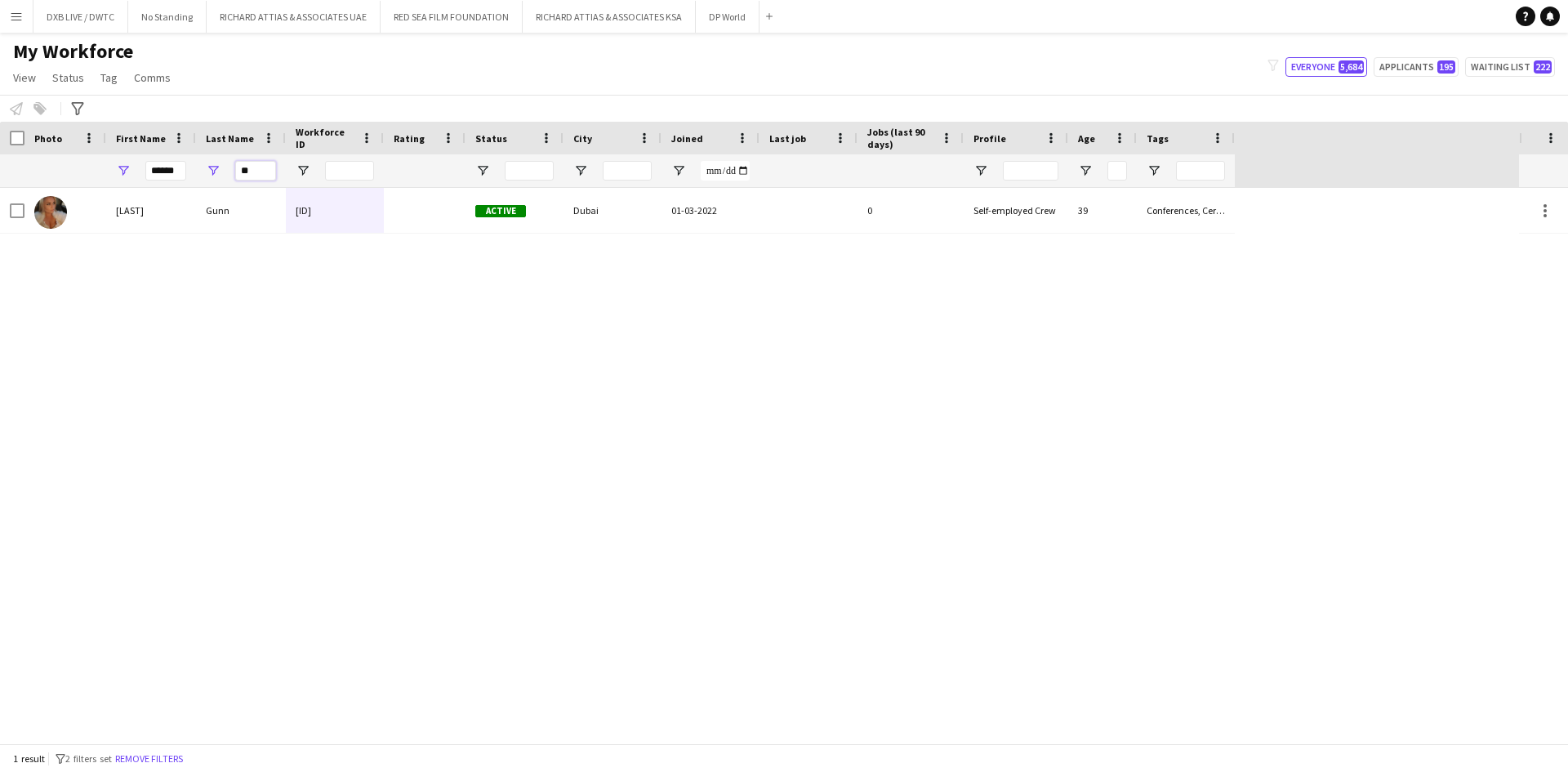 type on "**" 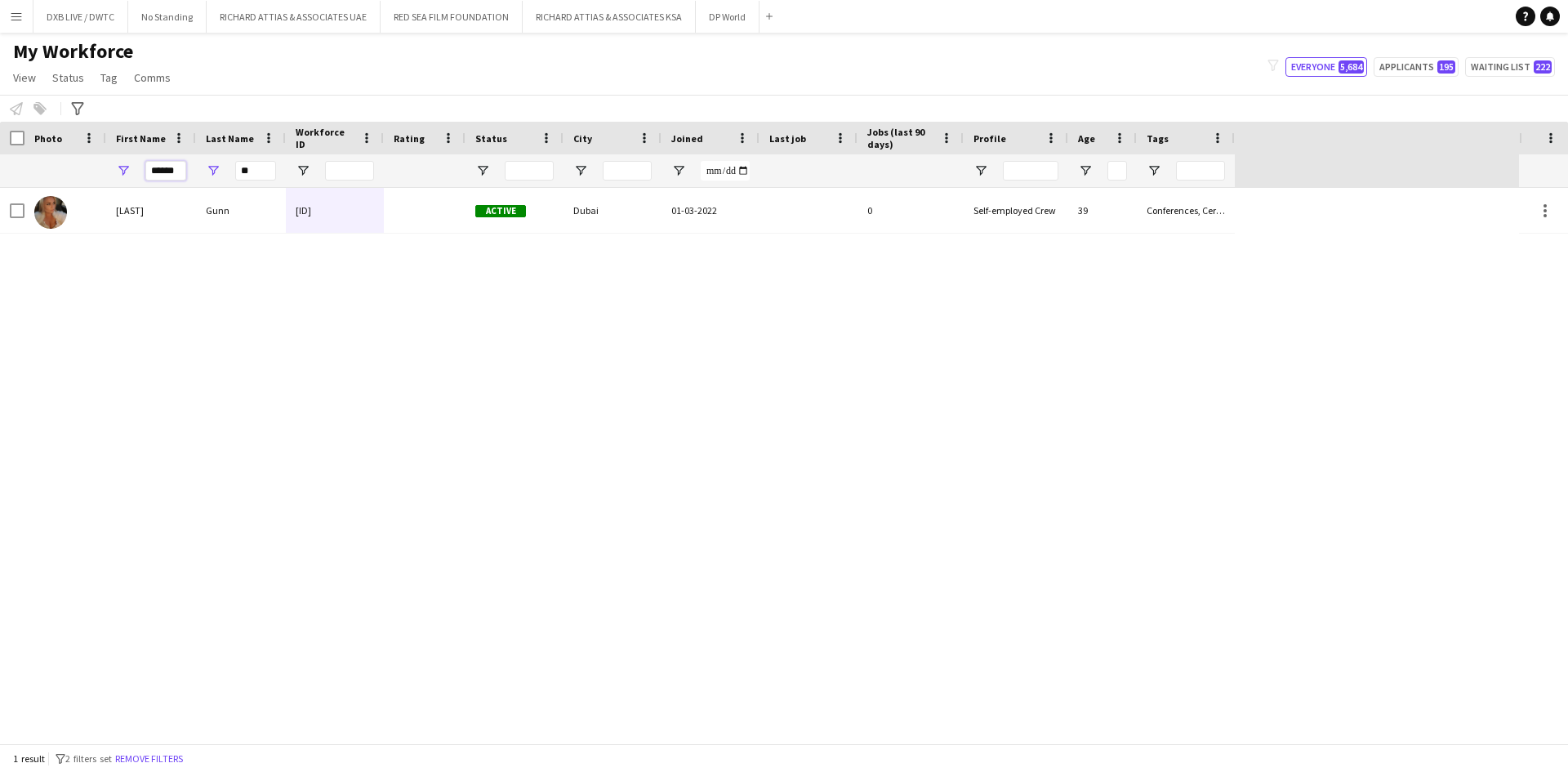 drag, startPoint x: 181, startPoint y: 179, endPoint x: 122, endPoint y: 176, distance: 59.076222 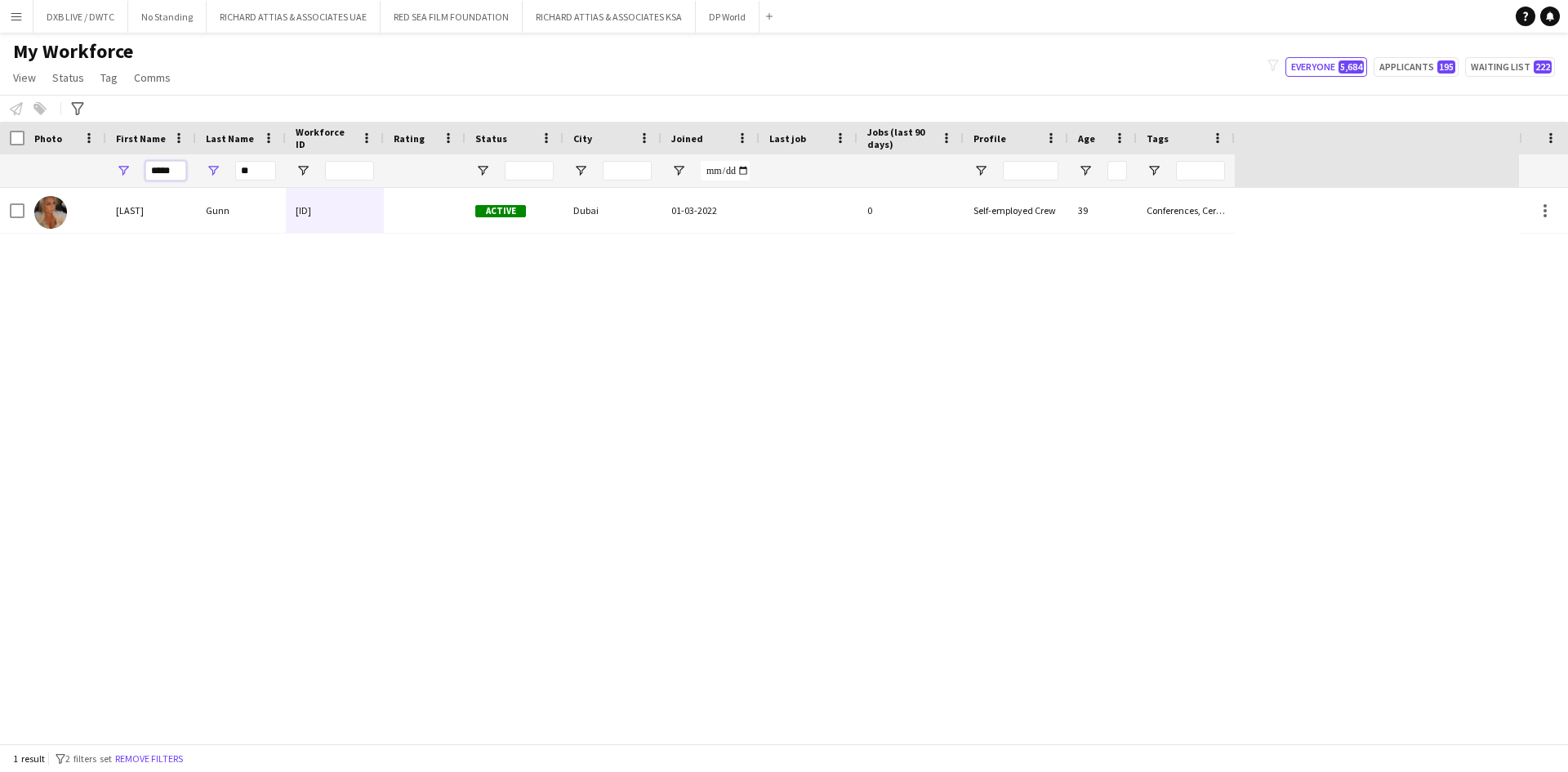 type on "*****" 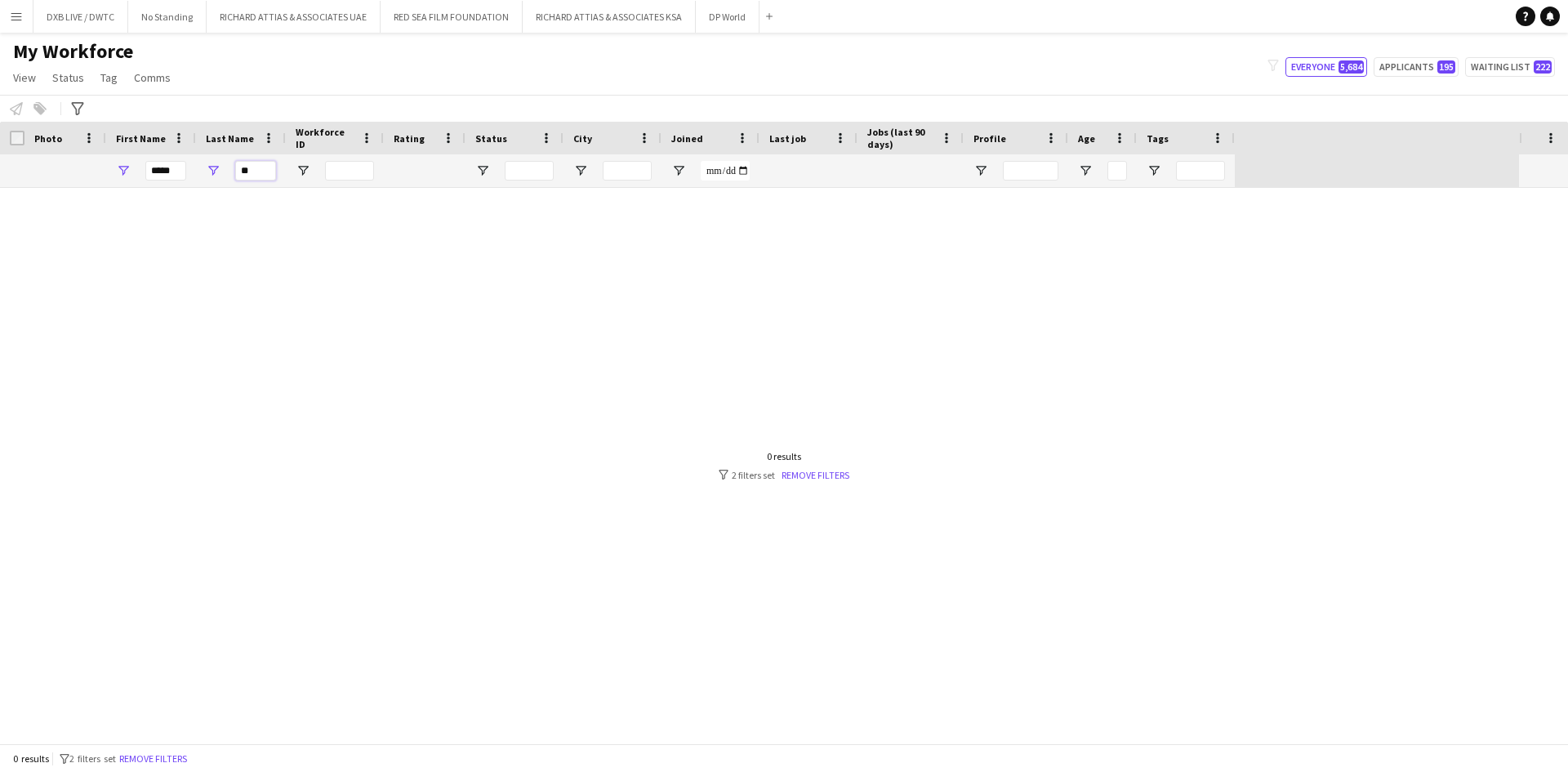 type on "*" 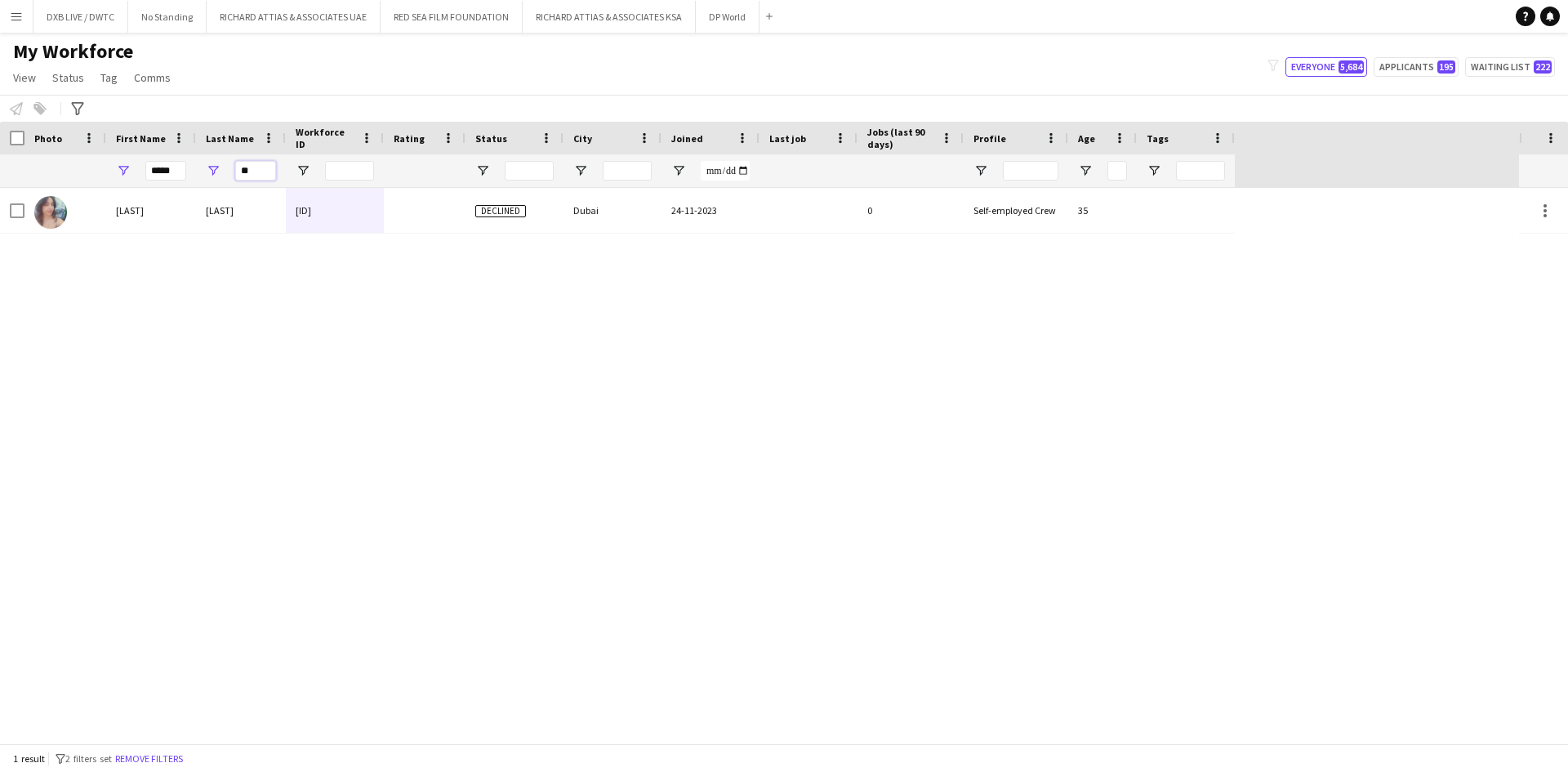 type on "**" 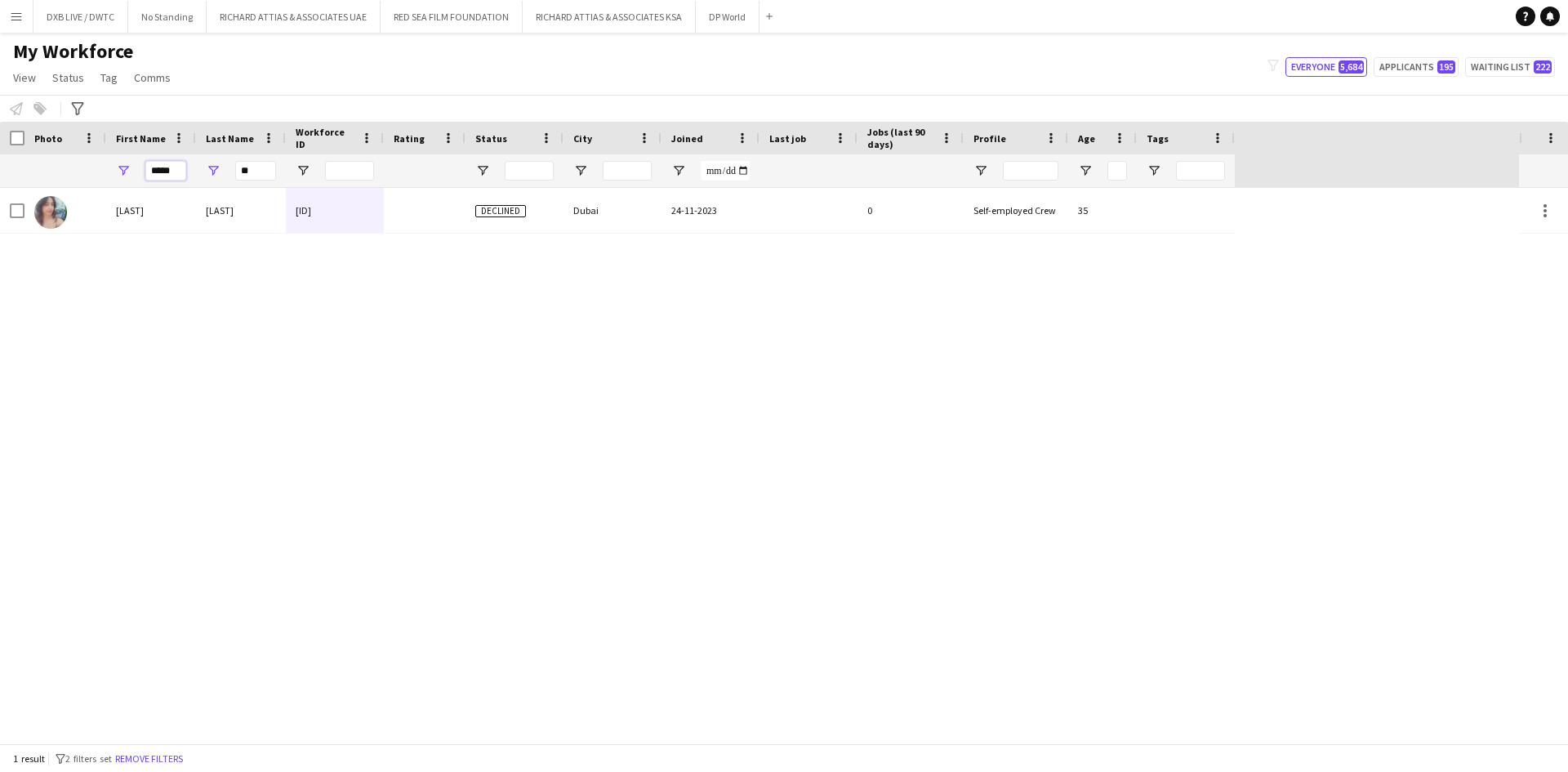 click on "*****" at bounding box center [166, 171] 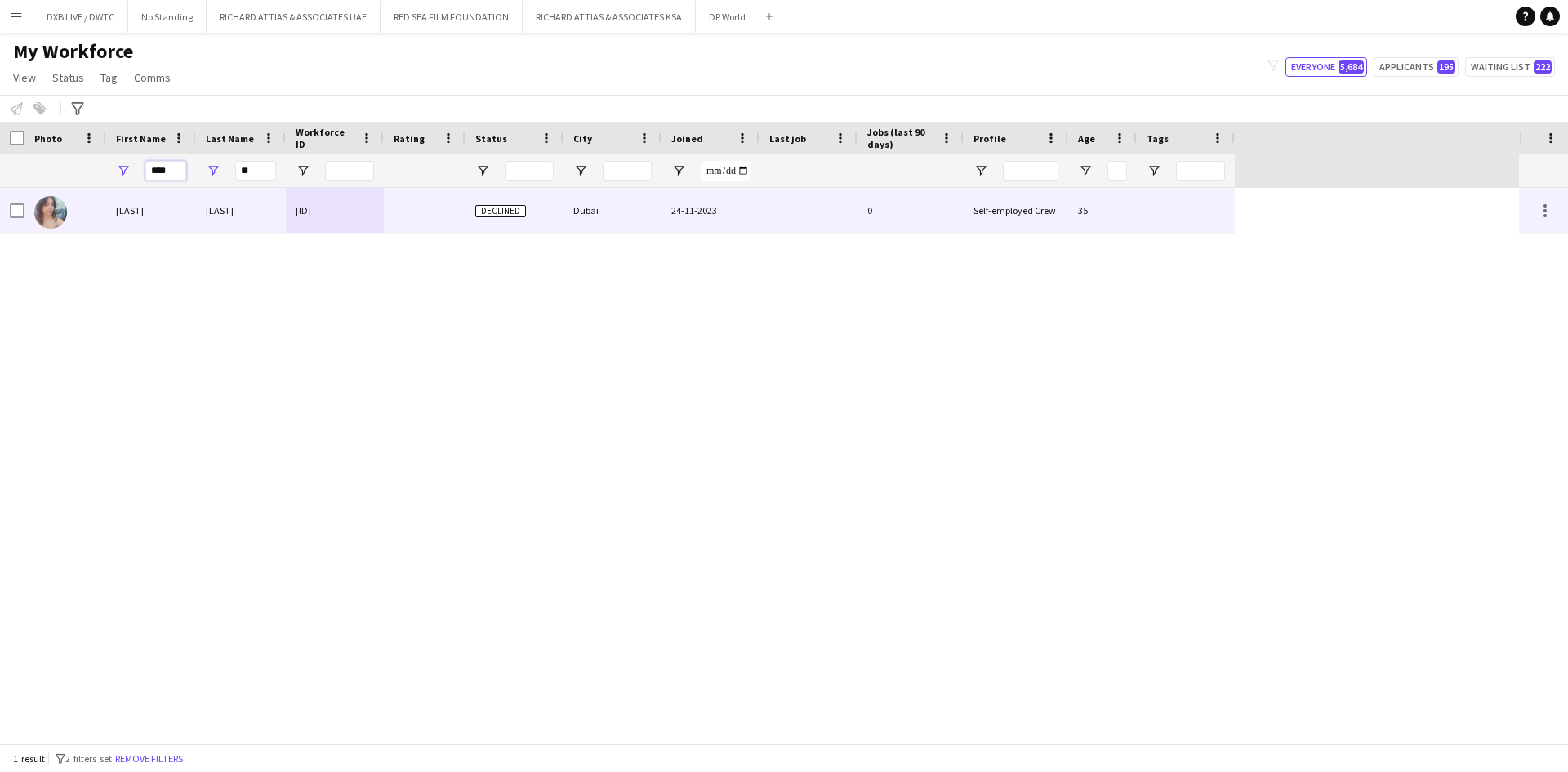 type on "****" 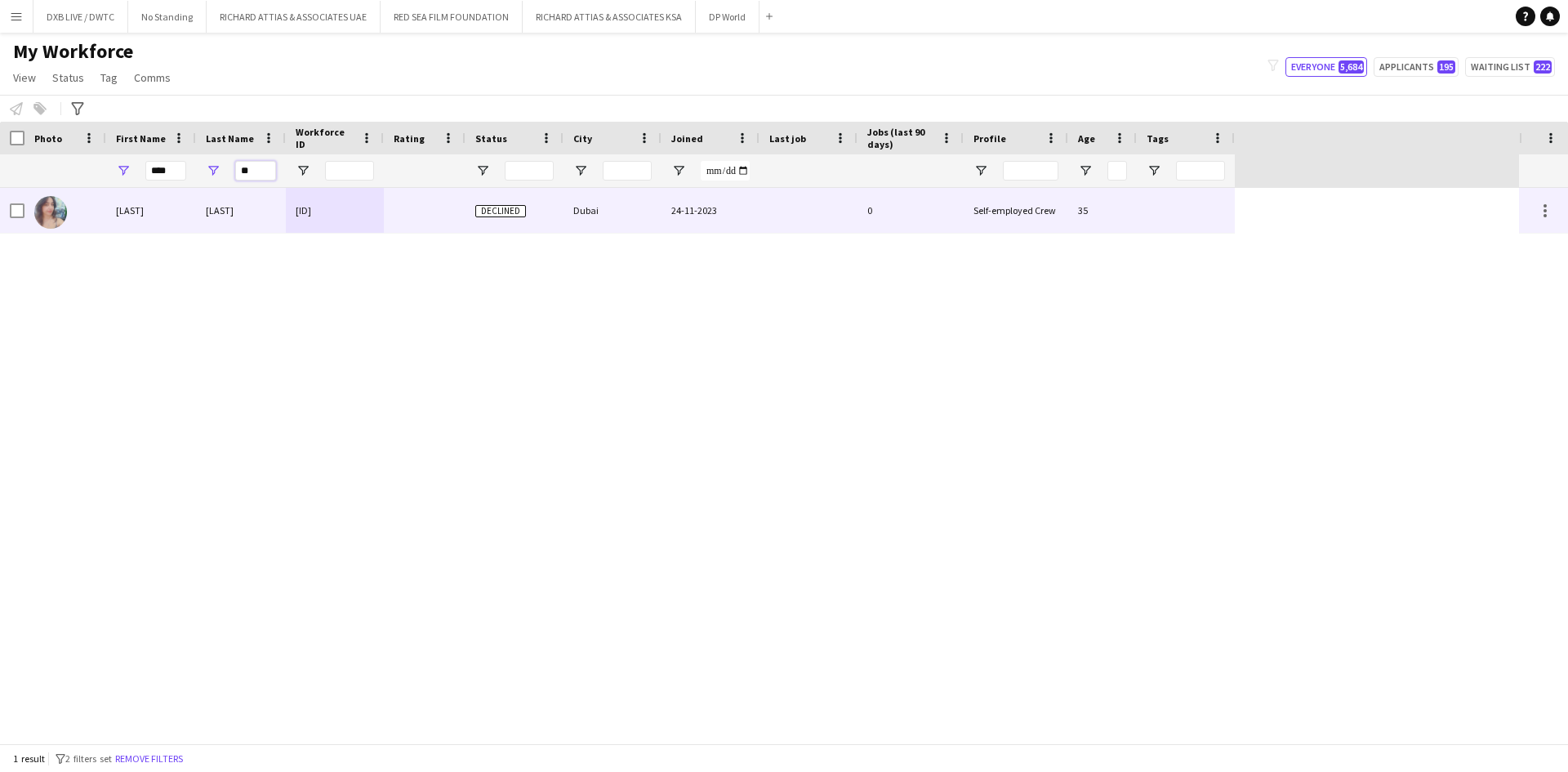 click on "**" at bounding box center (256, 171) 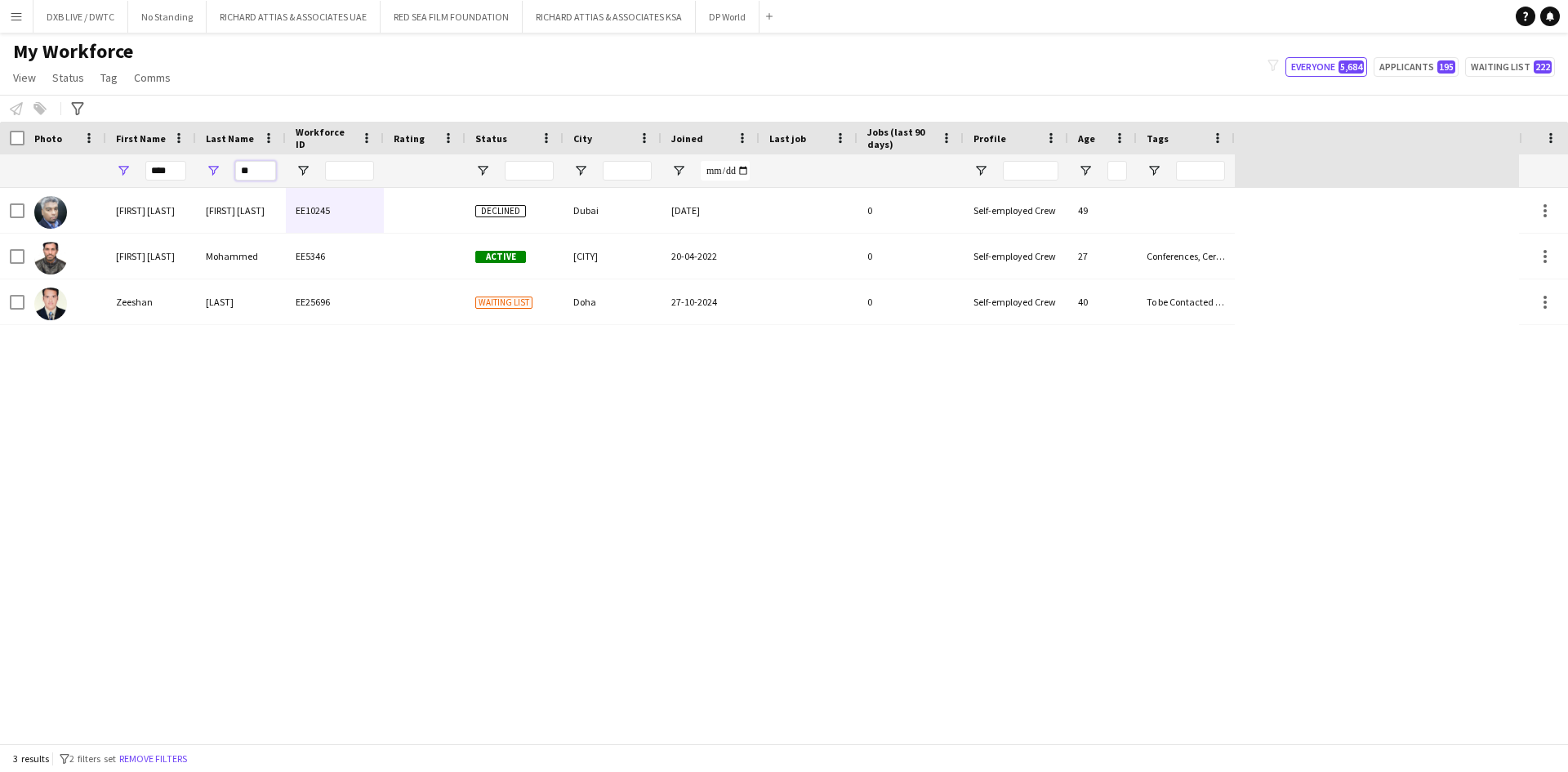 drag, startPoint x: 265, startPoint y: 173, endPoint x: 188, endPoint y: 176, distance: 77.058419 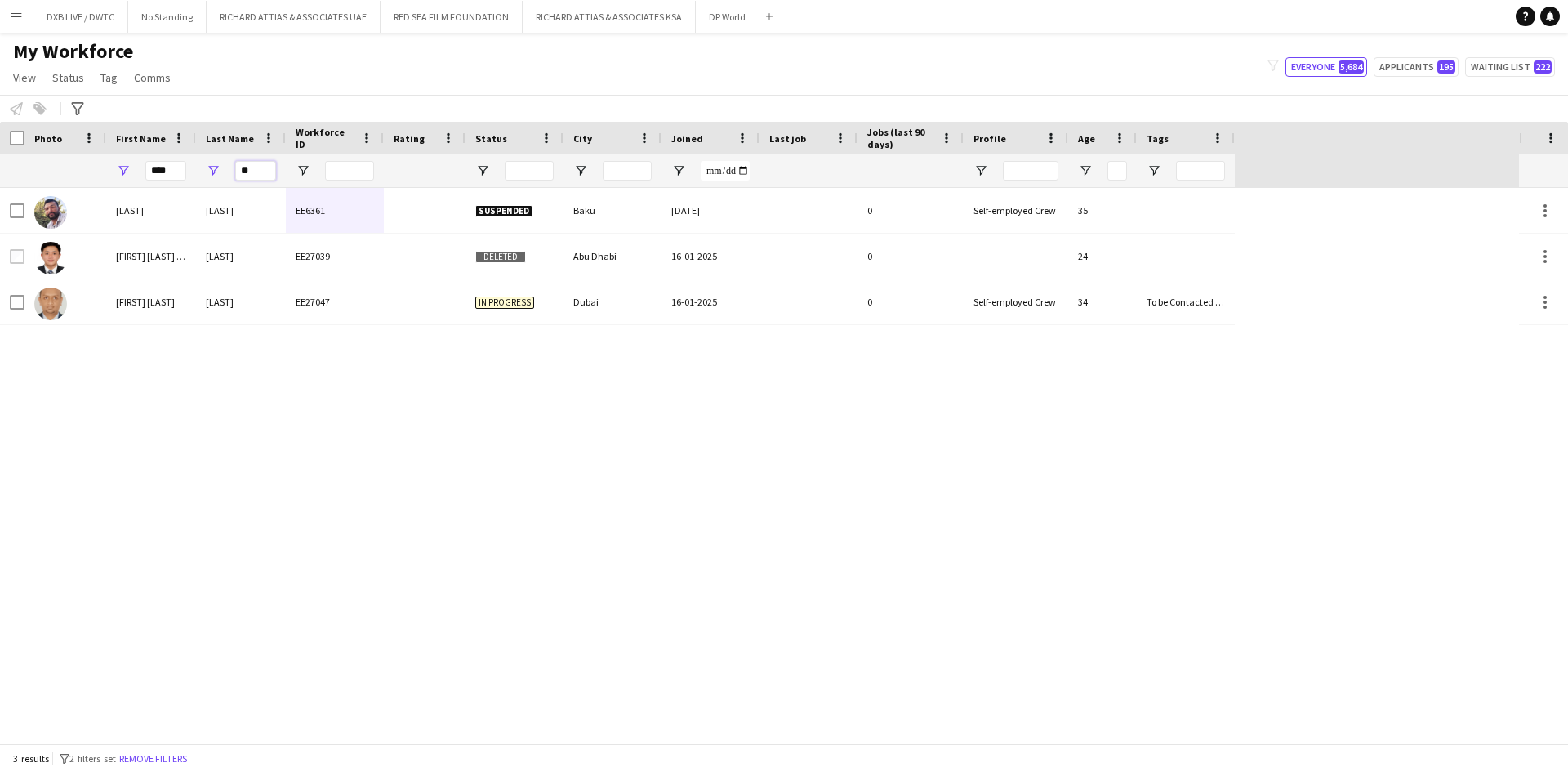 click on "****
**" at bounding box center (617, 171) 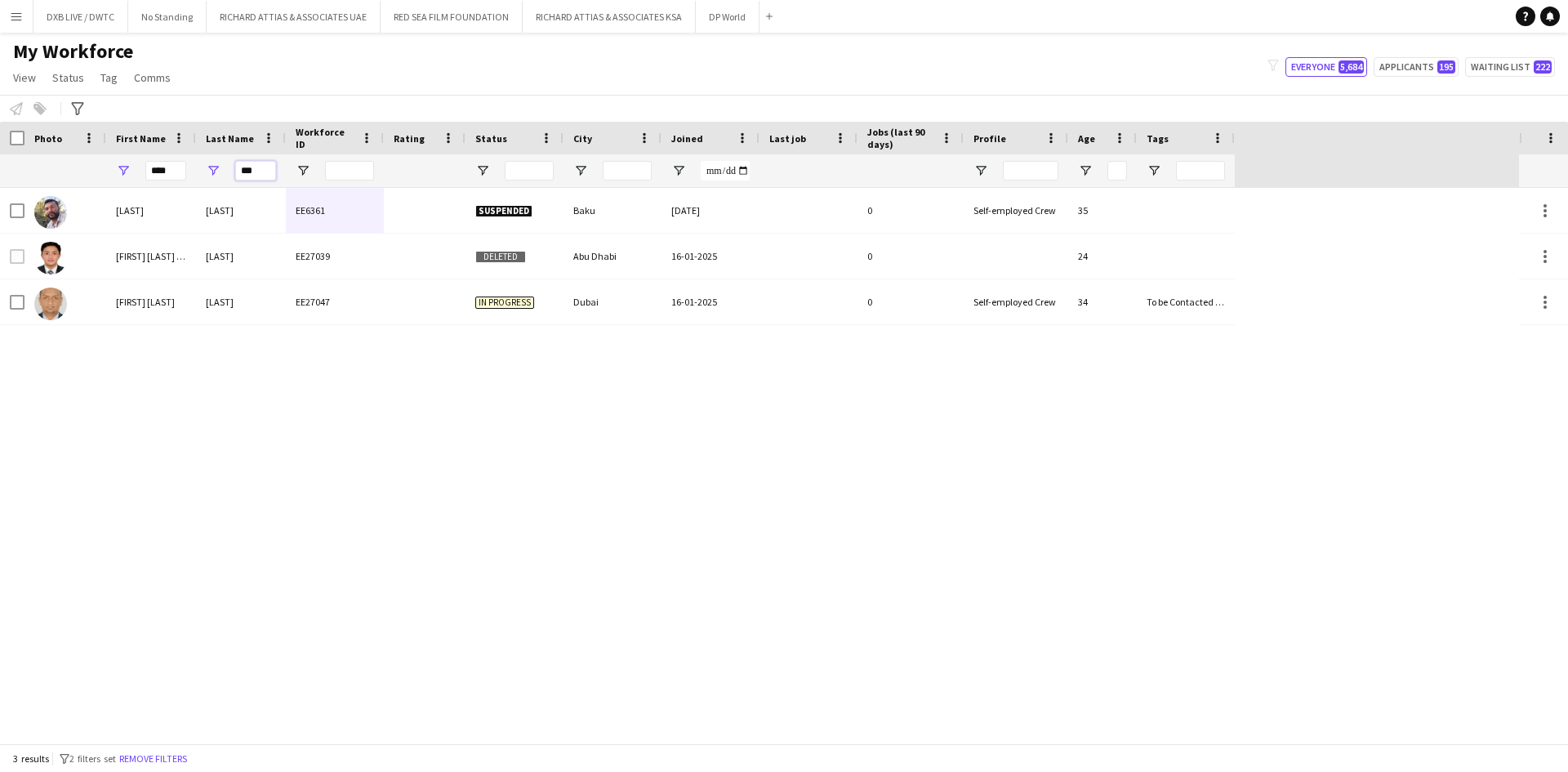type on "***" 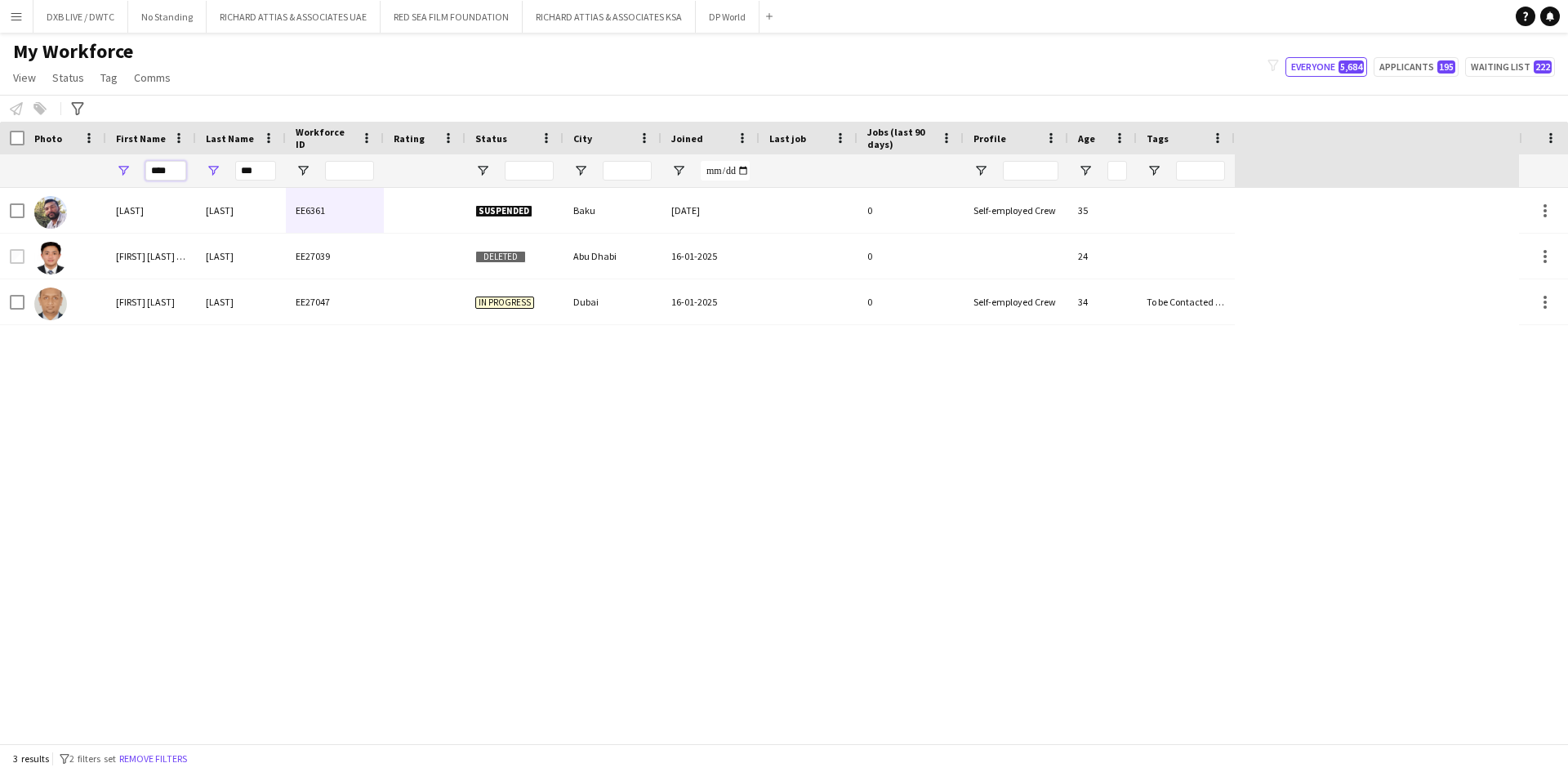 click on "****" at bounding box center [166, 171] 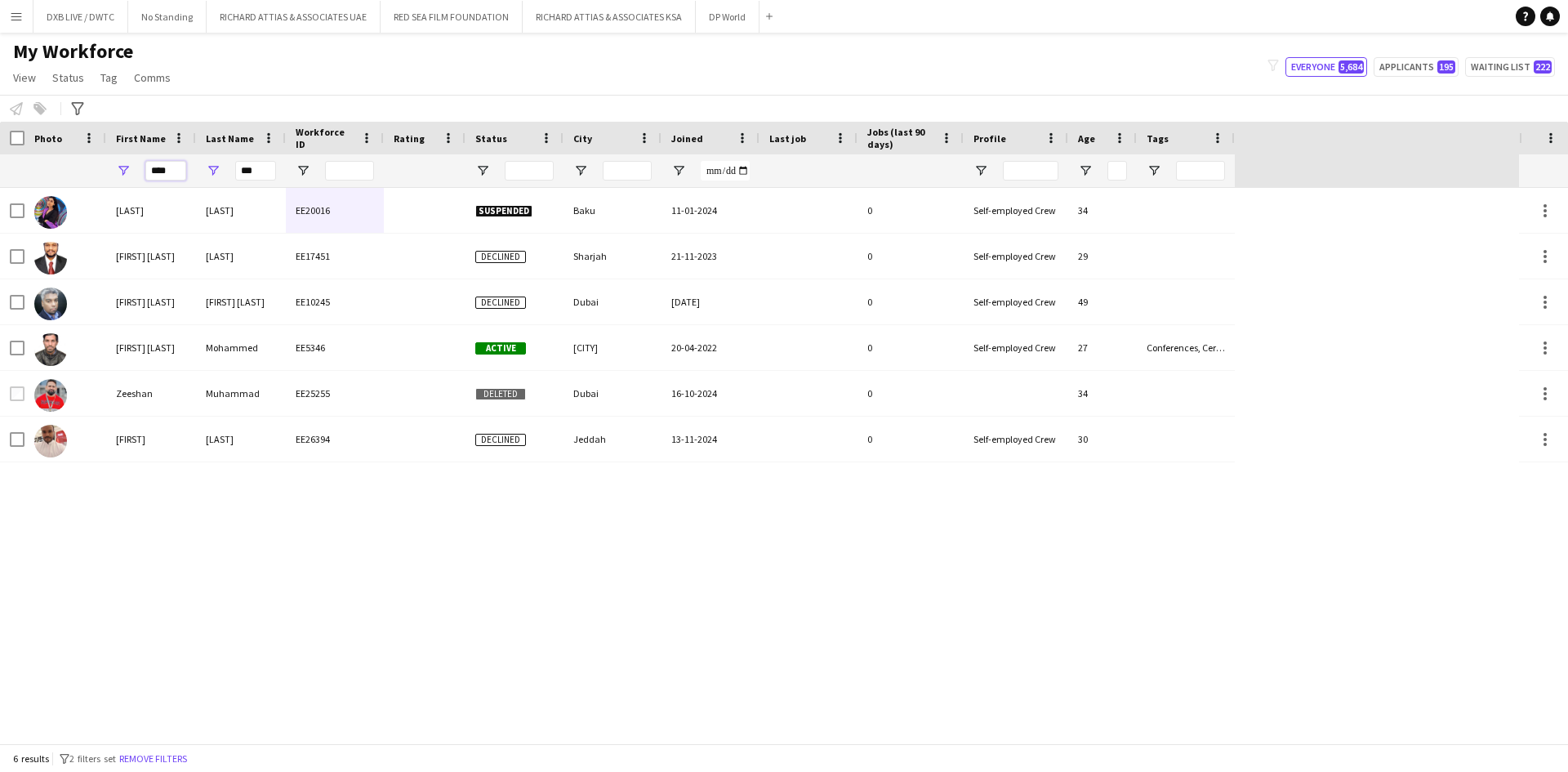 drag, startPoint x: 177, startPoint y: 172, endPoint x: 138, endPoint y: 179, distance: 39.62323 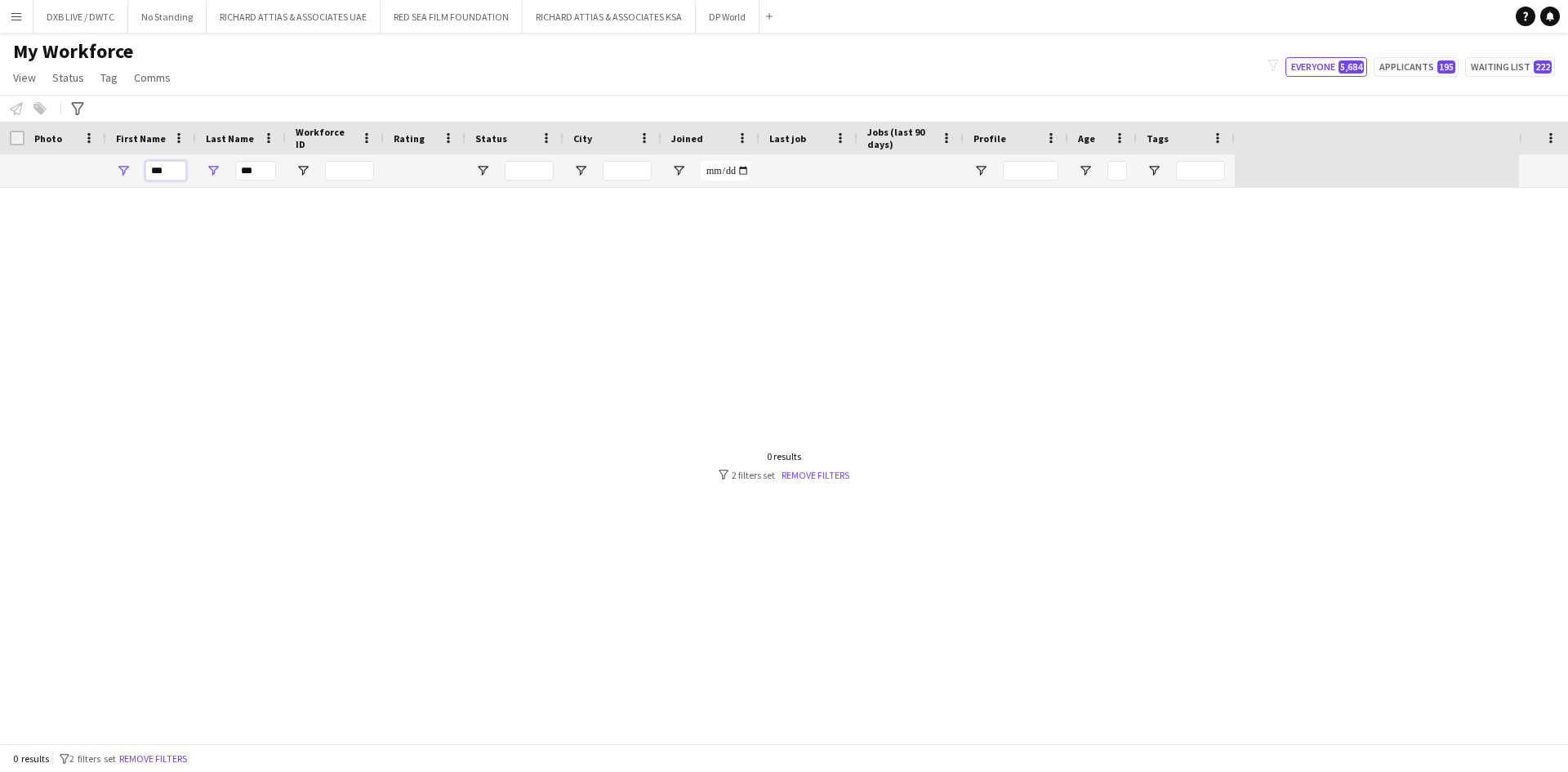 click on "***" at bounding box center [151, 171] 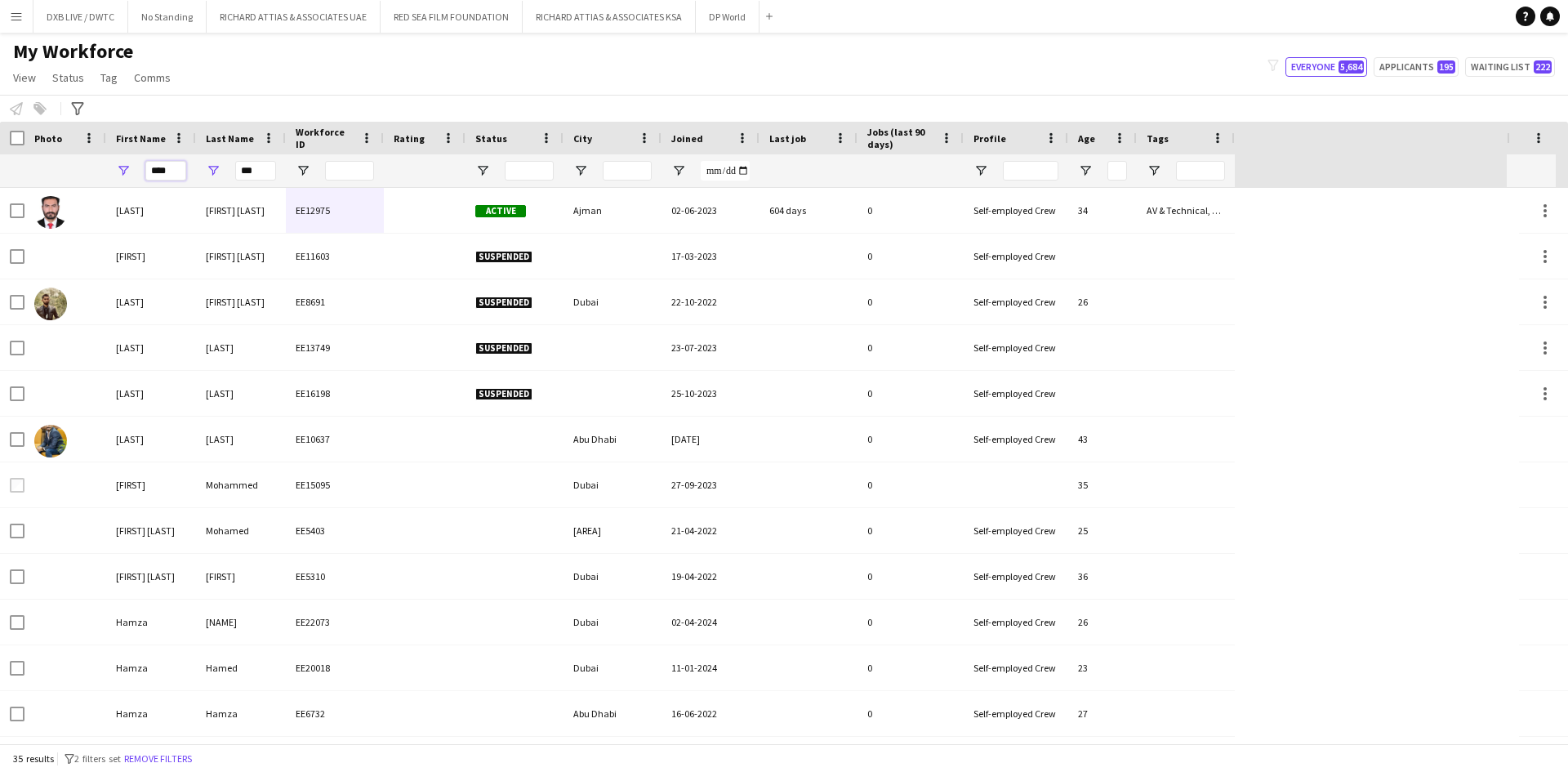 type on "****" 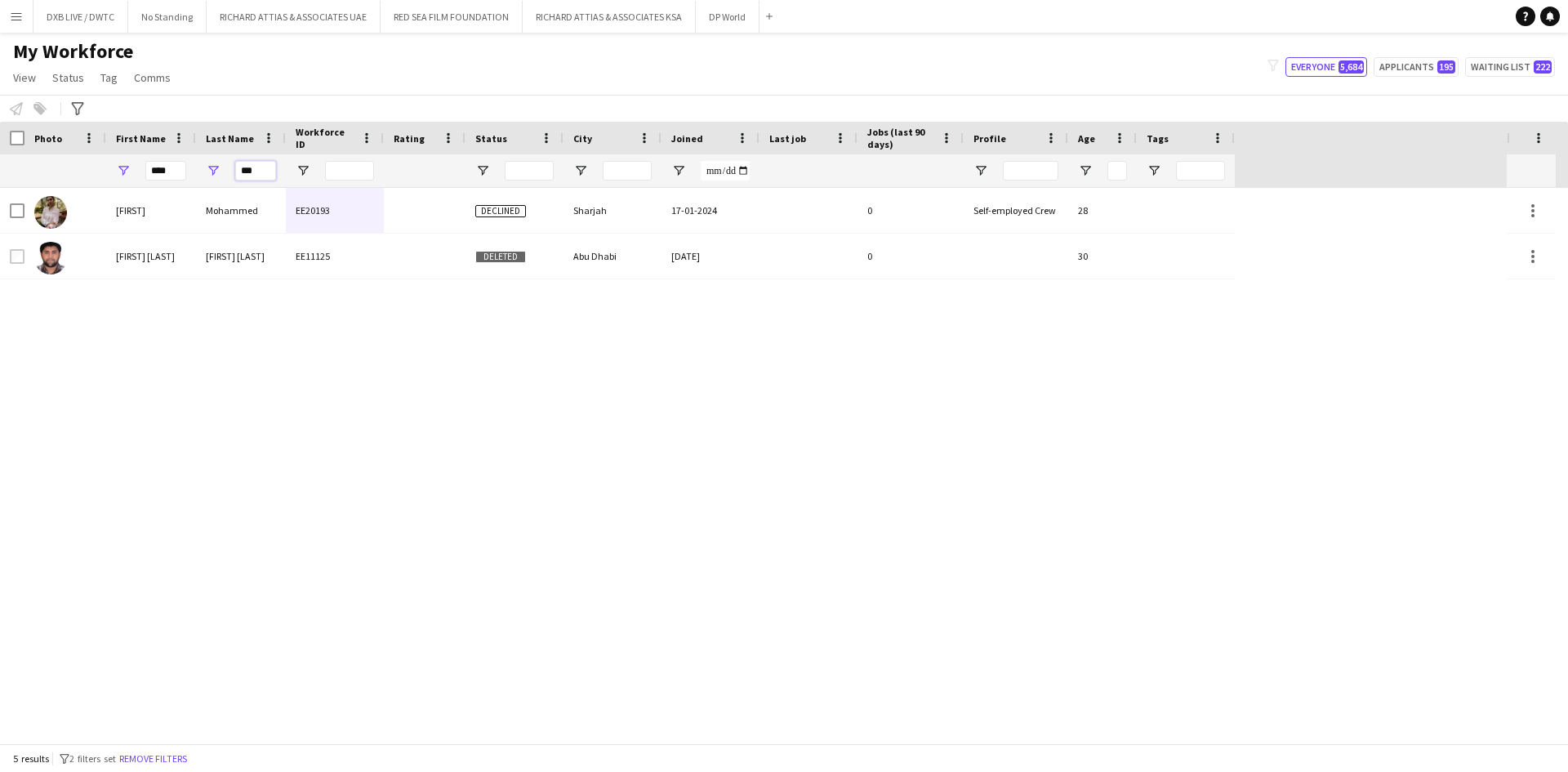 click on "***" at bounding box center (241, 171) 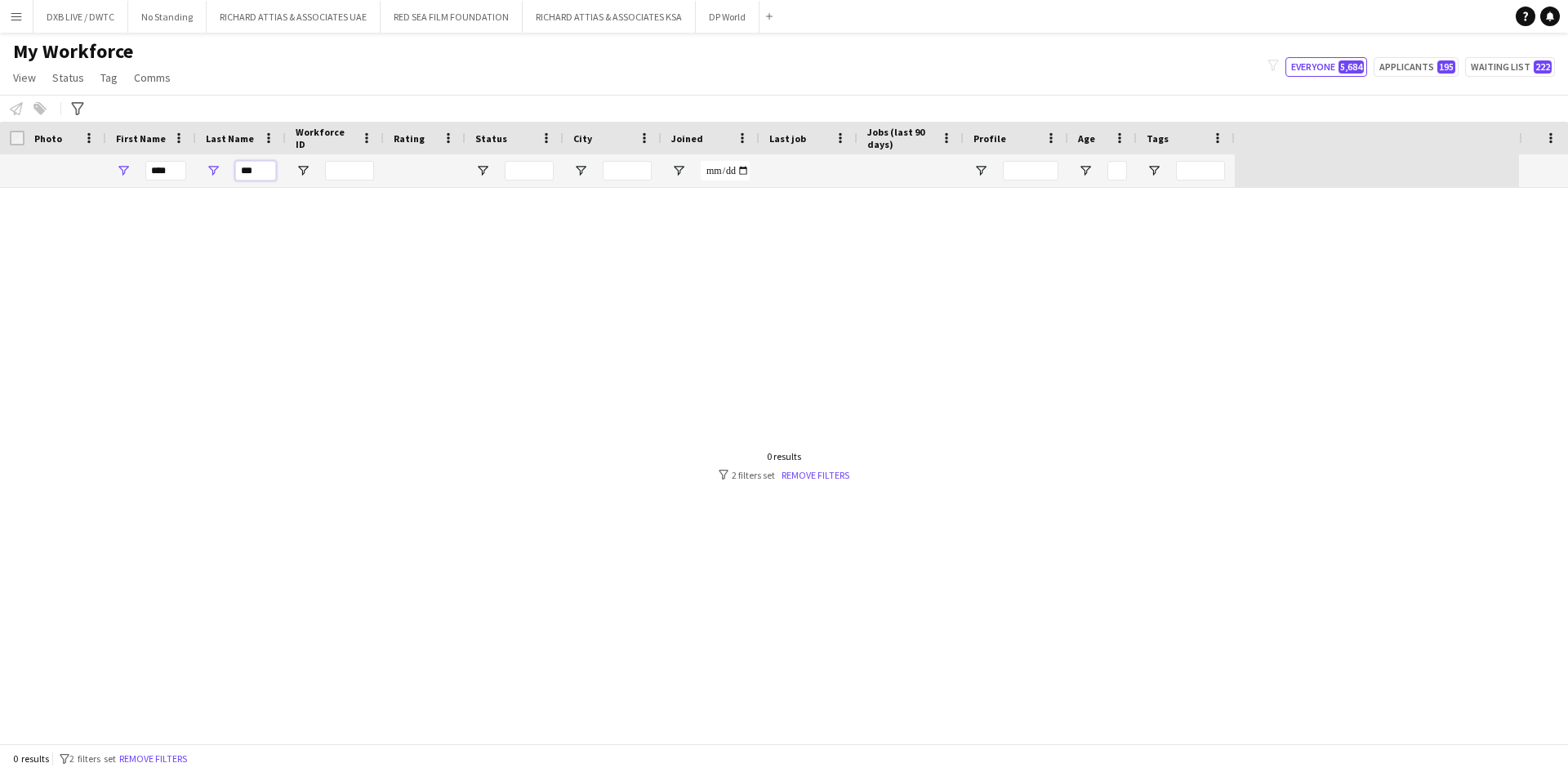 type on "***" 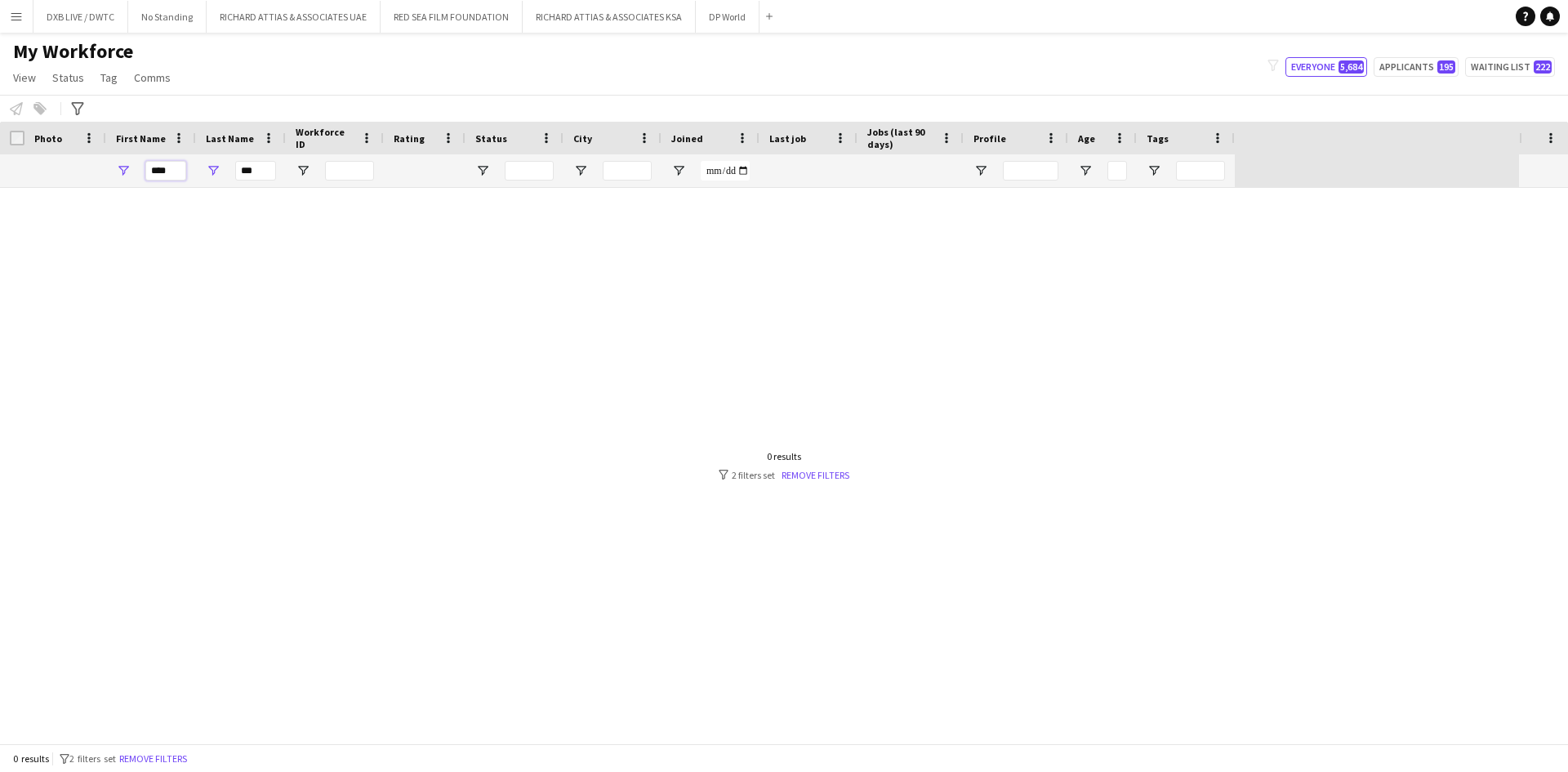 drag, startPoint x: 170, startPoint y: 171, endPoint x: 121, endPoint y: 172, distance: 49.0102 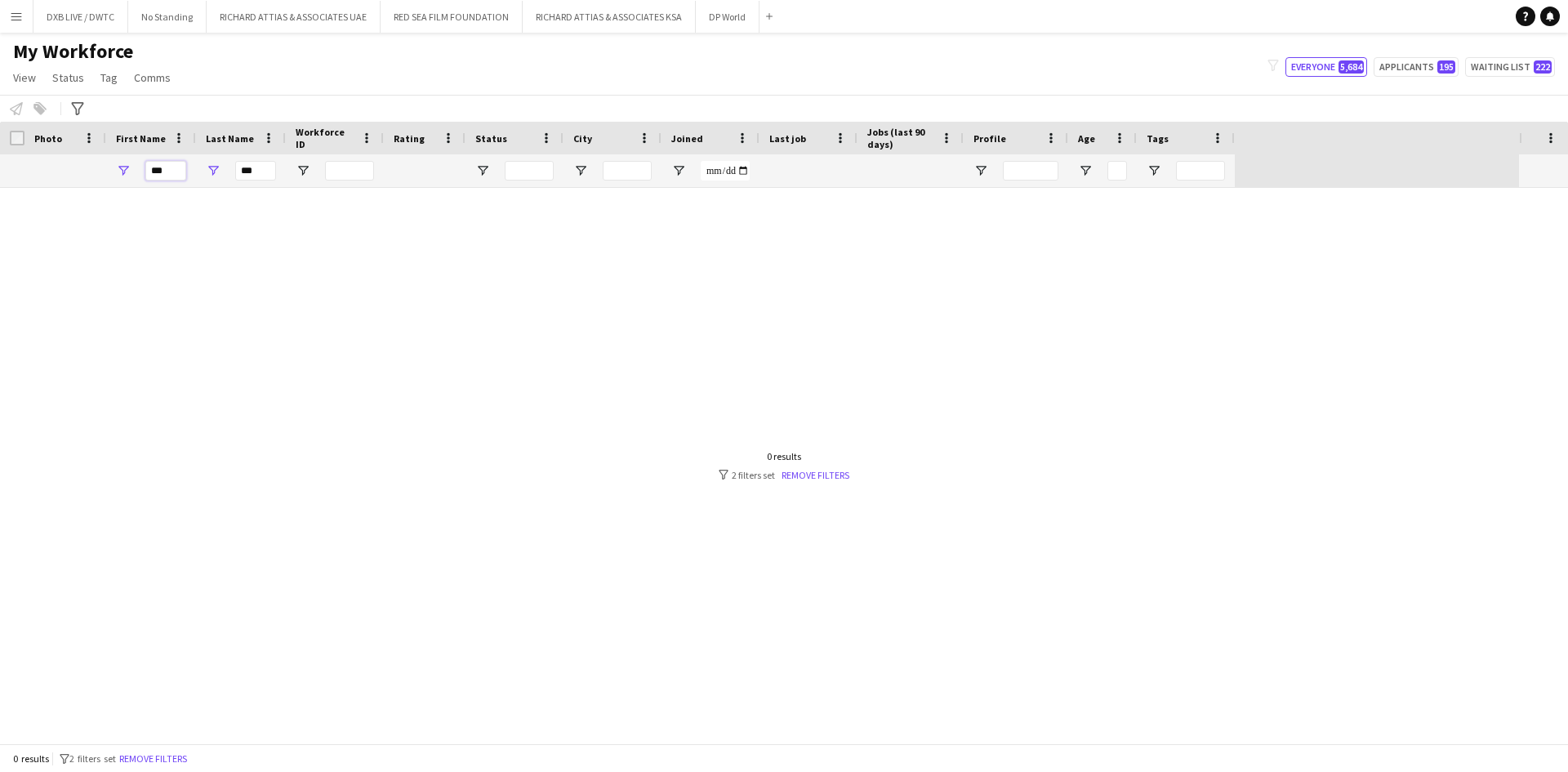 type on "***" 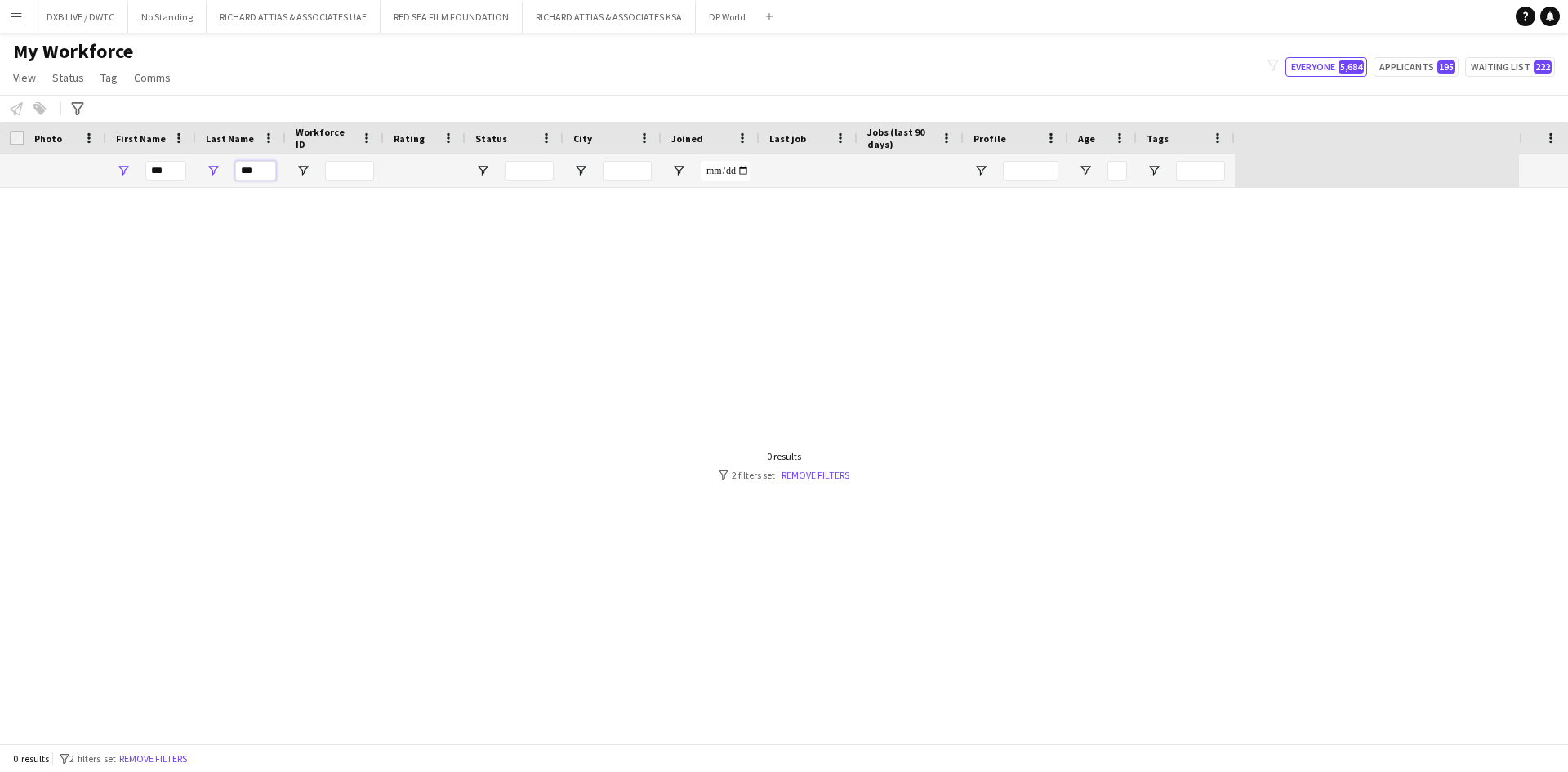 click on "***" at bounding box center [256, 171] 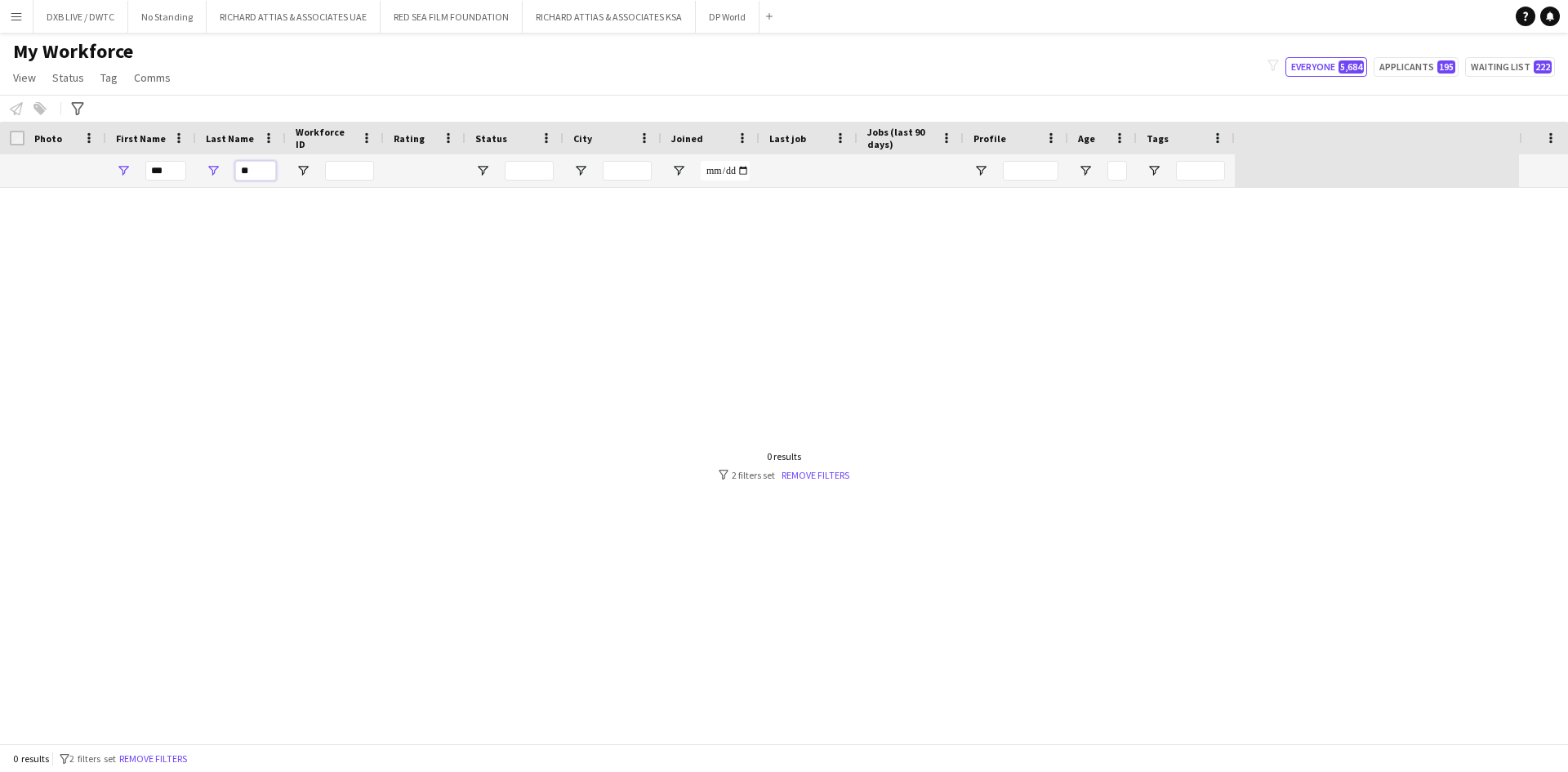 type on "*" 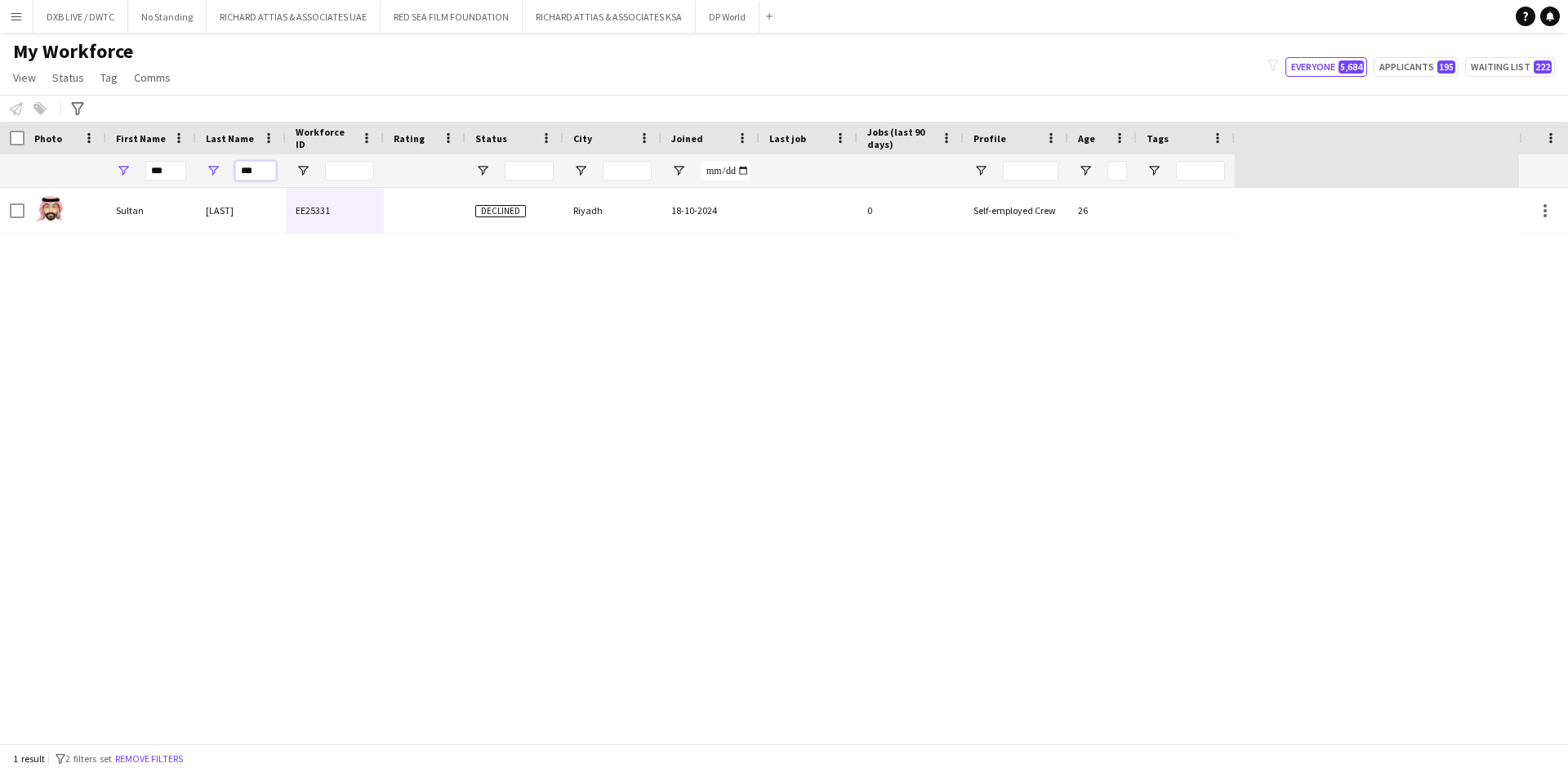 type on "***" 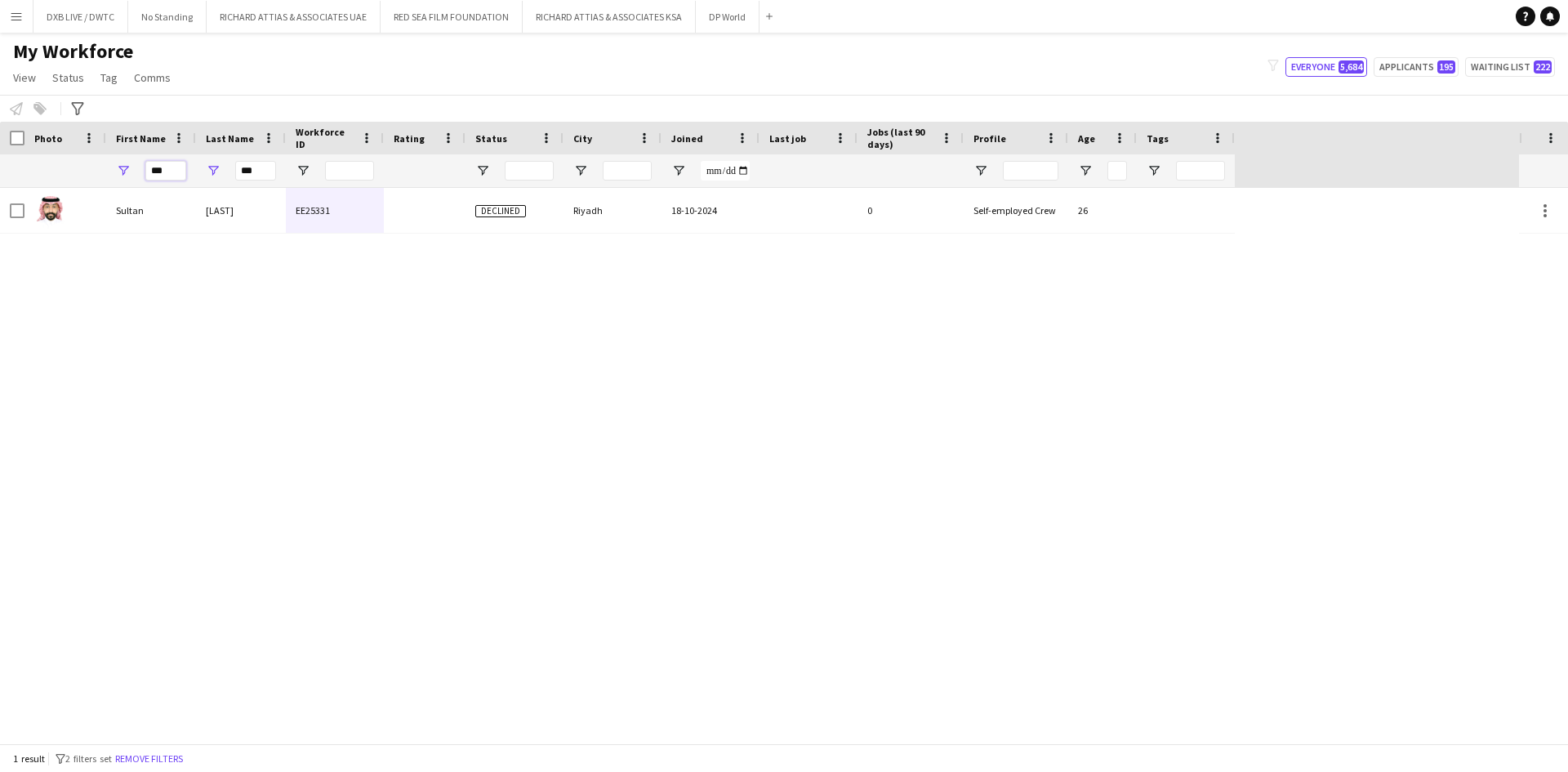 drag, startPoint x: 172, startPoint y: 176, endPoint x: 127, endPoint y: 172, distance: 45.17743 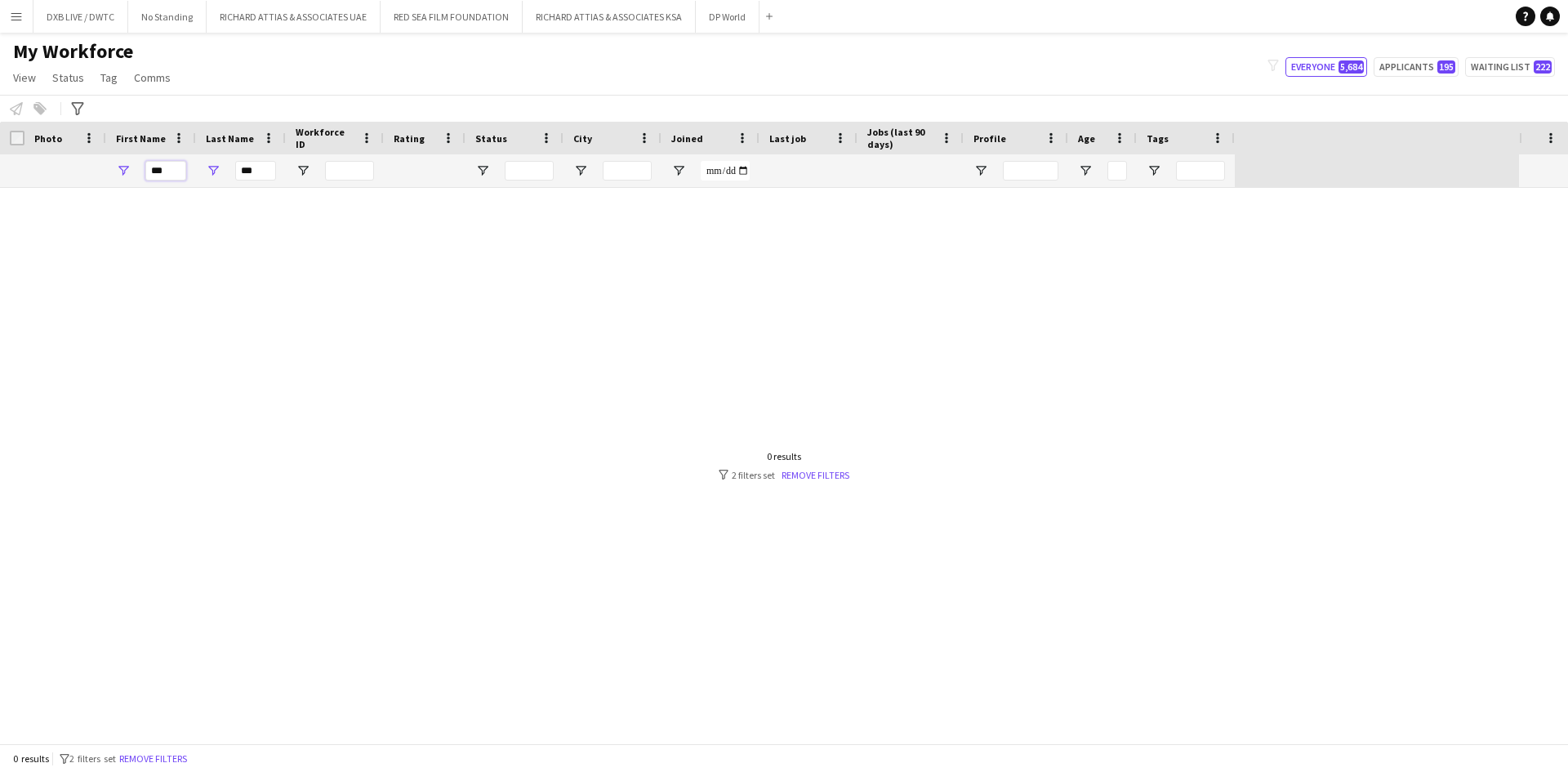 type on "***" 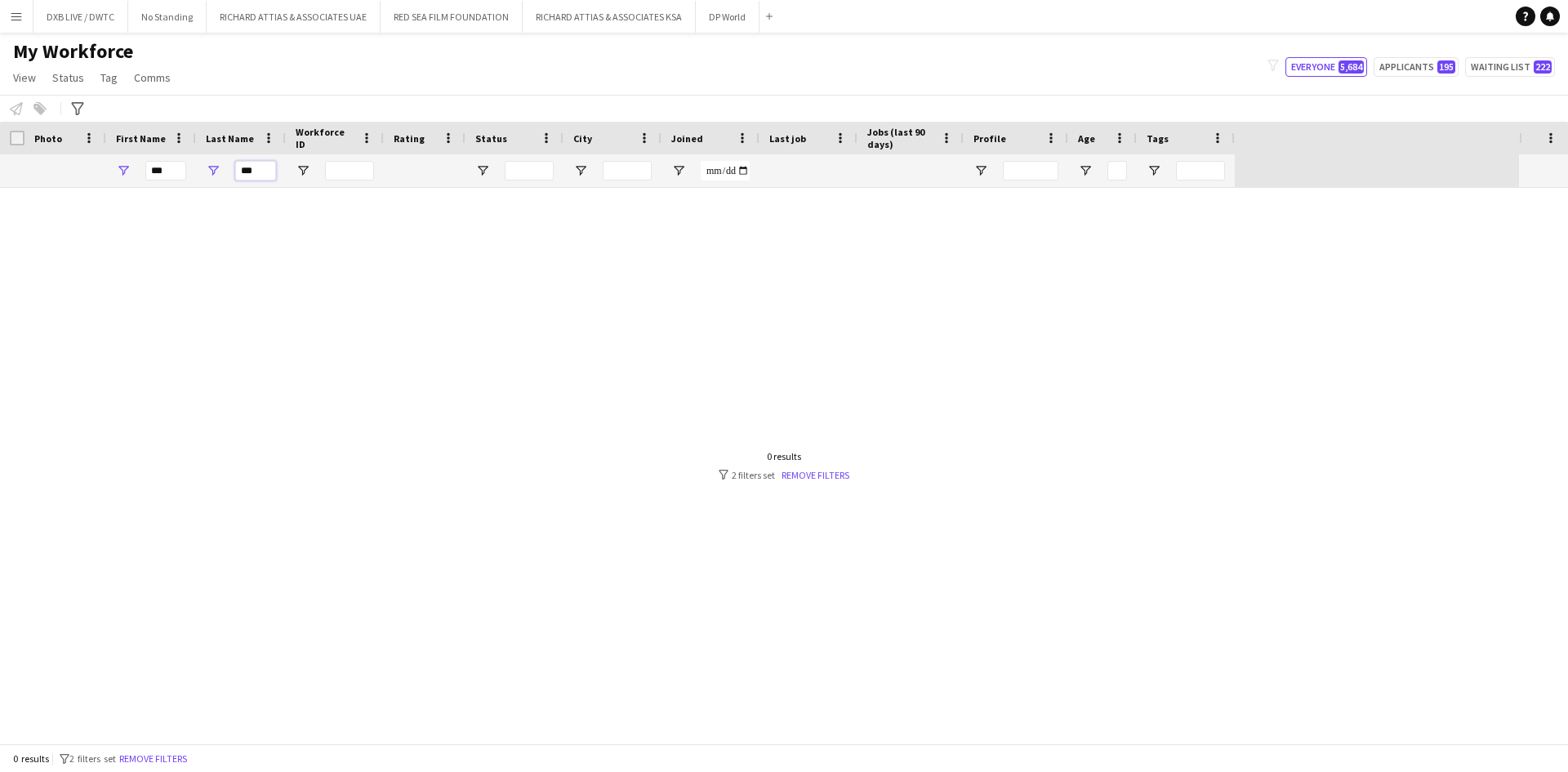 drag, startPoint x: 265, startPoint y: 170, endPoint x: 219, endPoint y: 170, distance: 46 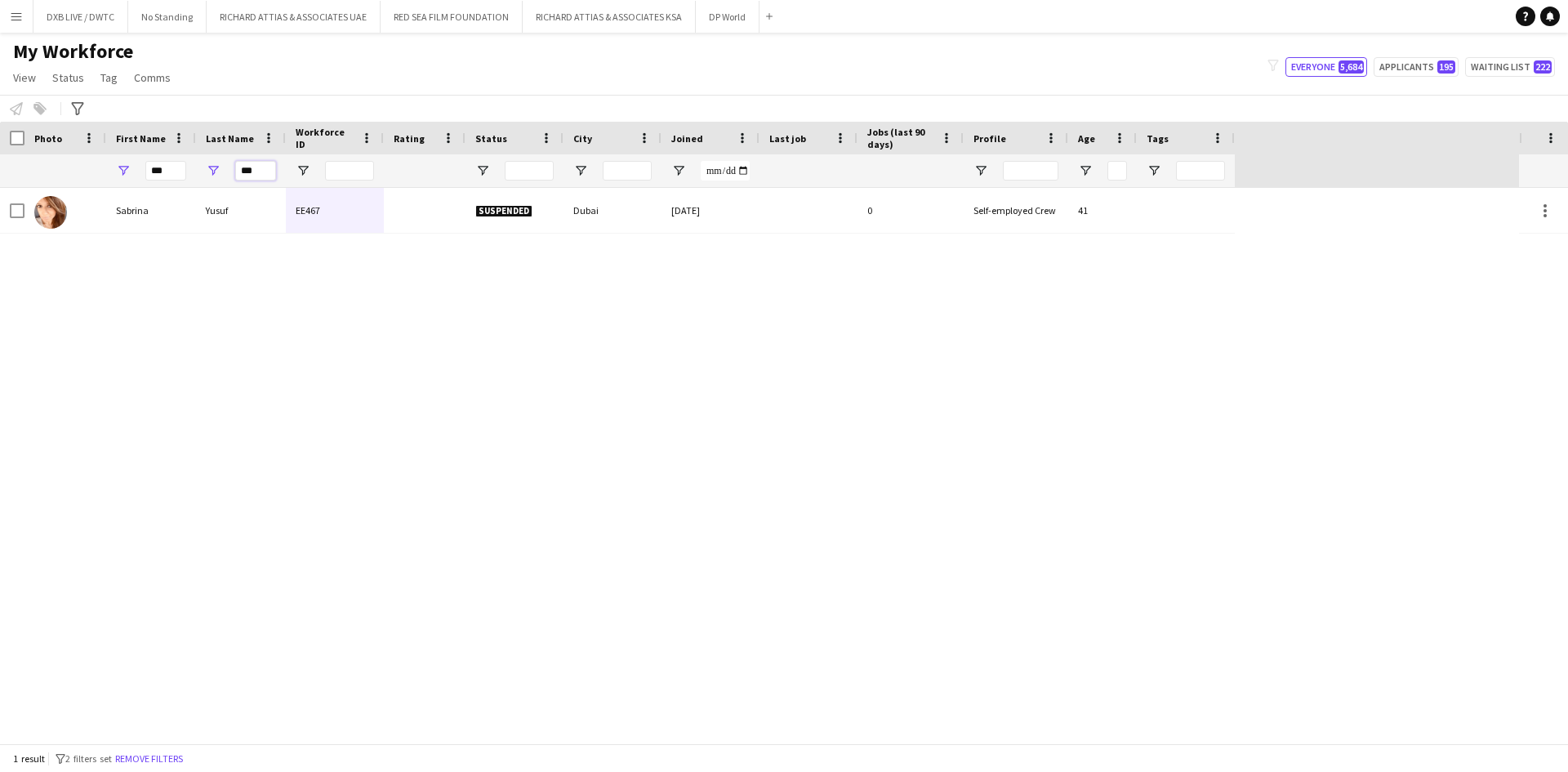 type on "***" 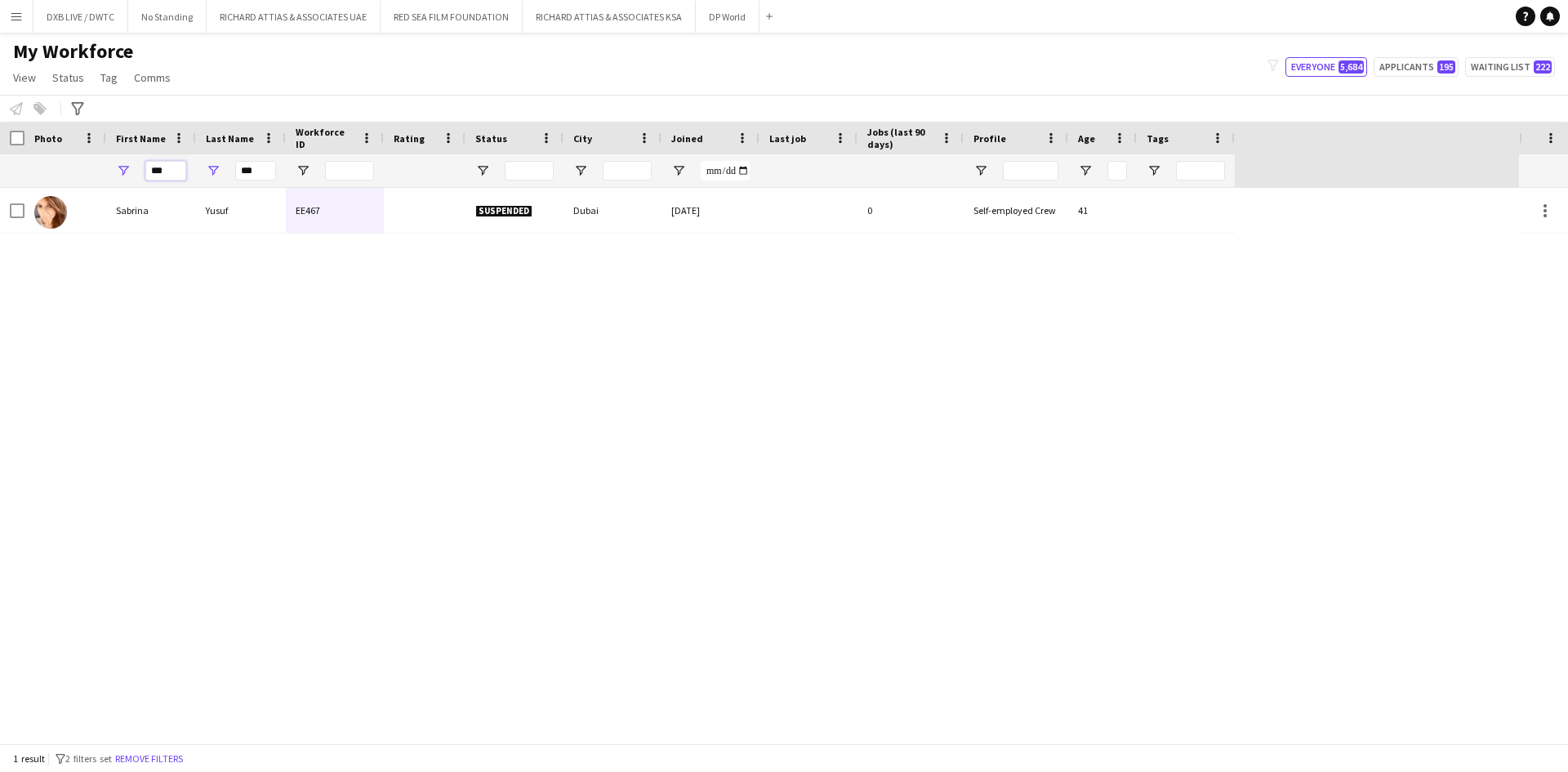 drag, startPoint x: 169, startPoint y: 173, endPoint x: 134, endPoint y: 172, distance: 35.014283 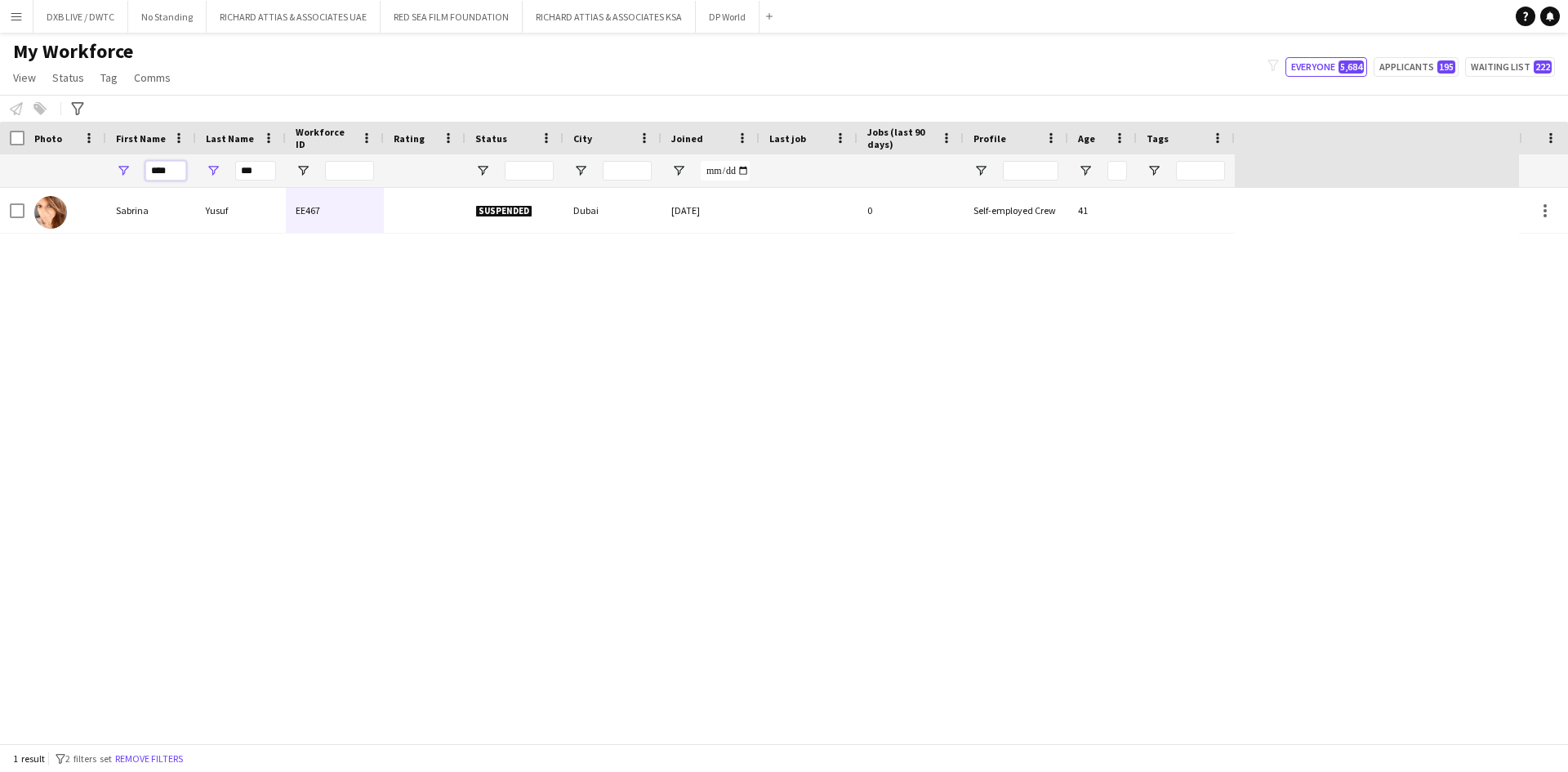 type on "****" 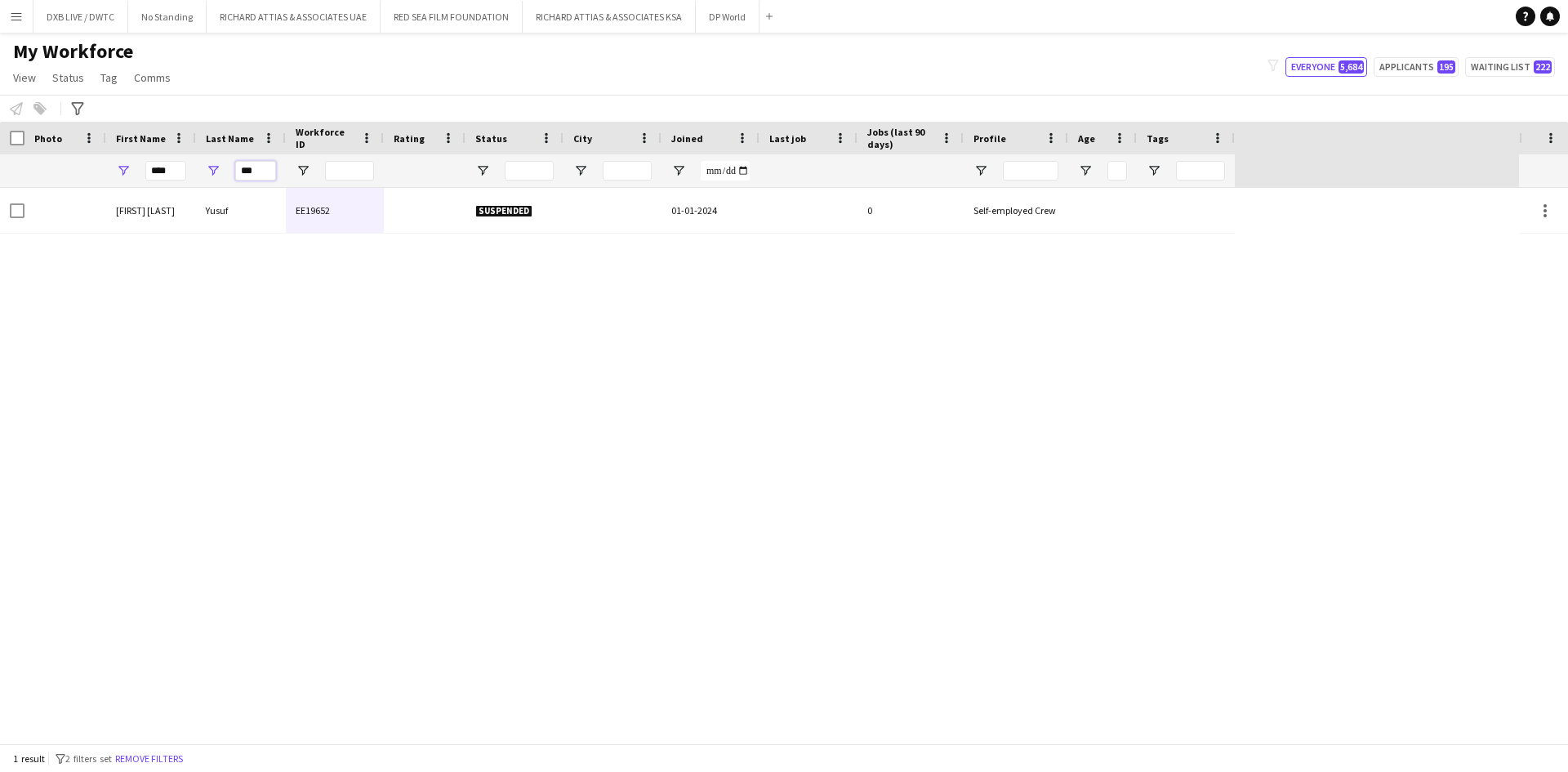 drag, startPoint x: 258, startPoint y: 173, endPoint x: 197, endPoint y: 174, distance: 61.0082 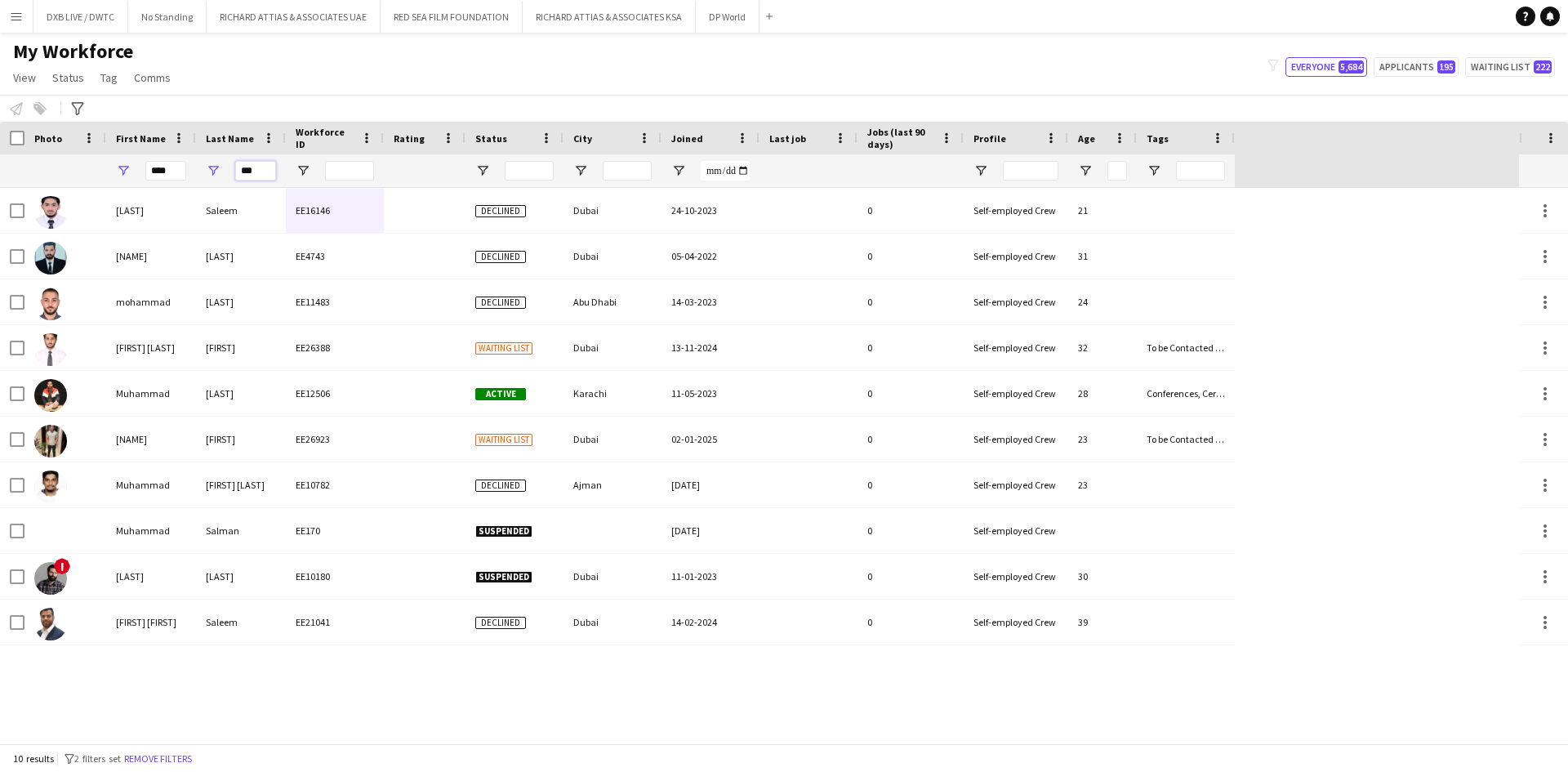 type on "***" 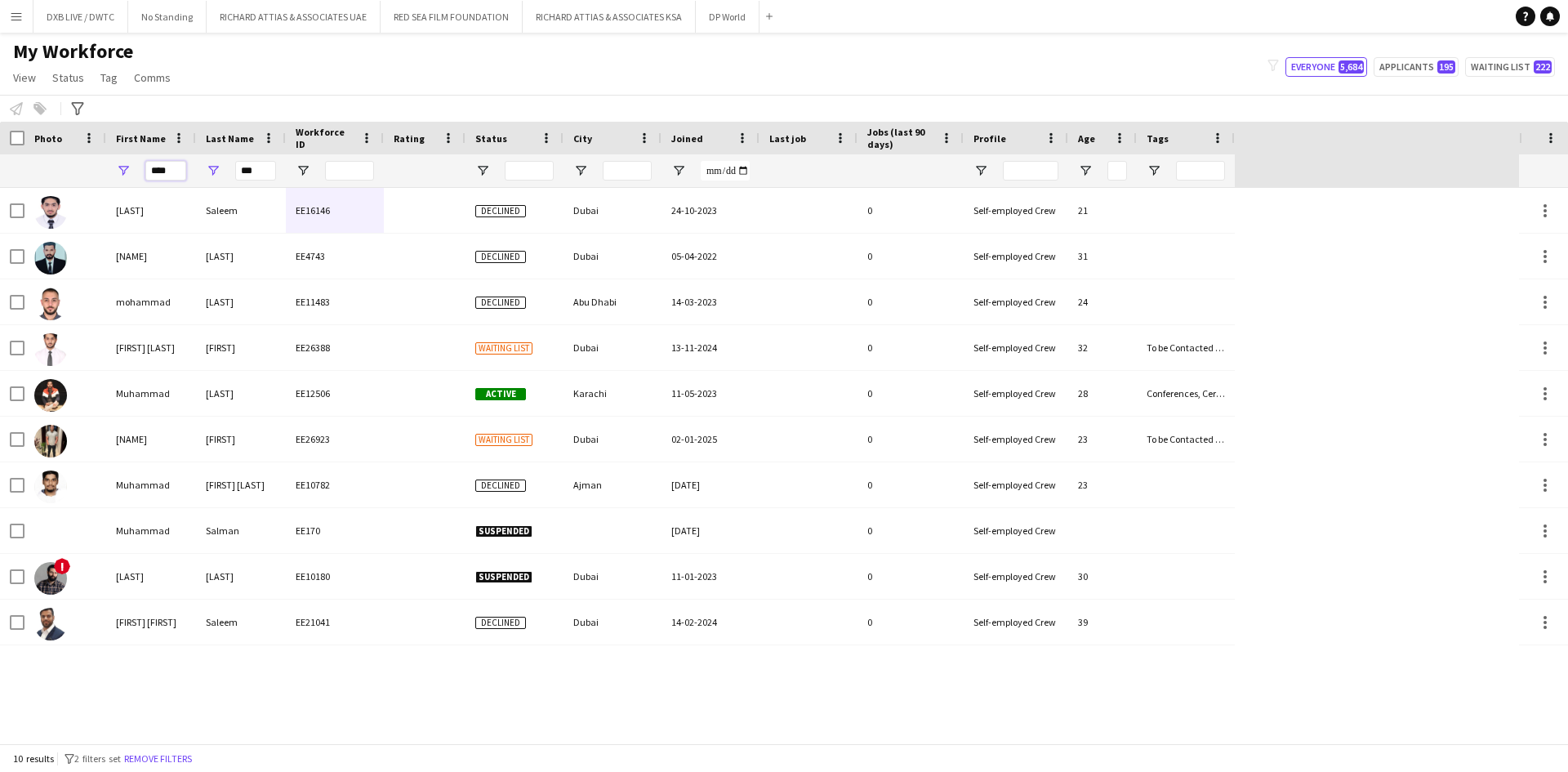 drag, startPoint x: 181, startPoint y: 176, endPoint x: 141, endPoint y: 178, distance: 40.04997 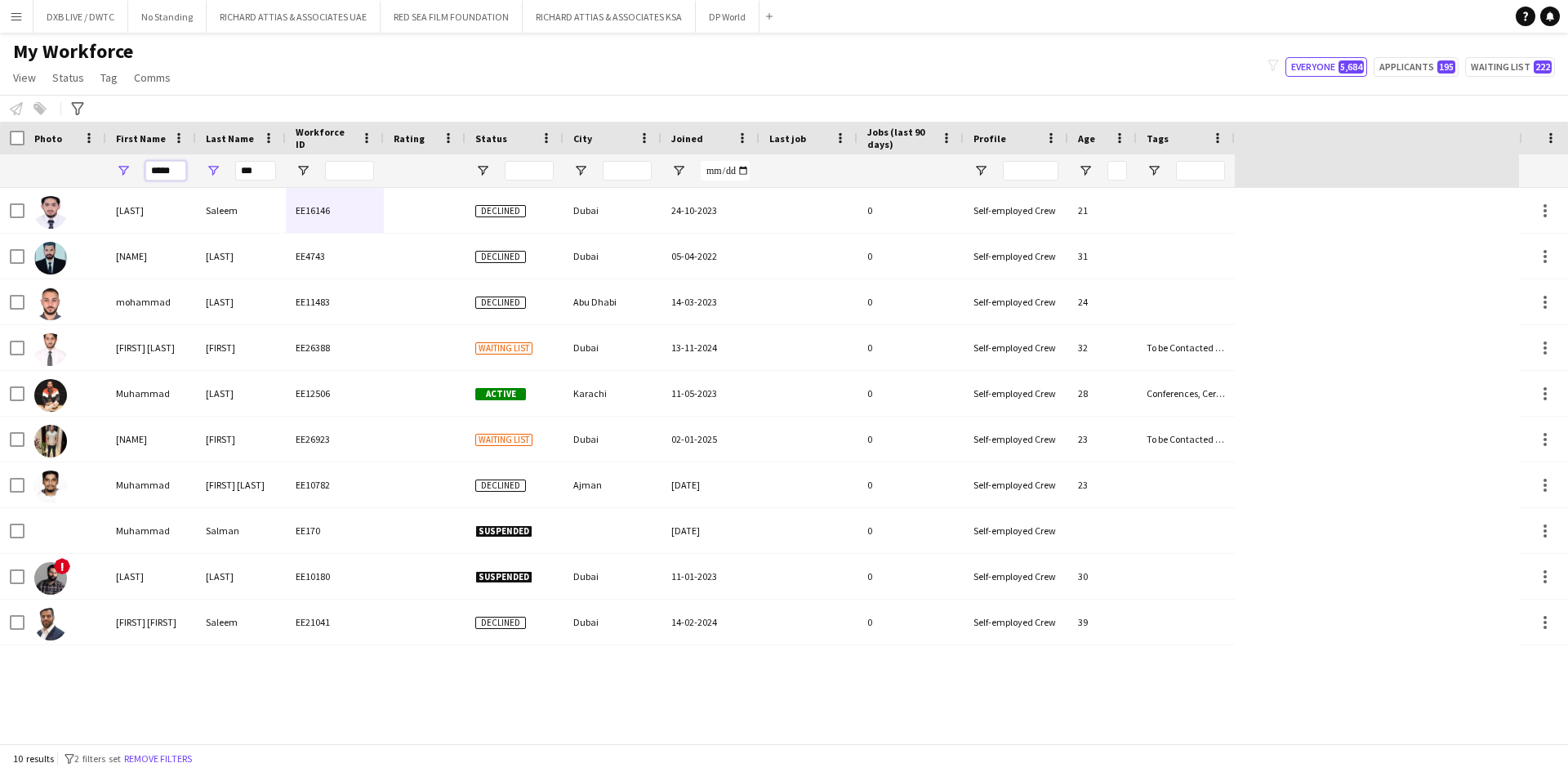 type on "*****" 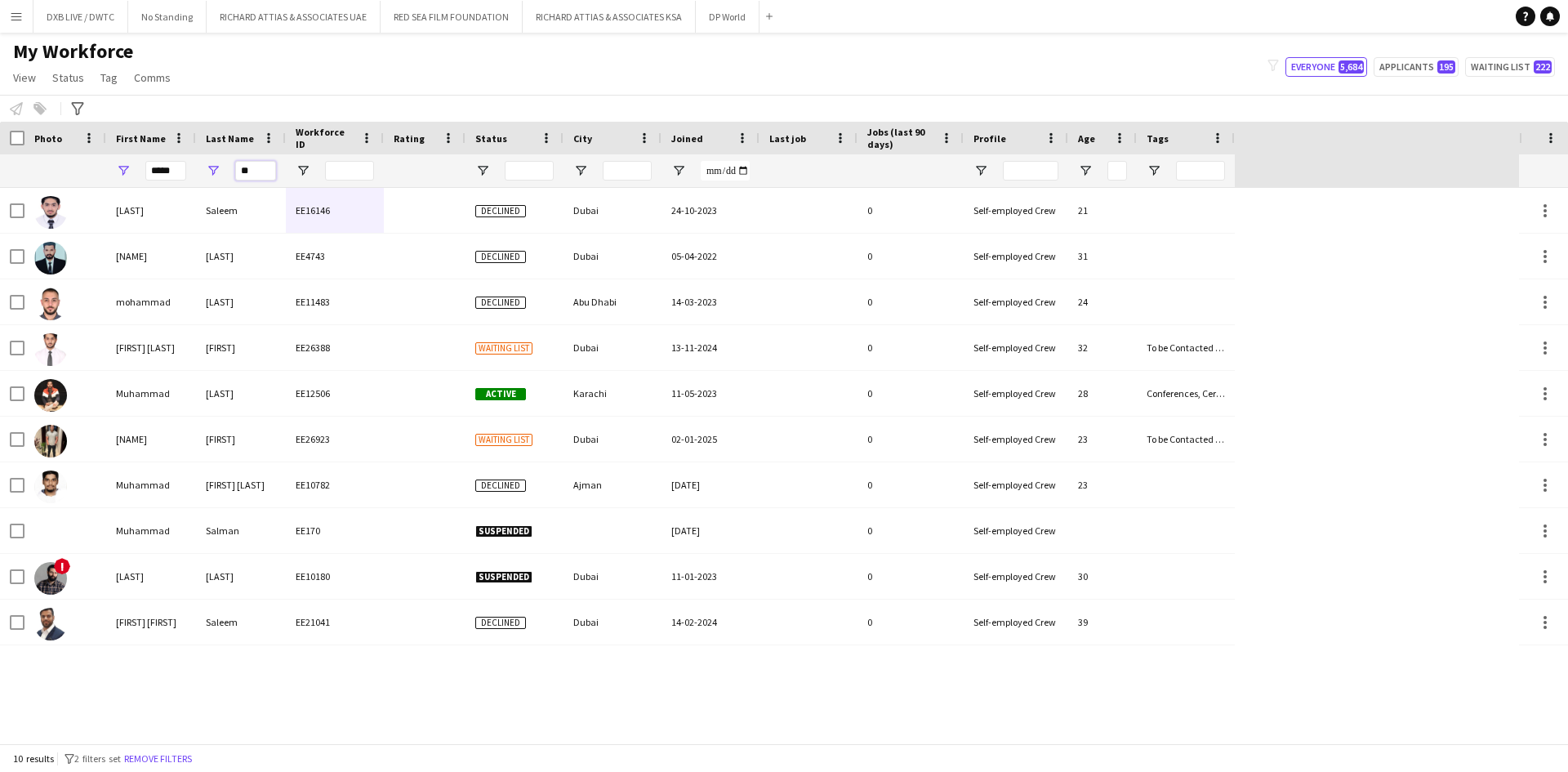 type on "*" 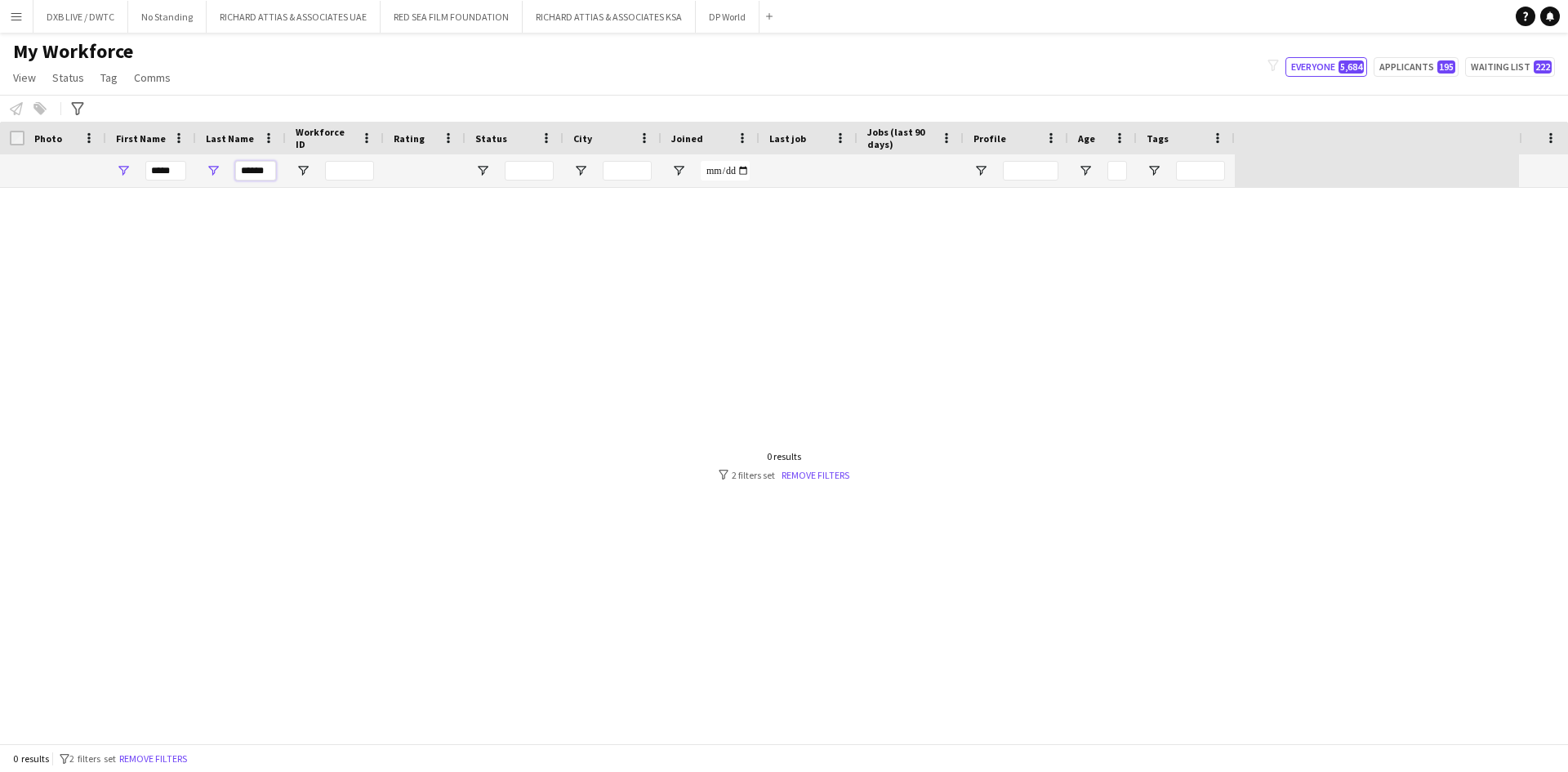 drag, startPoint x: 266, startPoint y: 173, endPoint x: 221, endPoint y: 176, distance: 45.099889 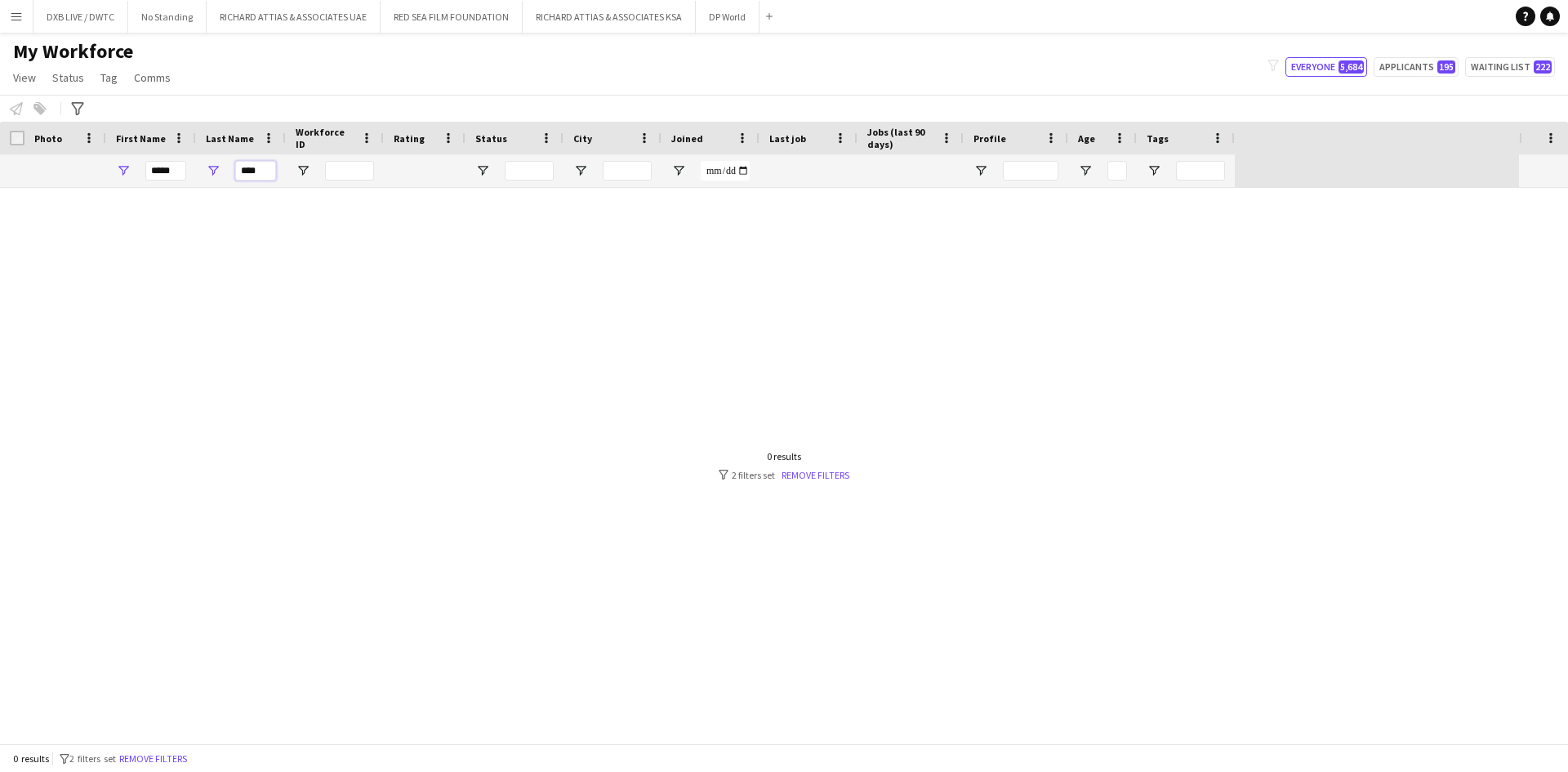 type on "****" 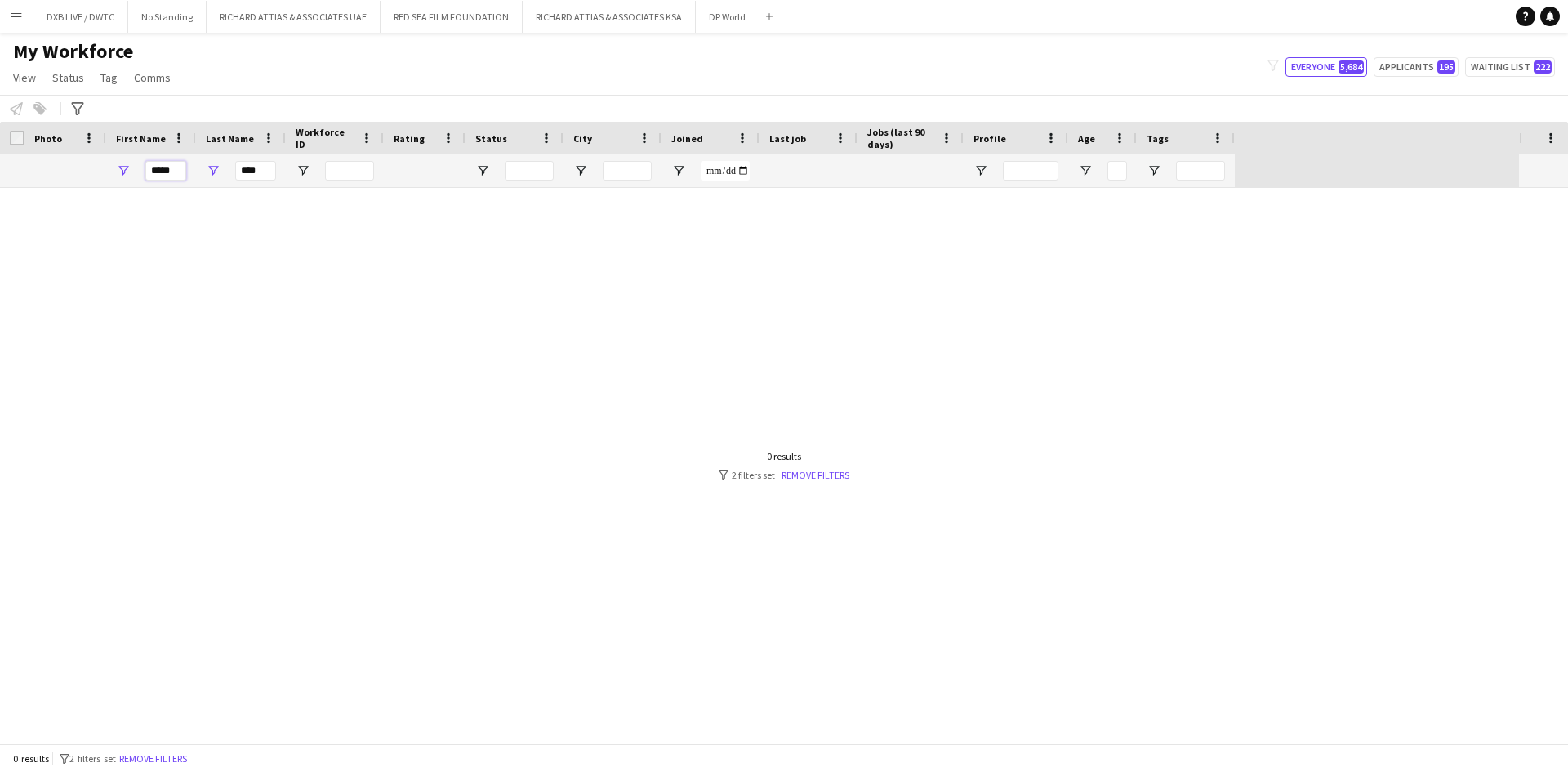 drag, startPoint x: 176, startPoint y: 172, endPoint x: 136, endPoint y: 172, distance: 40 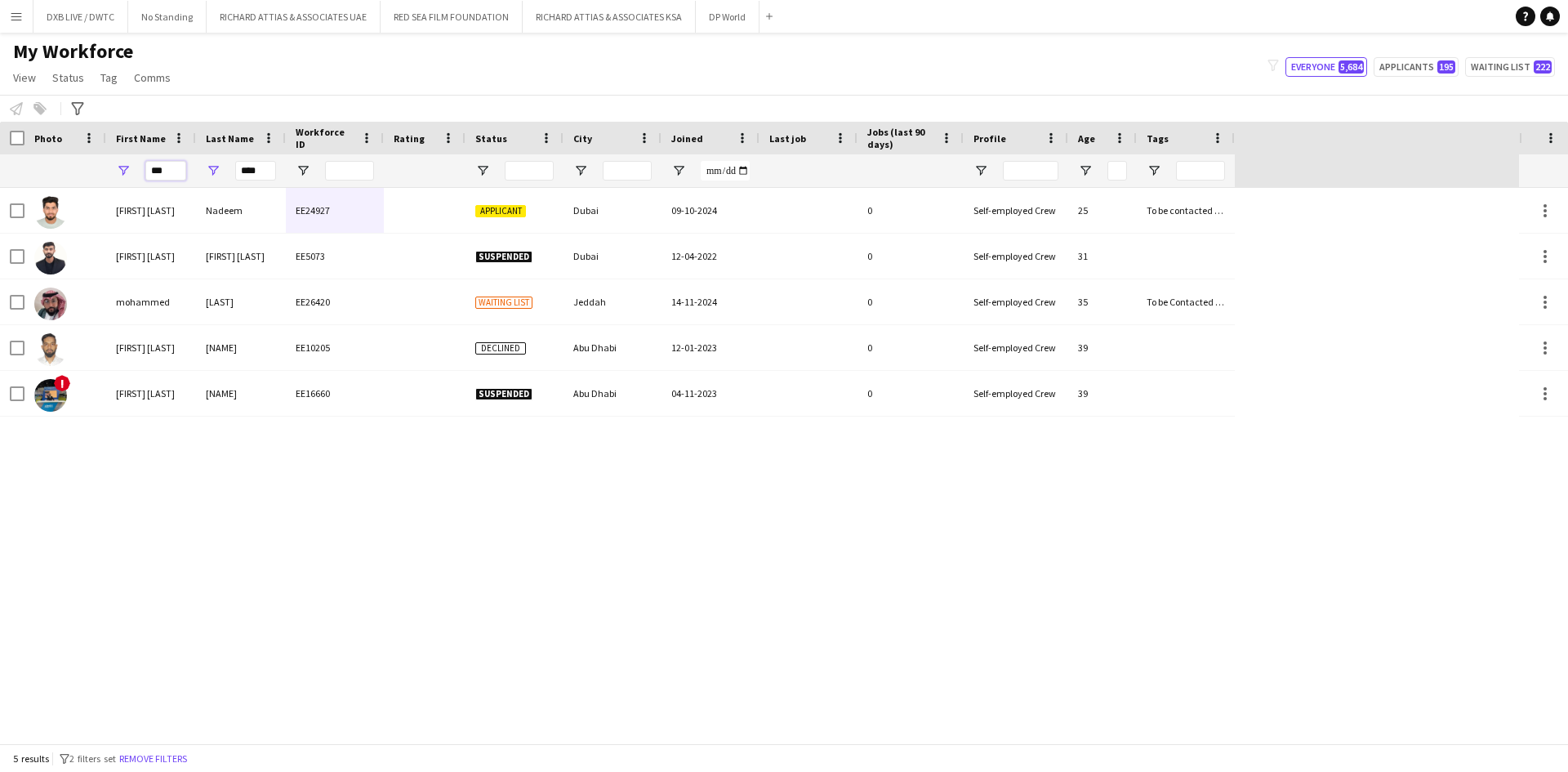 drag, startPoint x: 109, startPoint y: 173, endPoint x: 86, endPoint y: 173, distance: 23 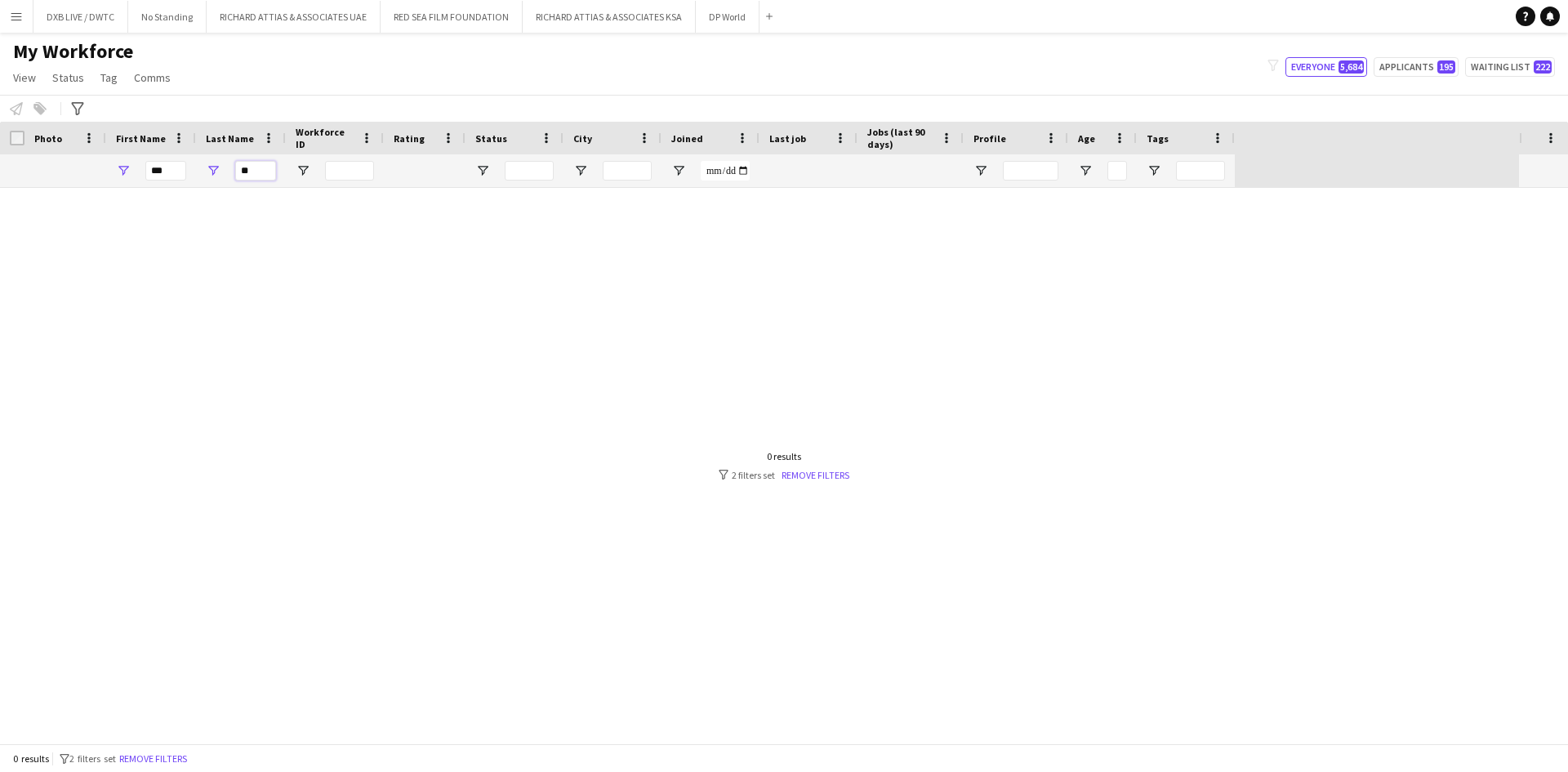 type on "*" 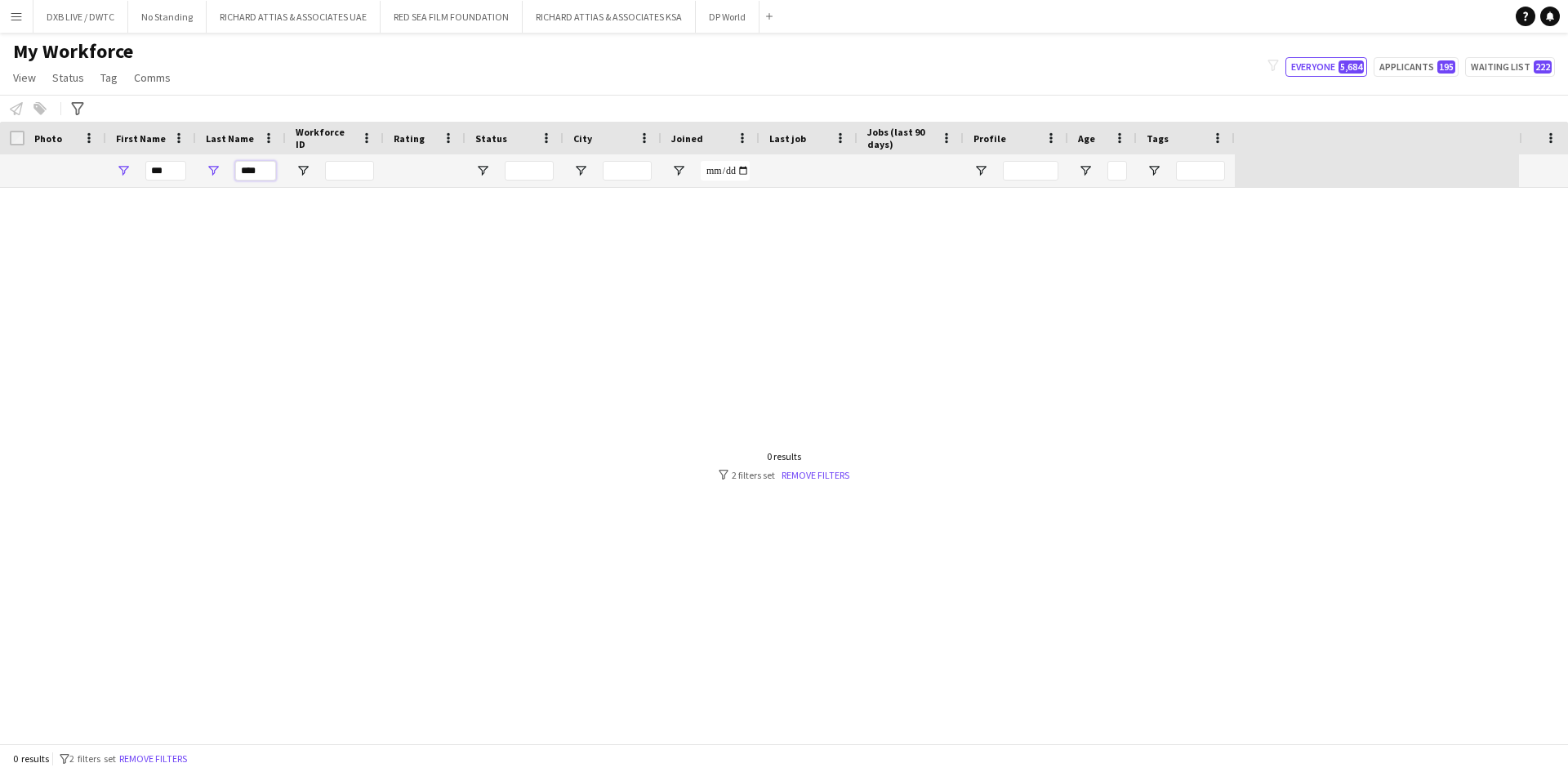 type on "****" 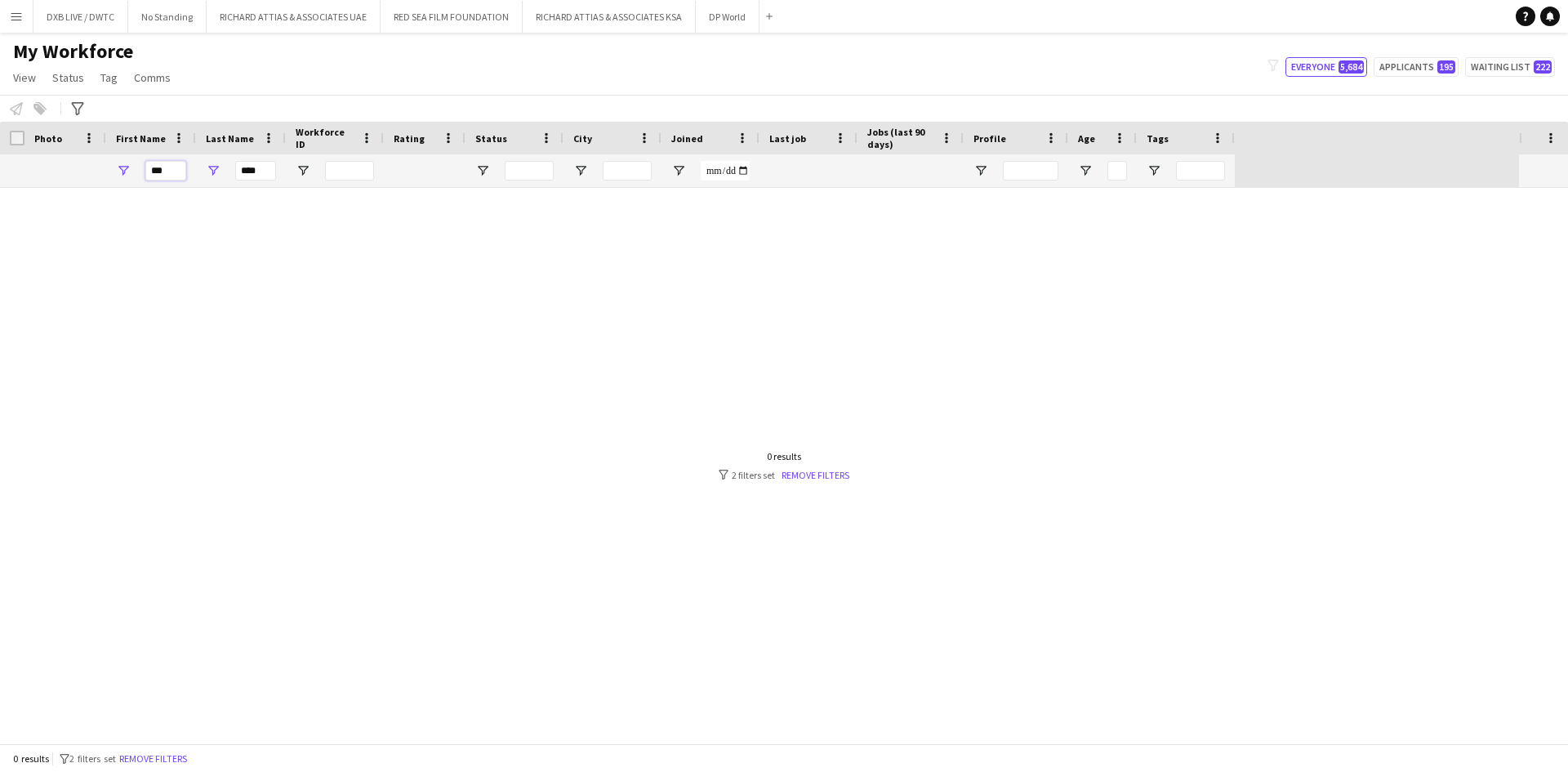drag, startPoint x: 174, startPoint y: 172, endPoint x: 122, endPoint y: 176, distance: 52.153619 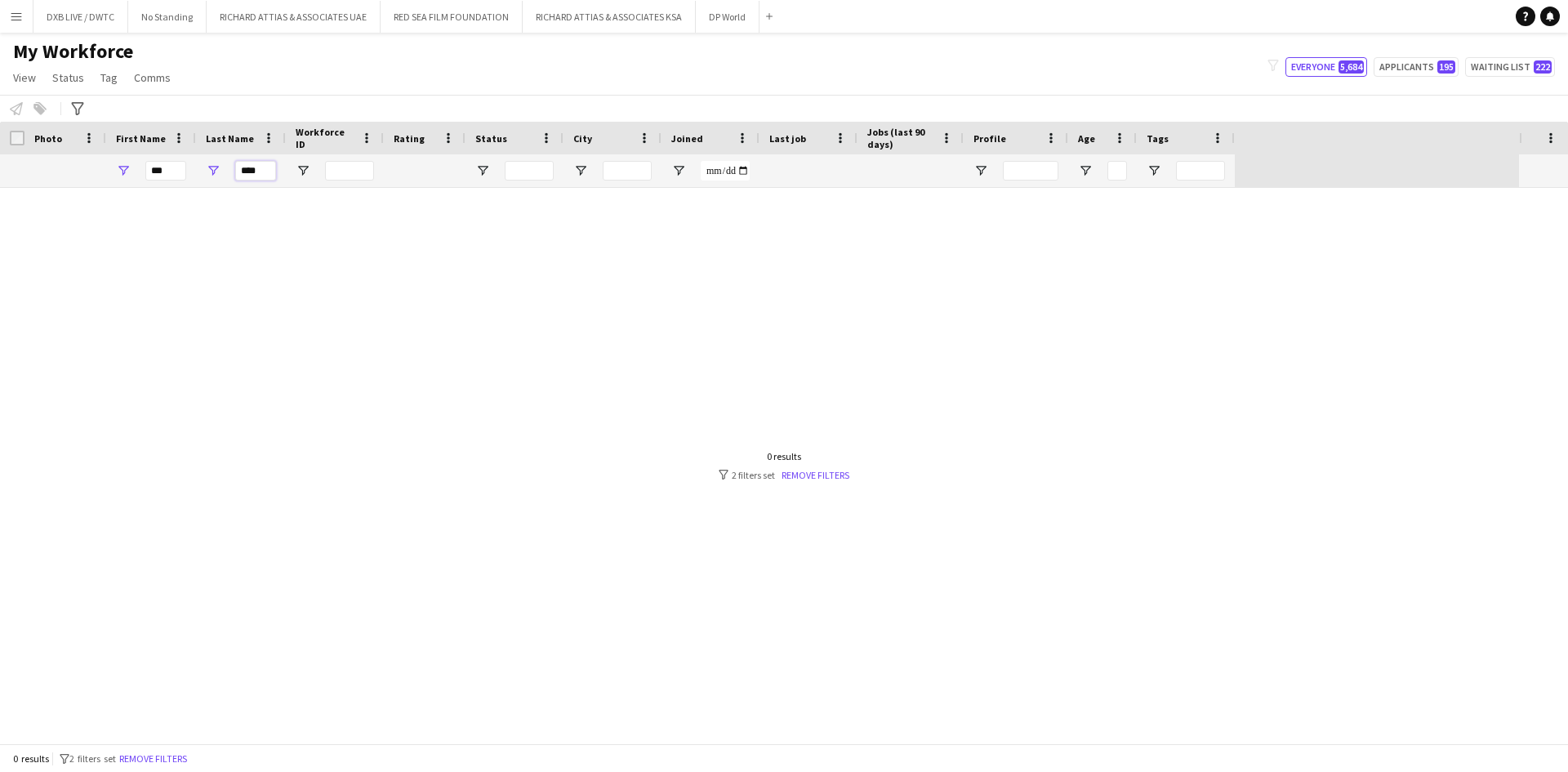 drag, startPoint x: 265, startPoint y: 167, endPoint x: 232, endPoint y: 164, distance: 33.13608 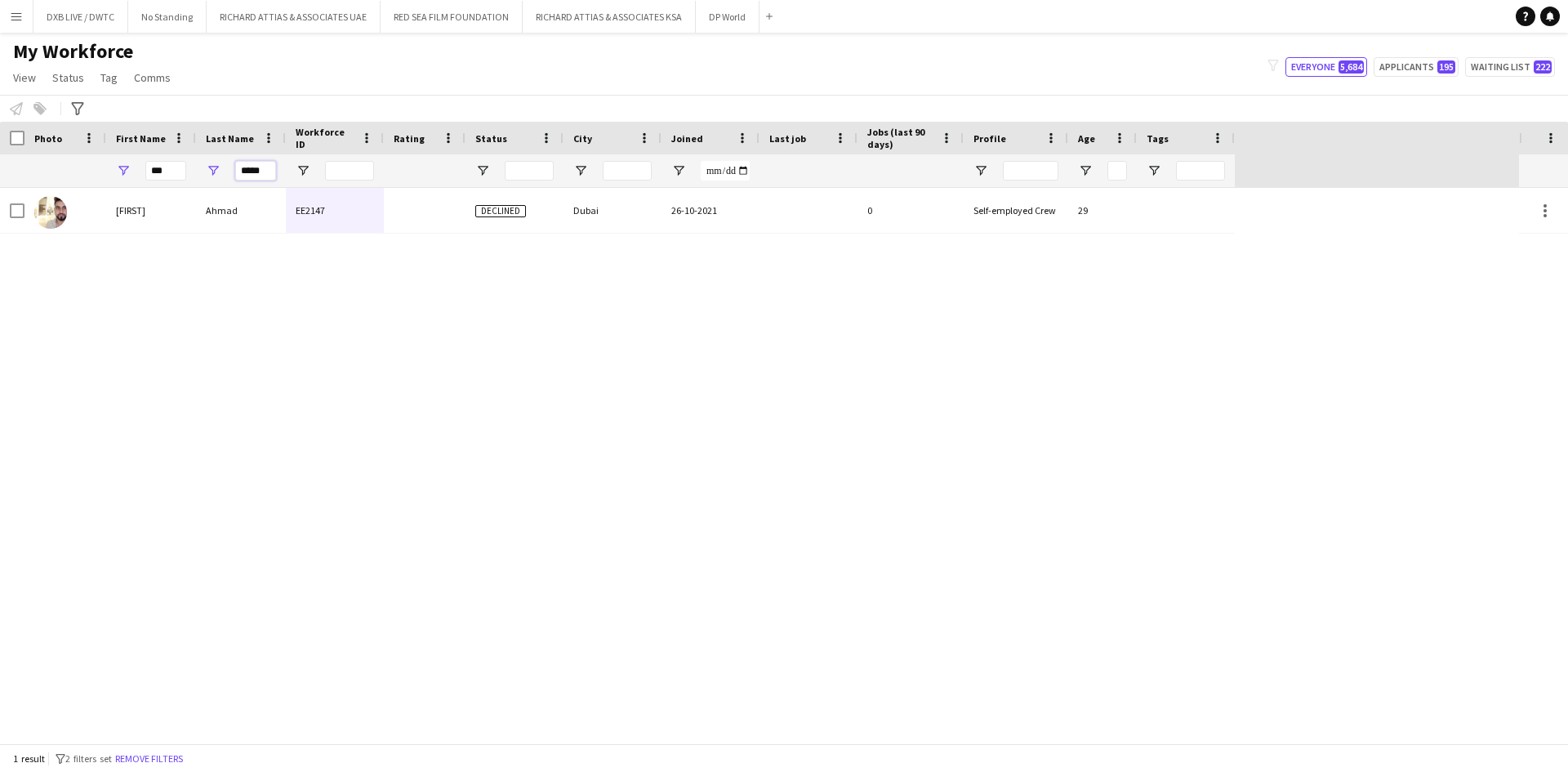 type on "*****" 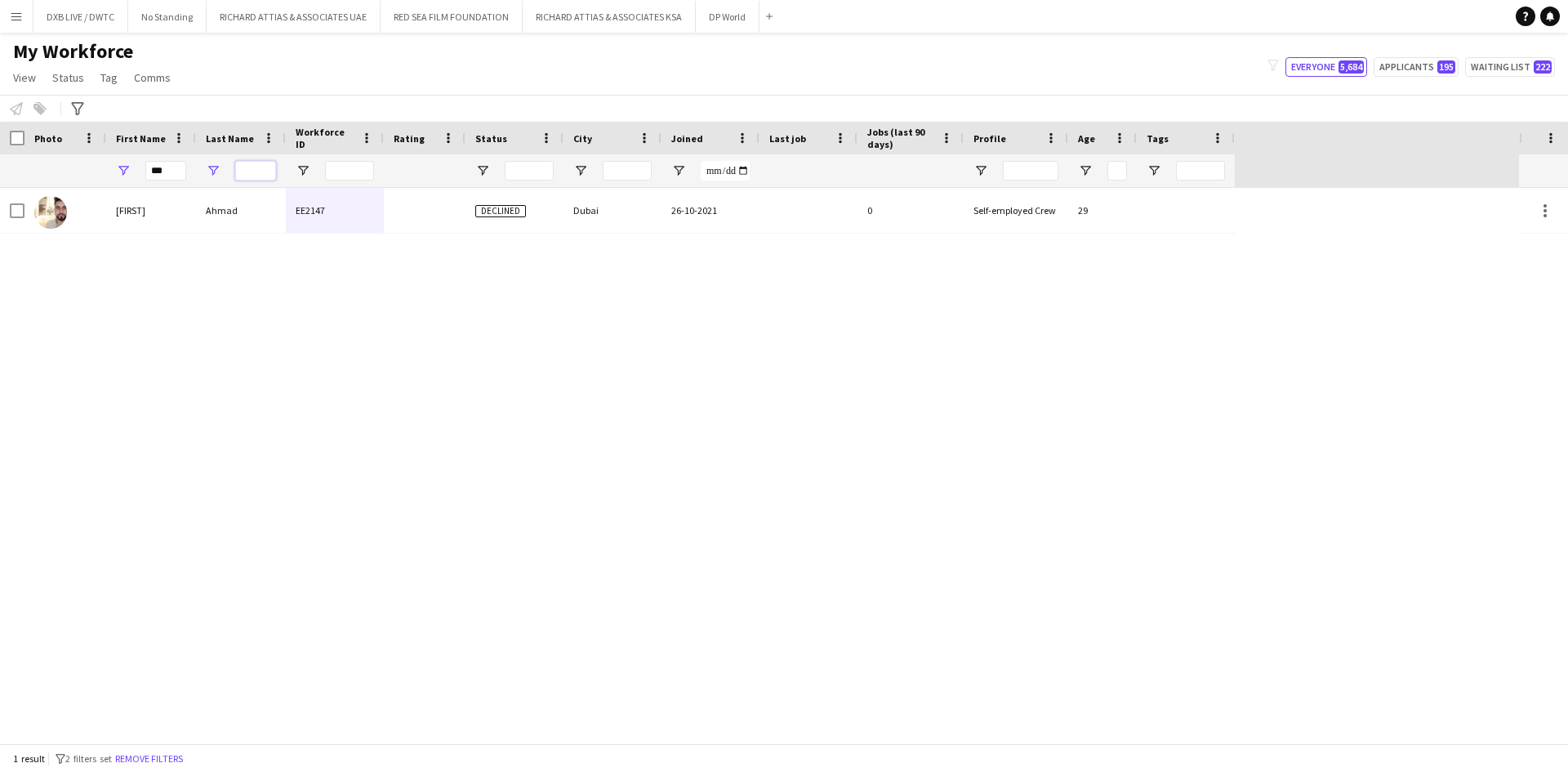 type 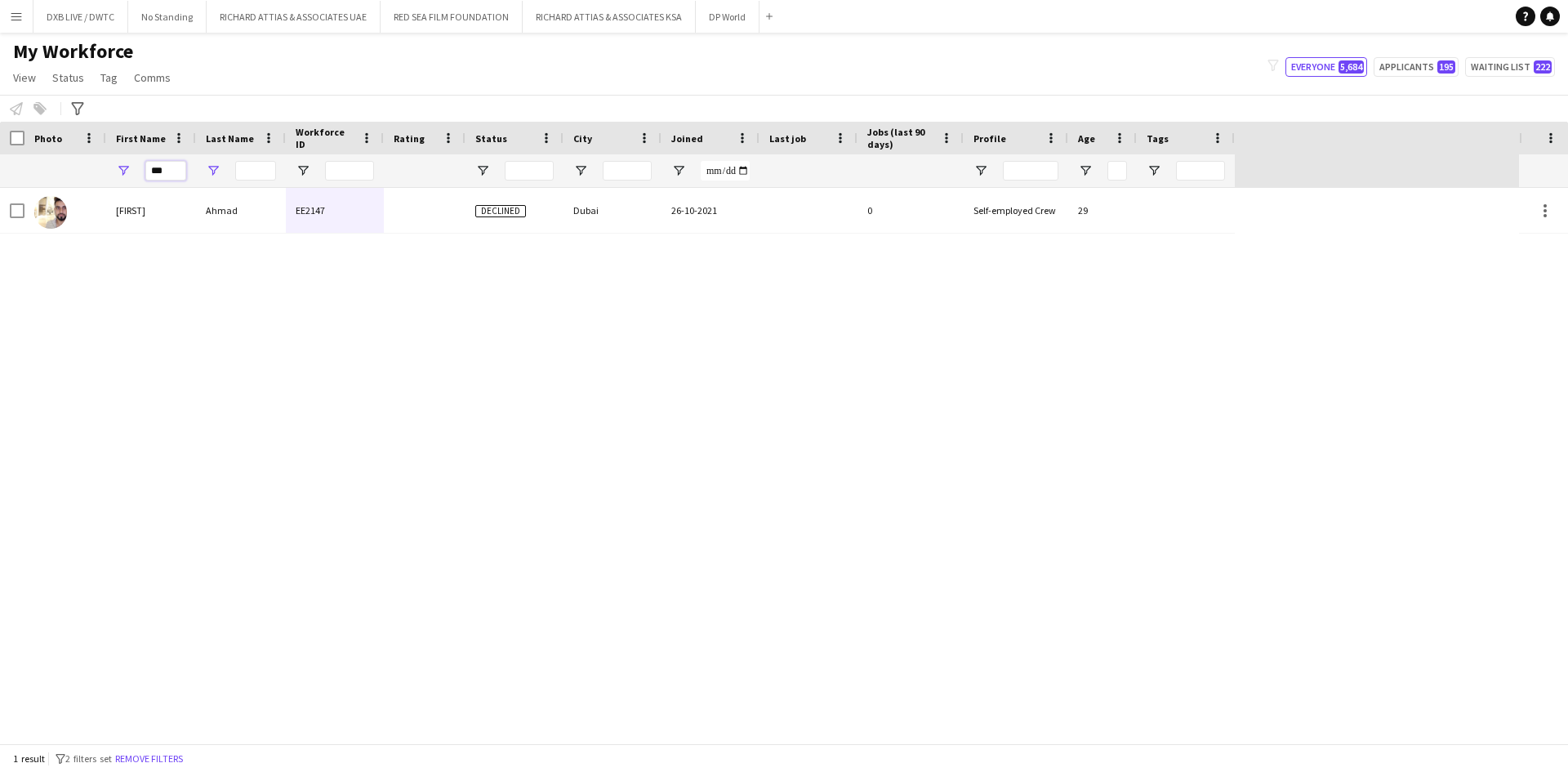 click on "***" at bounding box center [166, 171] 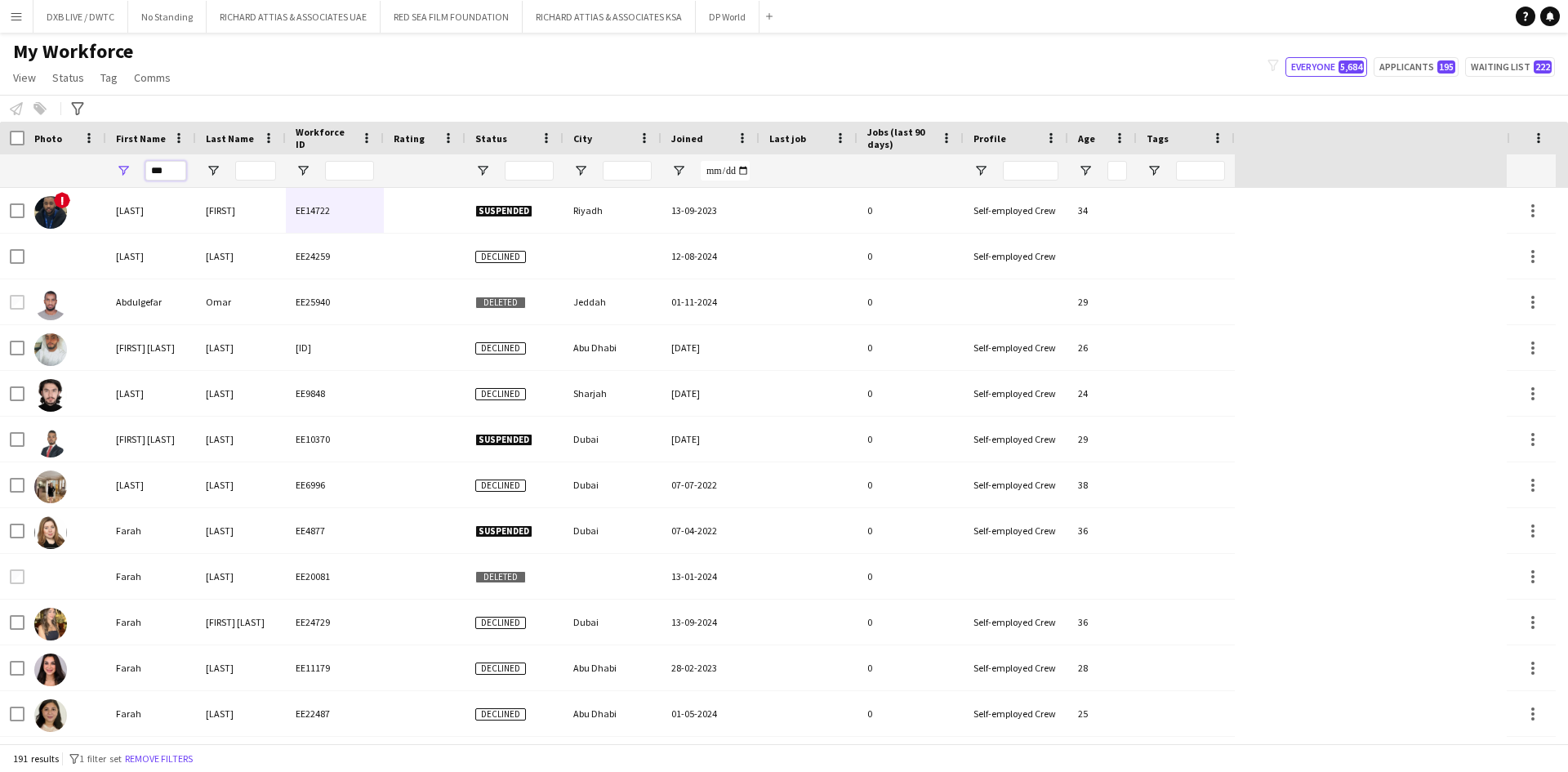 click on "***" at bounding box center [151, 171] 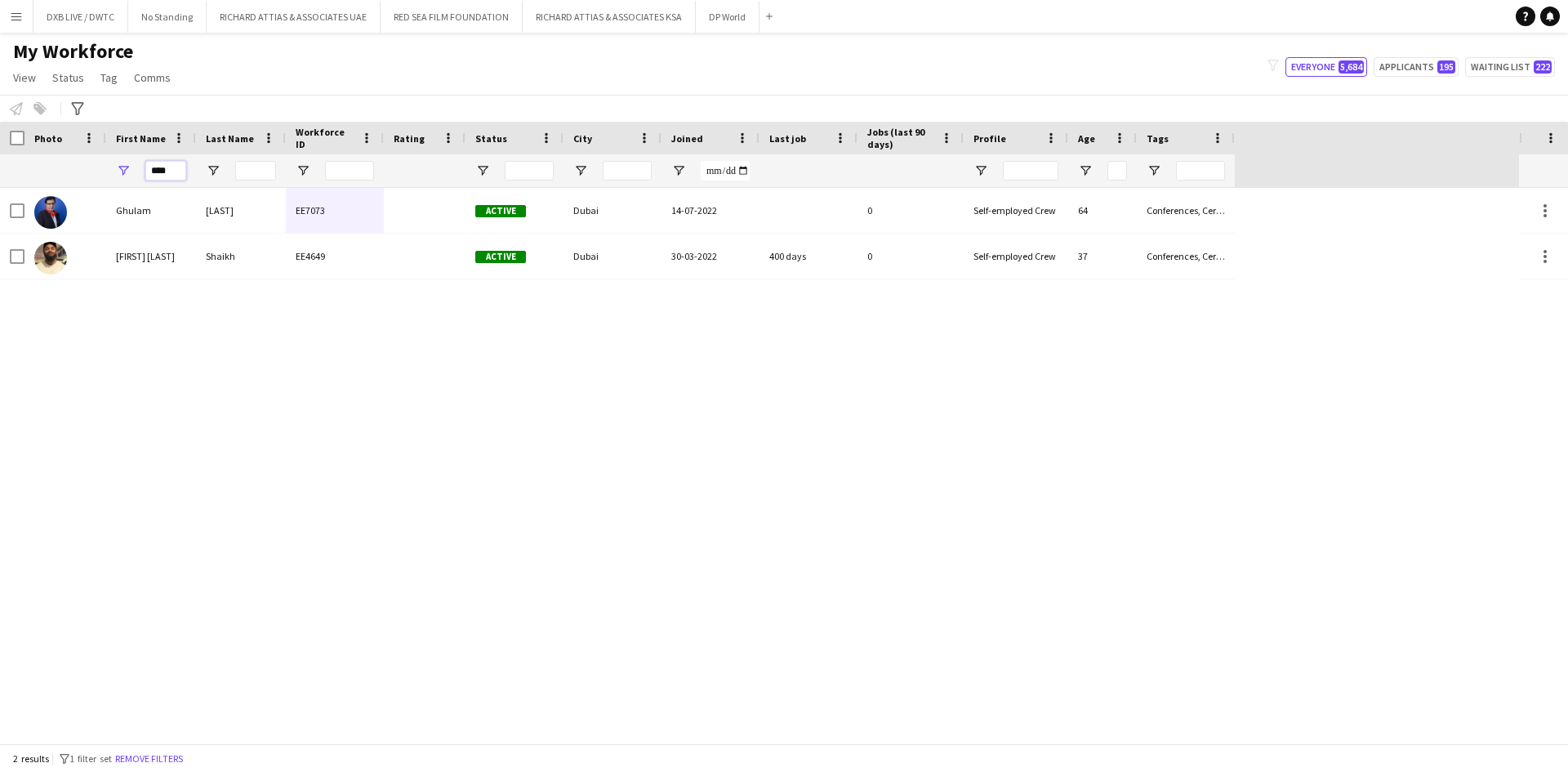 click on "****" at bounding box center (151, 171) 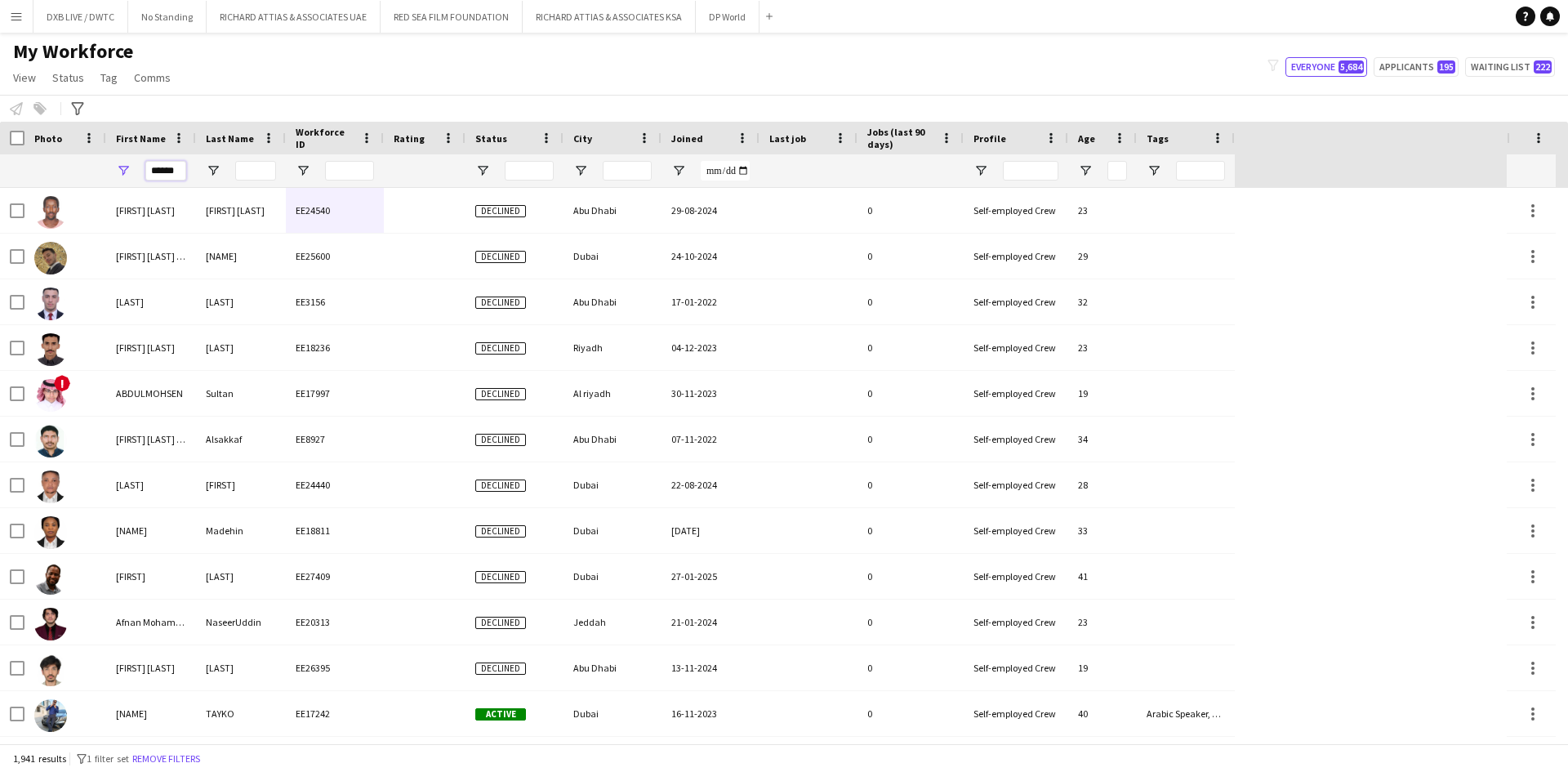scroll, scrollTop: 0, scrollLeft: 7, axis: horizontal 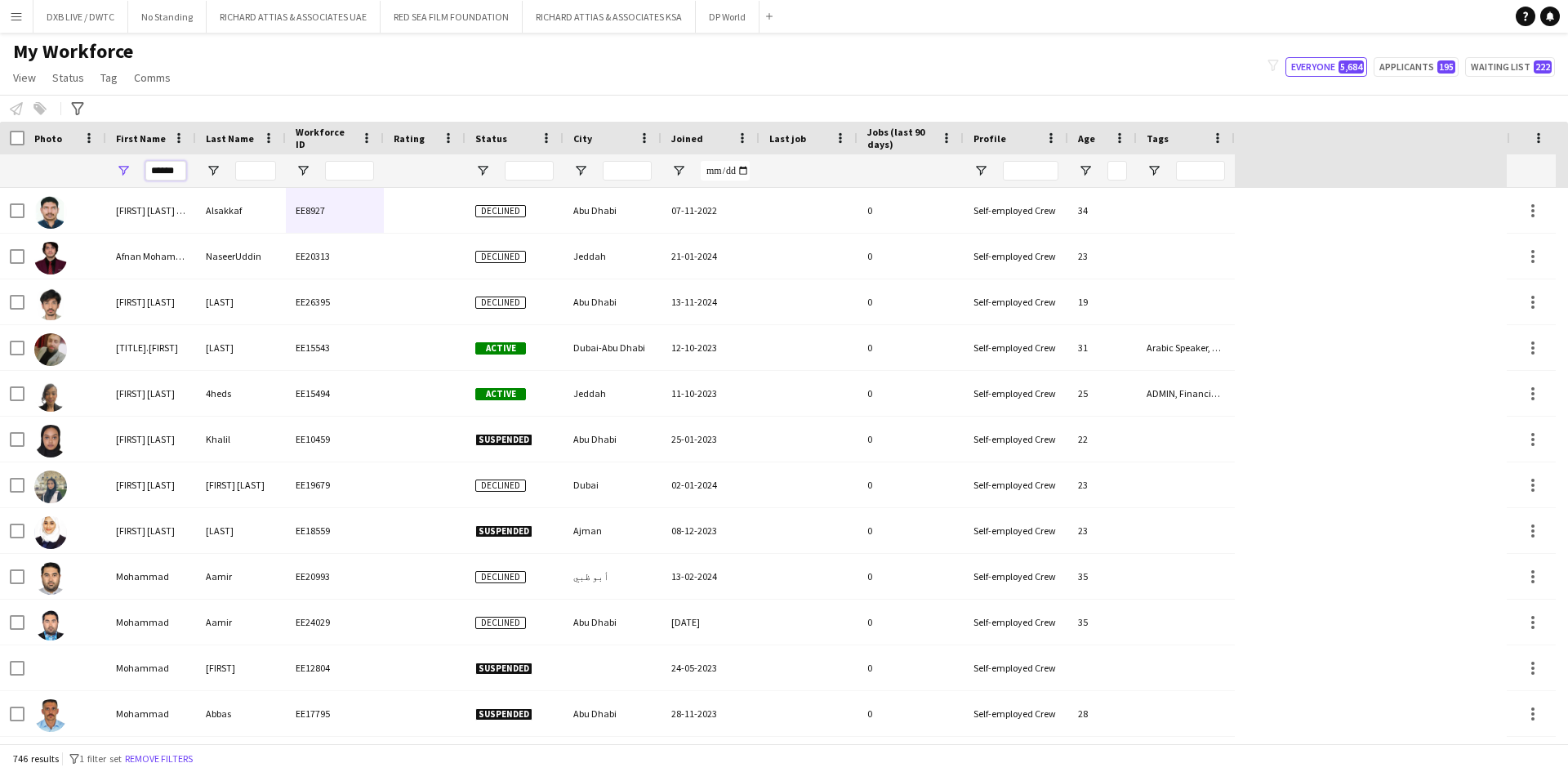 type on "******" 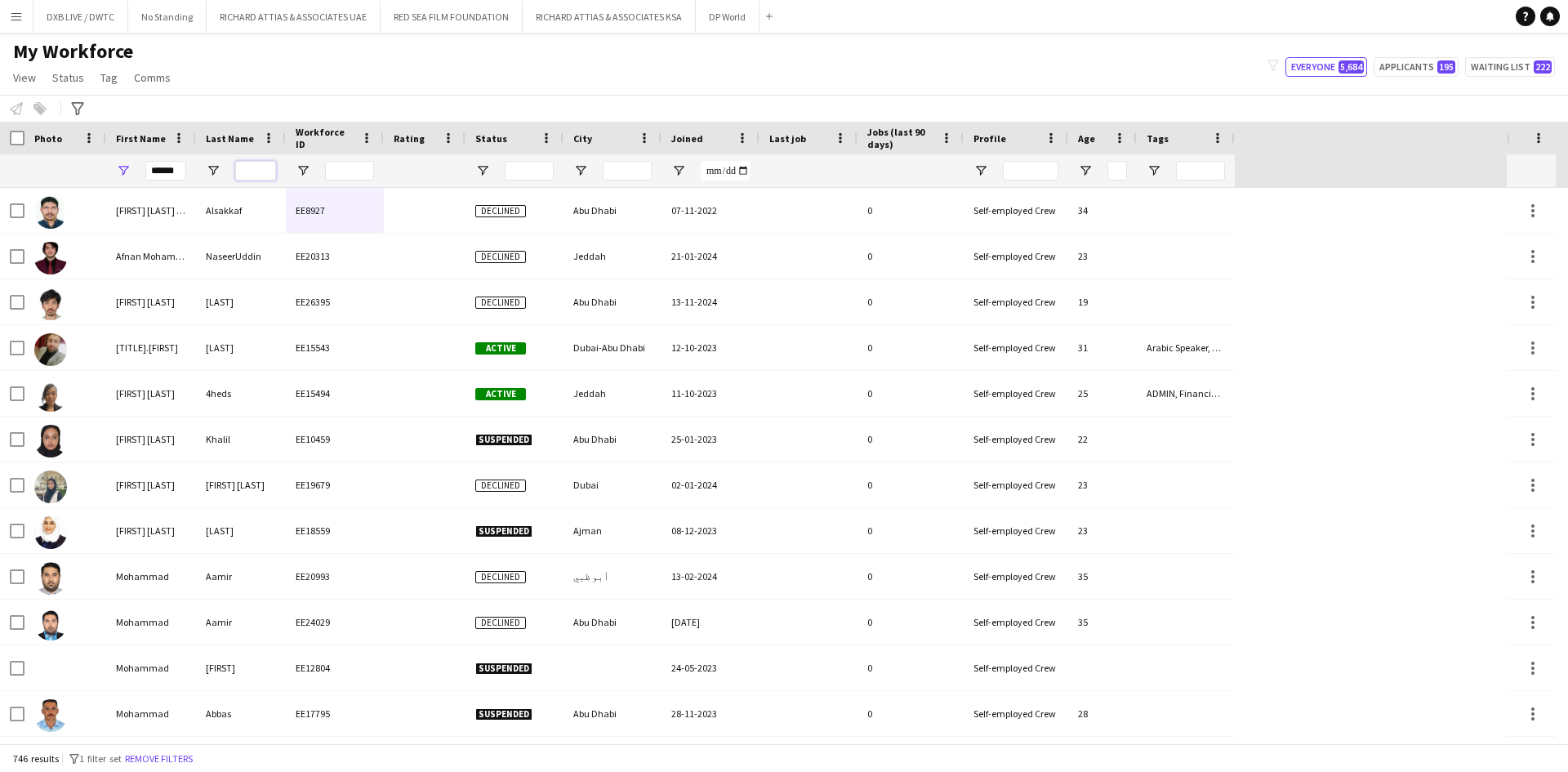 scroll, scrollTop: 0, scrollLeft: 0, axis: both 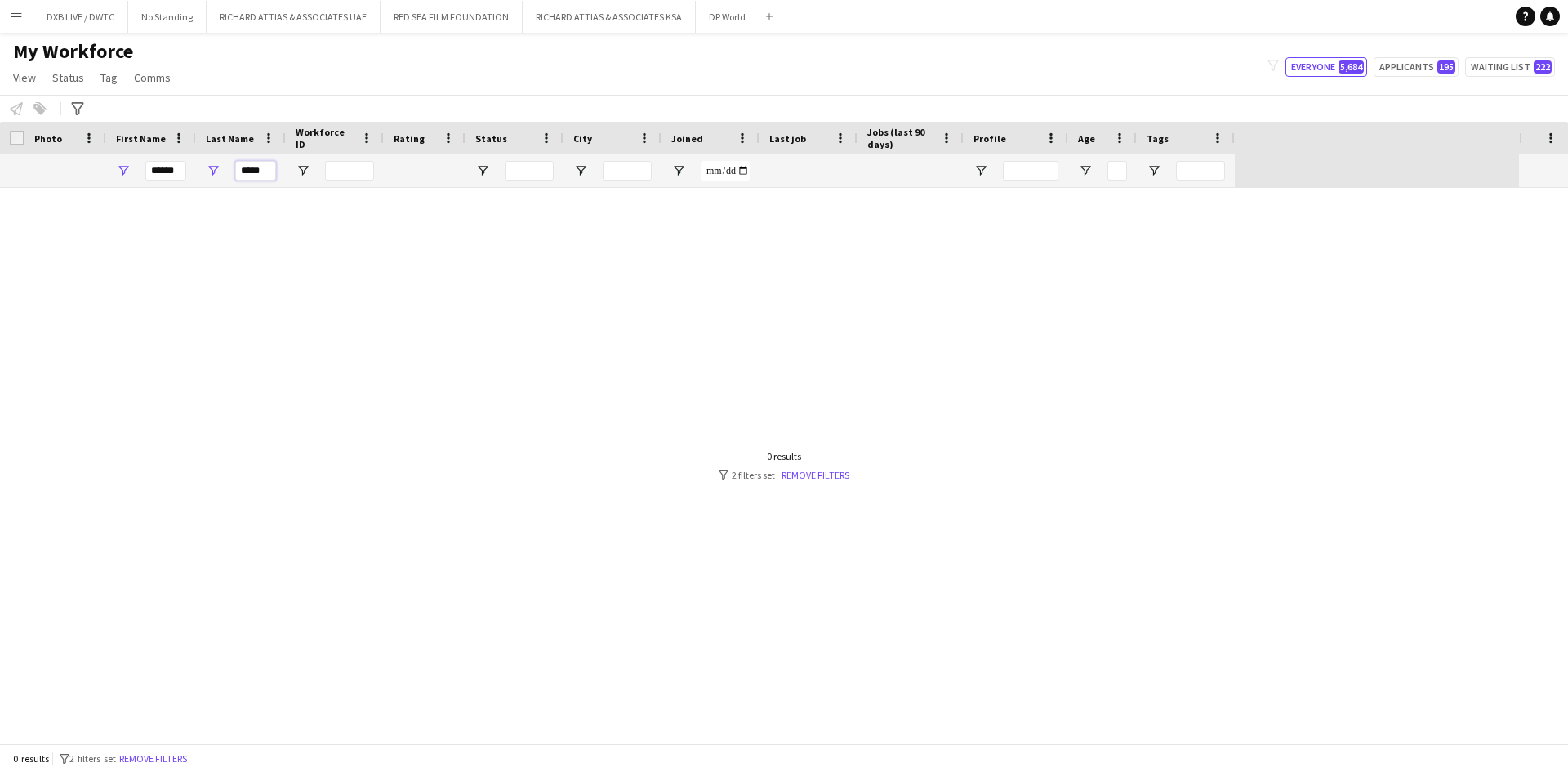 click on "*****" at bounding box center [241, 171] 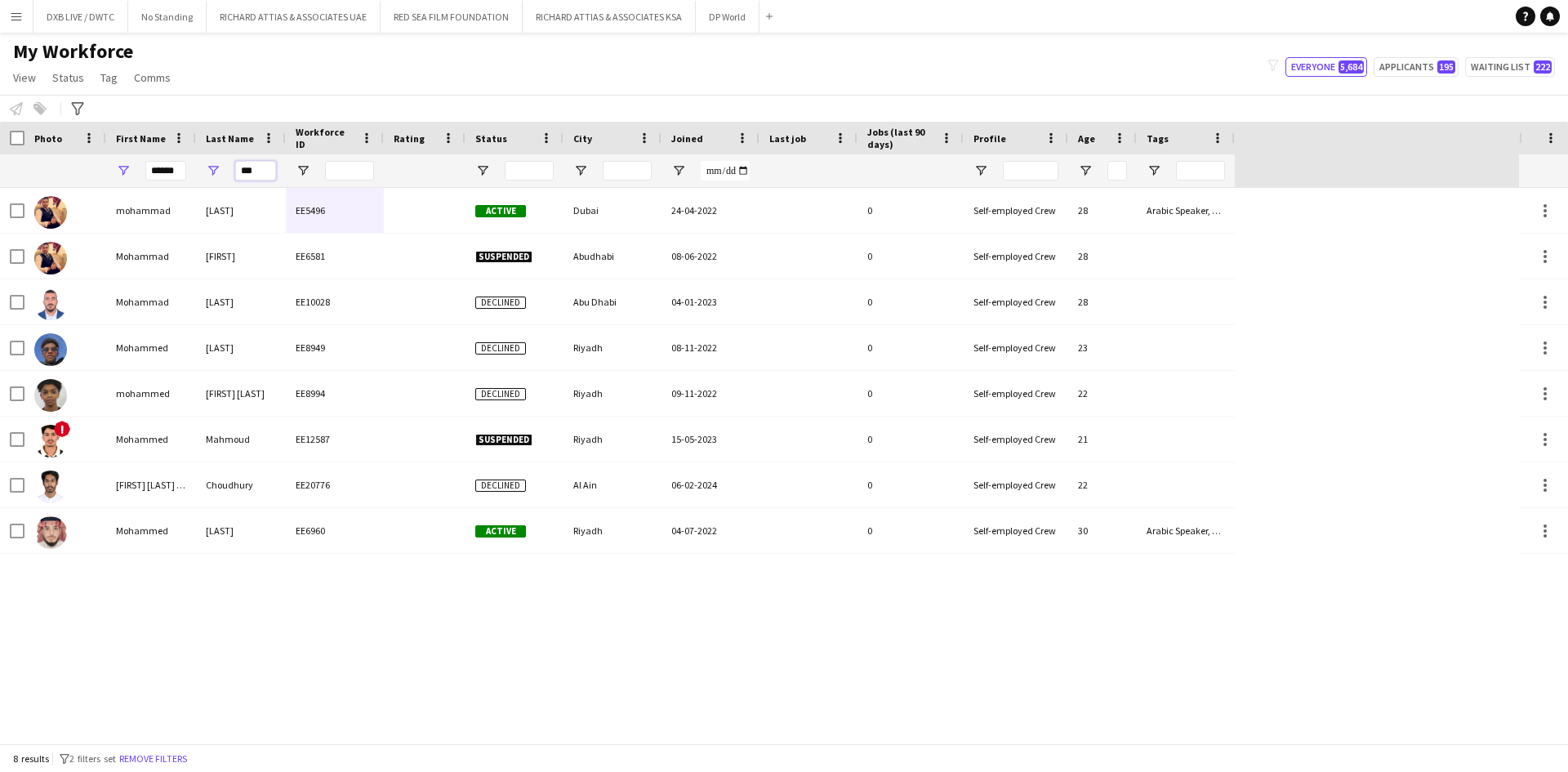 type on "***" 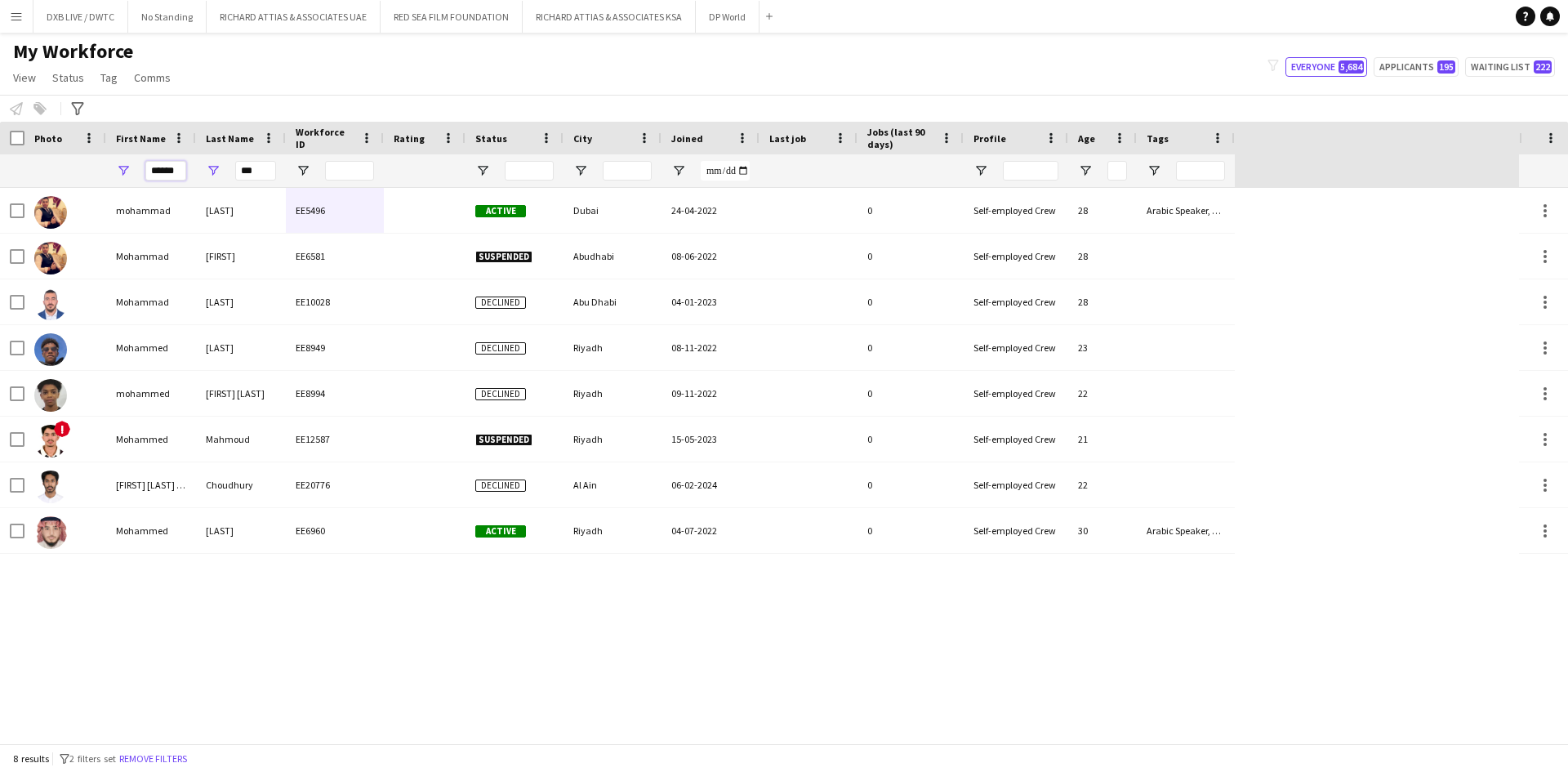 click on "******" at bounding box center (166, 171) 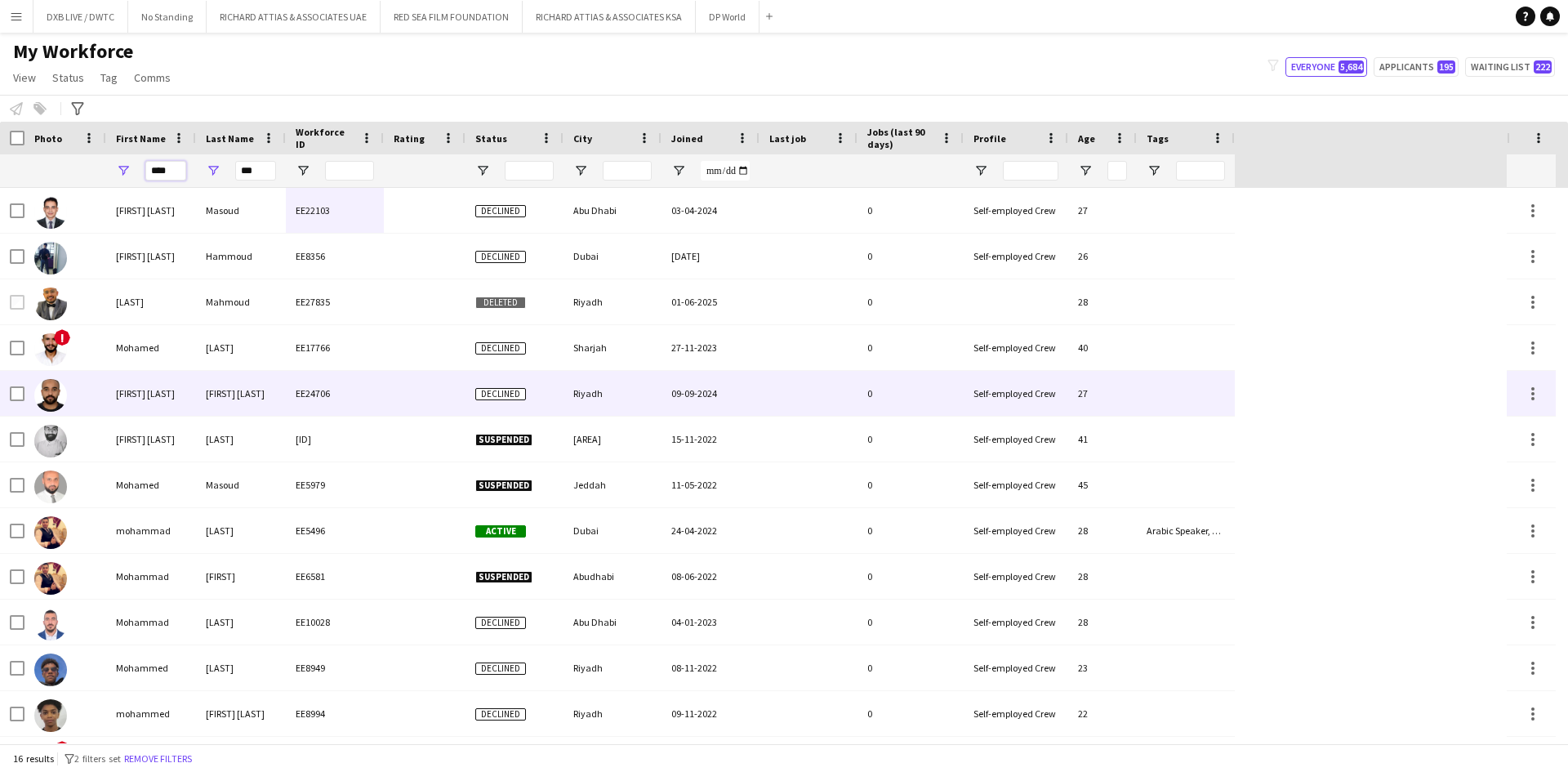scroll, scrollTop: 163, scrollLeft: 0, axis: vertical 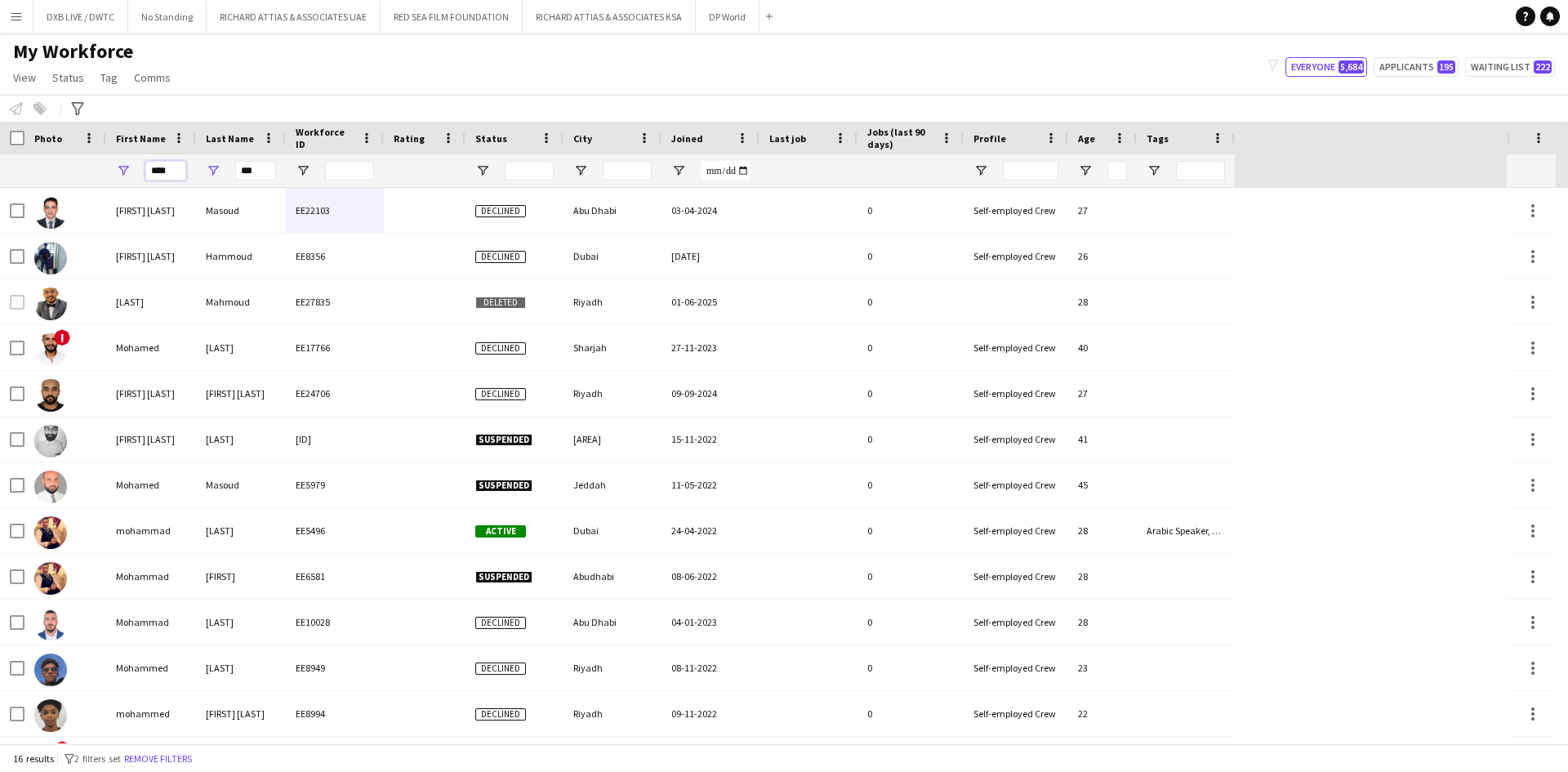 type on "****" 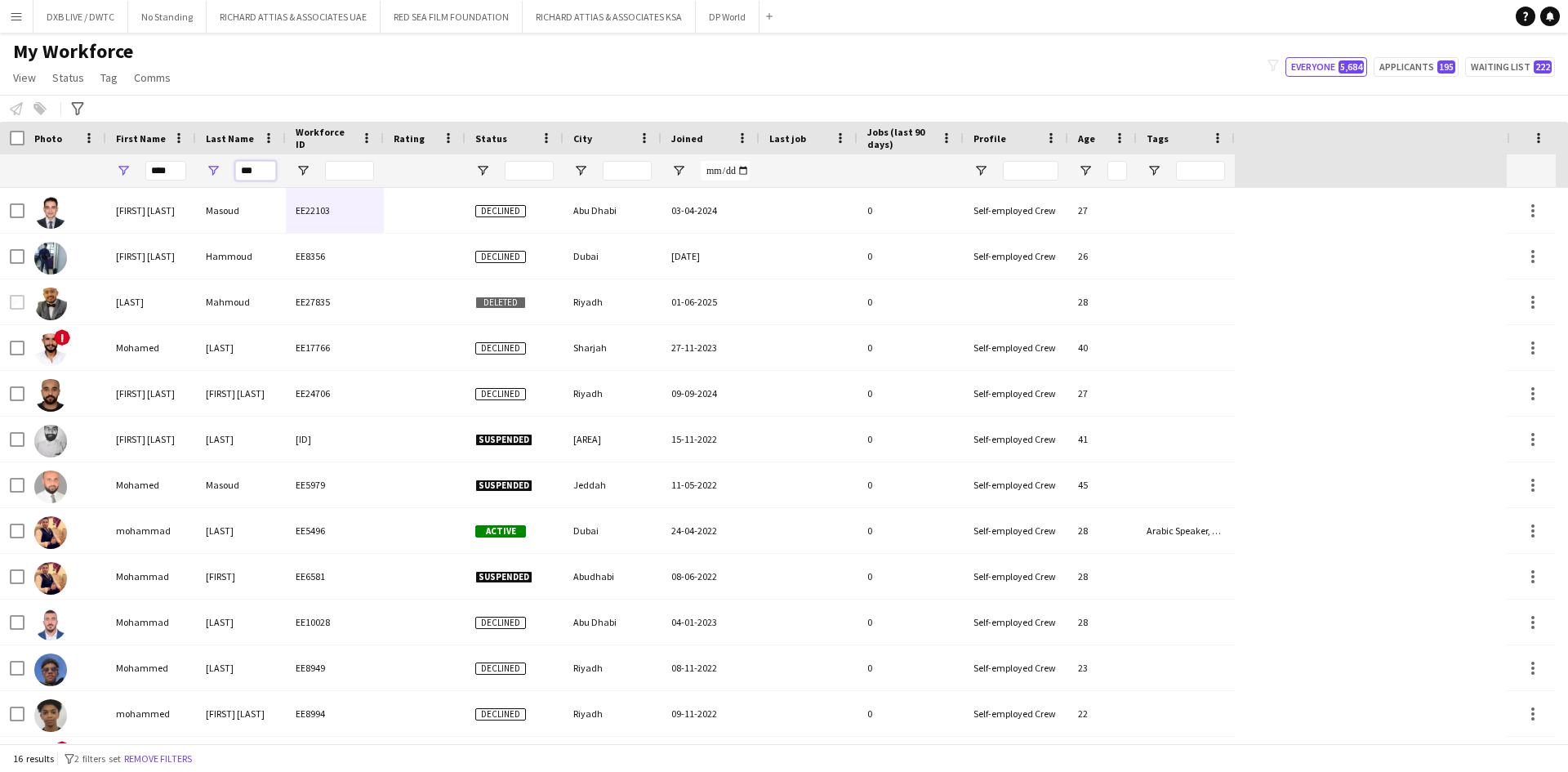 click on "***" at bounding box center [256, 171] 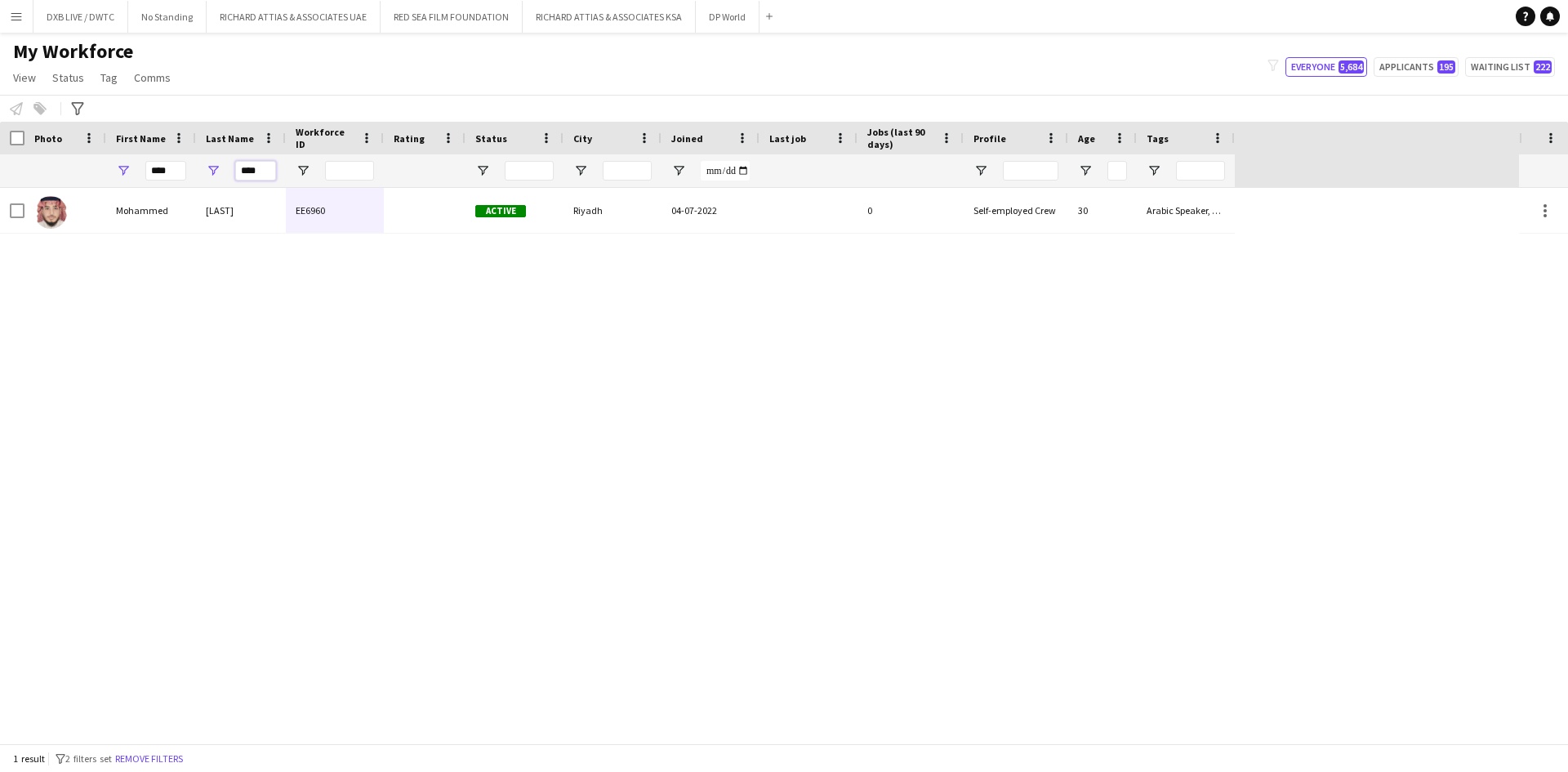 type on "****" 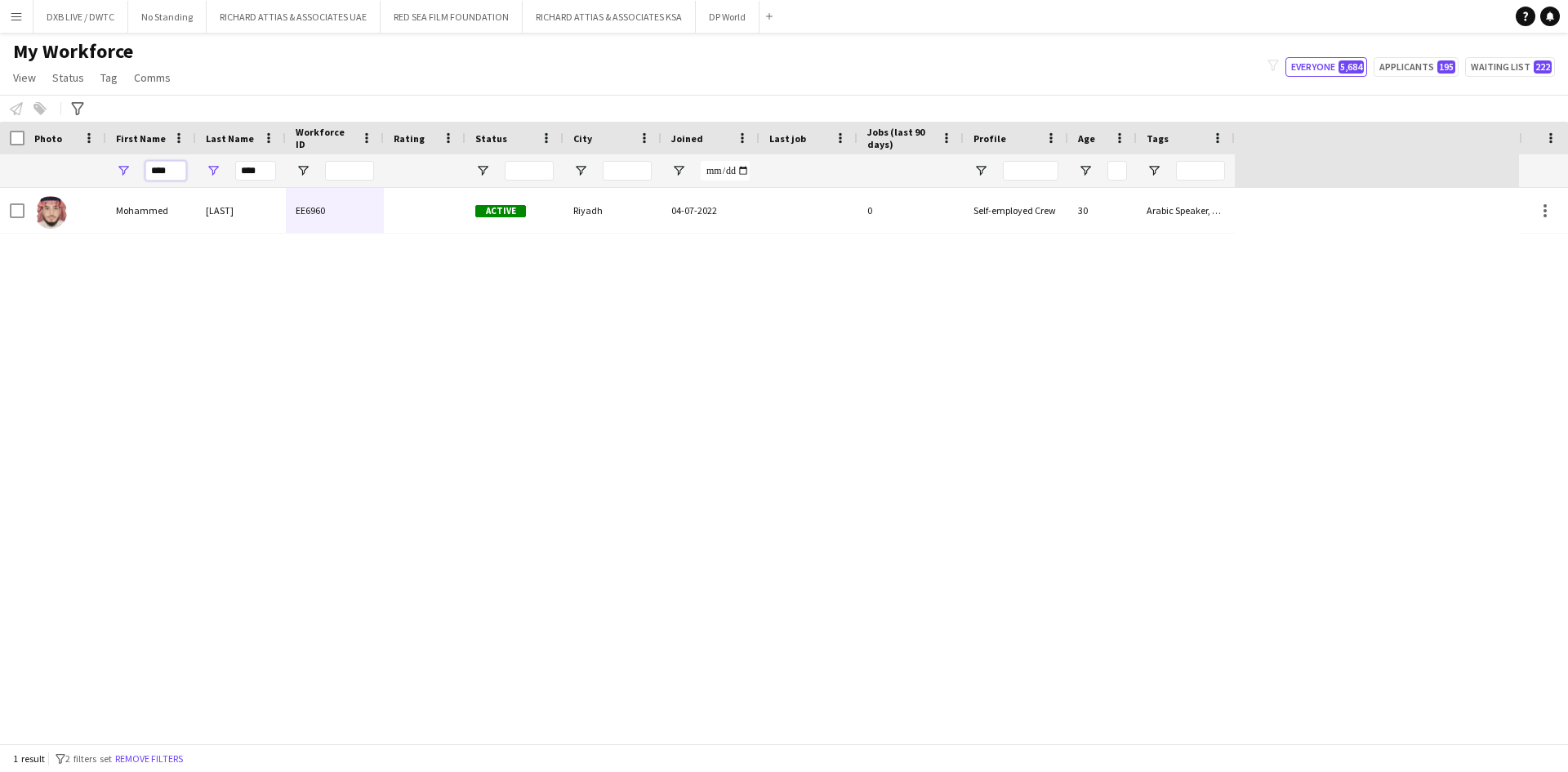 drag, startPoint x: 178, startPoint y: 173, endPoint x: 131, endPoint y: 168, distance: 47.26521 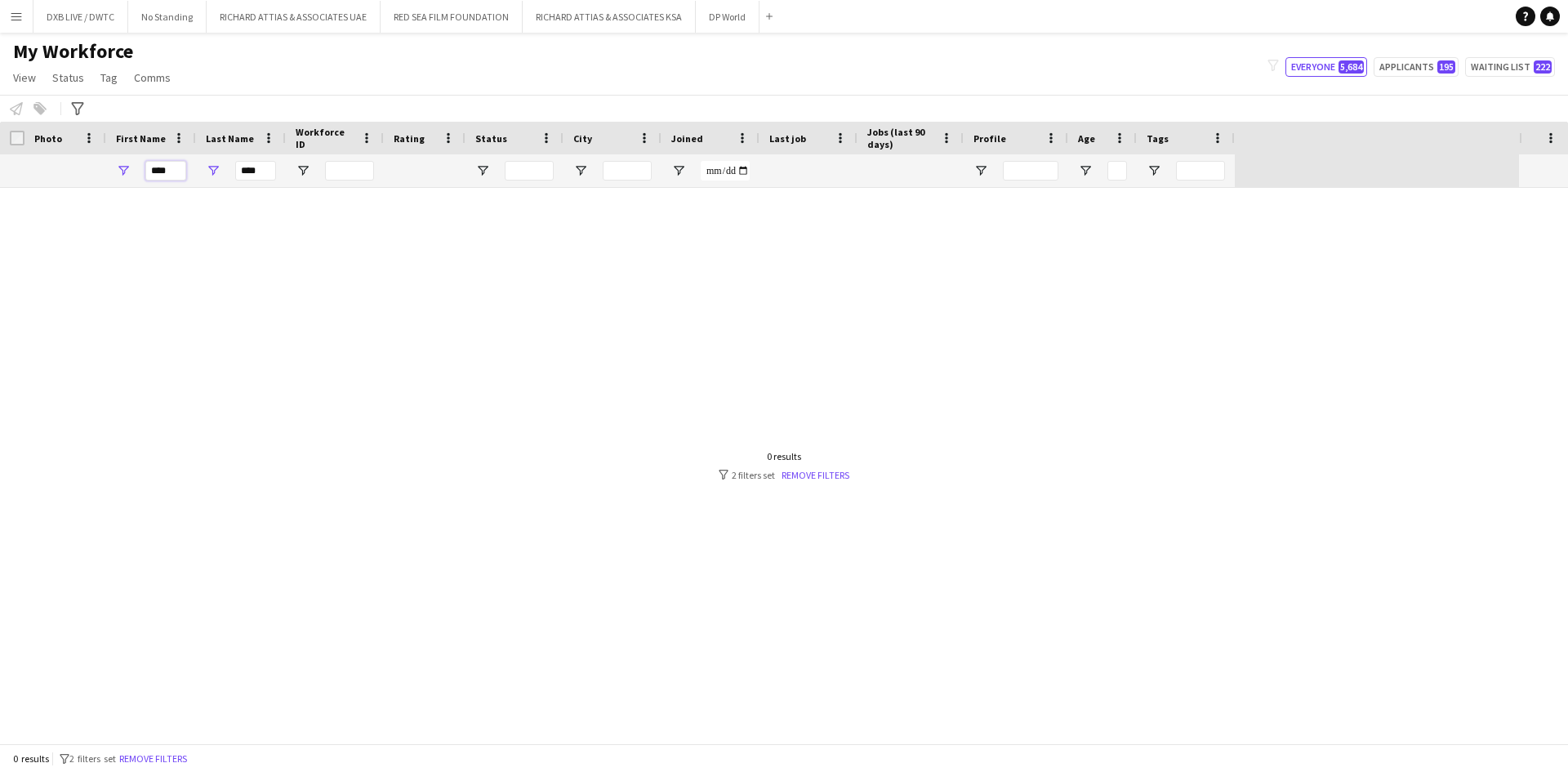 type on "****" 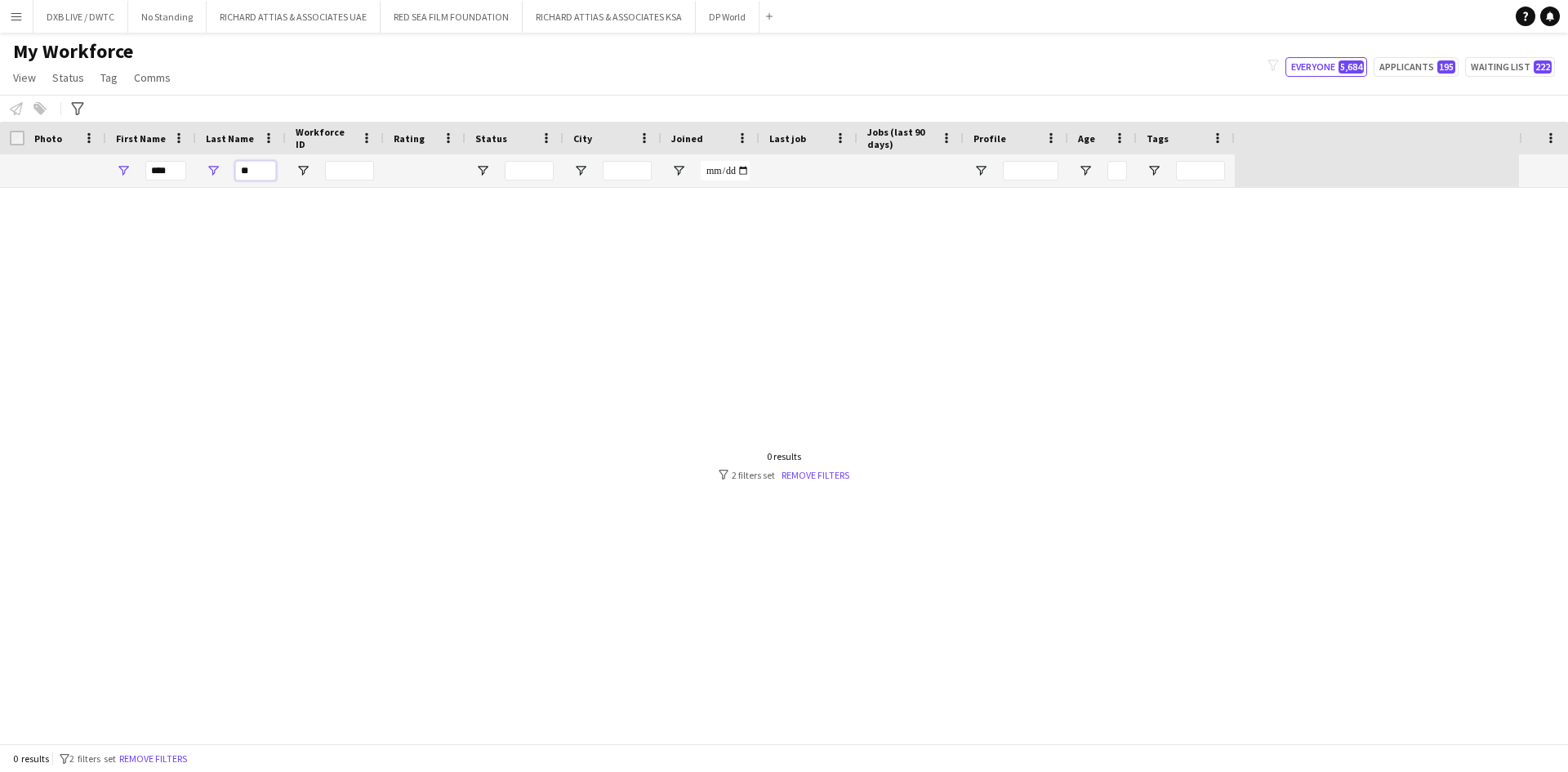 type on "*" 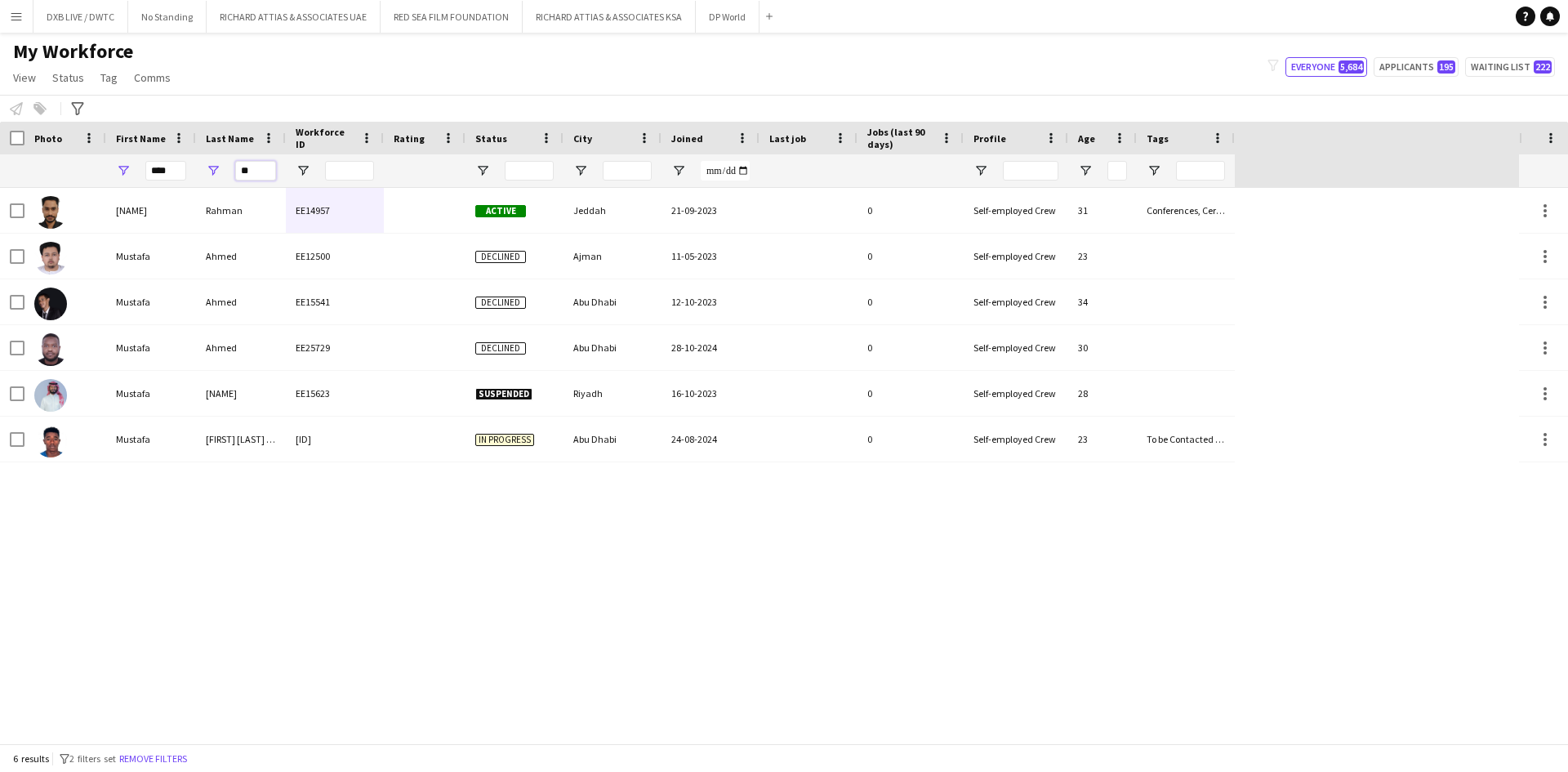 type on "*" 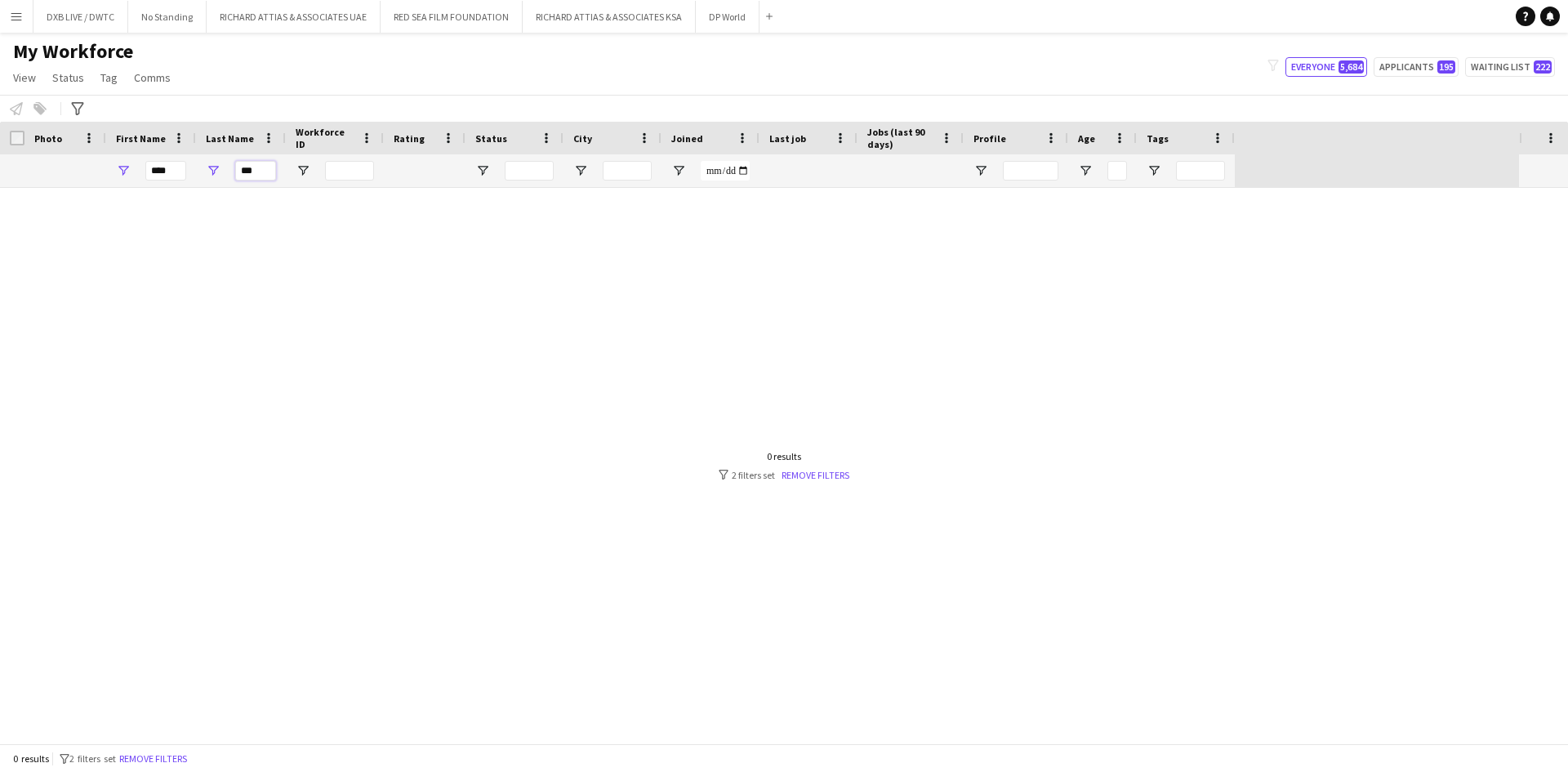 type on "***" 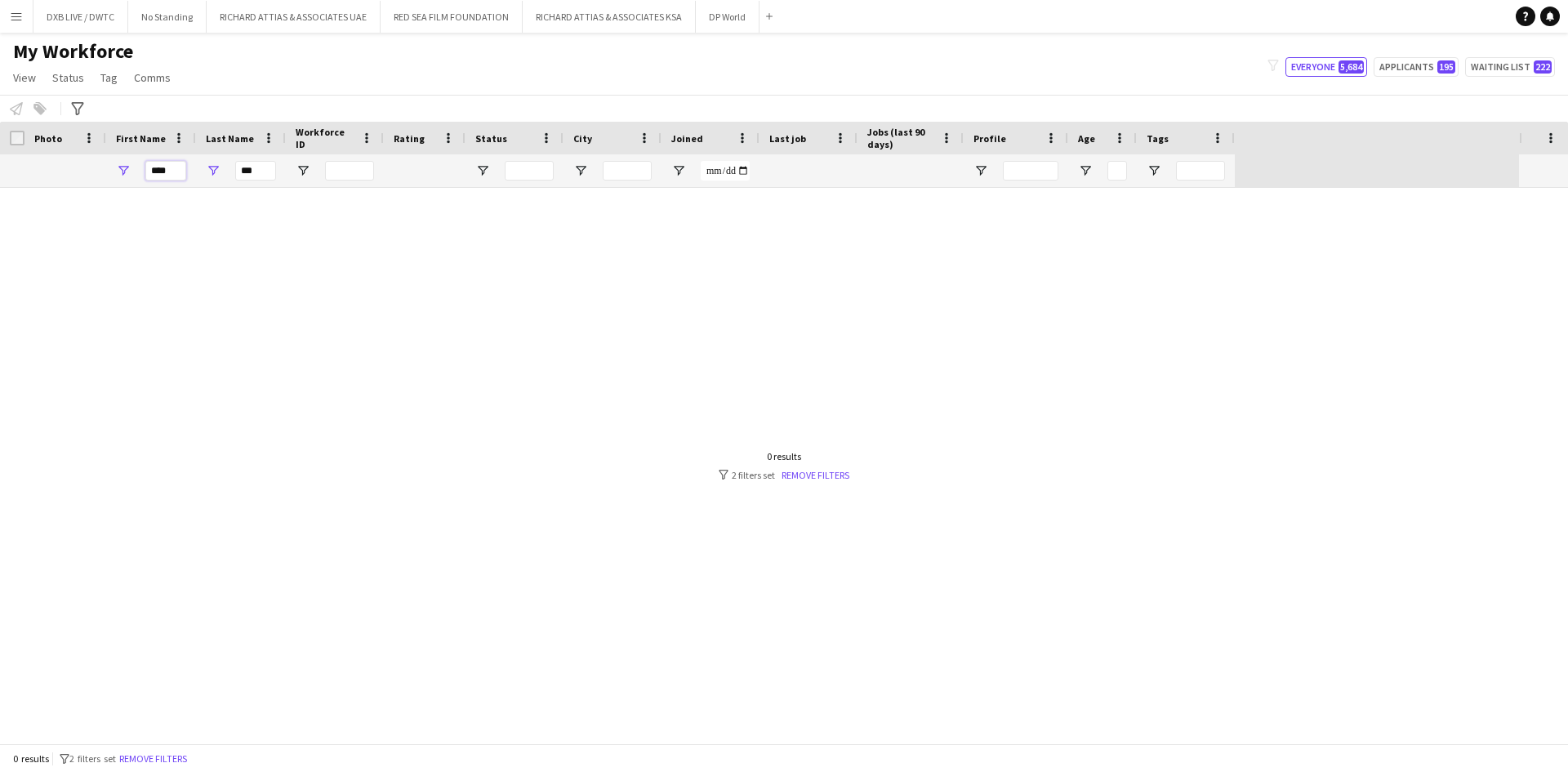 drag, startPoint x: 172, startPoint y: 174, endPoint x: 122, endPoint y: 175, distance: 50.009999 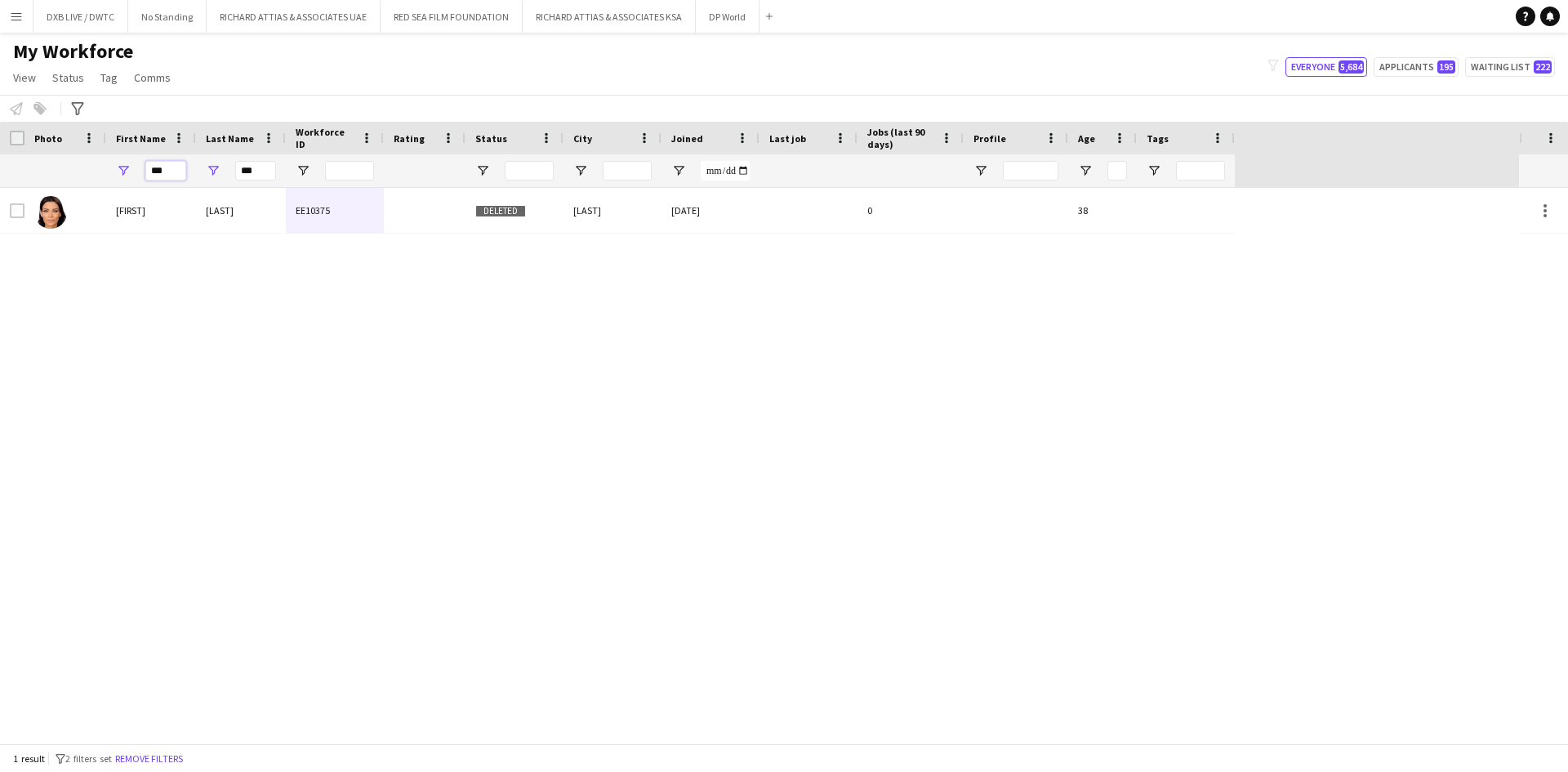 click on "***
***" at bounding box center [617, 171] 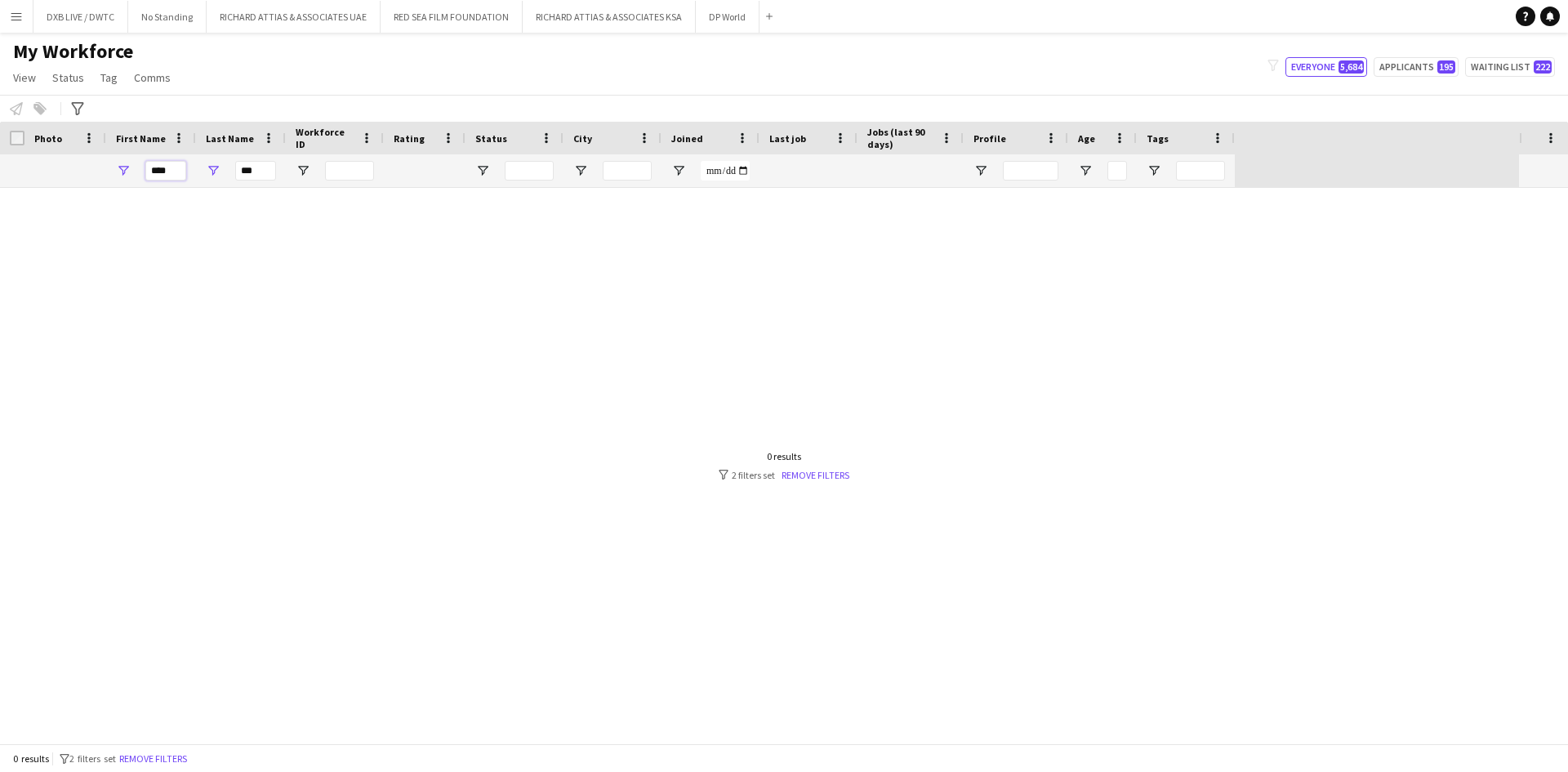 type on "****" 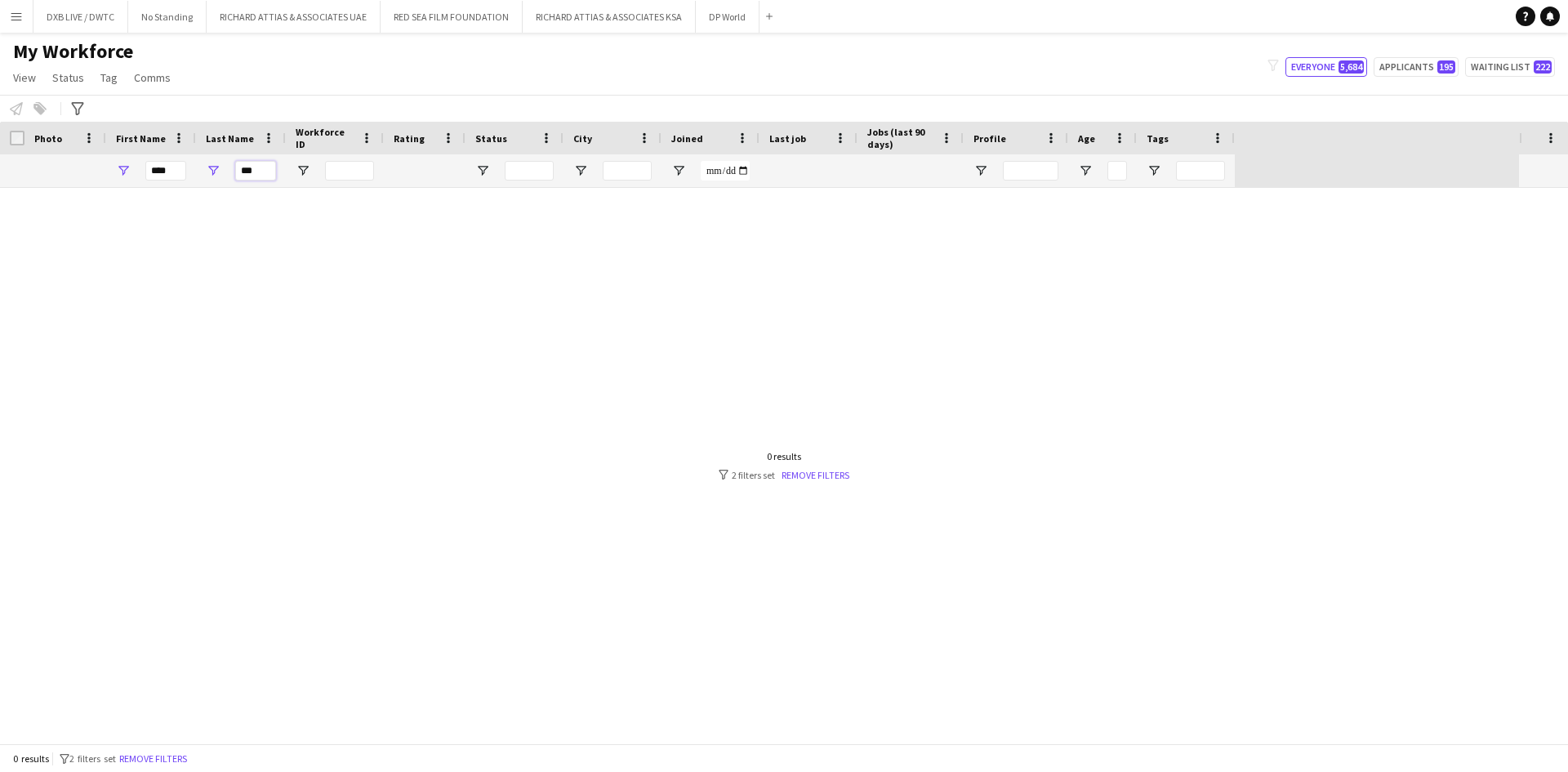 click on "***" at bounding box center [256, 171] 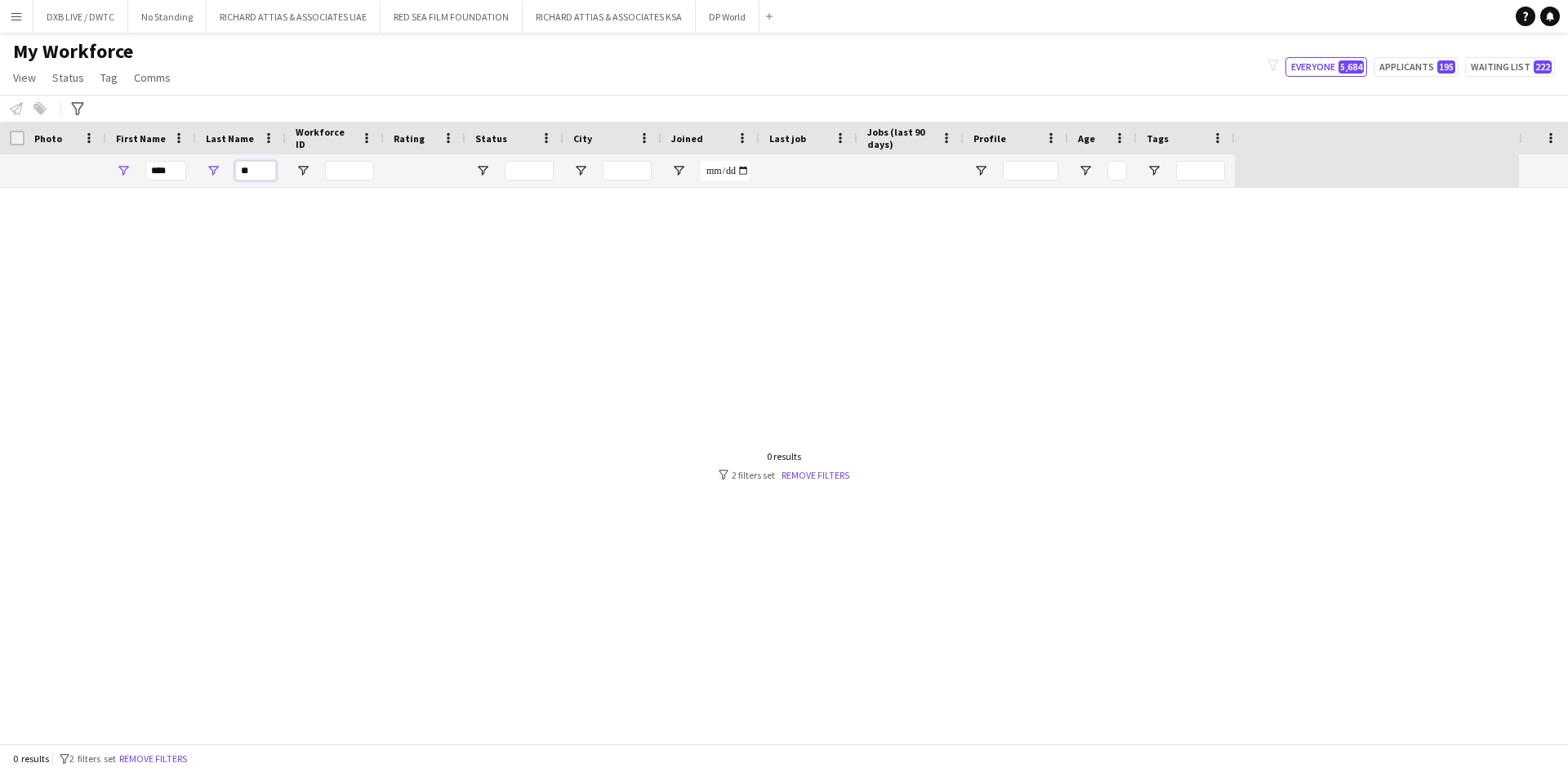 type on "*" 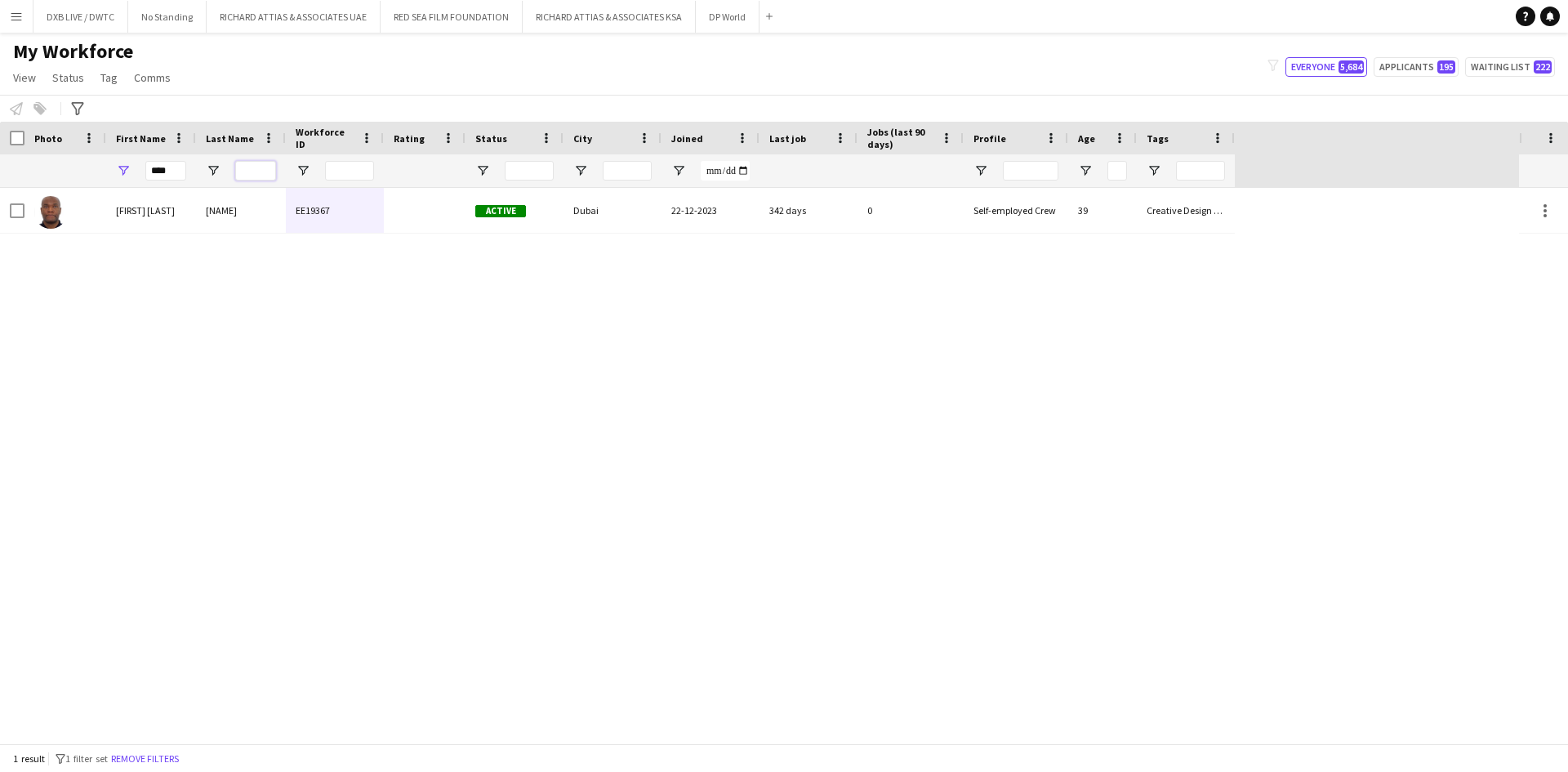 type 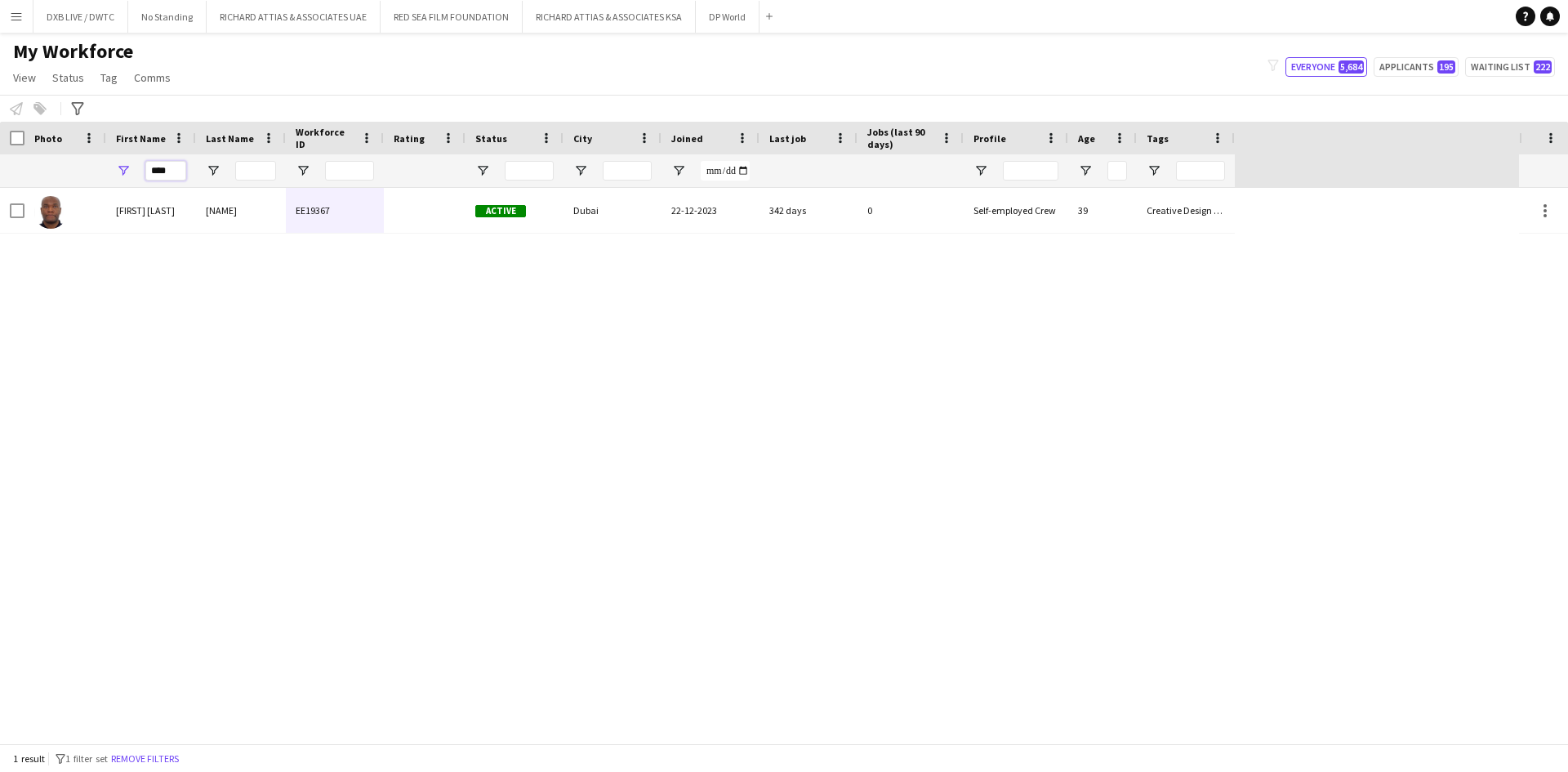 drag, startPoint x: 169, startPoint y: 169, endPoint x: 135, endPoint y: 175, distance: 34.525353 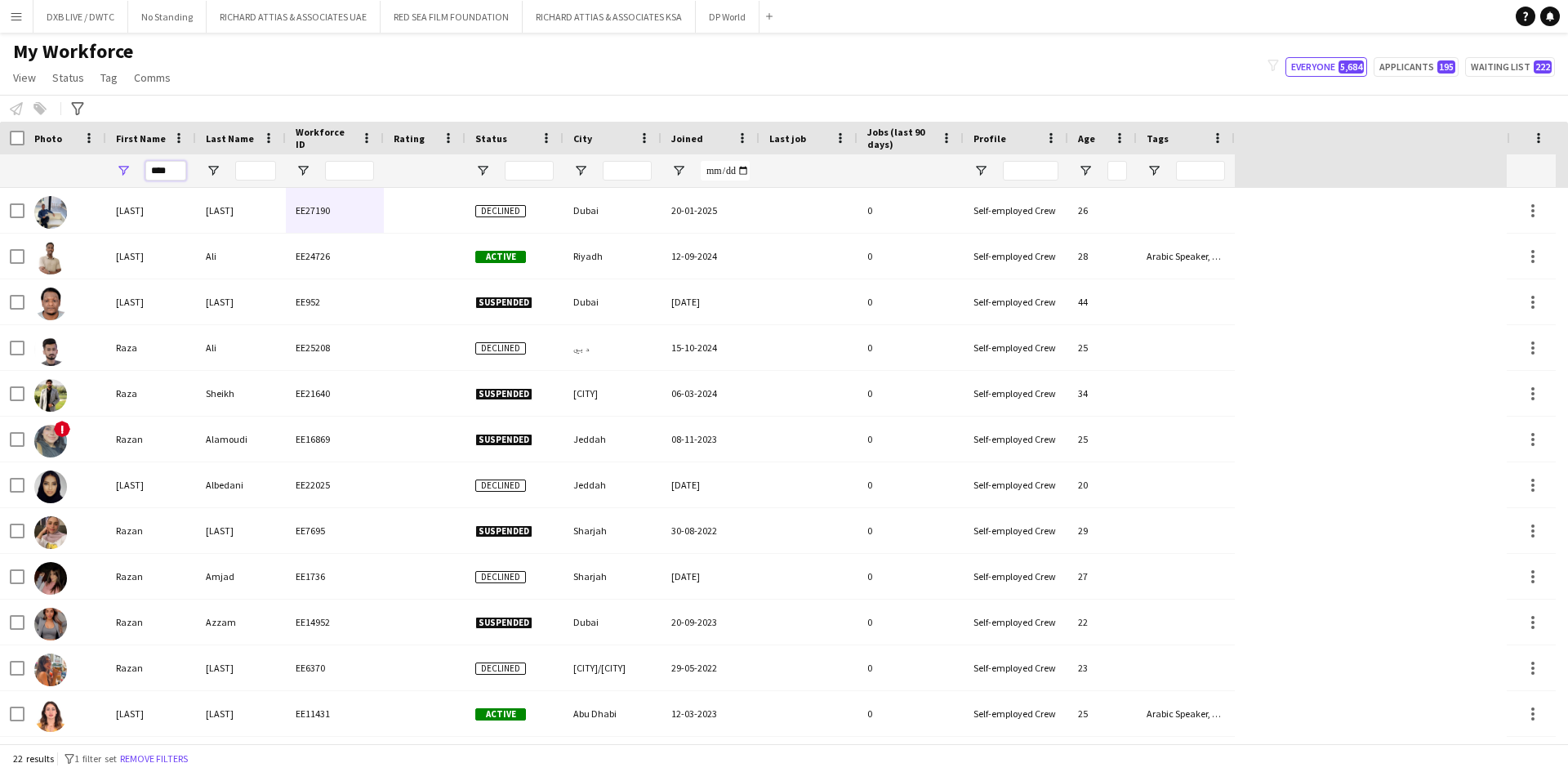 type on "****" 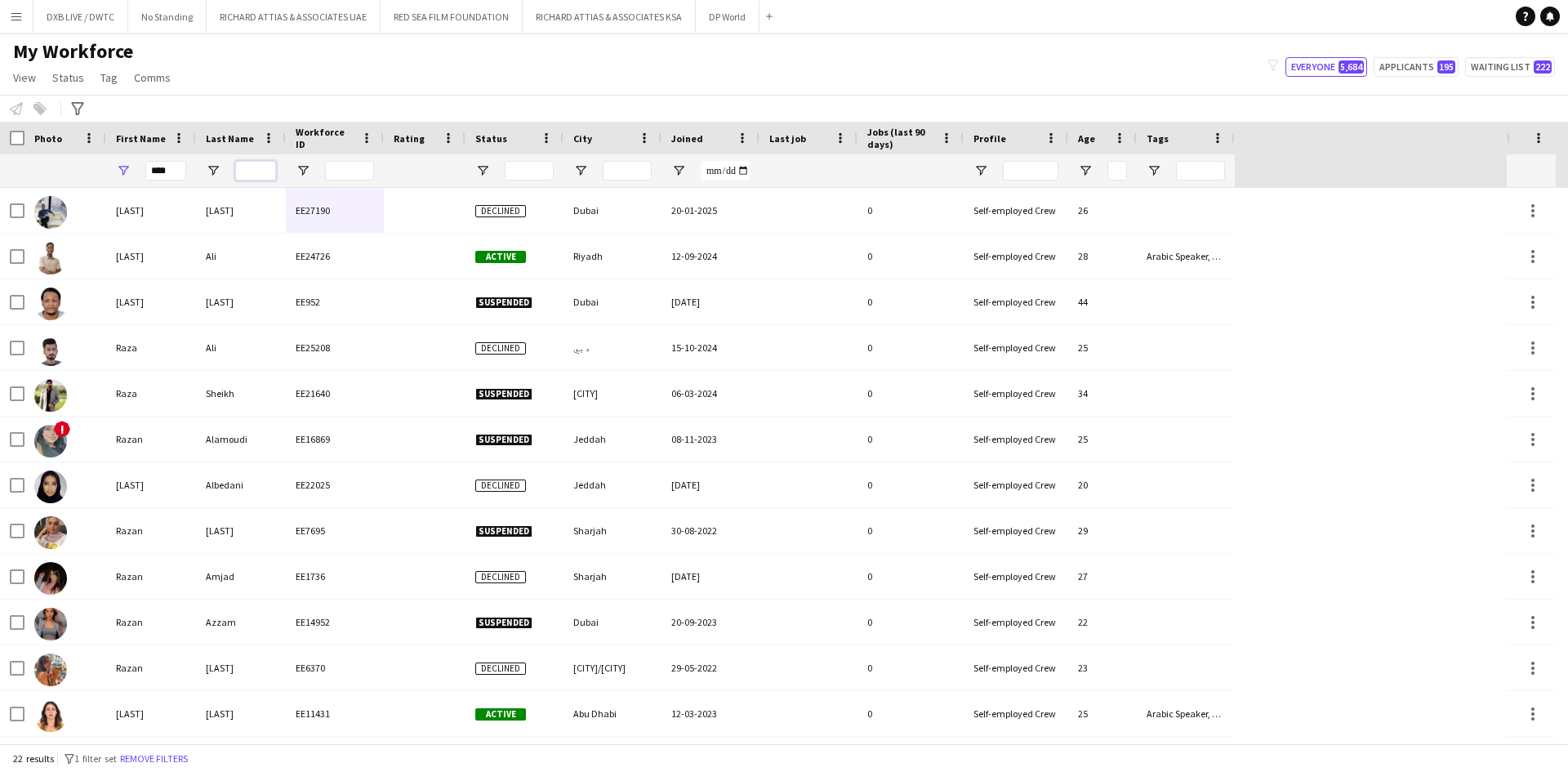 click at bounding box center [256, 171] 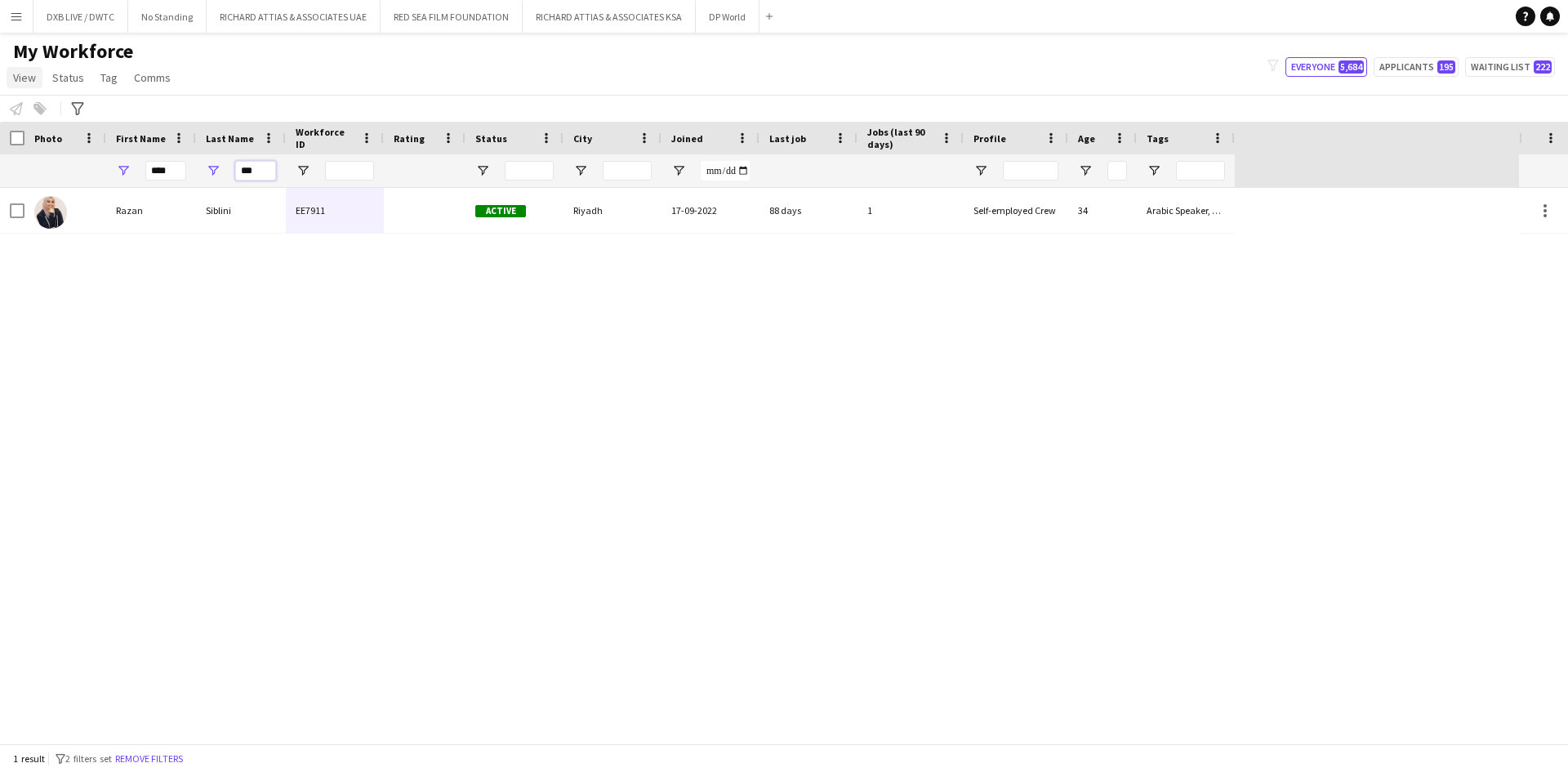 type on "***" 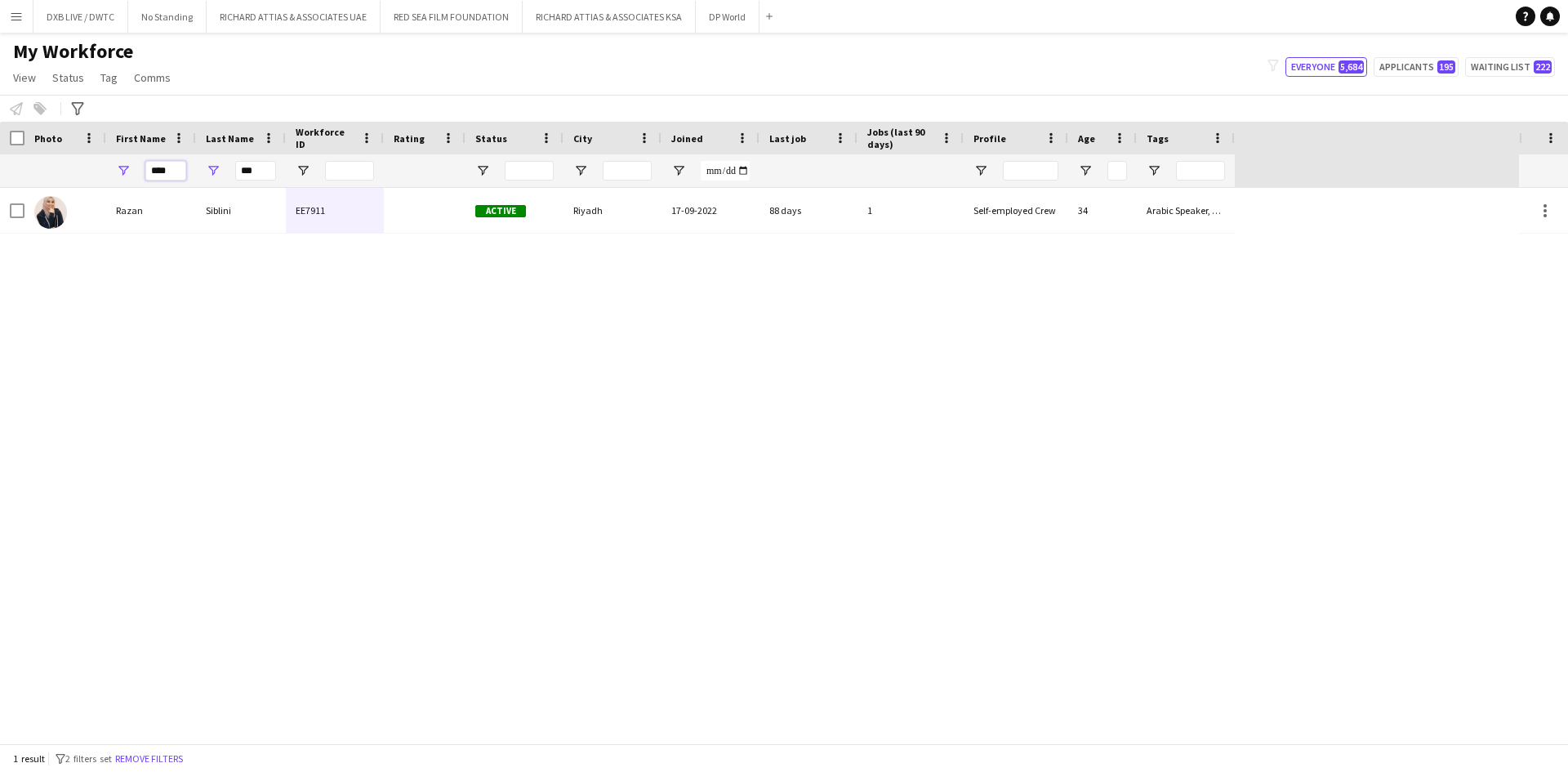 drag, startPoint x: 169, startPoint y: 175, endPoint x: 125, endPoint y: 175, distance: 44 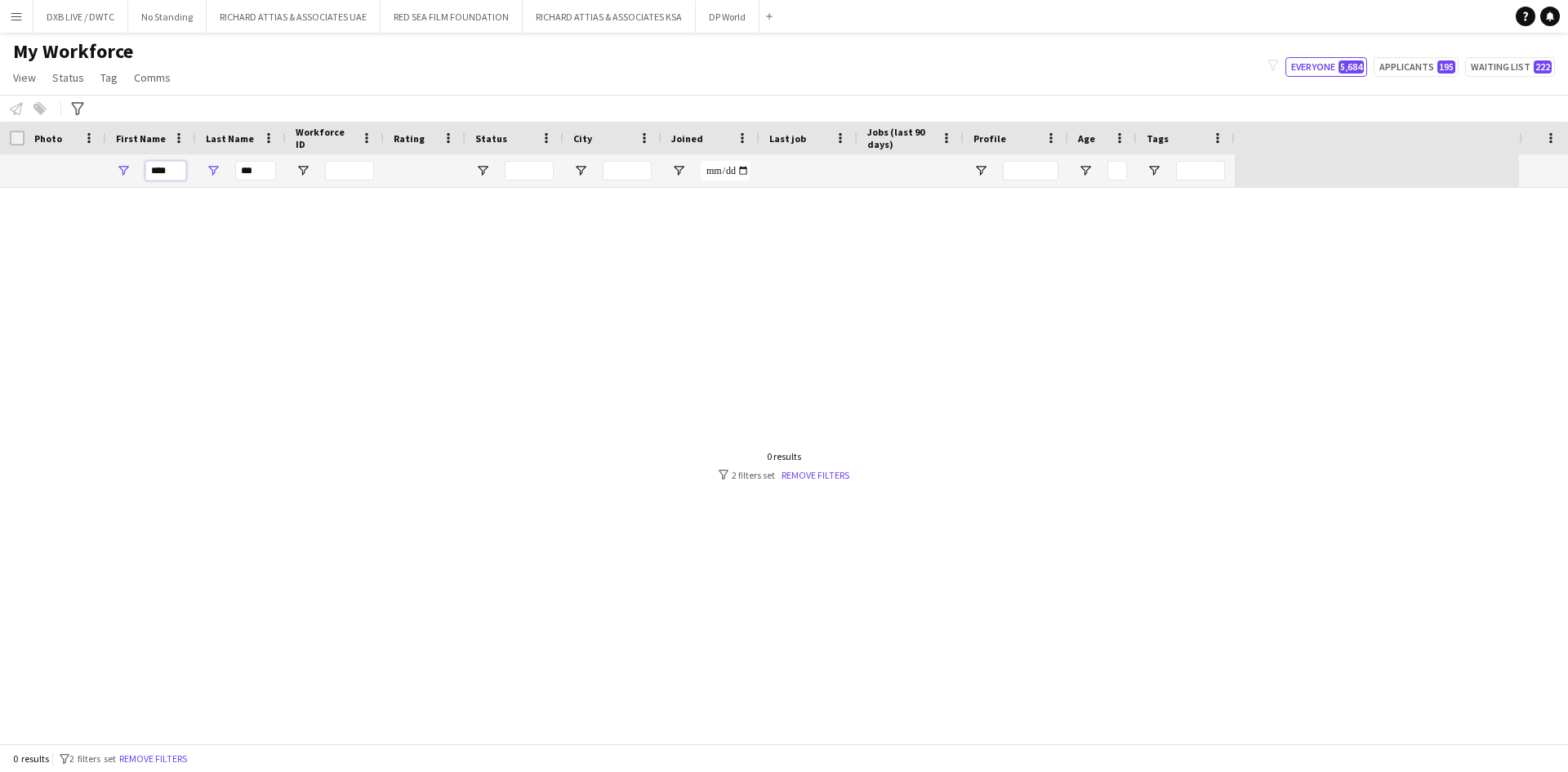 type on "****" 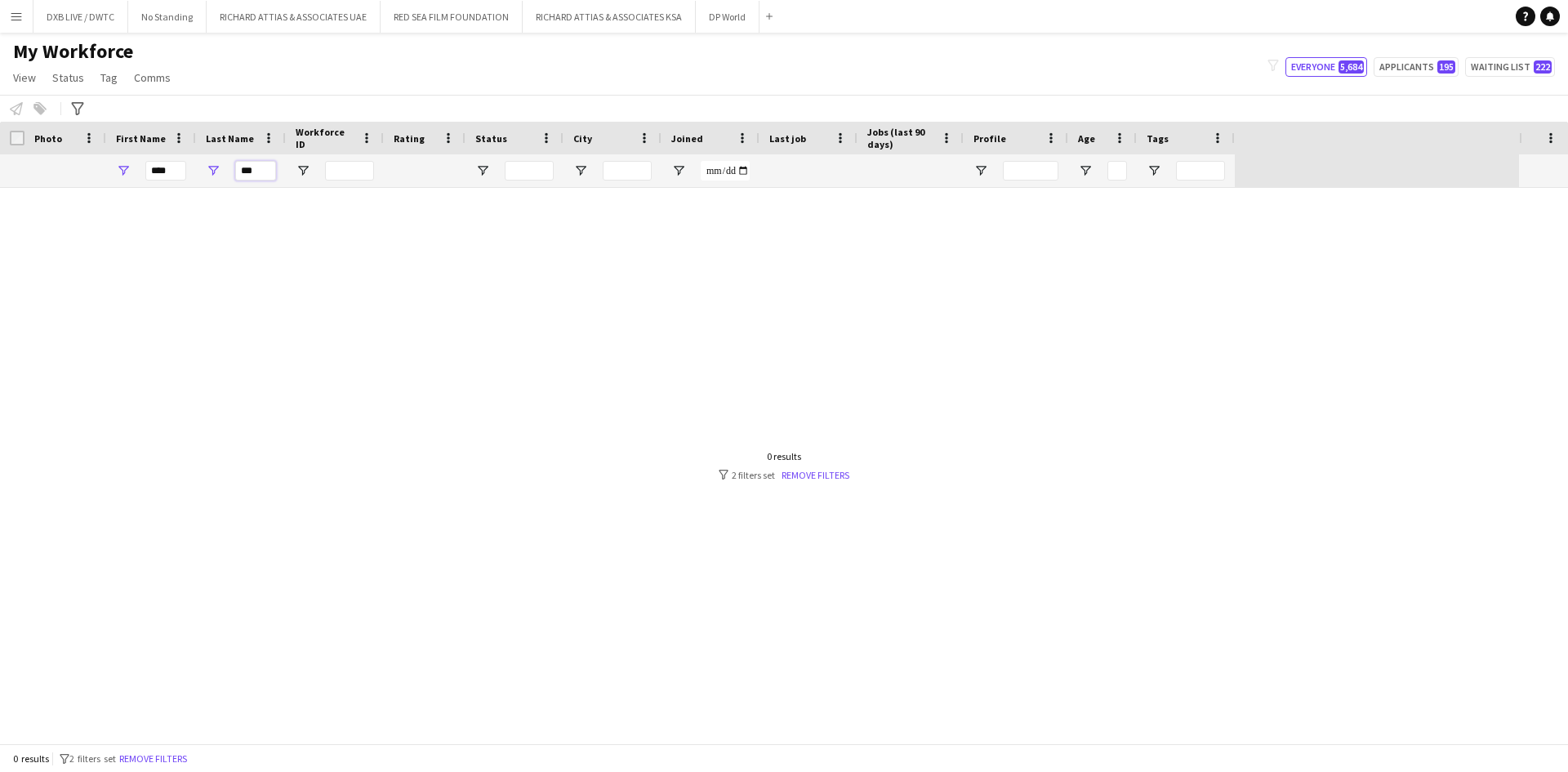 click on "***" at bounding box center (241, 171) 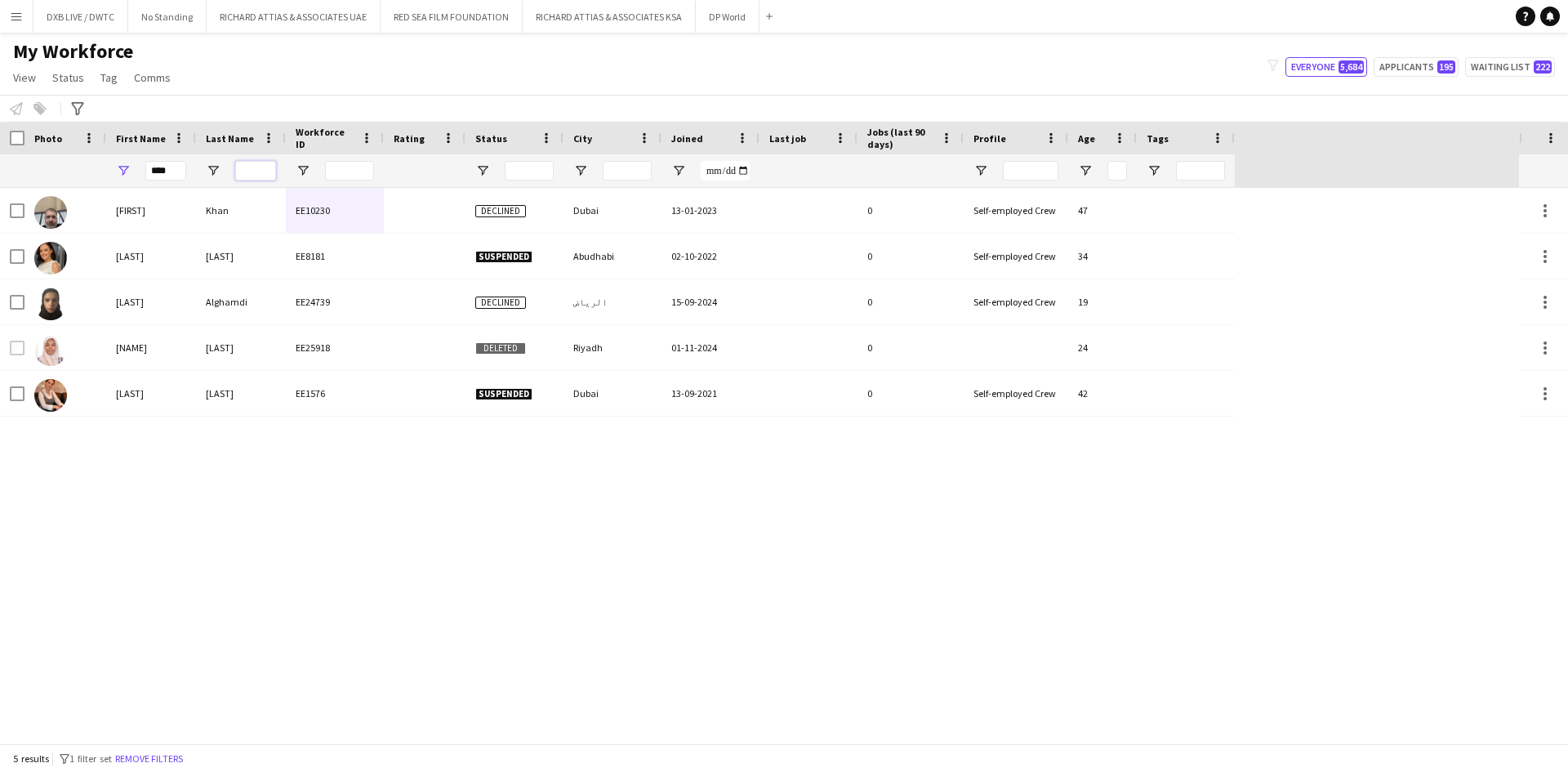 type 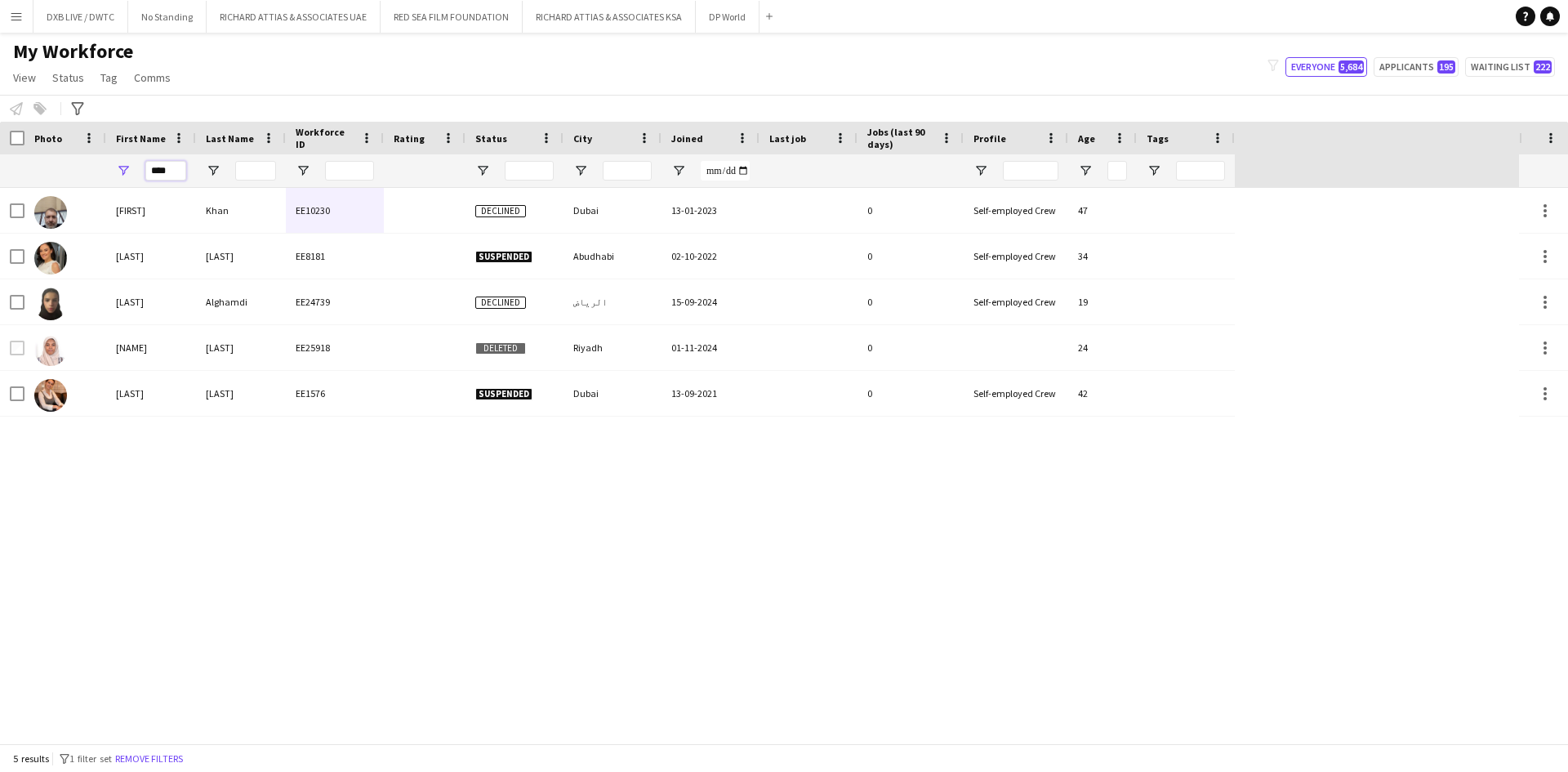 drag, startPoint x: 174, startPoint y: 171, endPoint x: 116, endPoint y: 176, distance: 58.21512 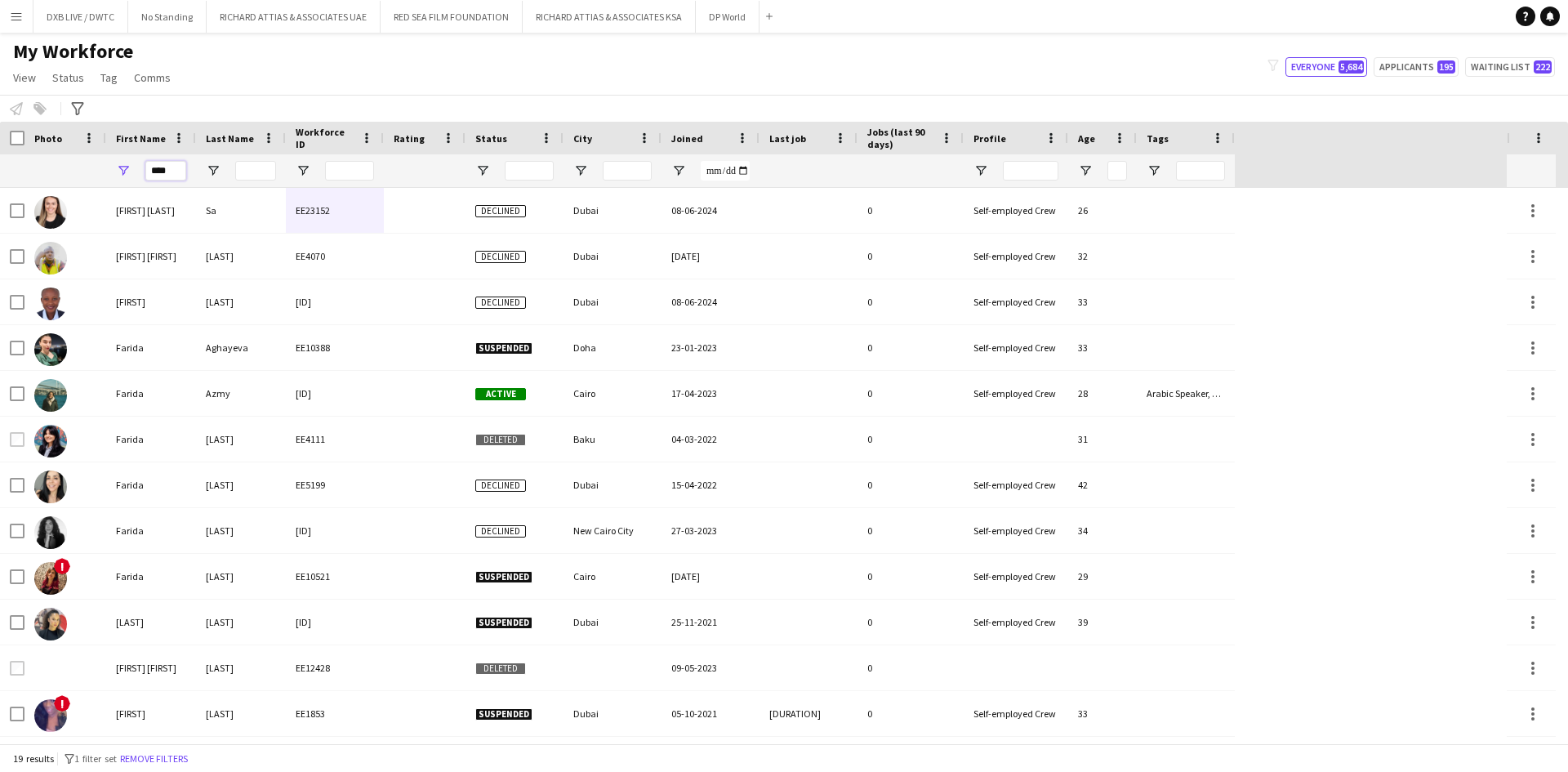 type on "****" 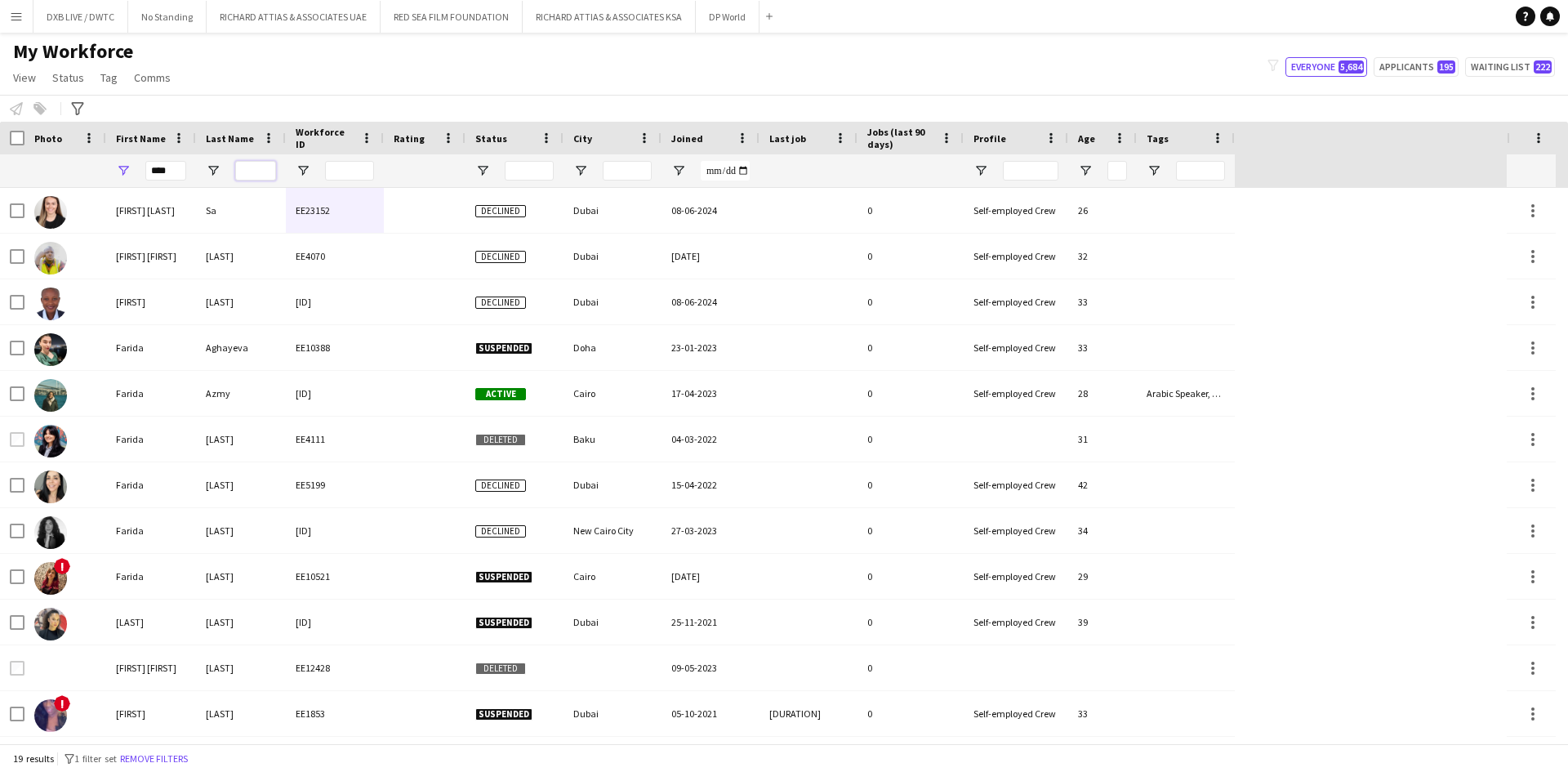 click at bounding box center [256, 171] 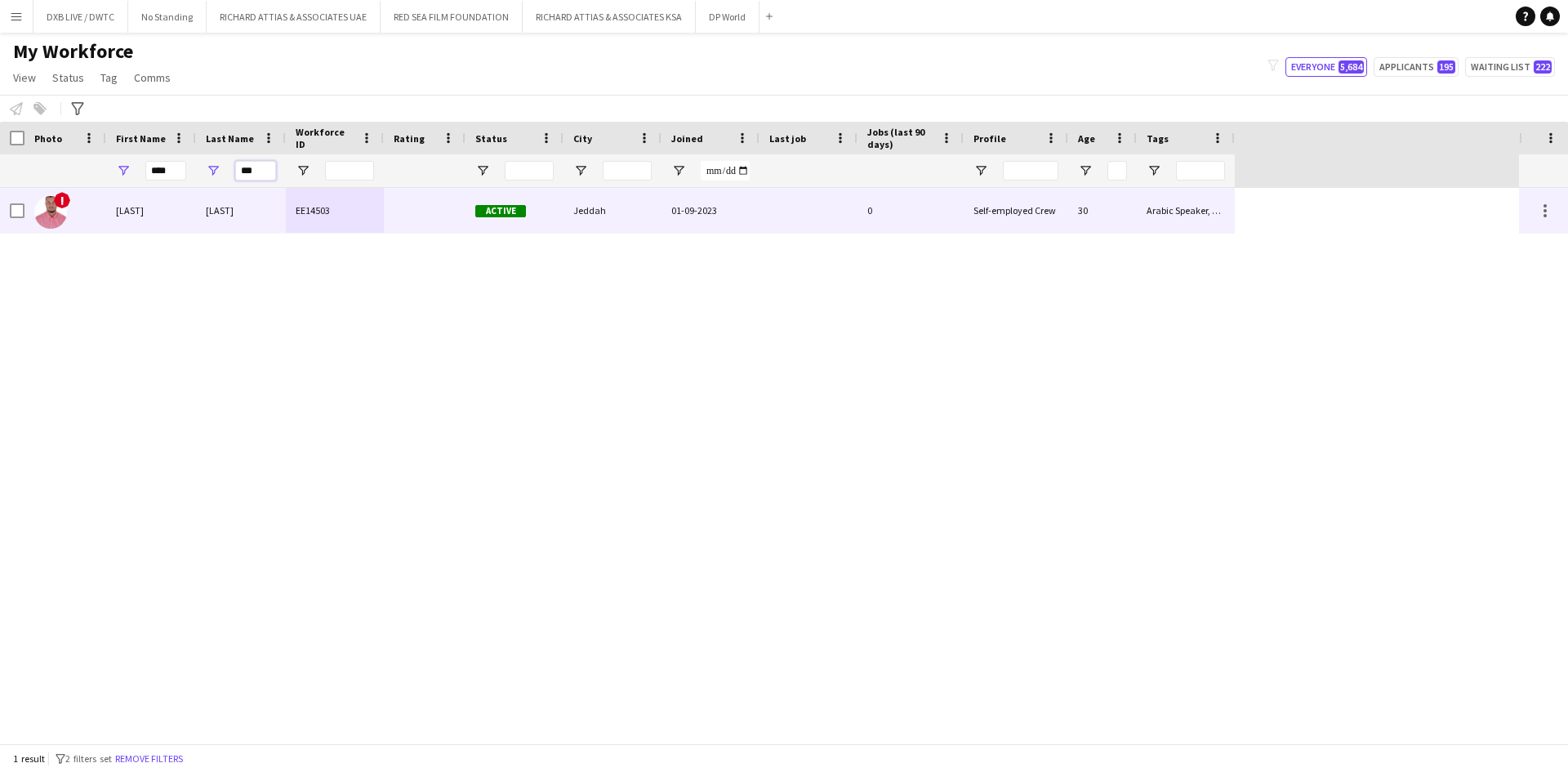 type on "***" 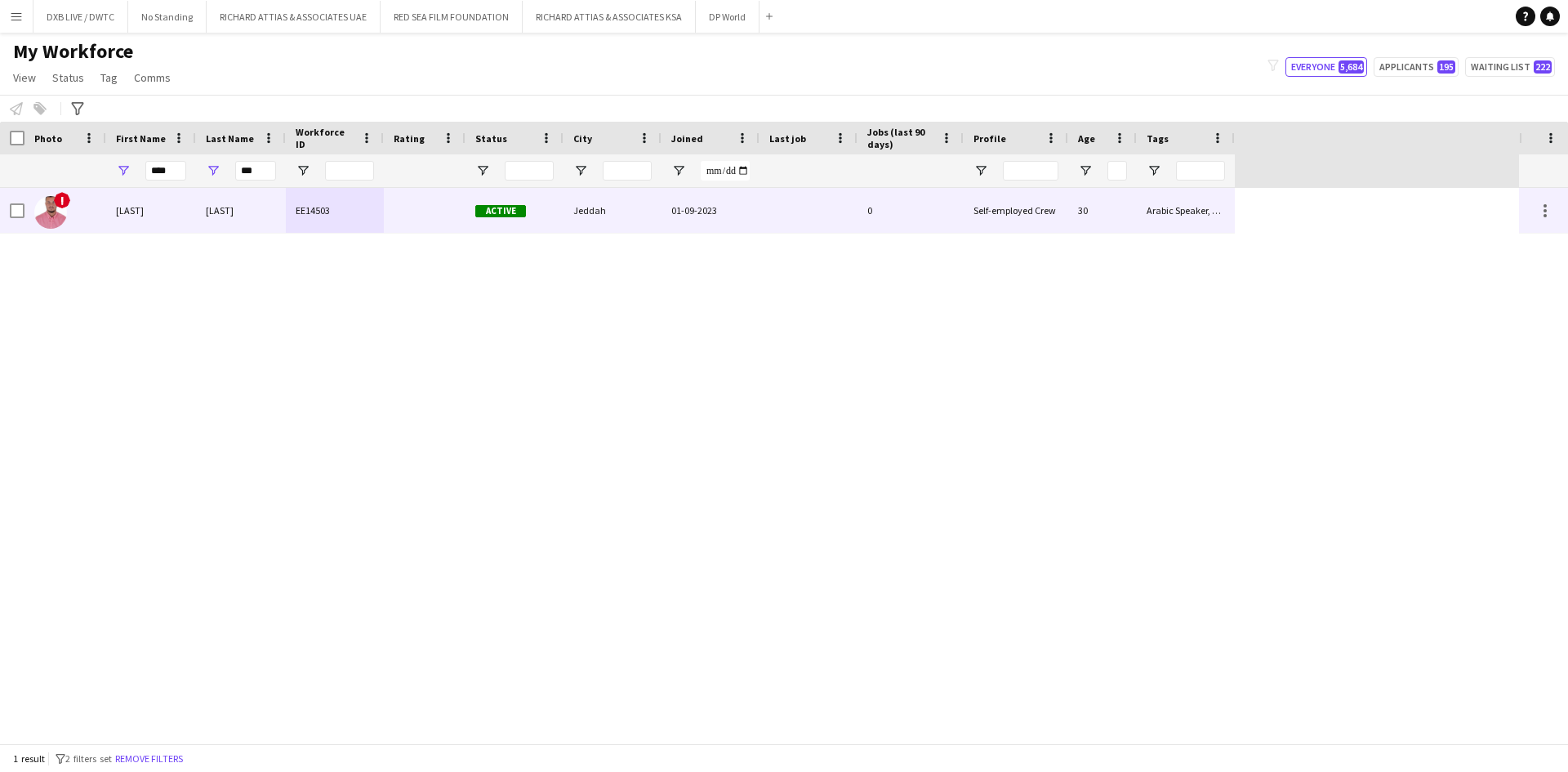 click on "[LAST]" at bounding box center [241, 210] 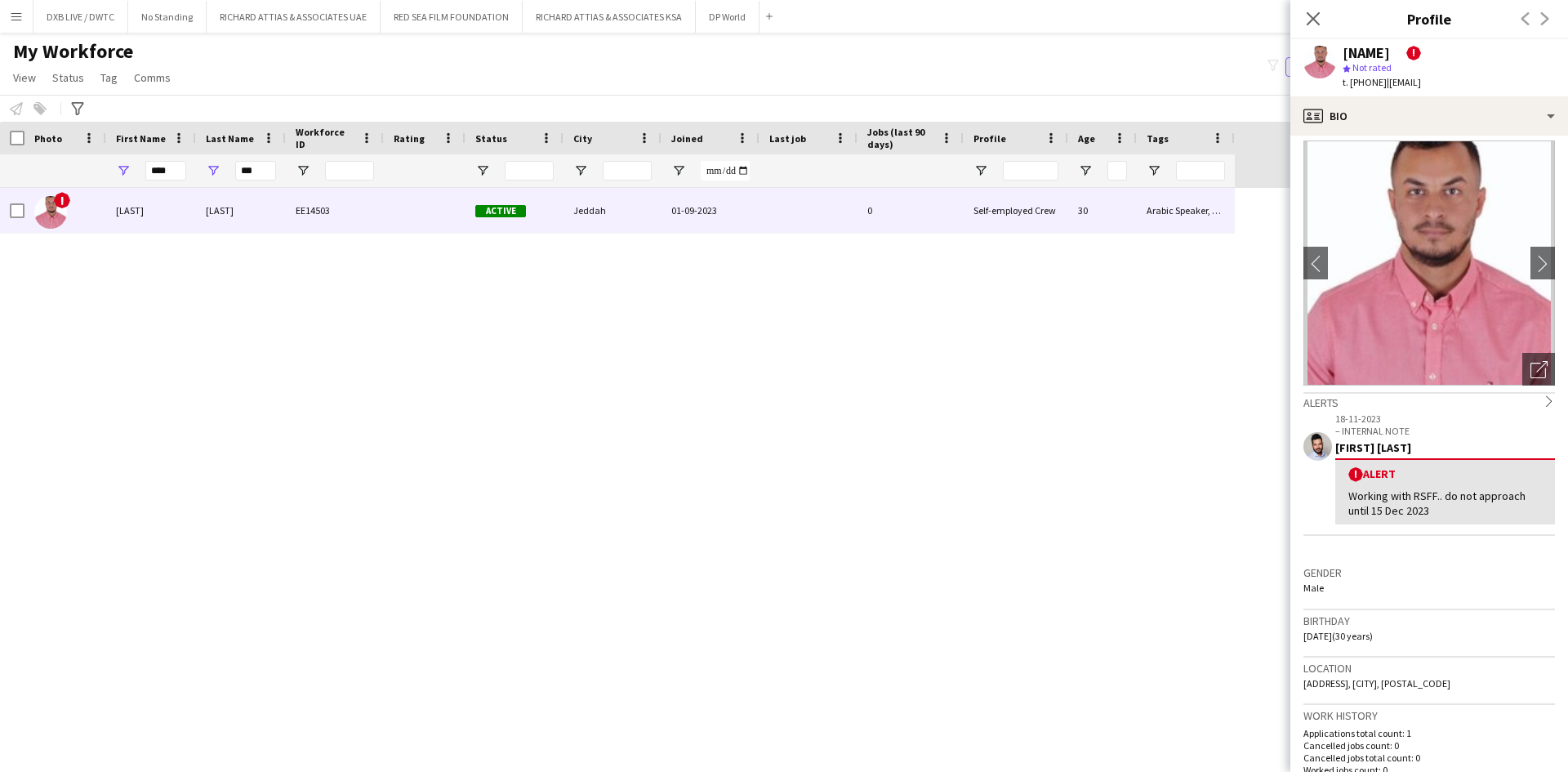 scroll, scrollTop: 0, scrollLeft: 0, axis: both 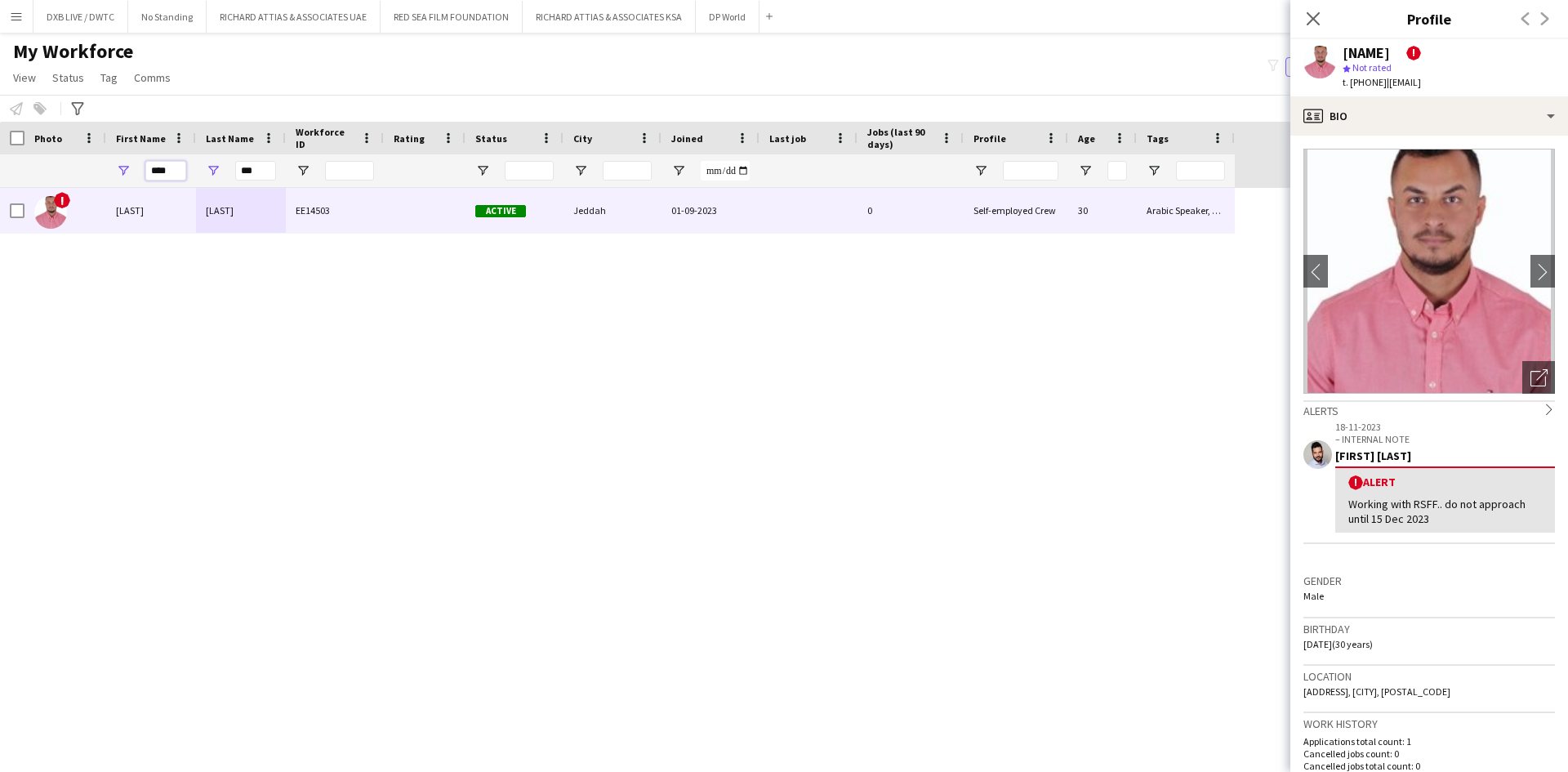 drag, startPoint x: 176, startPoint y: 171, endPoint x: 124, endPoint y: 179, distance: 52.611786 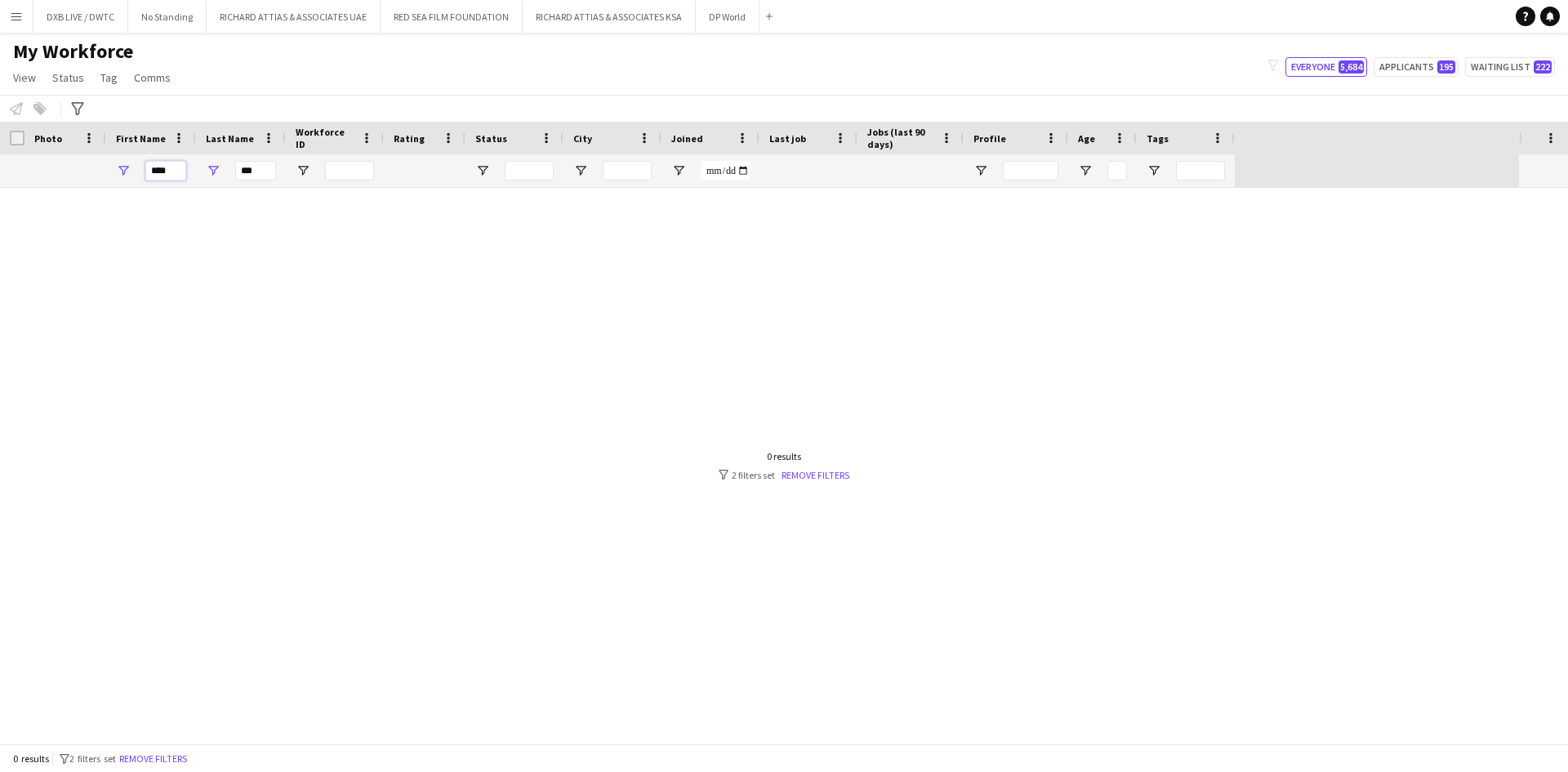 type on "****" 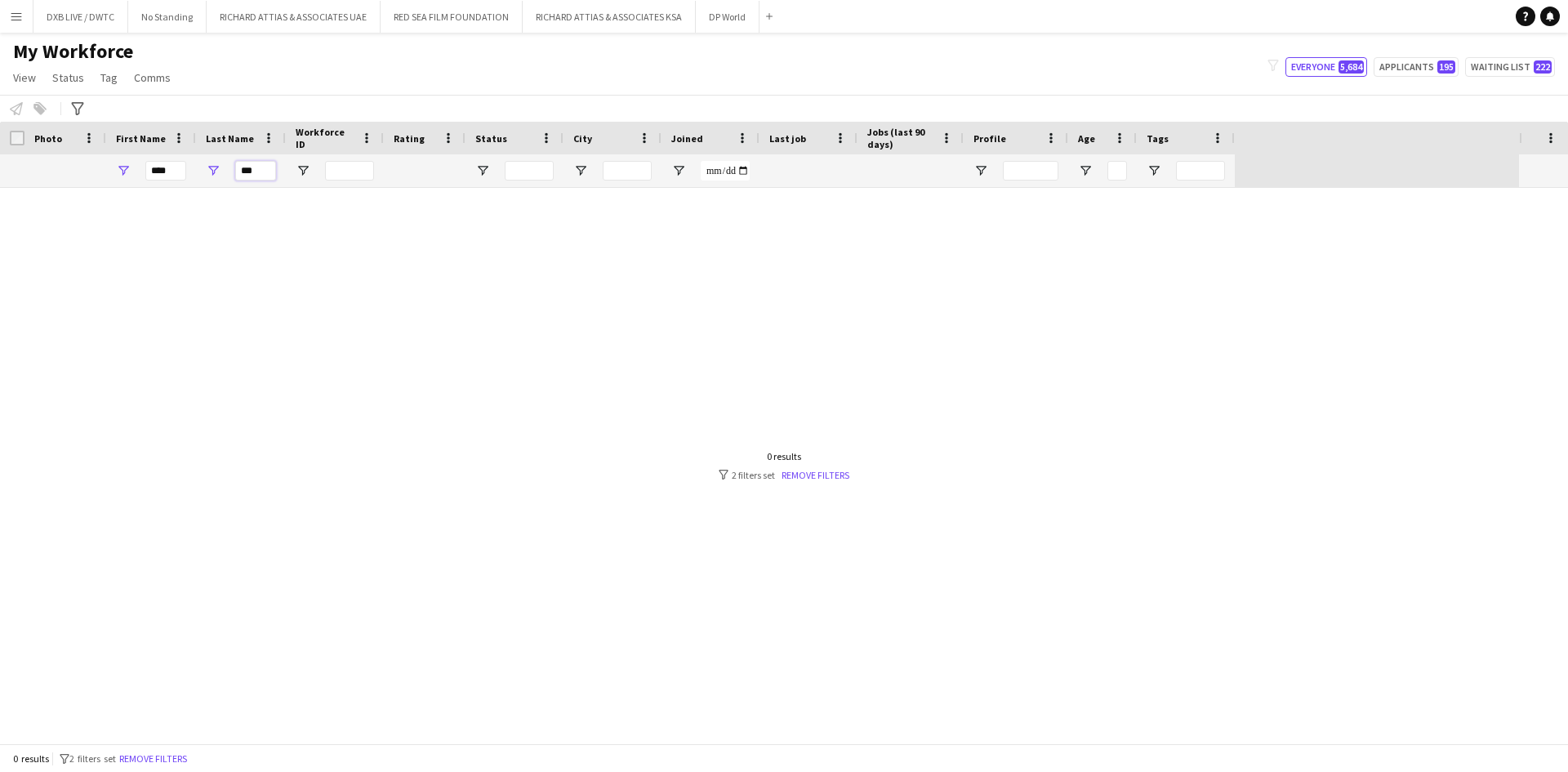 drag, startPoint x: 266, startPoint y: 173, endPoint x: 226, endPoint y: 173, distance: 40 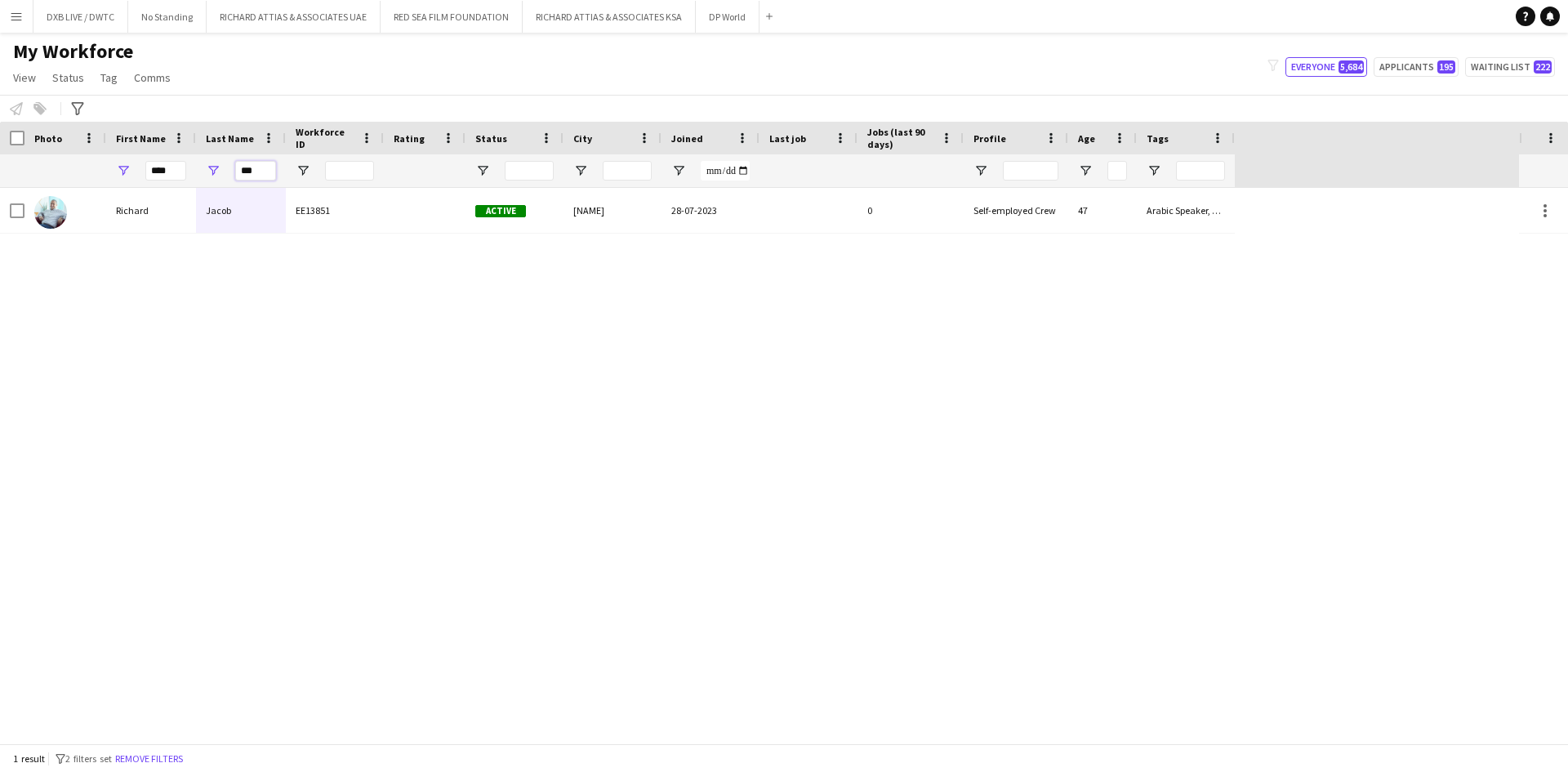 type on "***" 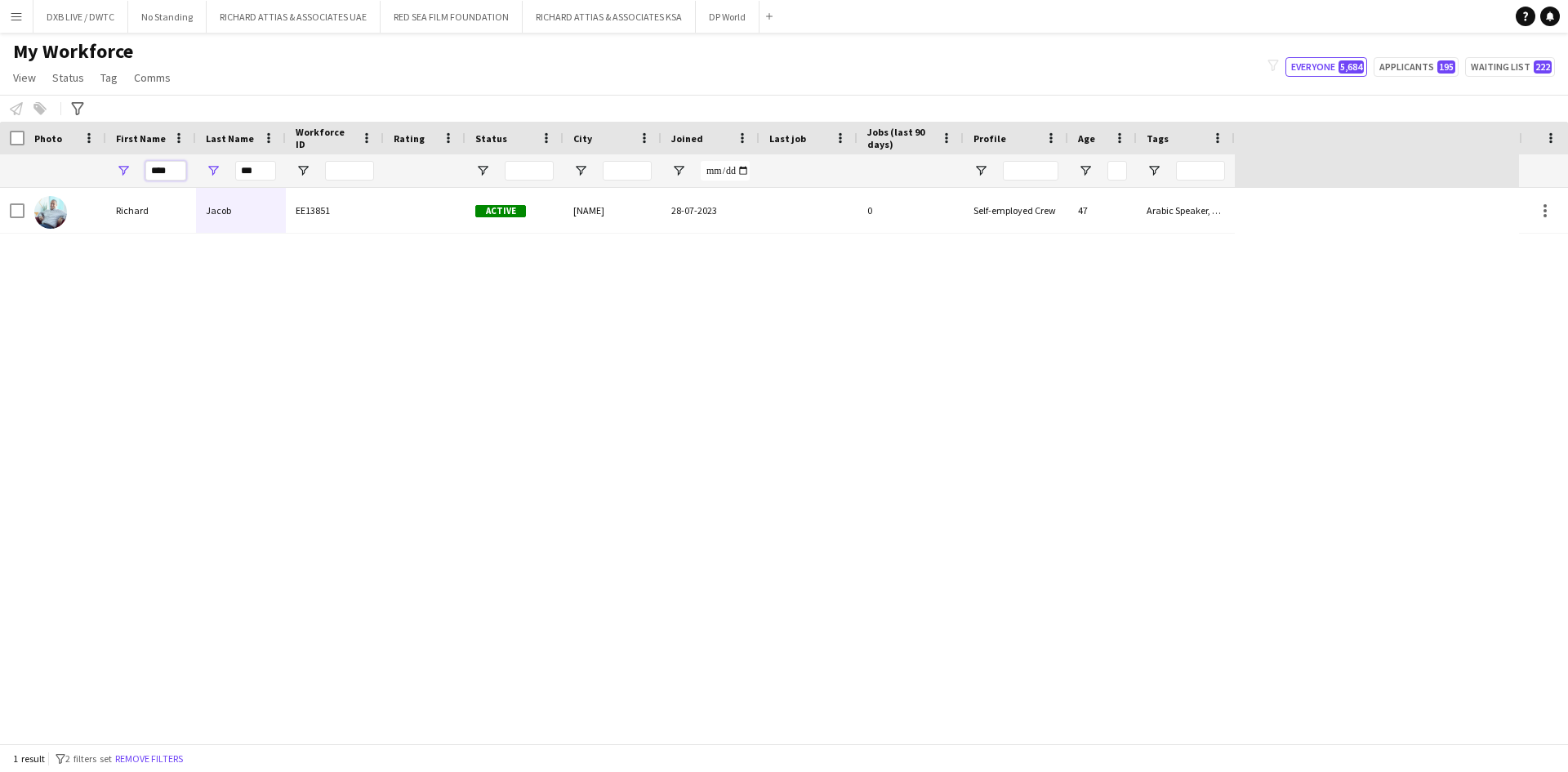 drag, startPoint x: 167, startPoint y: 167, endPoint x: 110, endPoint y: 168, distance: 57.00877 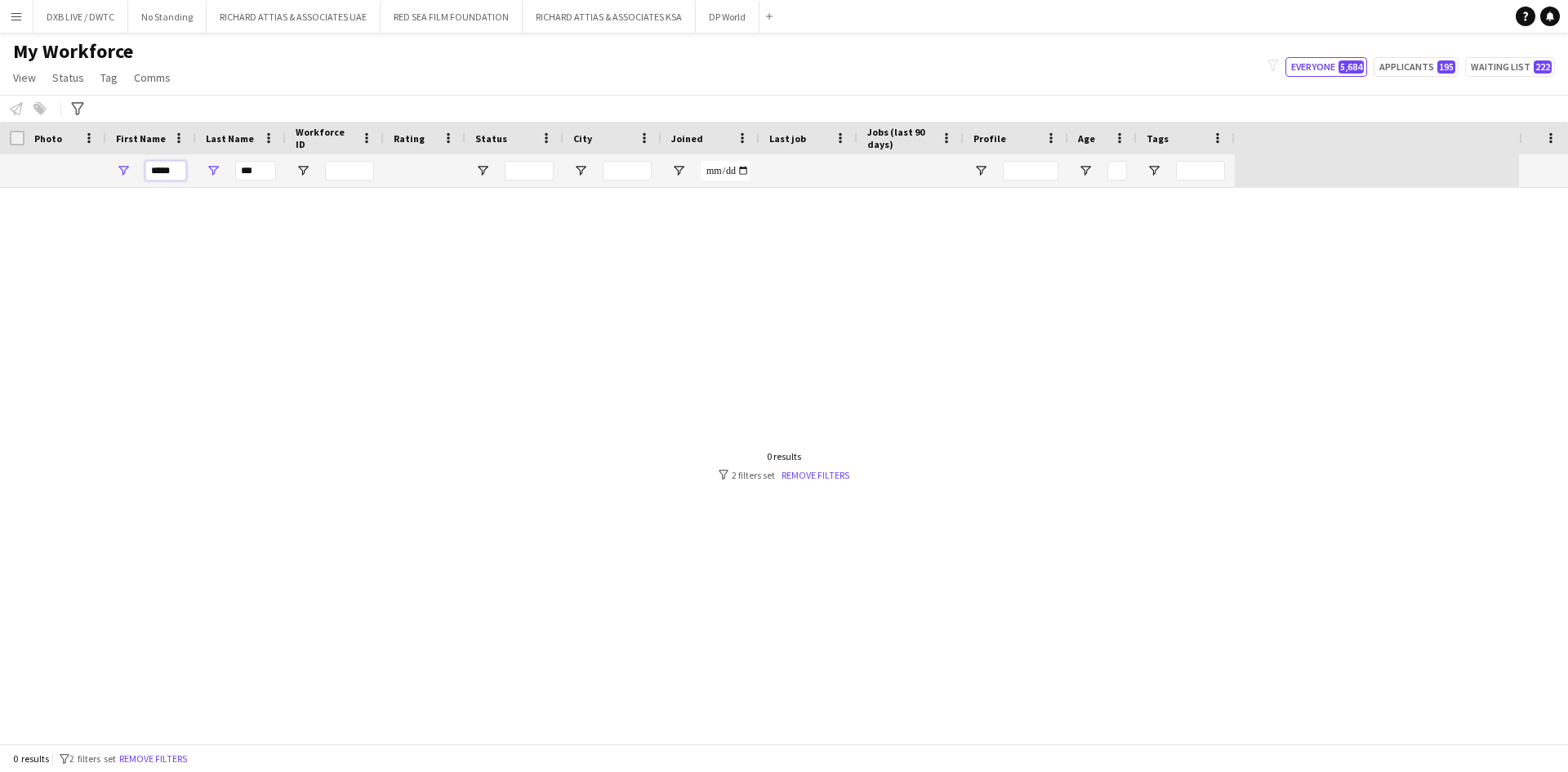 type on "*****" 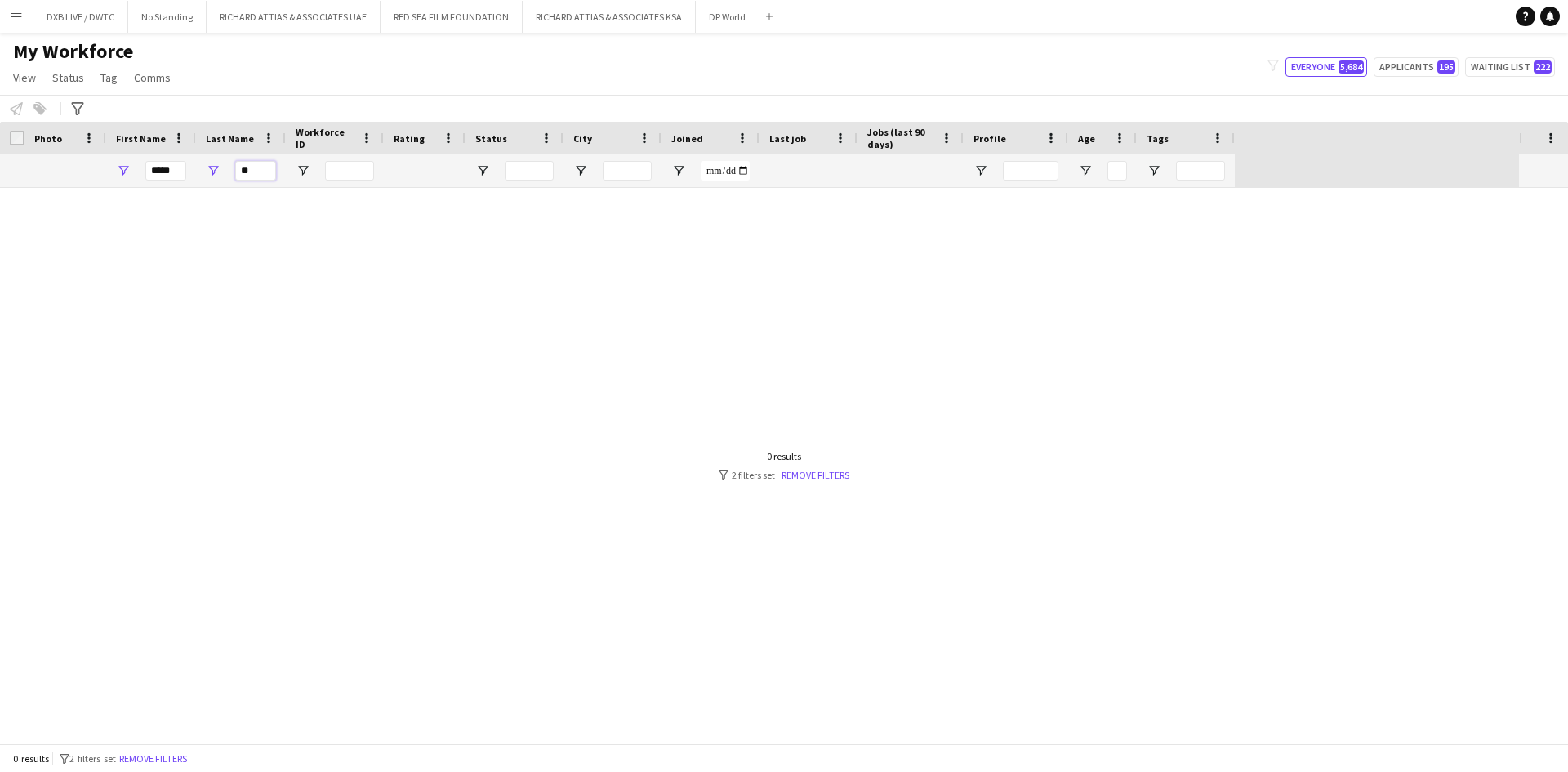 type on "*" 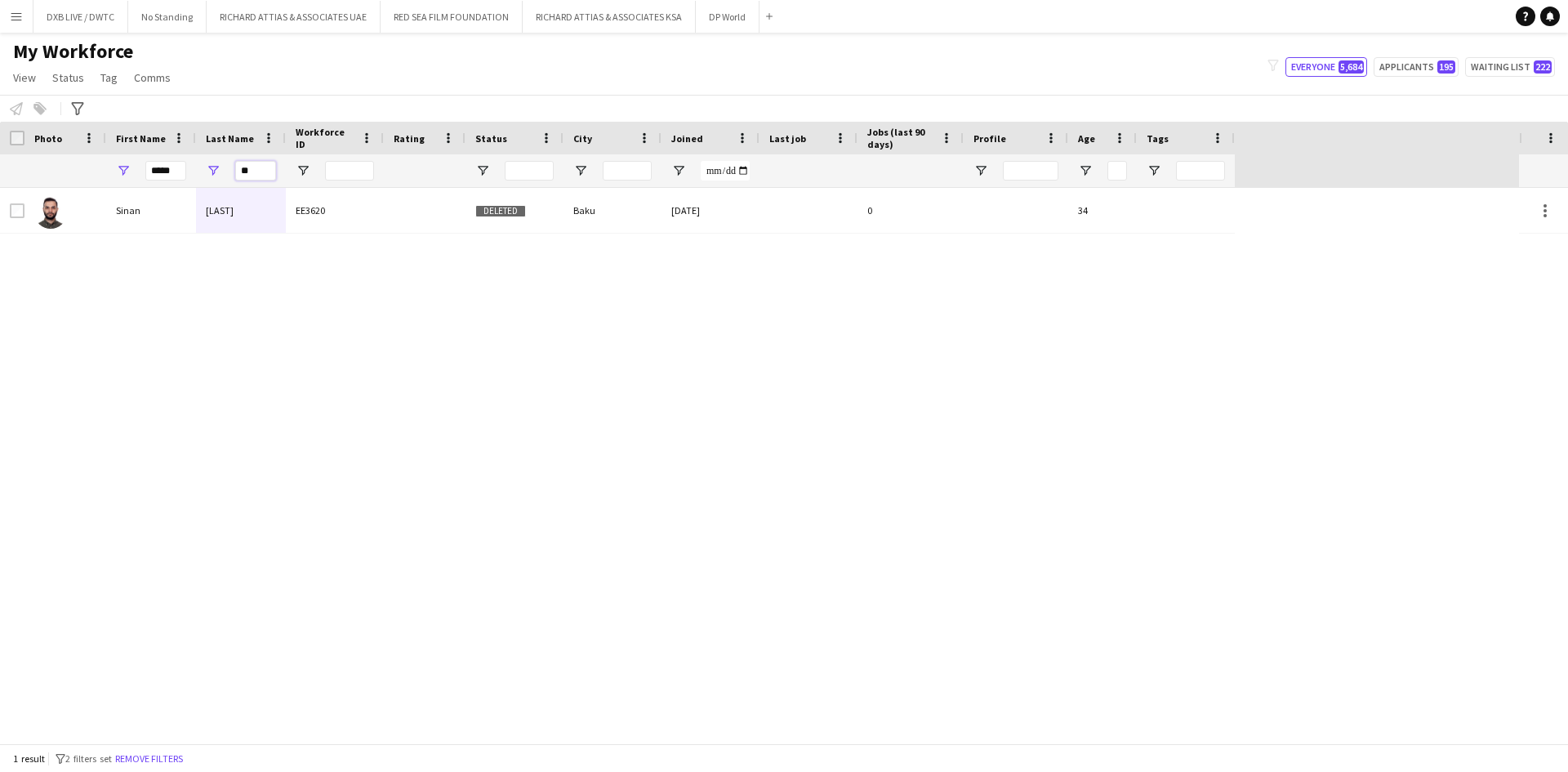 type on "**" 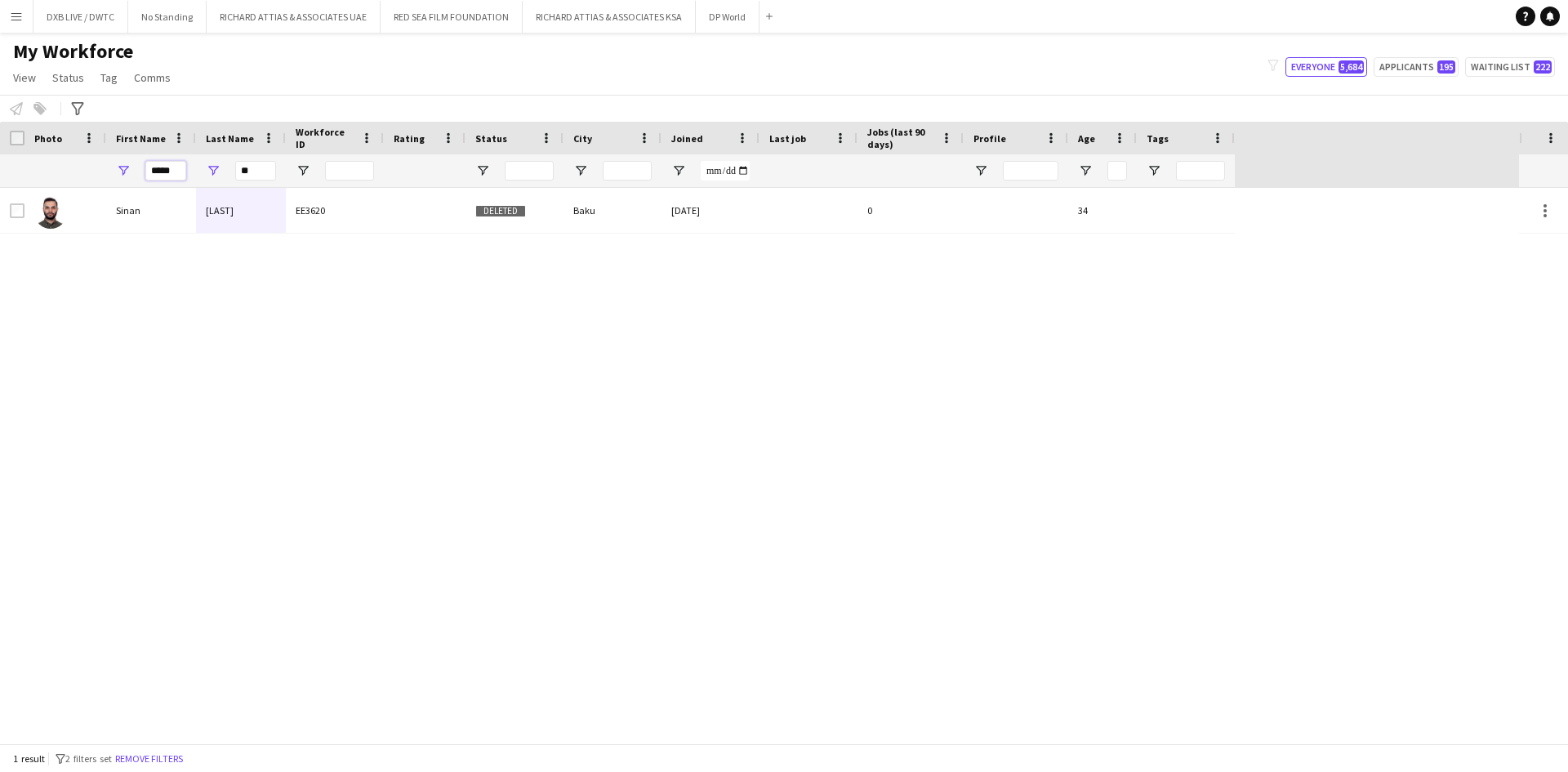 drag, startPoint x: 178, startPoint y: 174, endPoint x: 149, endPoint y: 176, distance: 29.068884 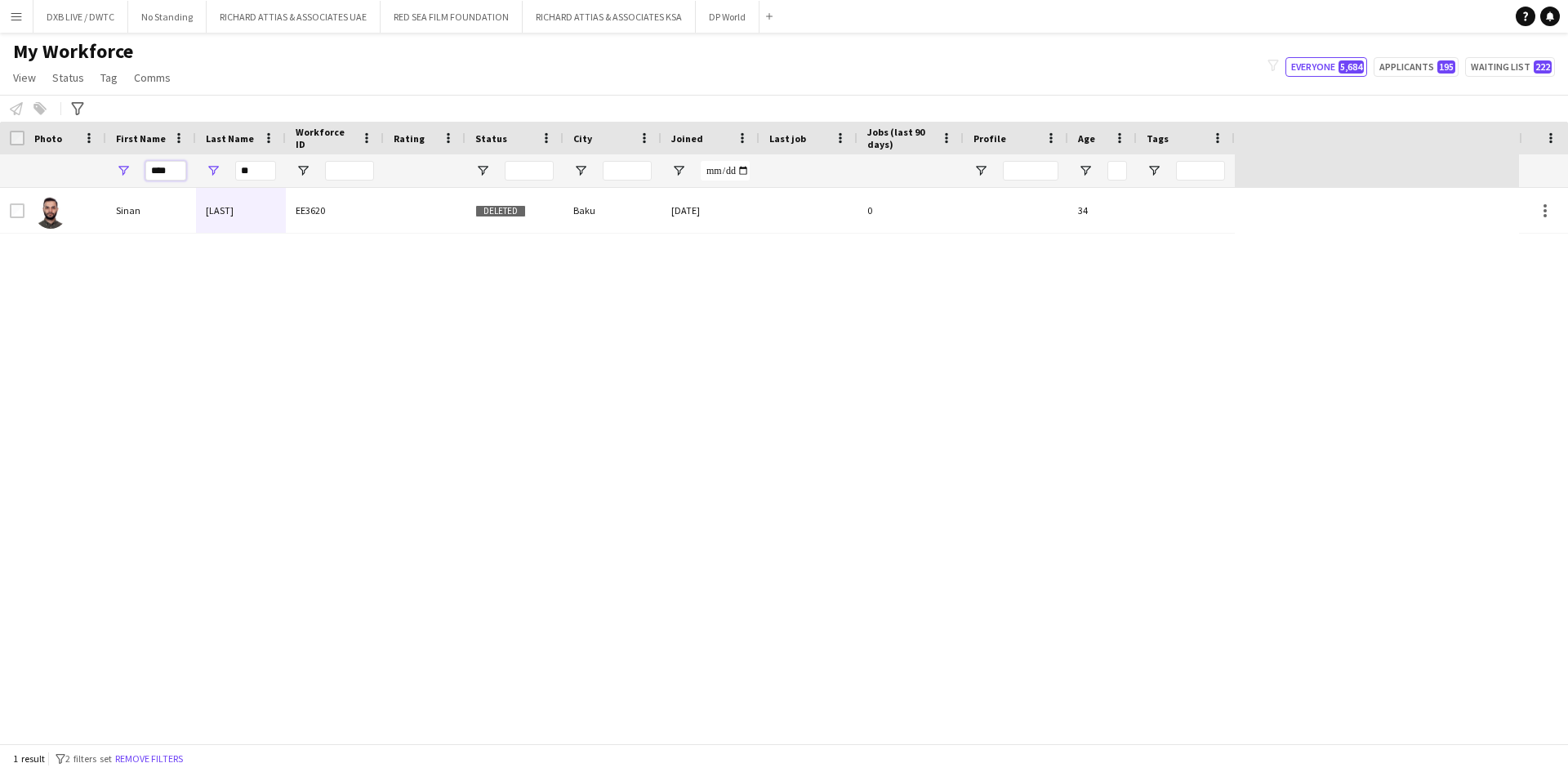 type on "****" 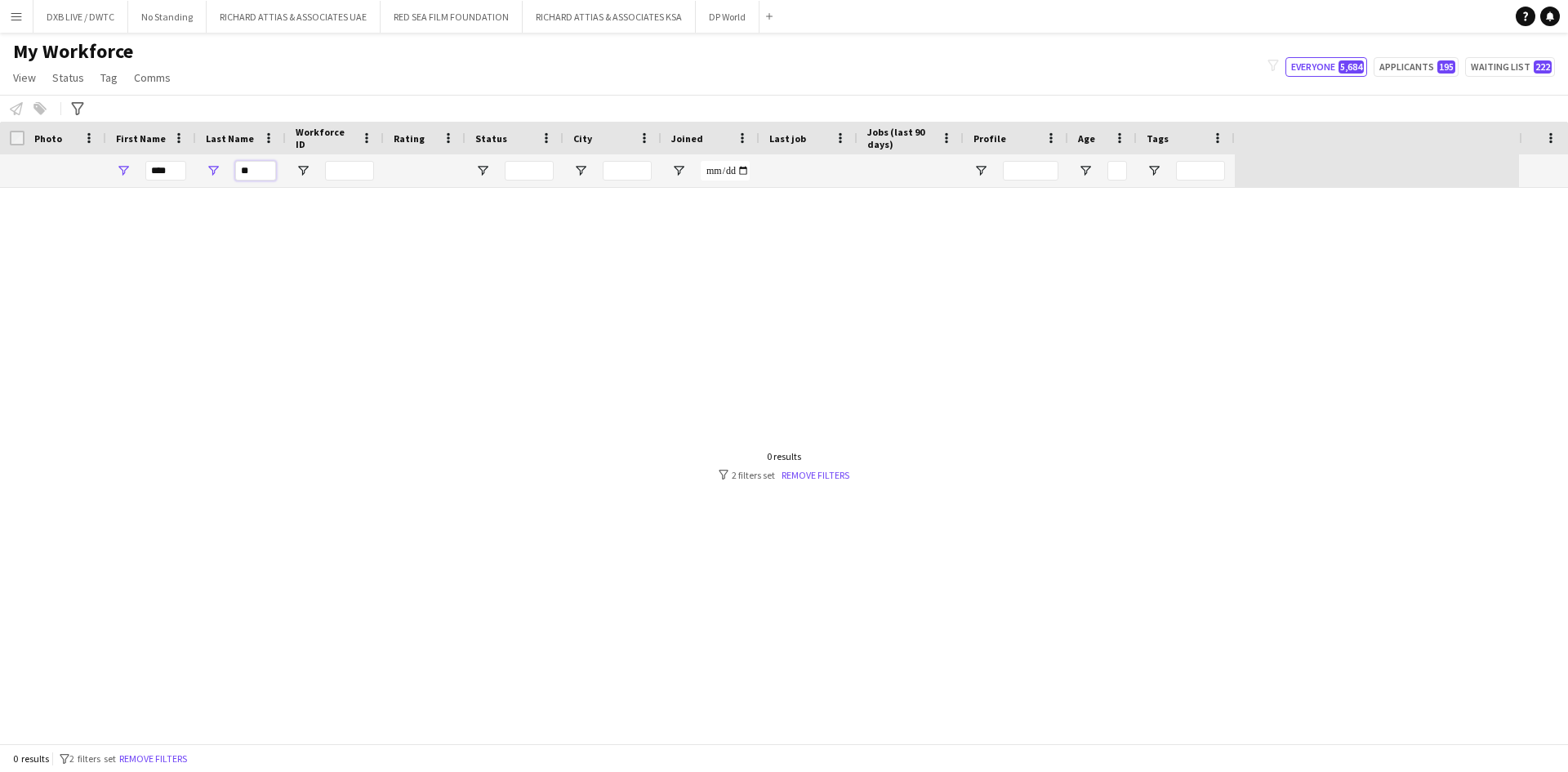 type on "*" 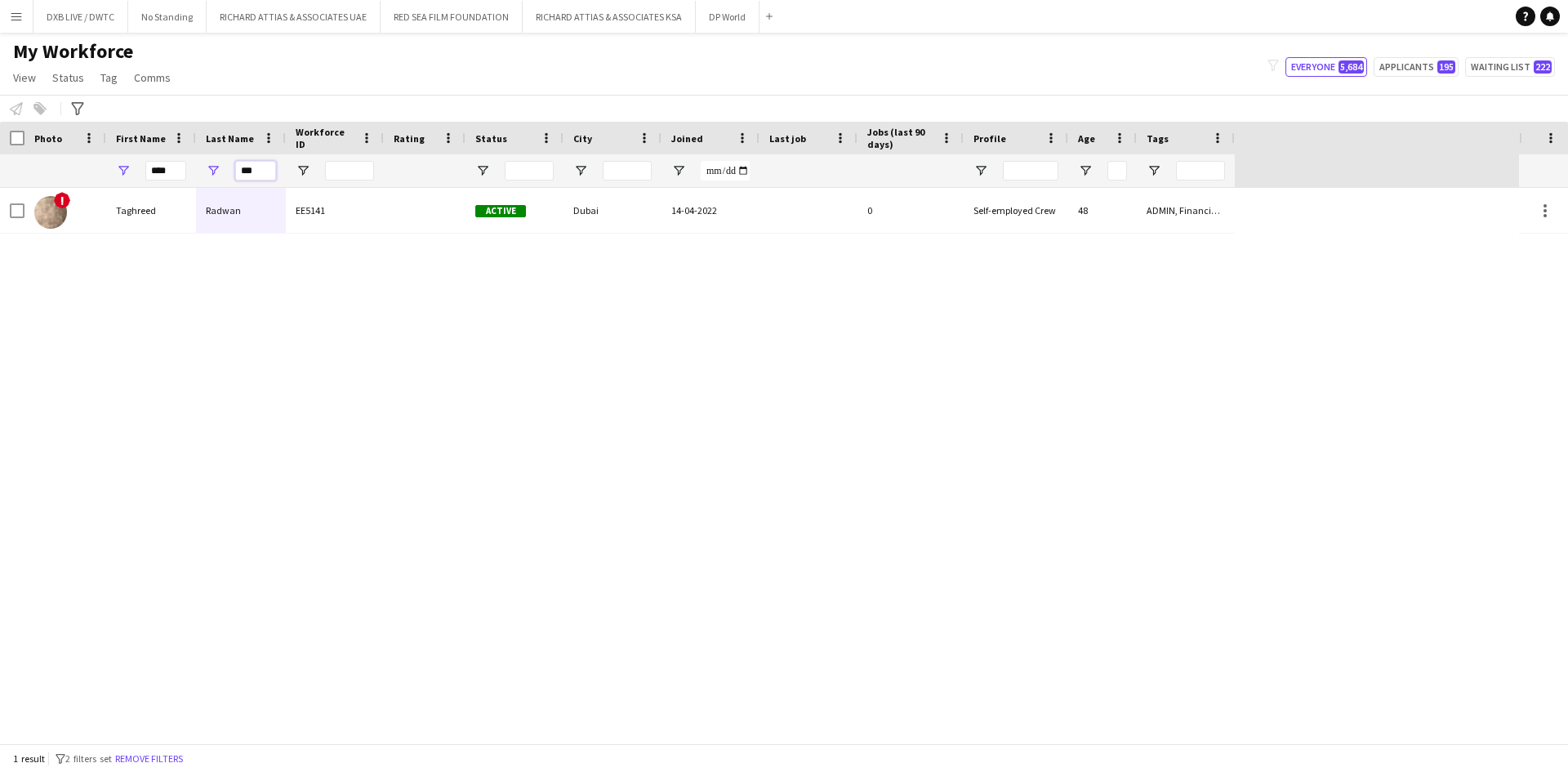type on "***" 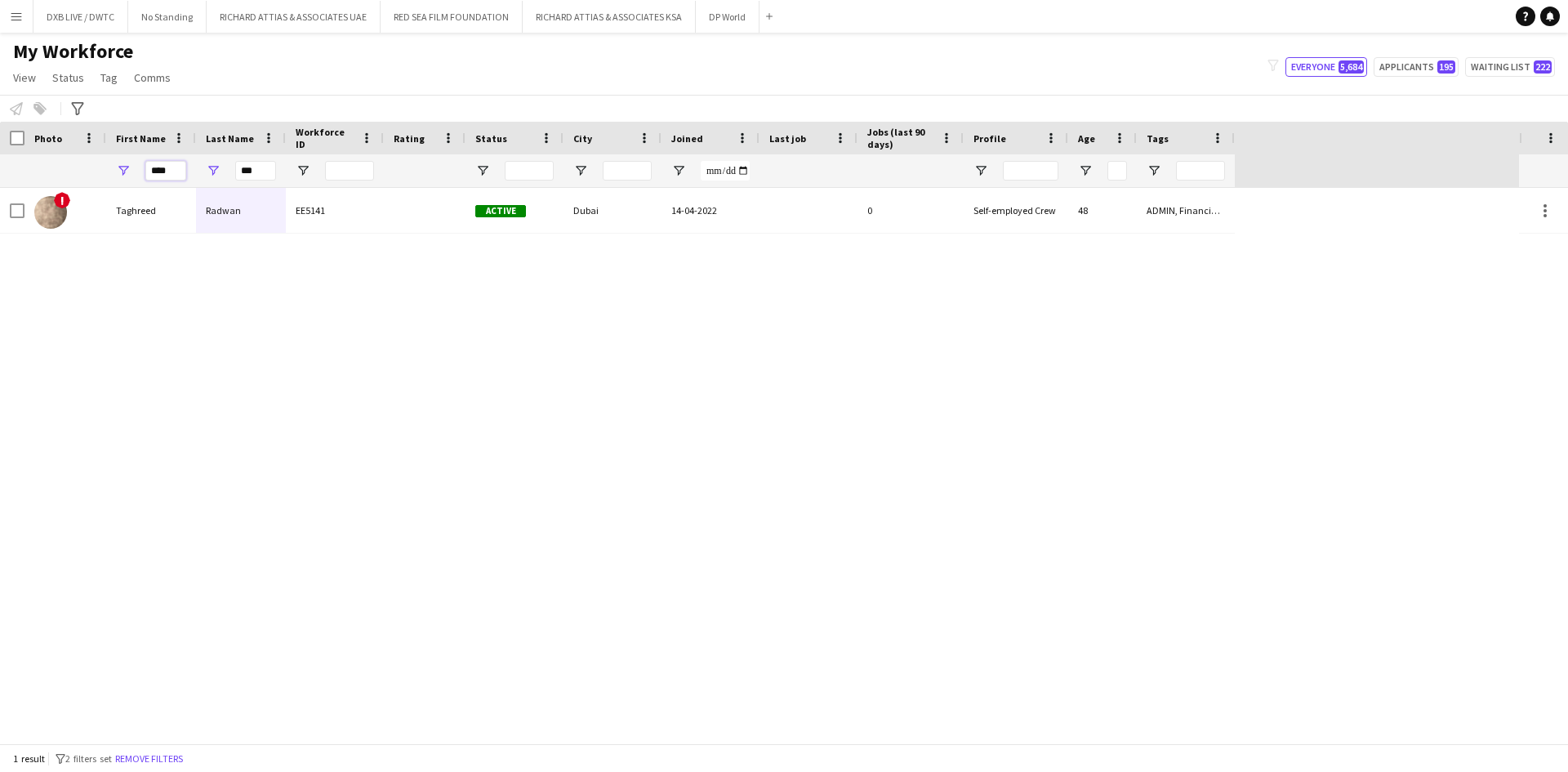 drag, startPoint x: 168, startPoint y: 178, endPoint x: 124, endPoint y: 183, distance: 44.28318 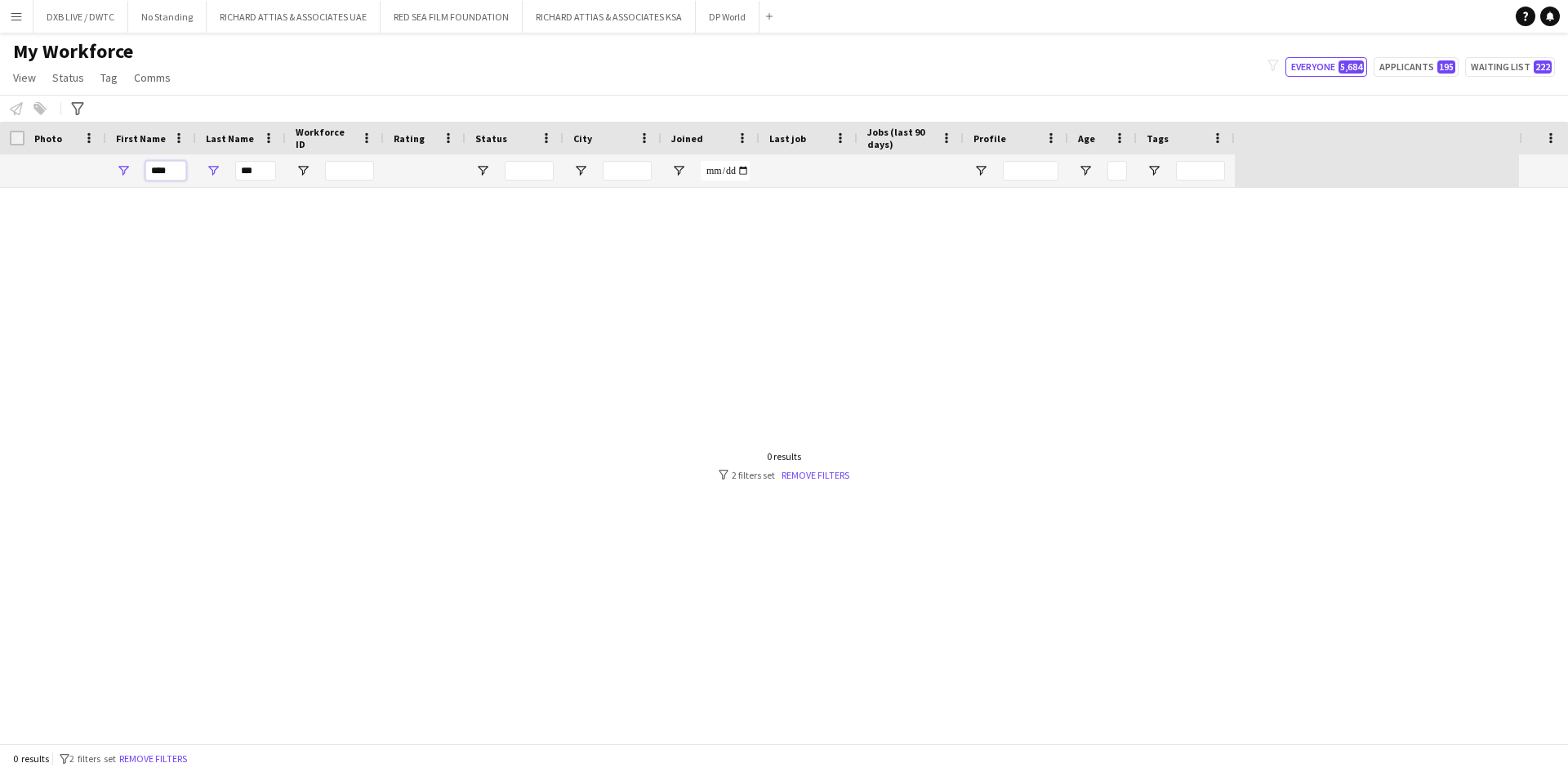 type on "****" 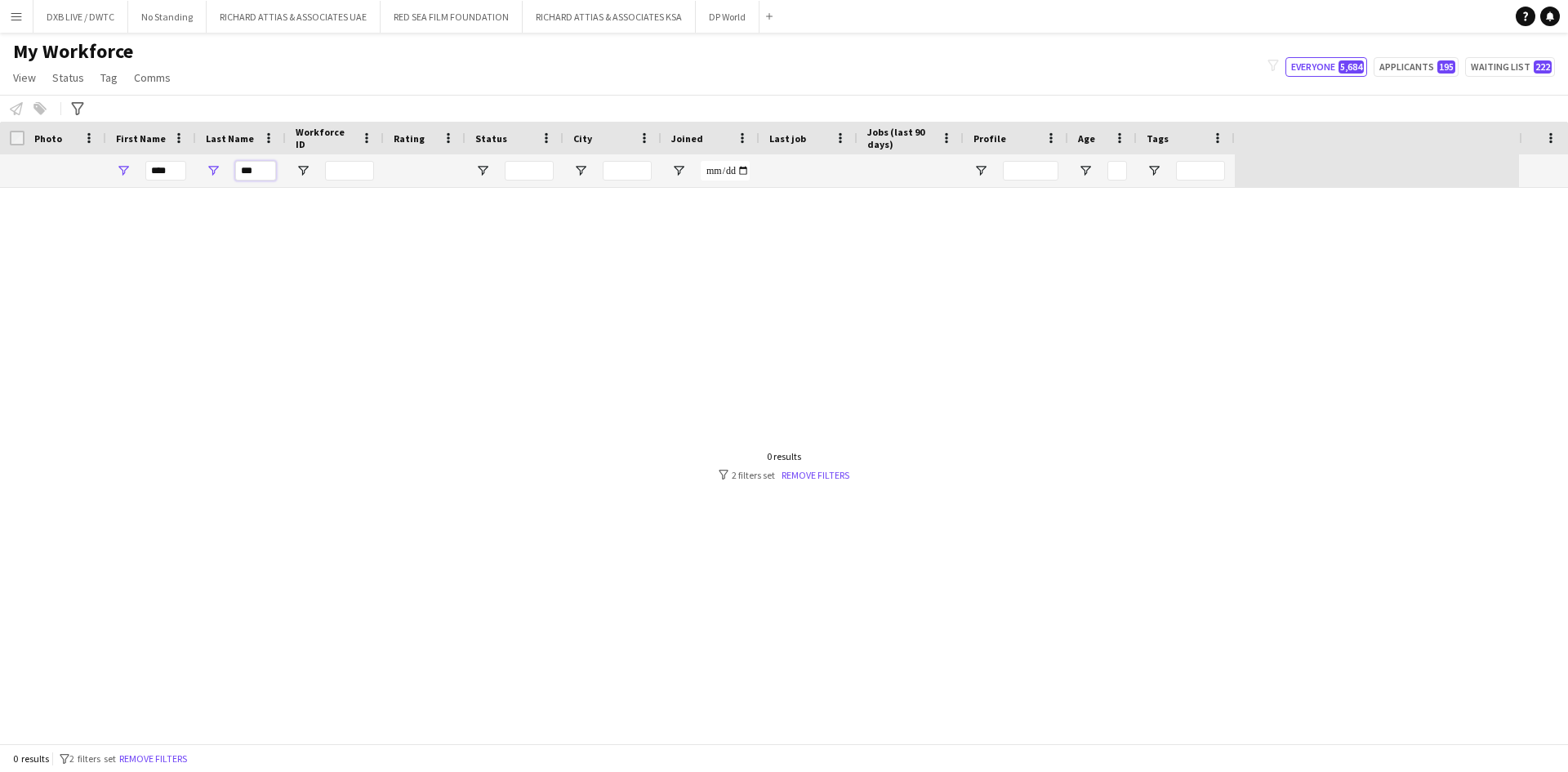 drag, startPoint x: 265, startPoint y: 174, endPoint x: 211, endPoint y: 178, distance: 54.147945 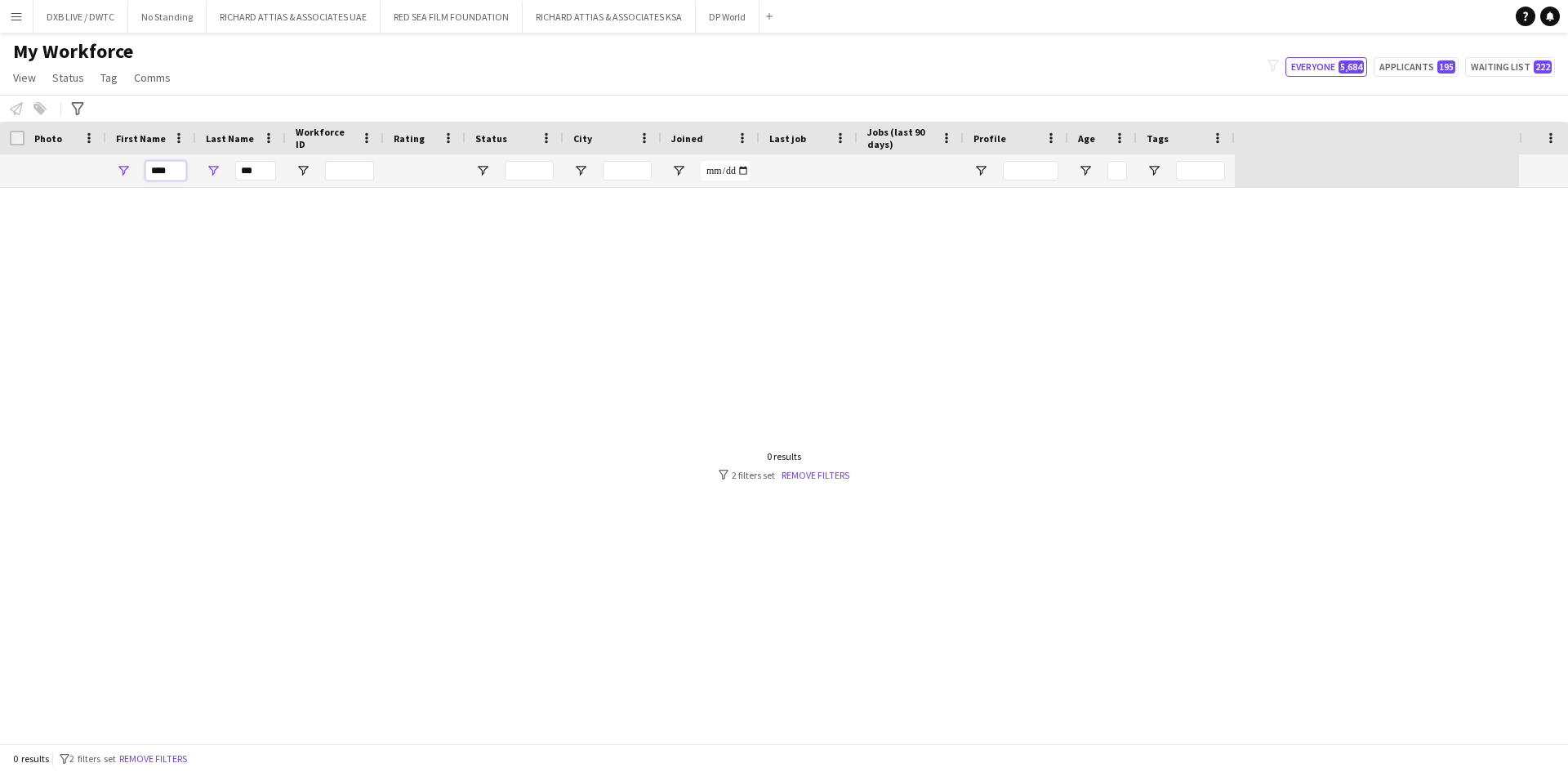 drag, startPoint x: 173, startPoint y: 172, endPoint x: 128, endPoint y: 174, distance: 45.04442 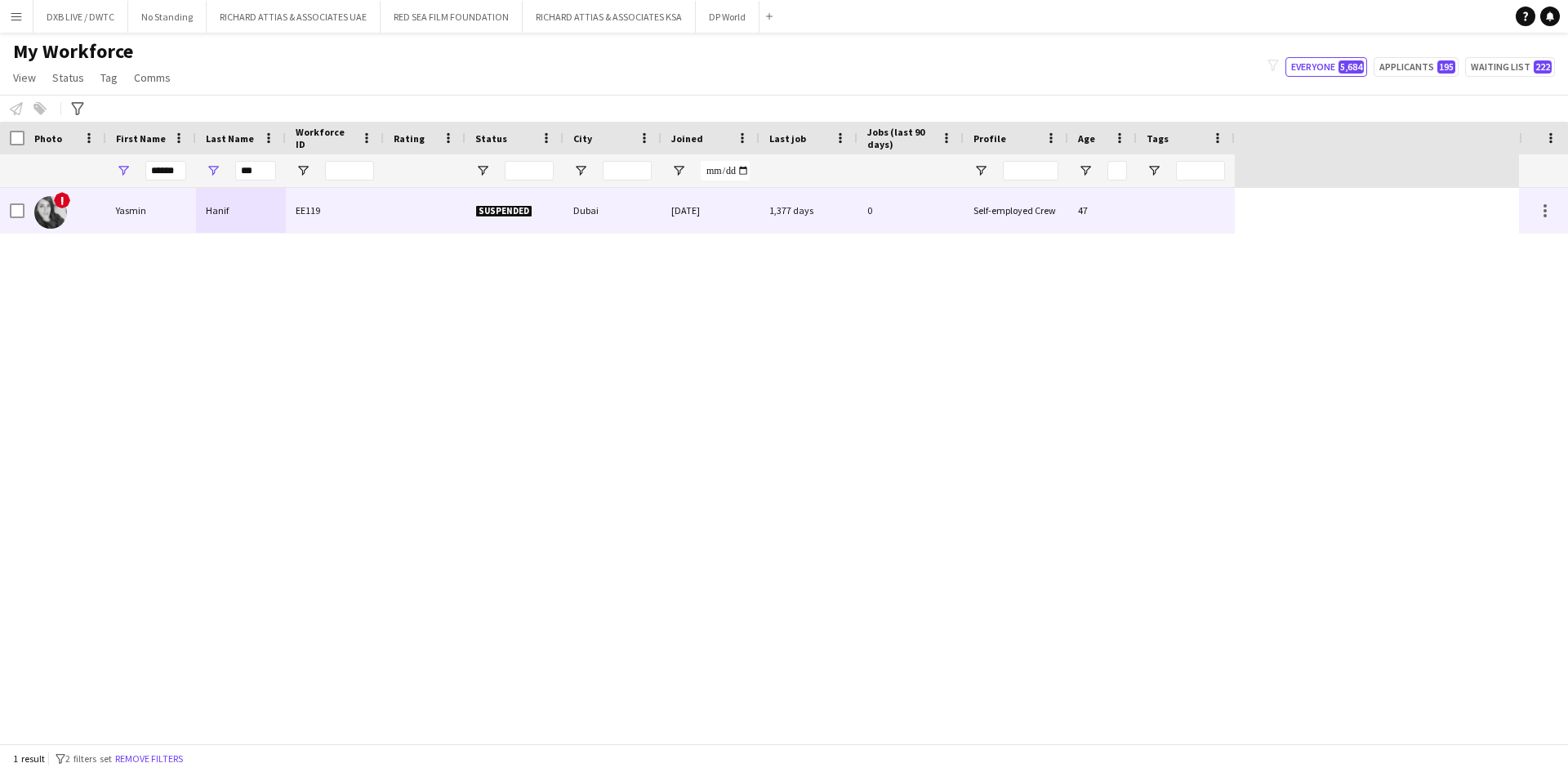 click on "Yasmin" at bounding box center [151, 210] 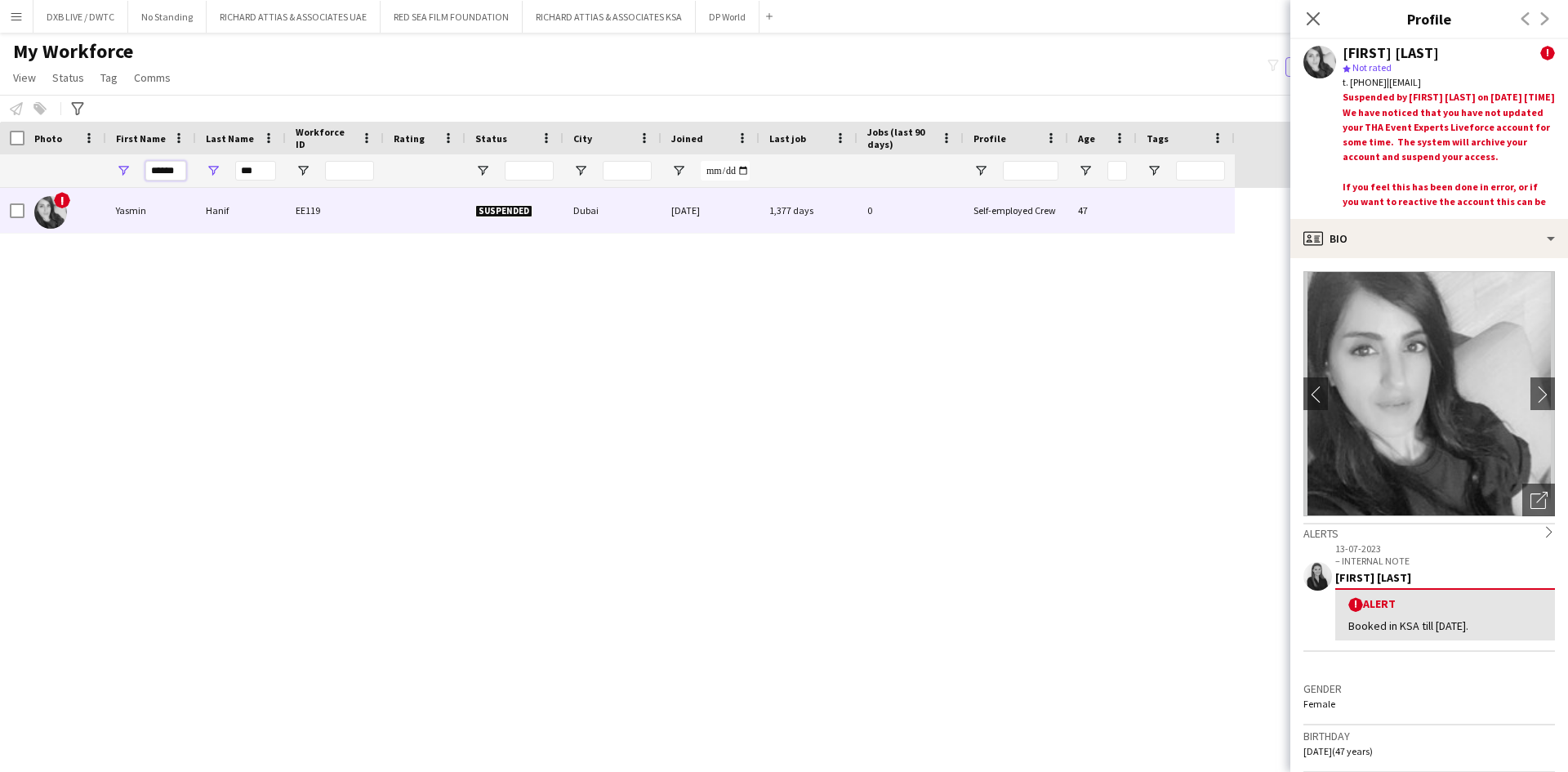 drag, startPoint x: 177, startPoint y: 175, endPoint x: 150, endPoint y: 179, distance: 27.29469 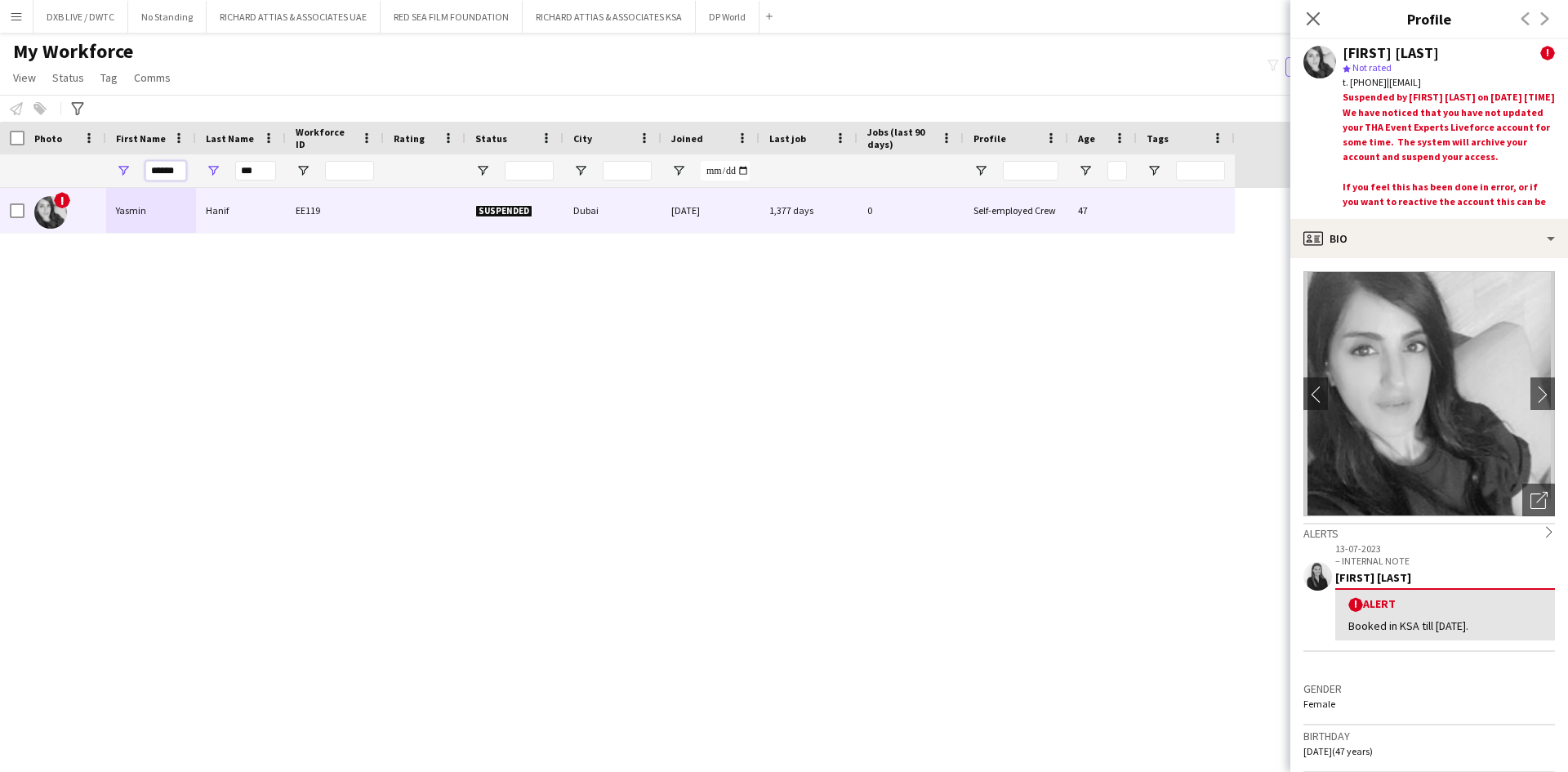 type on "*" 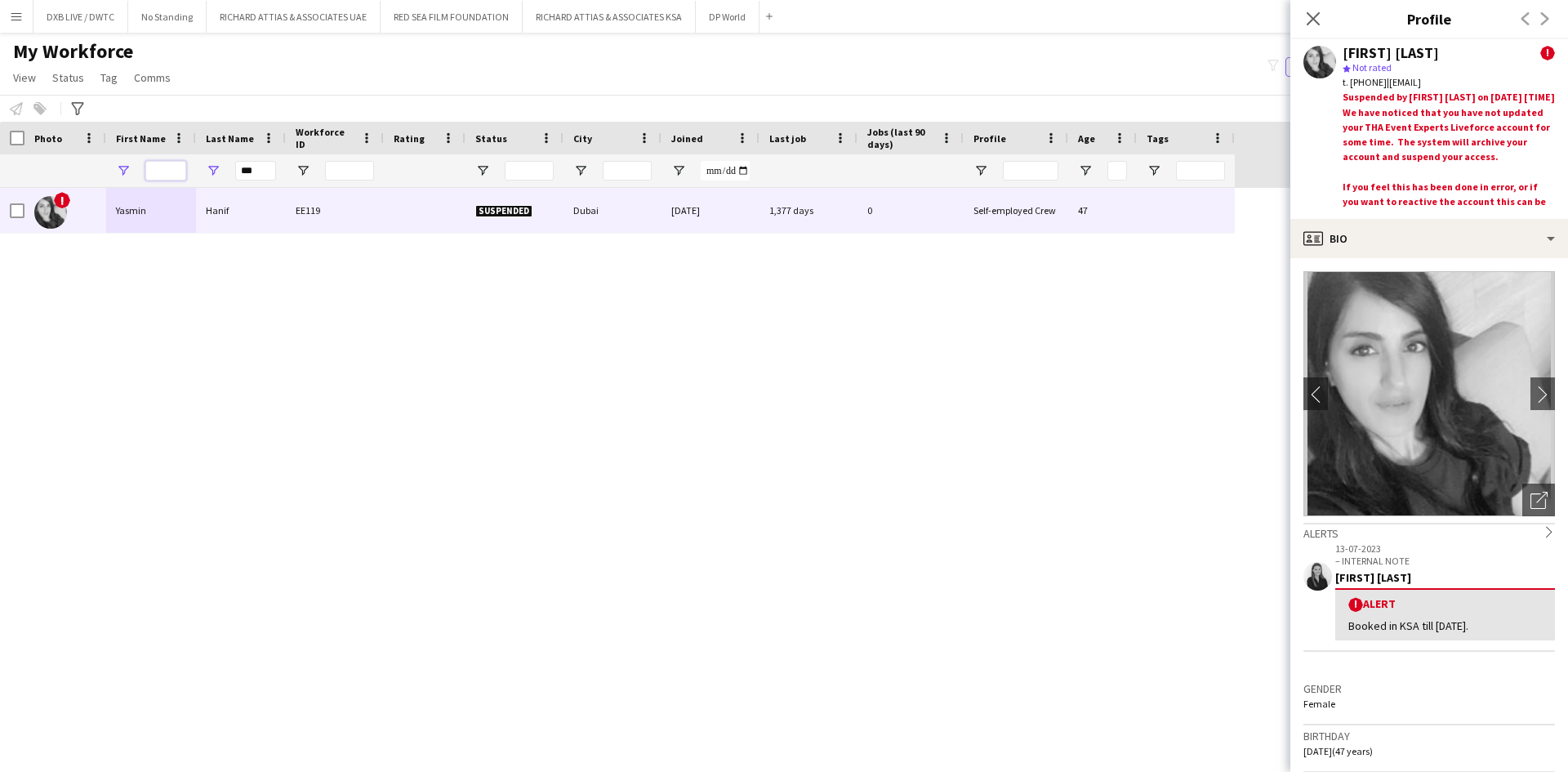 type 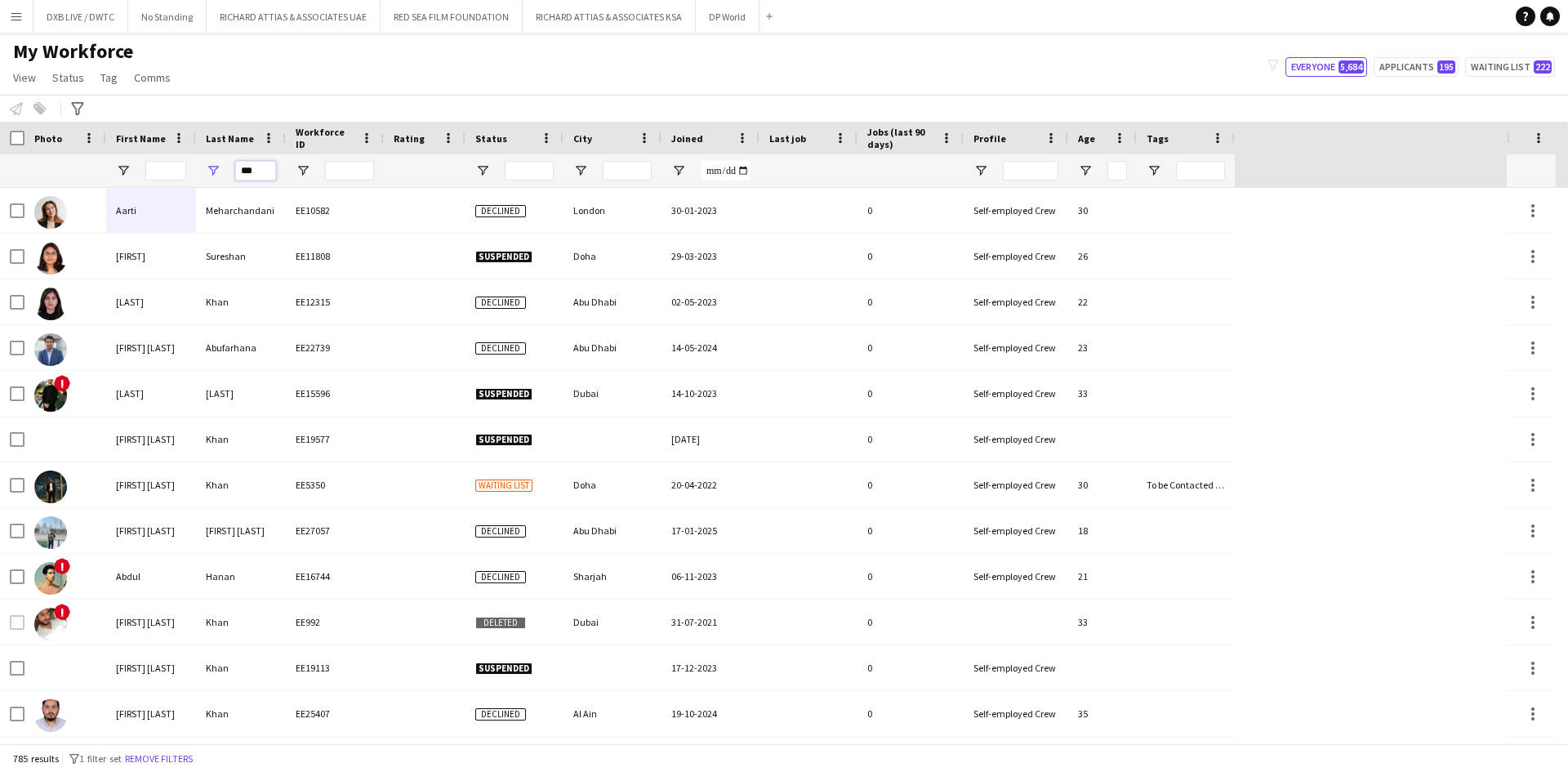 click on "***" at bounding box center [241, 171] 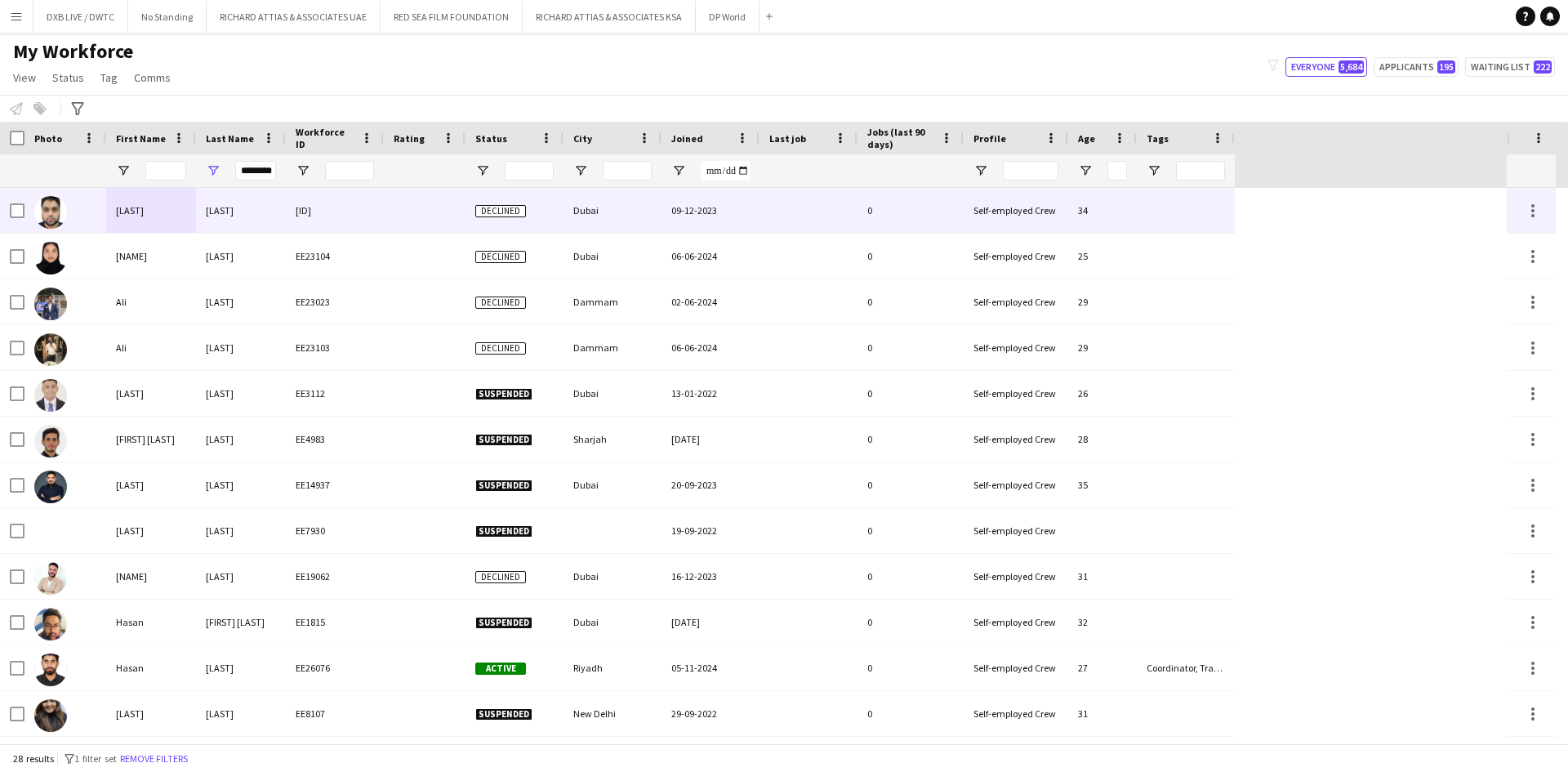 click on "[LAST]" at bounding box center (241, 210) 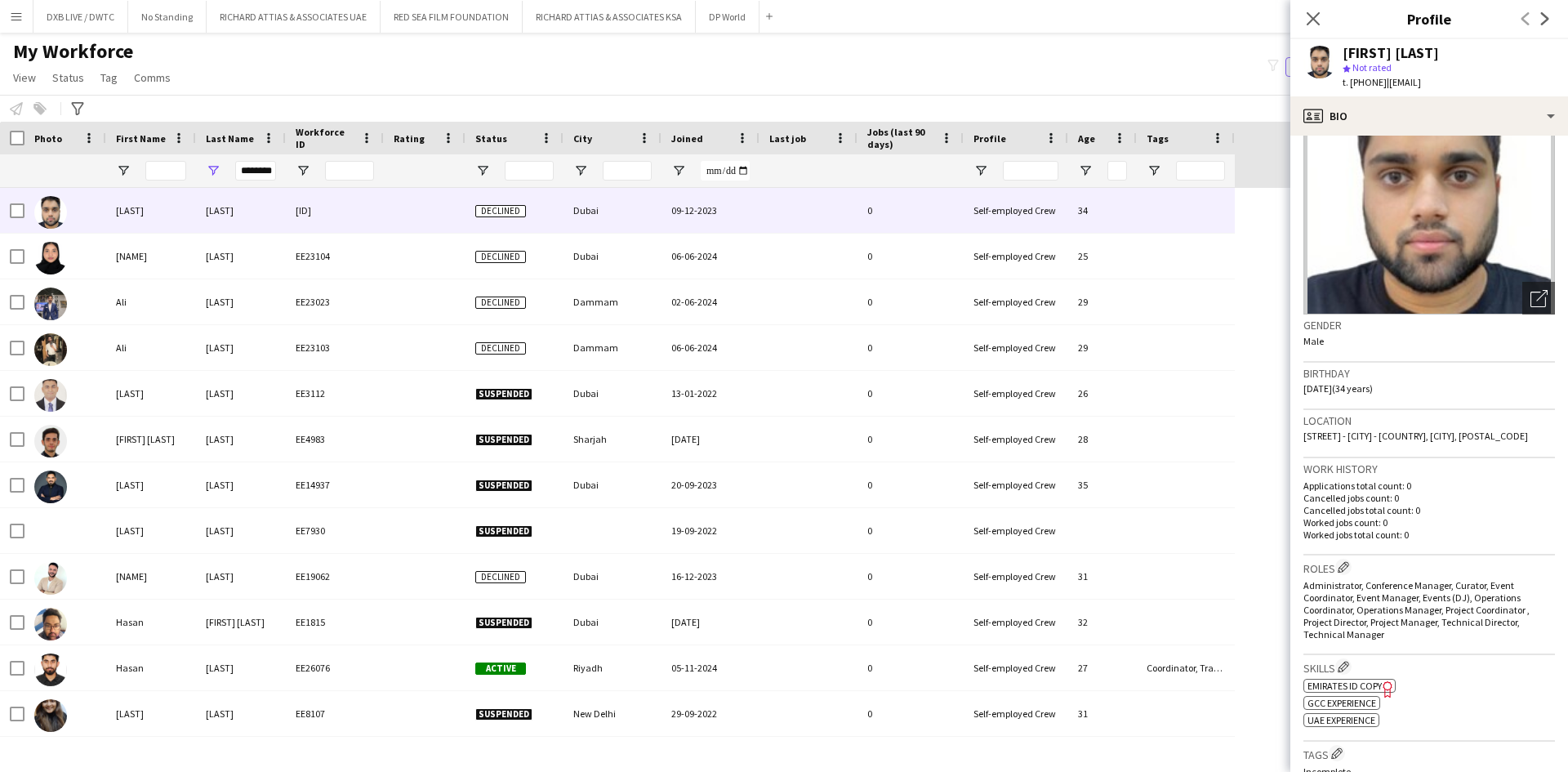 scroll, scrollTop: 0, scrollLeft: 0, axis: both 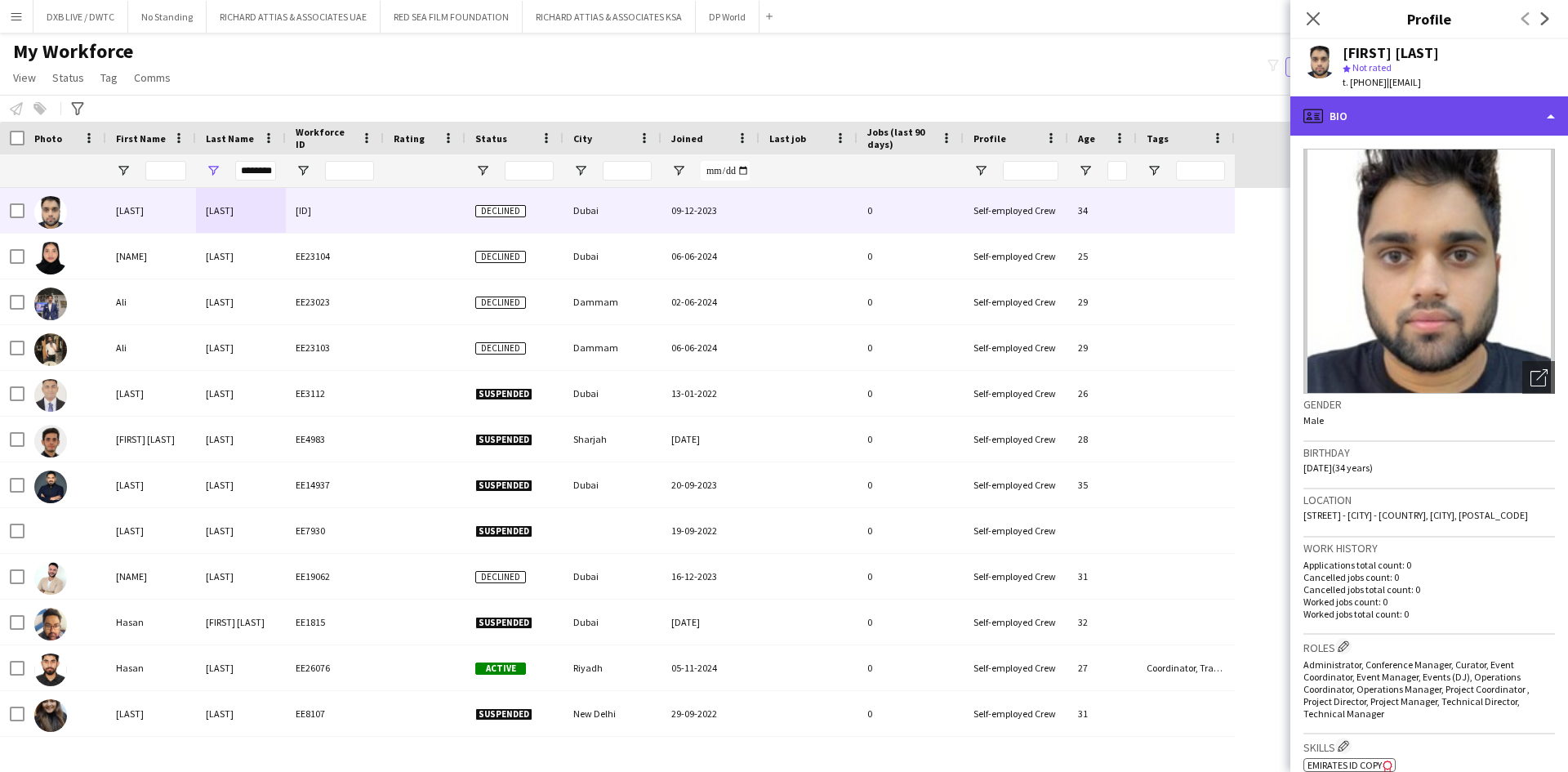 click on "profile
Bio" 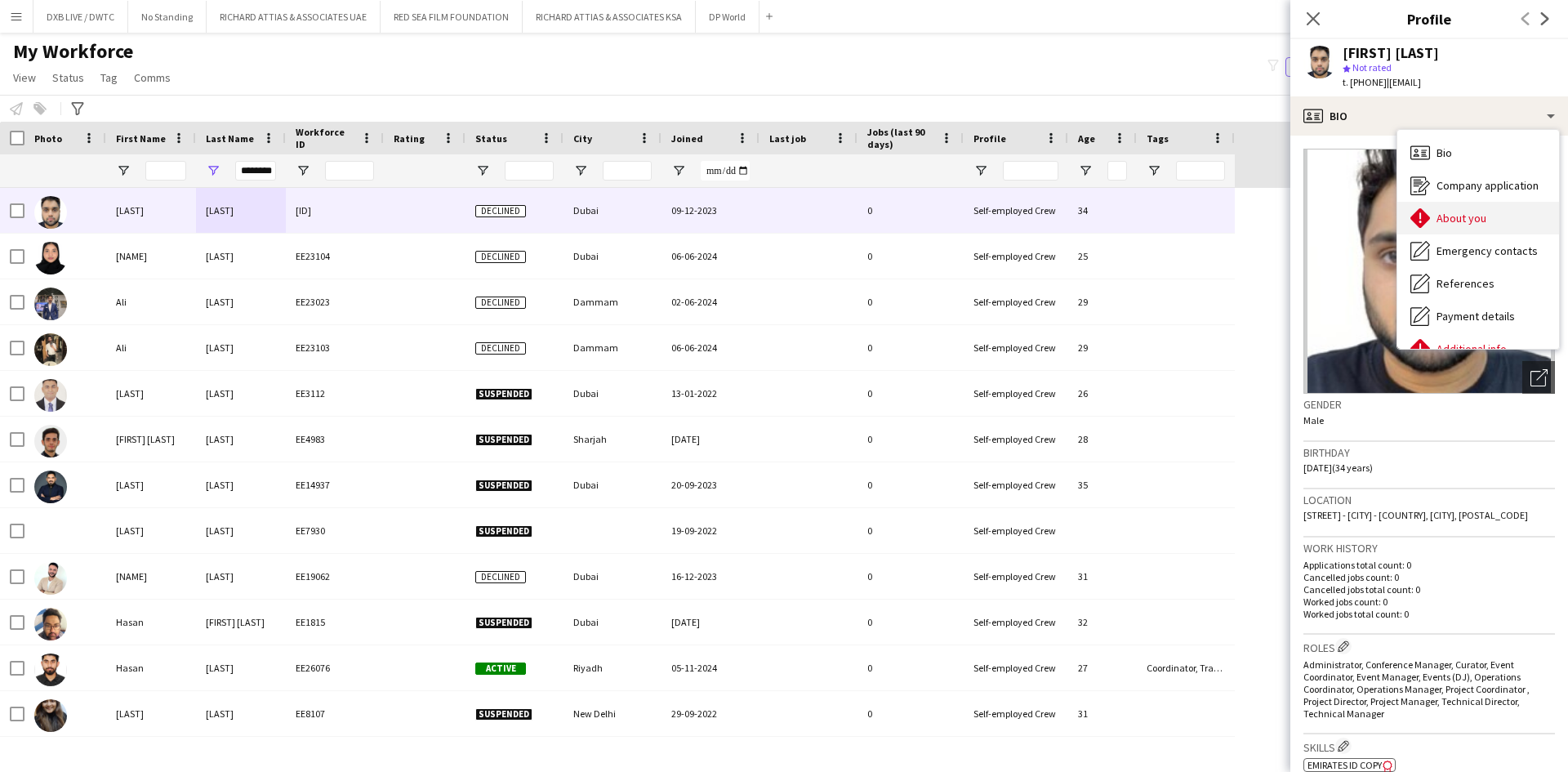 click on "About you" at bounding box center (1461, 218) 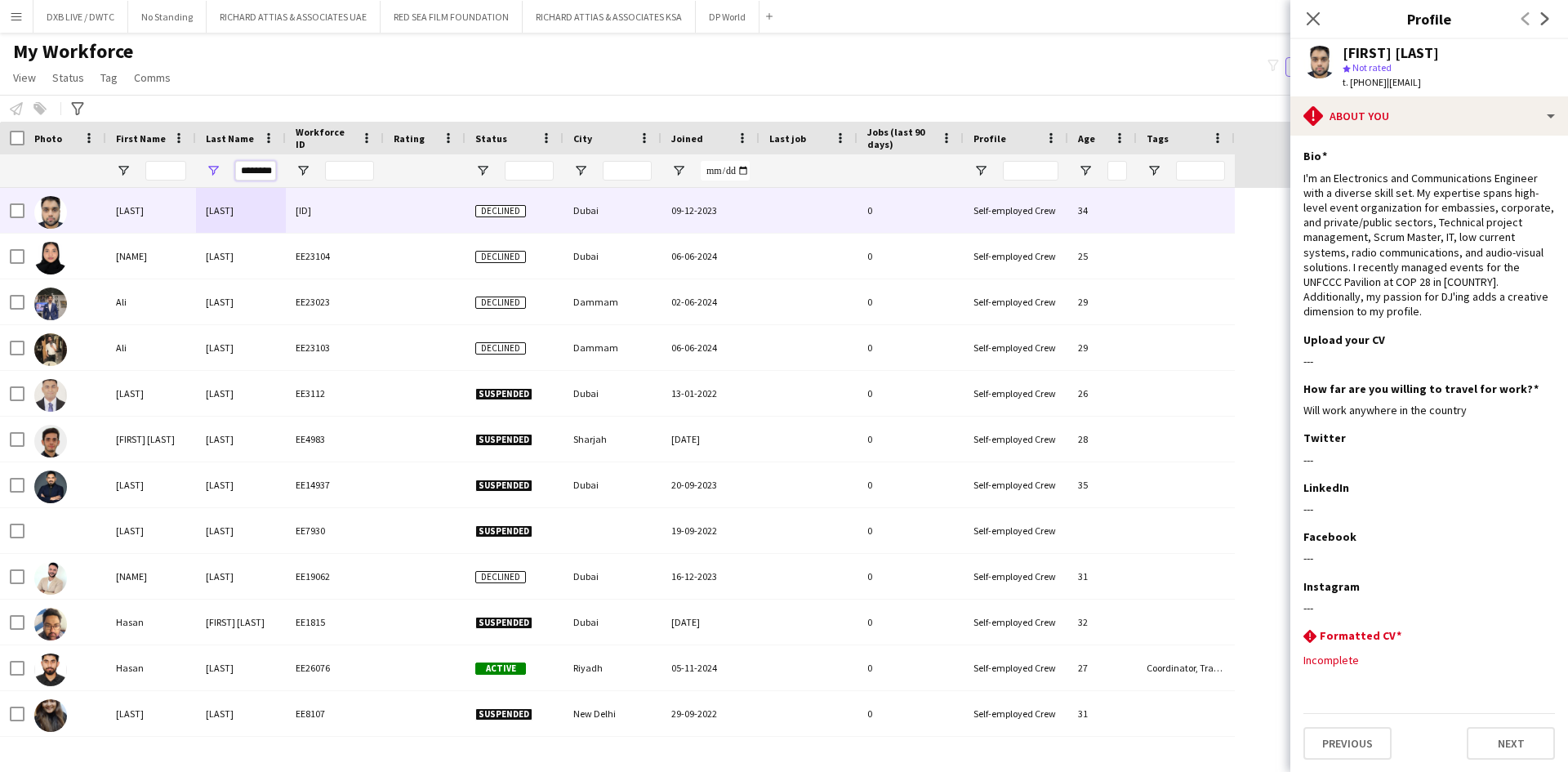 drag, startPoint x: 270, startPoint y: 171, endPoint x: 214, endPoint y: 171, distance: 56 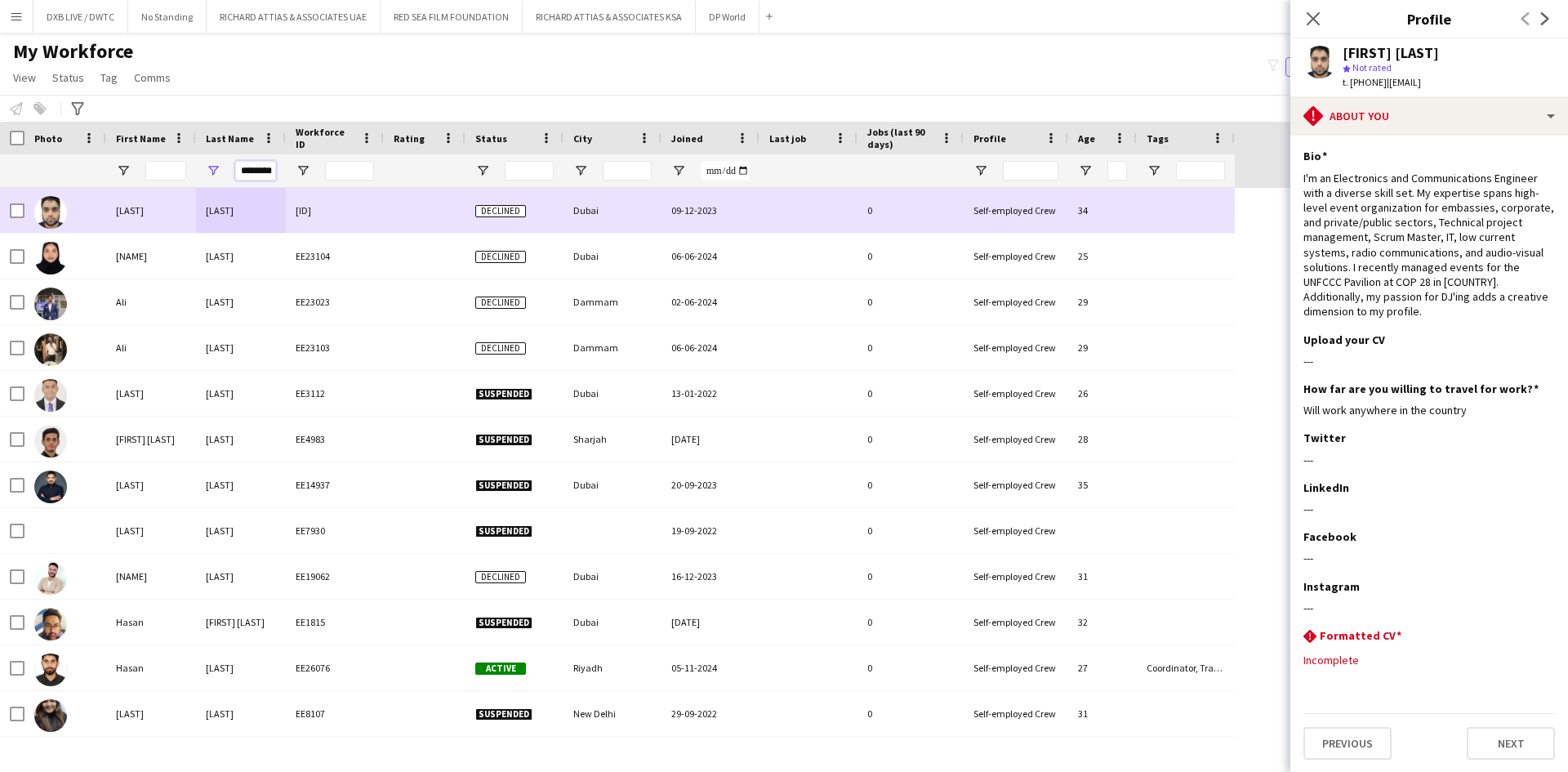 type on "*" 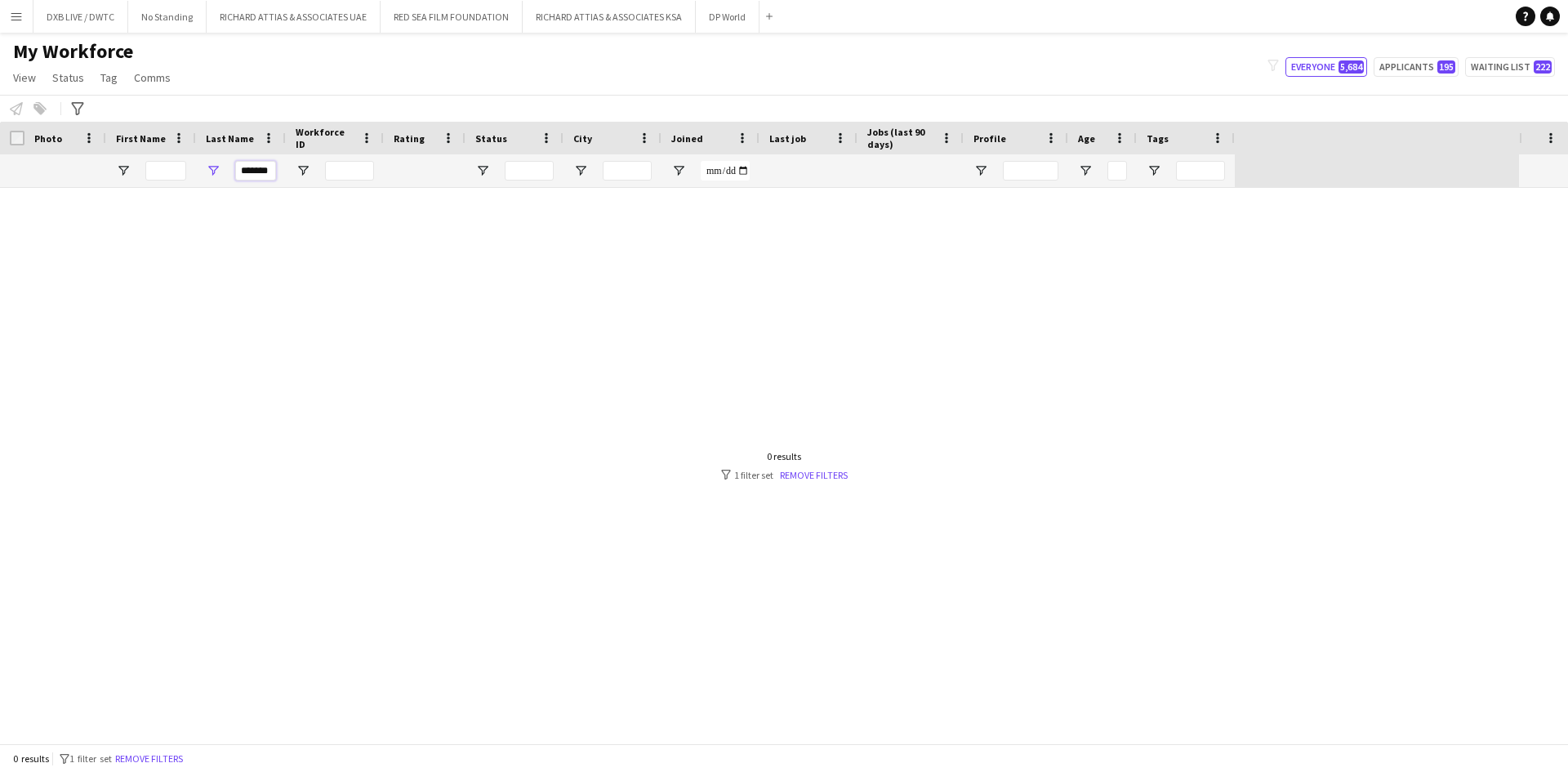 drag, startPoint x: 274, startPoint y: 172, endPoint x: 185, endPoint y: 172, distance: 89 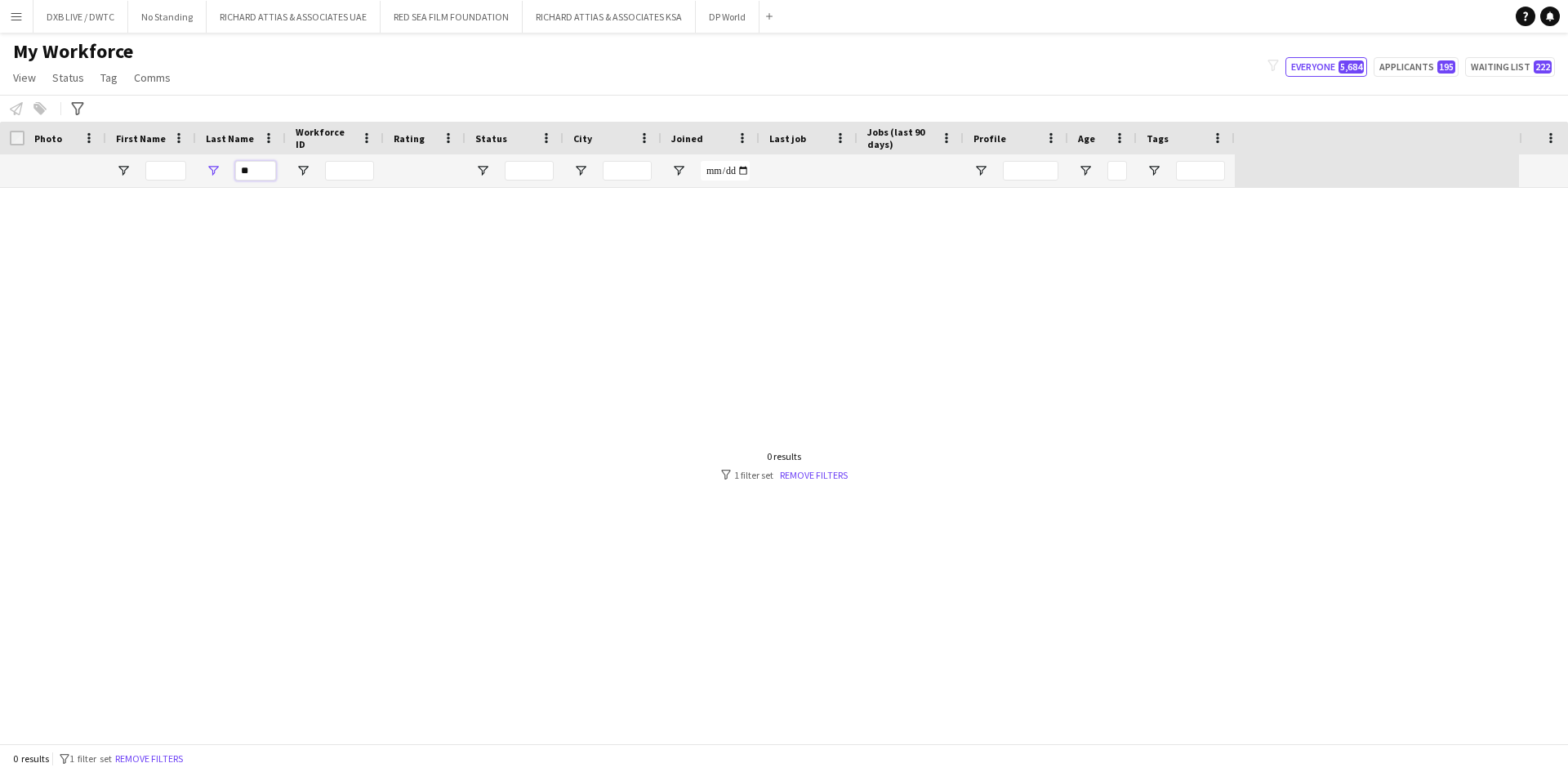 type on "*" 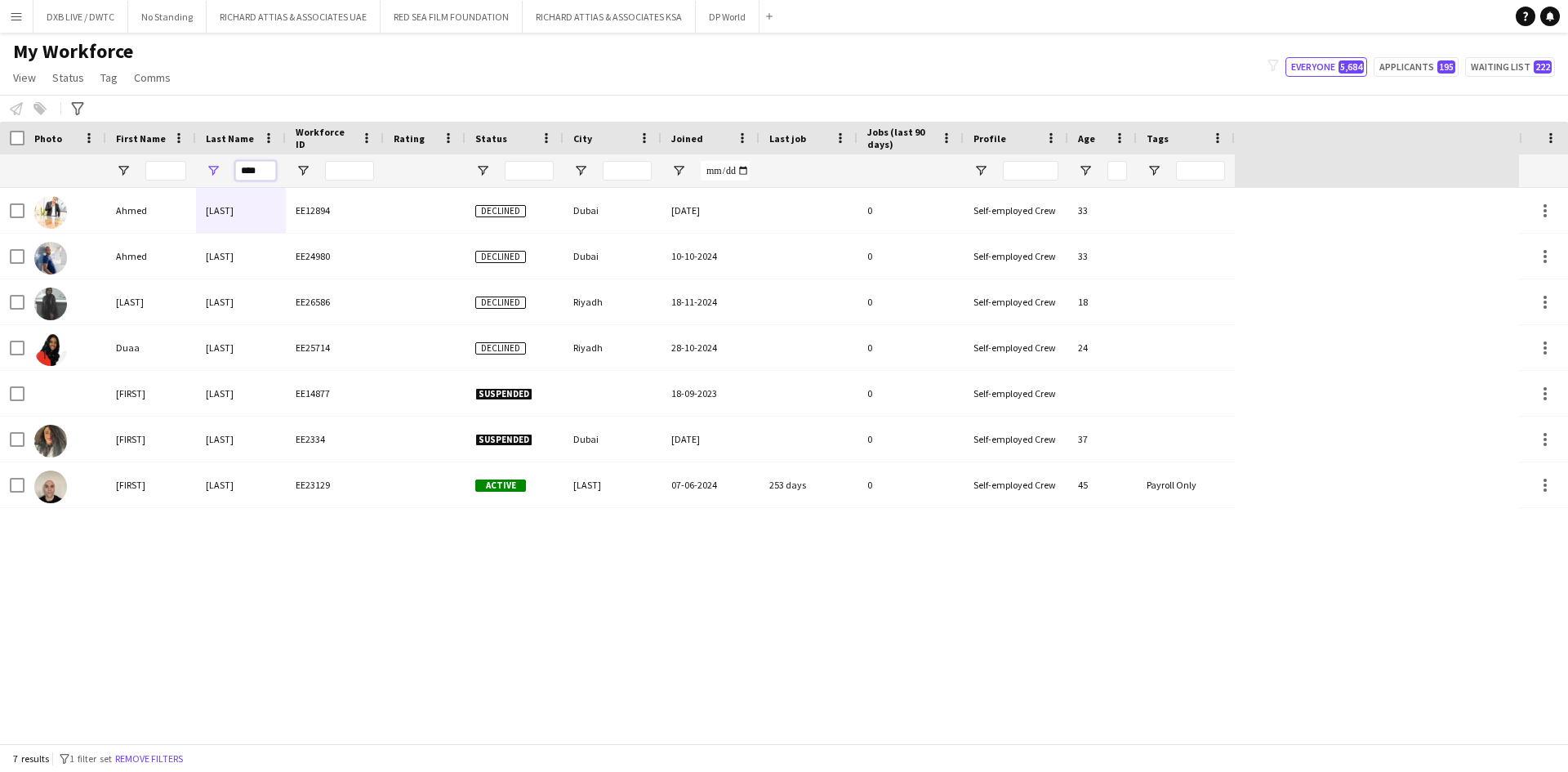 drag, startPoint x: 261, startPoint y: 163, endPoint x: 228, endPoint y: 165, distance: 33.06055 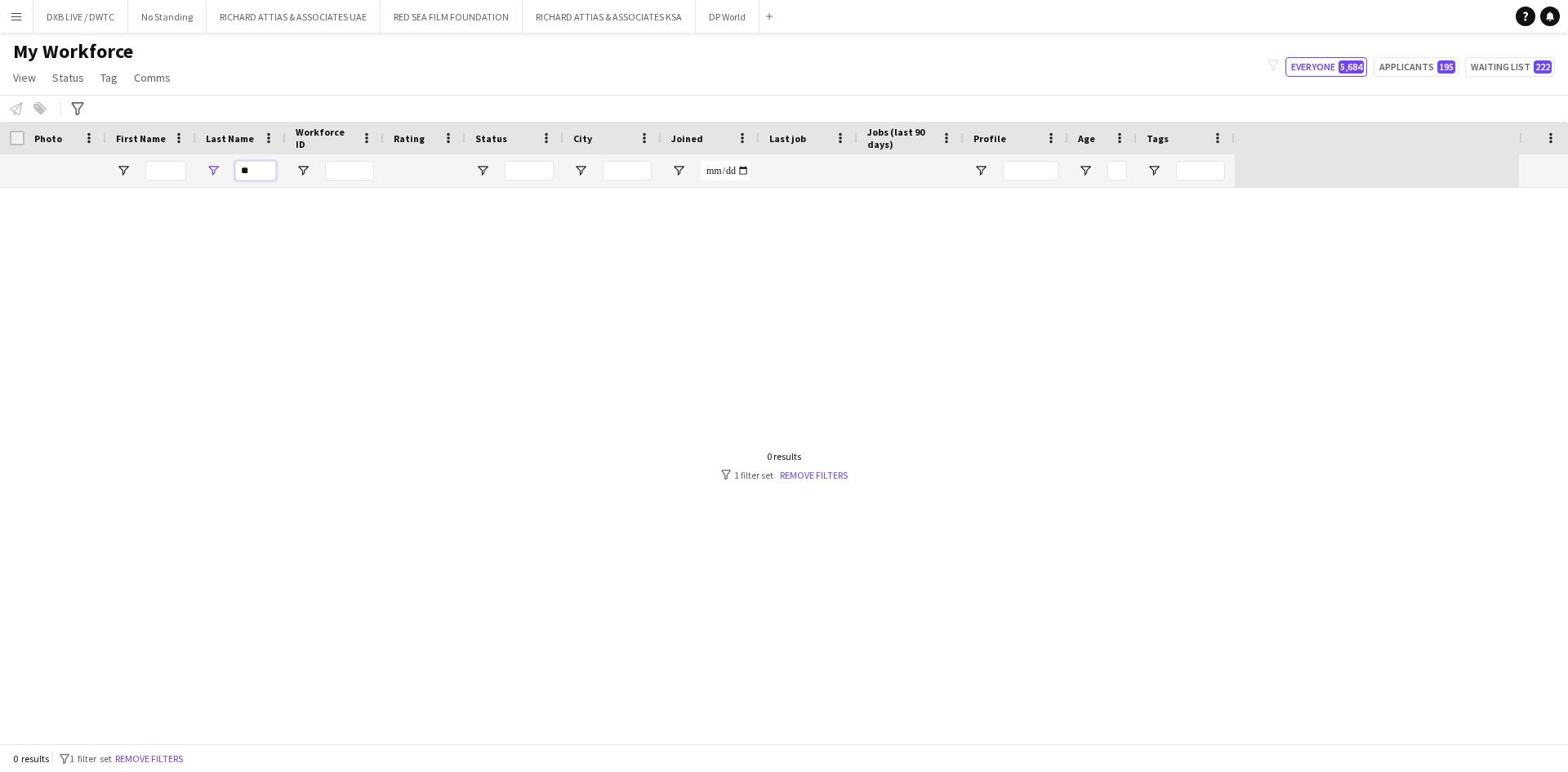type on "*" 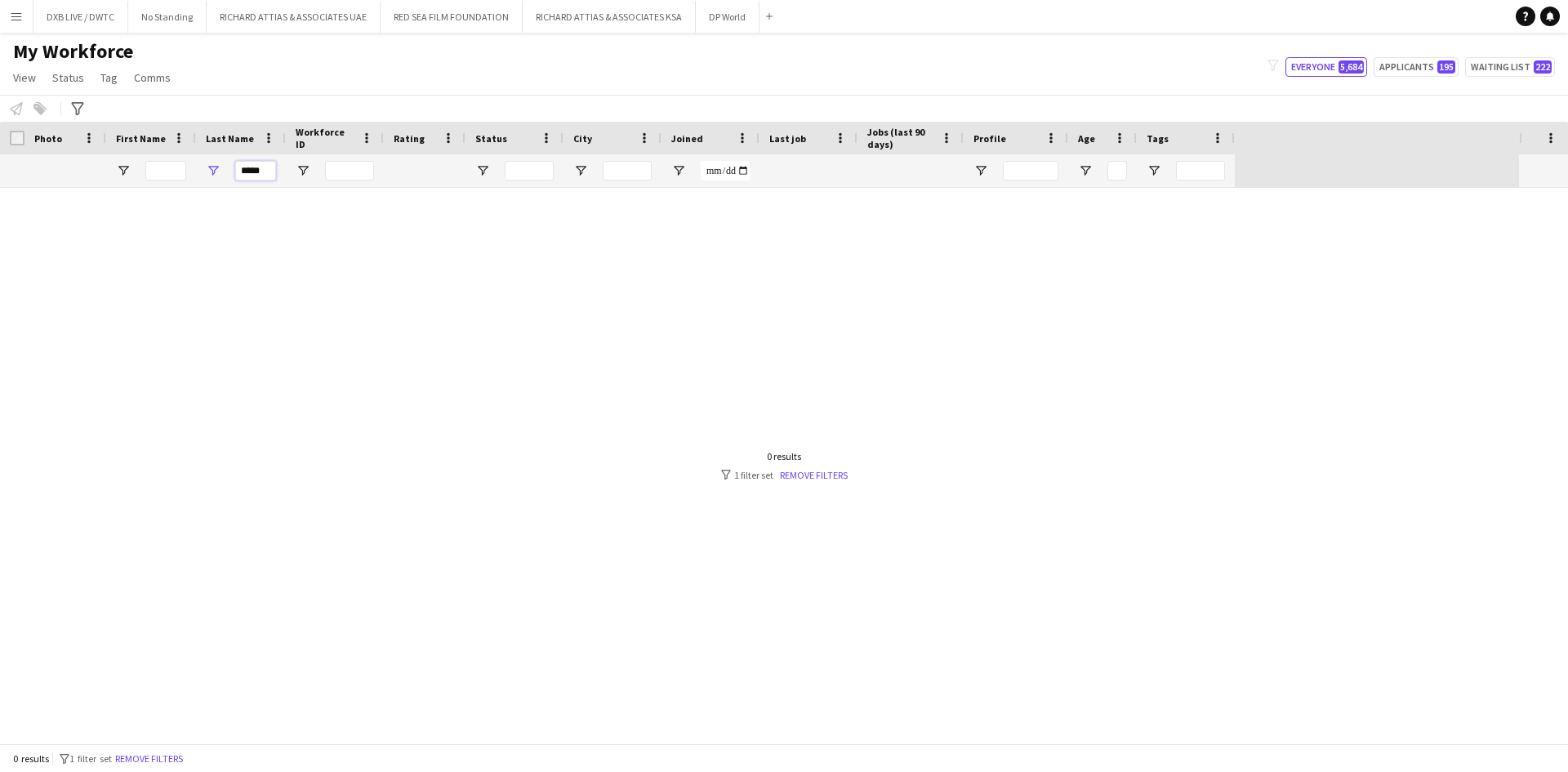 drag, startPoint x: 270, startPoint y: 173, endPoint x: 216, endPoint y: 175, distance: 54.037 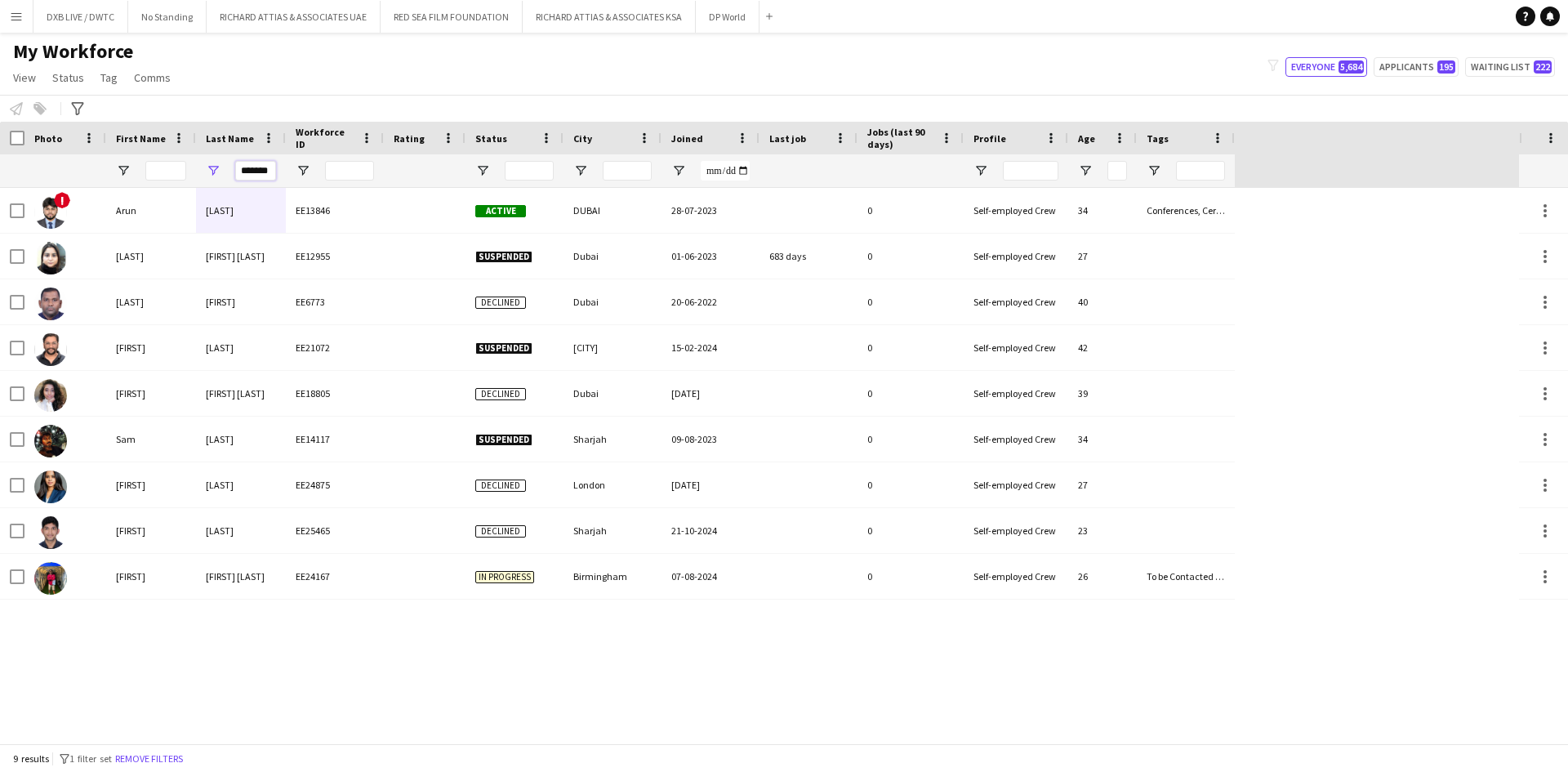 drag, startPoint x: 262, startPoint y: 176, endPoint x: 213, endPoint y: 176, distance: 49 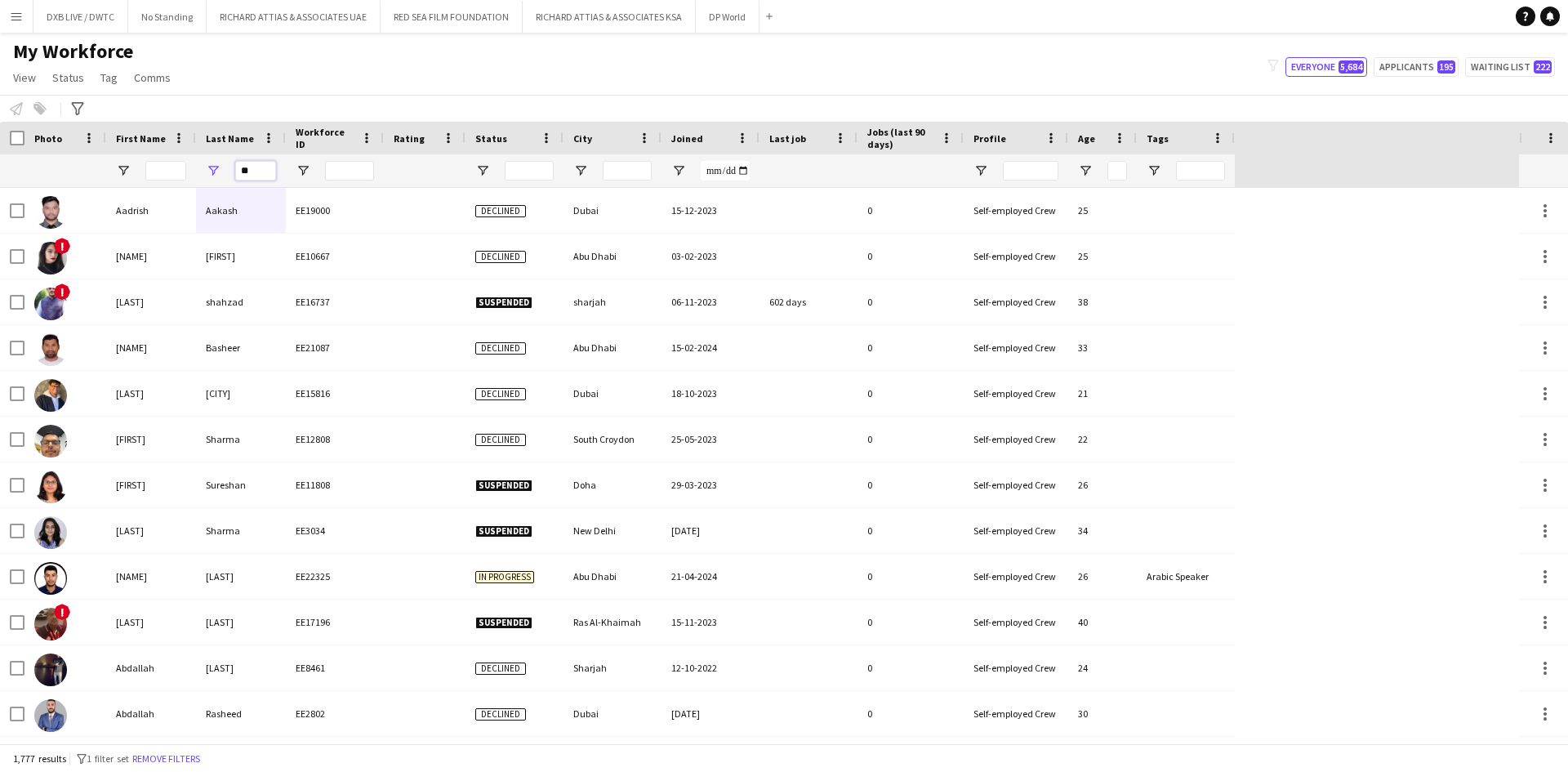 type on "*" 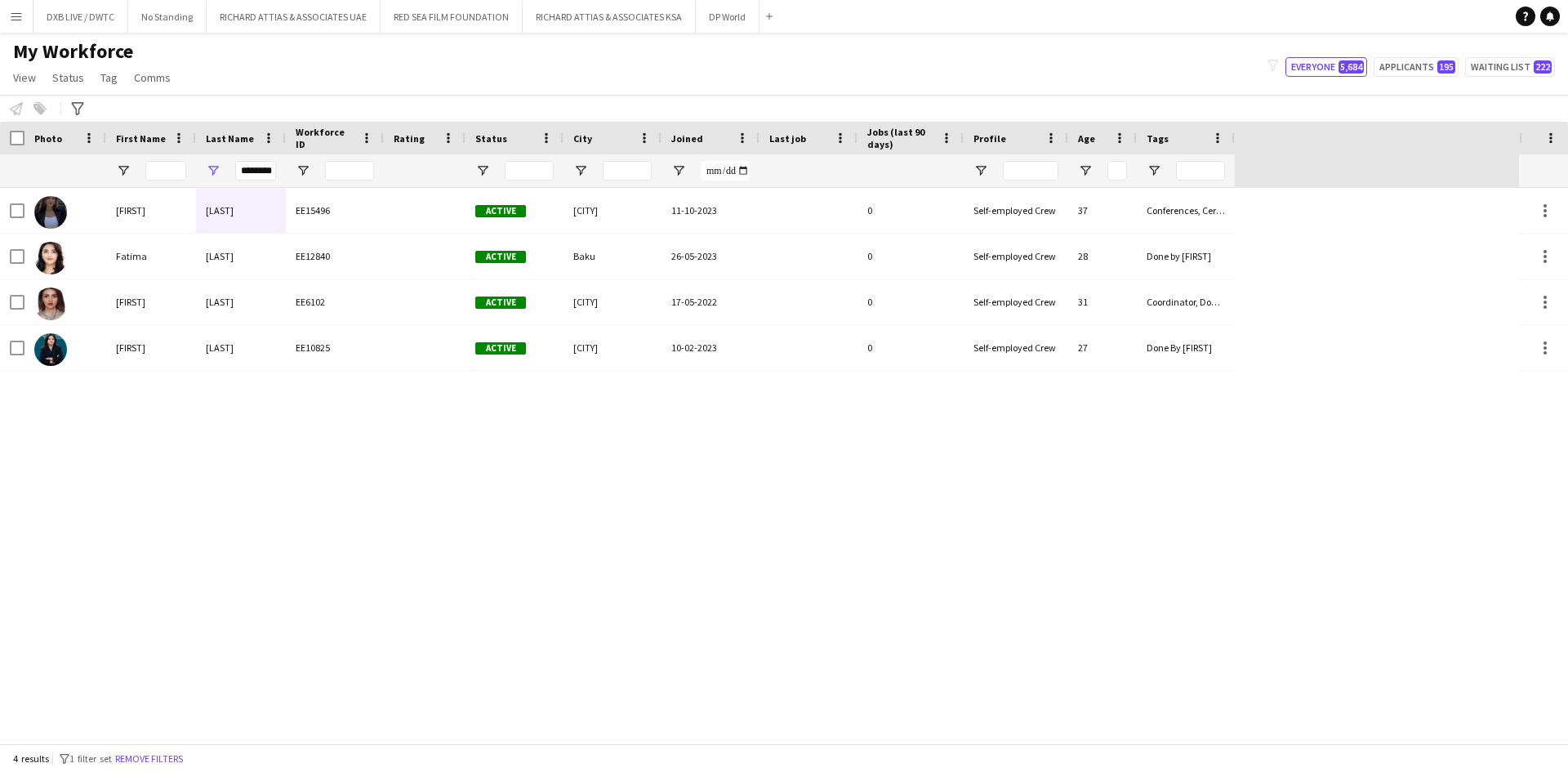 scroll, scrollTop: 0, scrollLeft: 0, axis: both 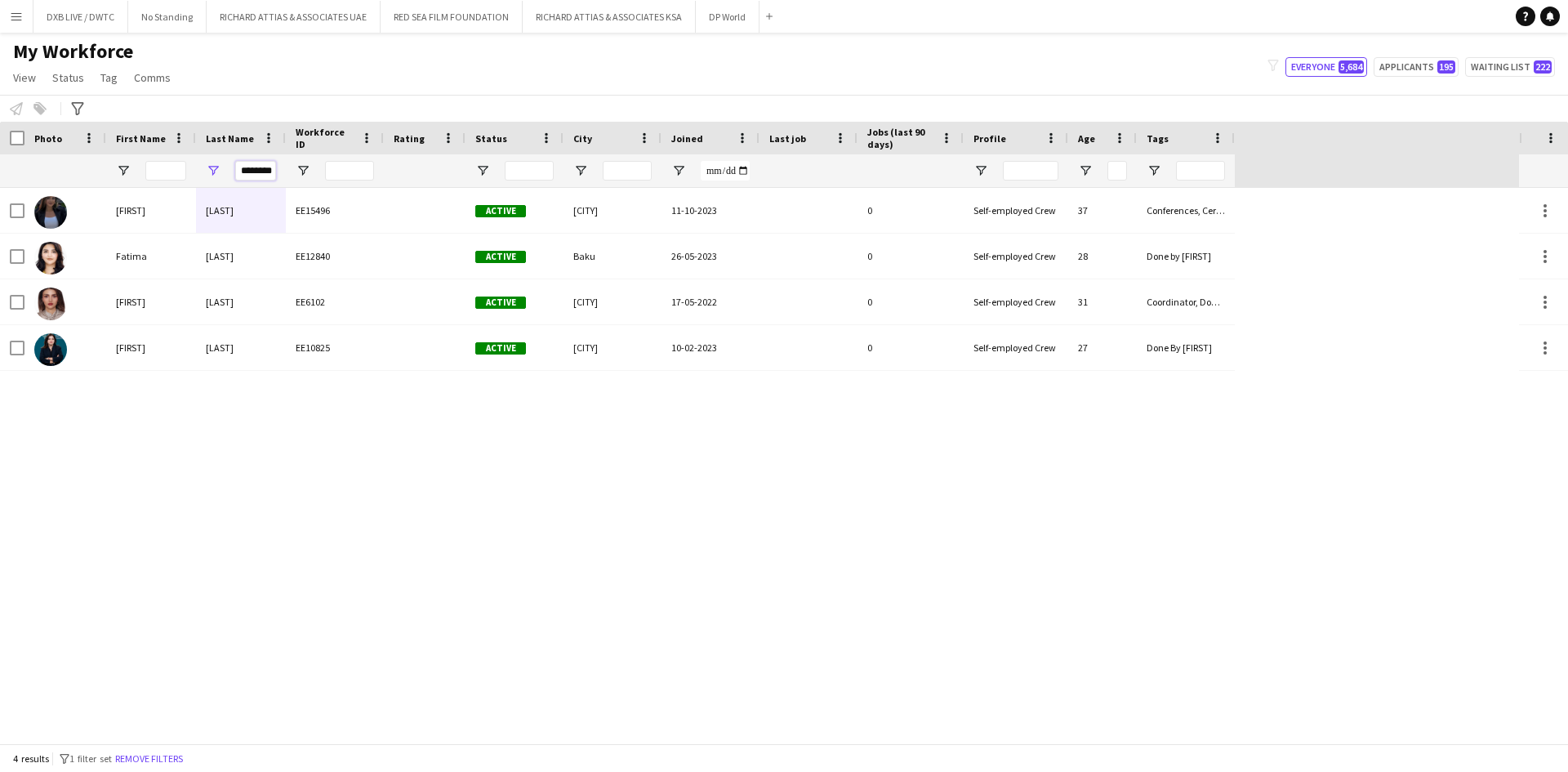 drag, startPoint x: 251, startPoint y: 169, endPoint x: 279, endPoint y: 169, distance: 28 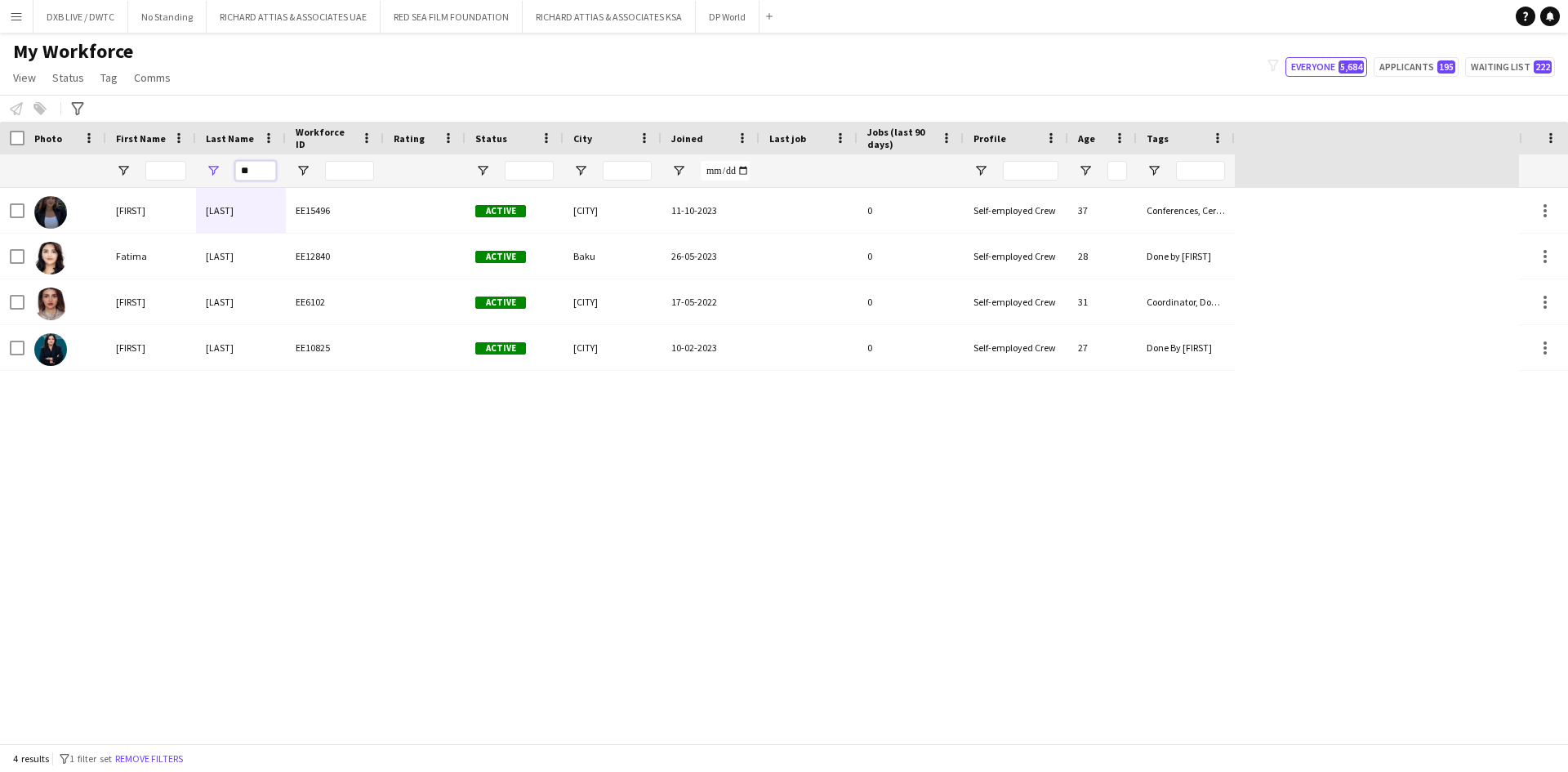 scroll, scrollTop: 0, scrollLeft: 0, axis: both 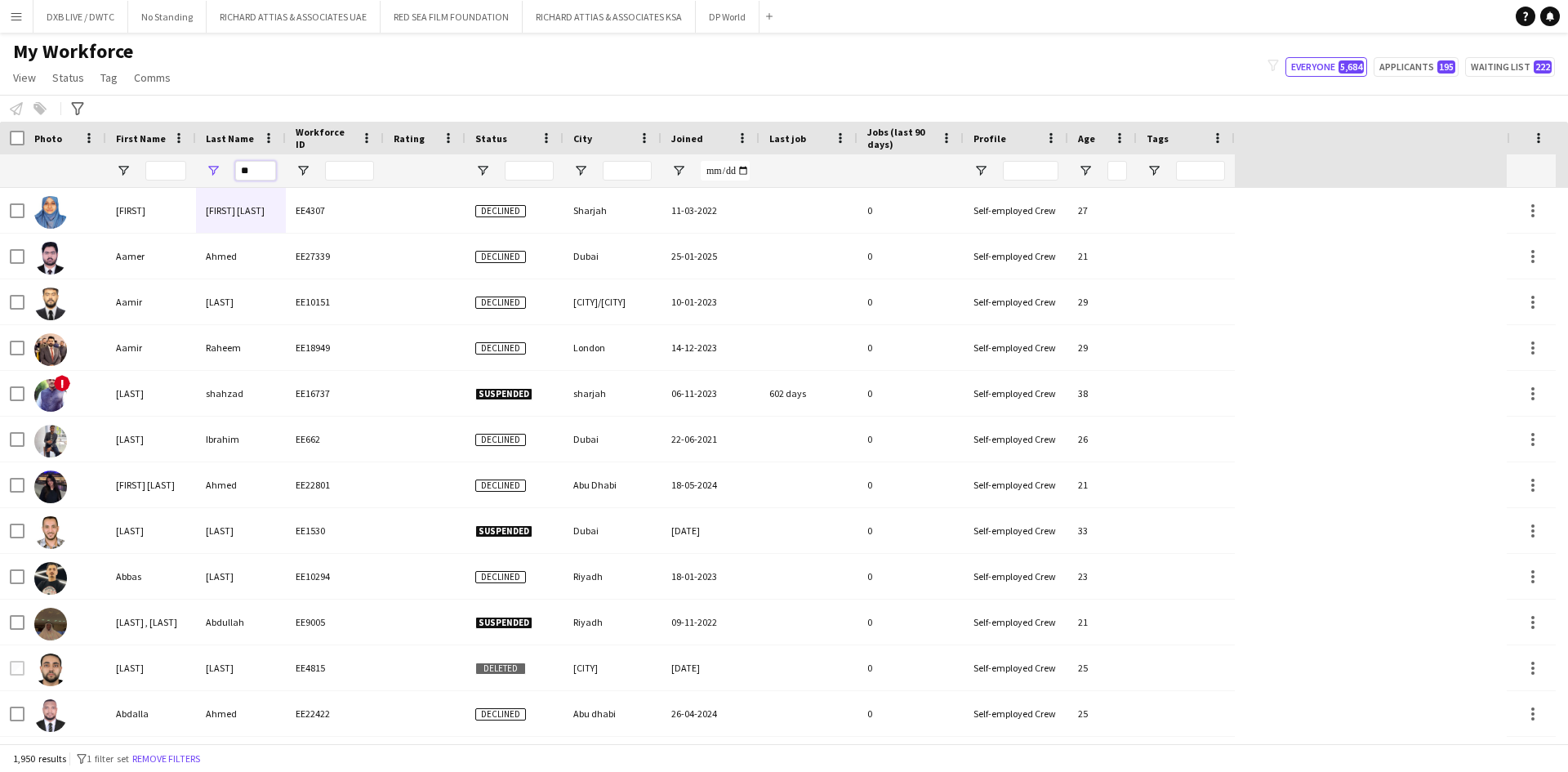 type on "*" 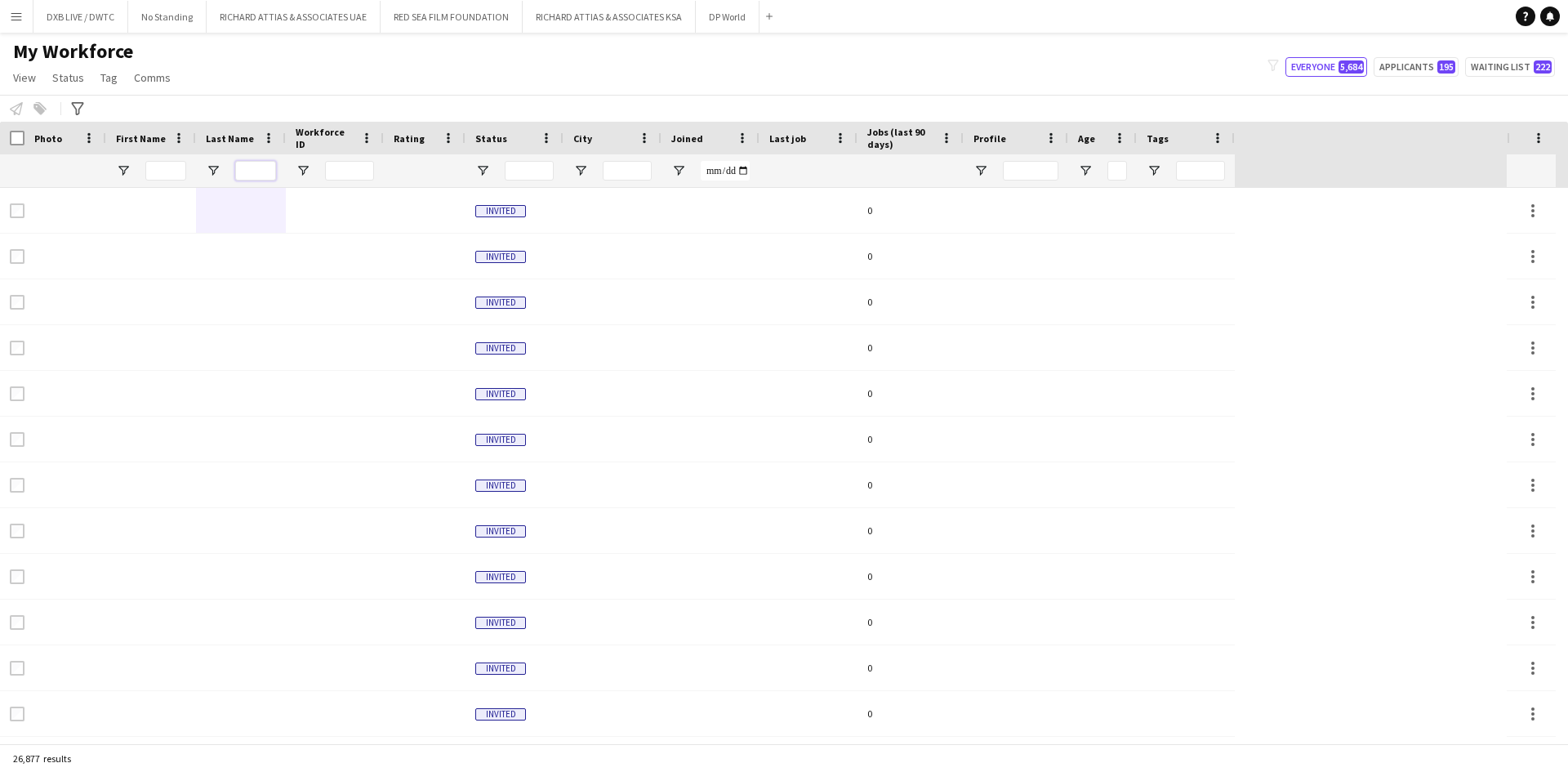 type 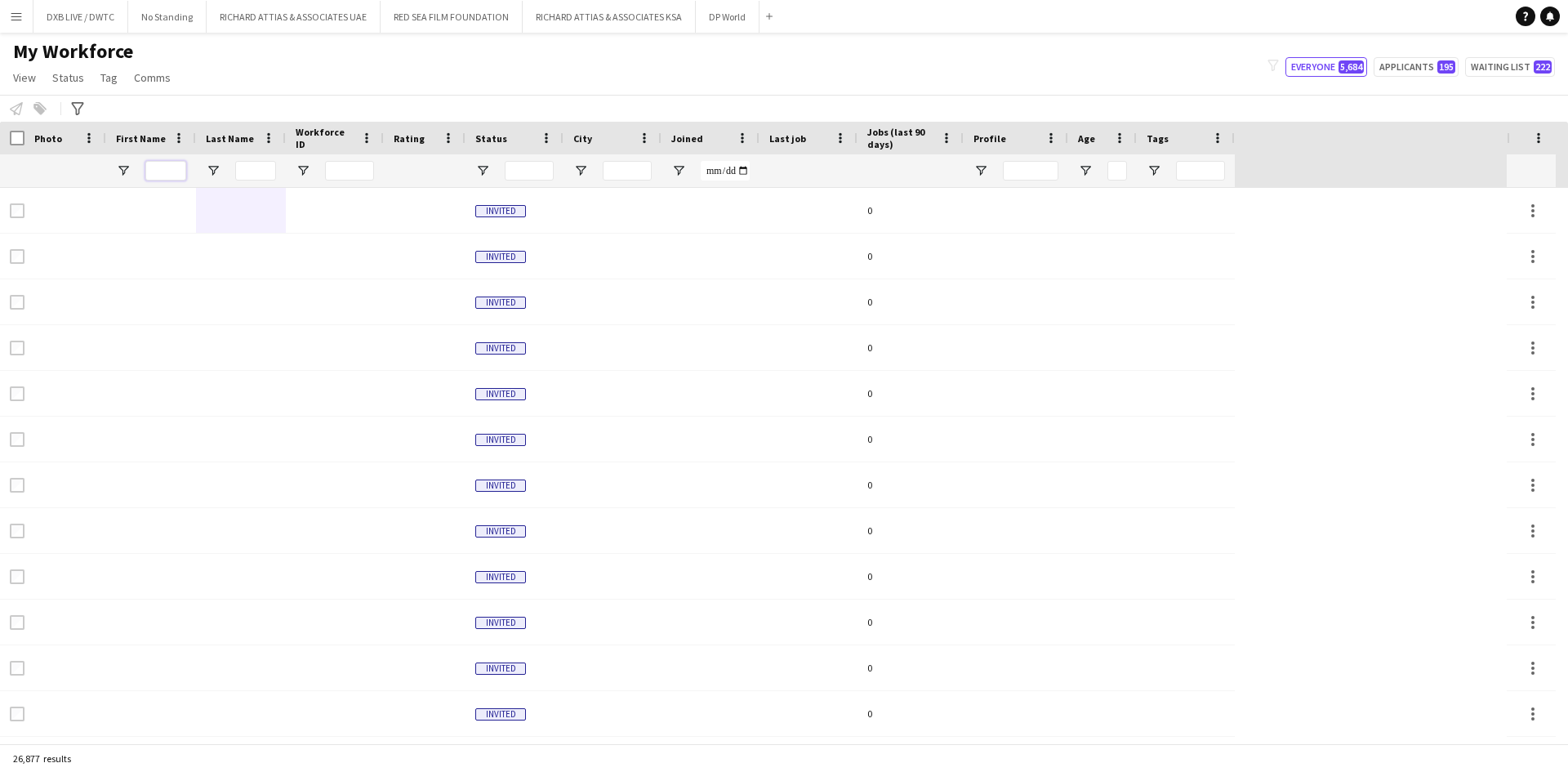 drag, startPoint x: 155, startPoint y: 166, endPoint x: 177, endPoint y: 166, distance: 22 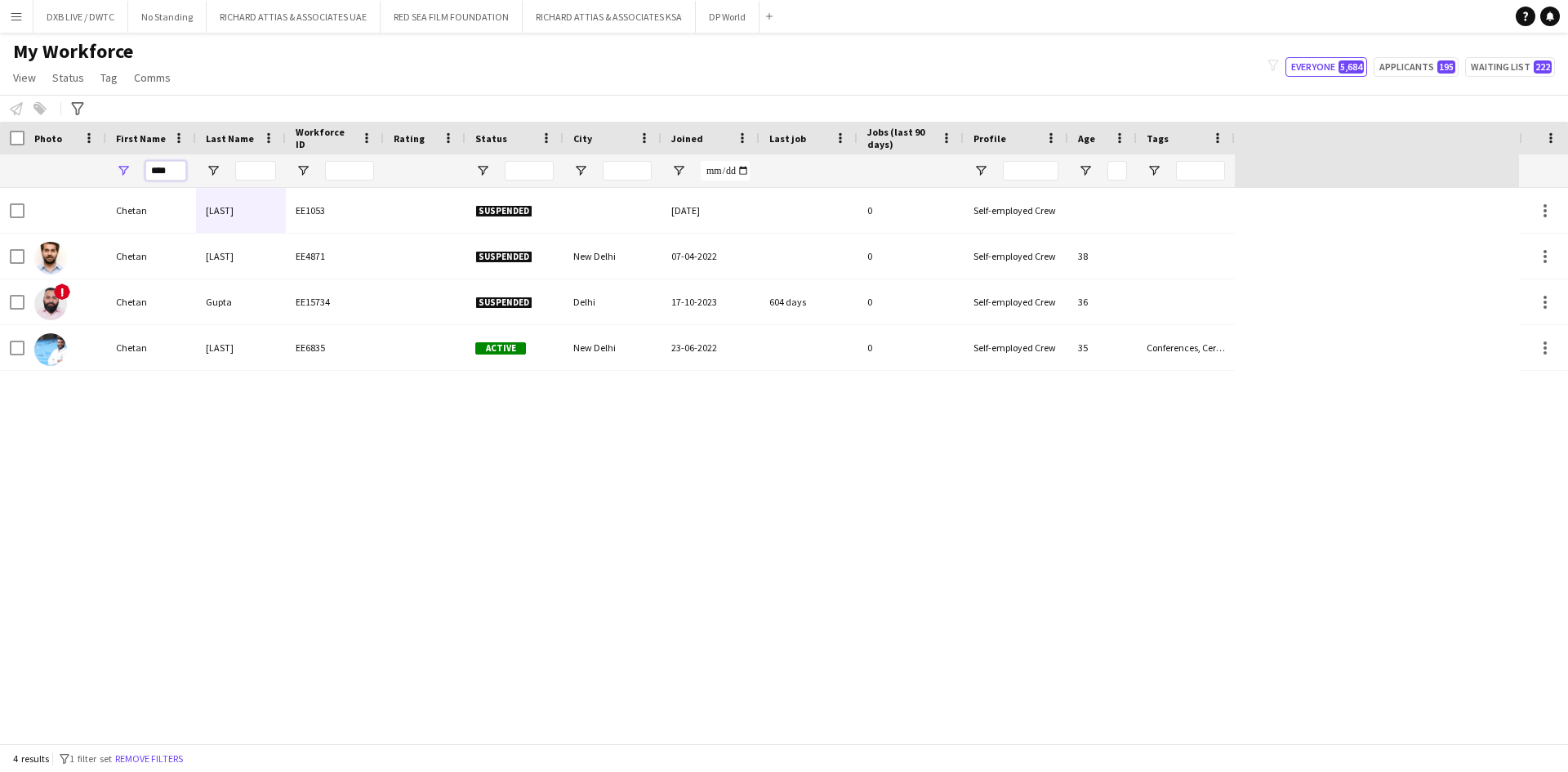 type on "****" 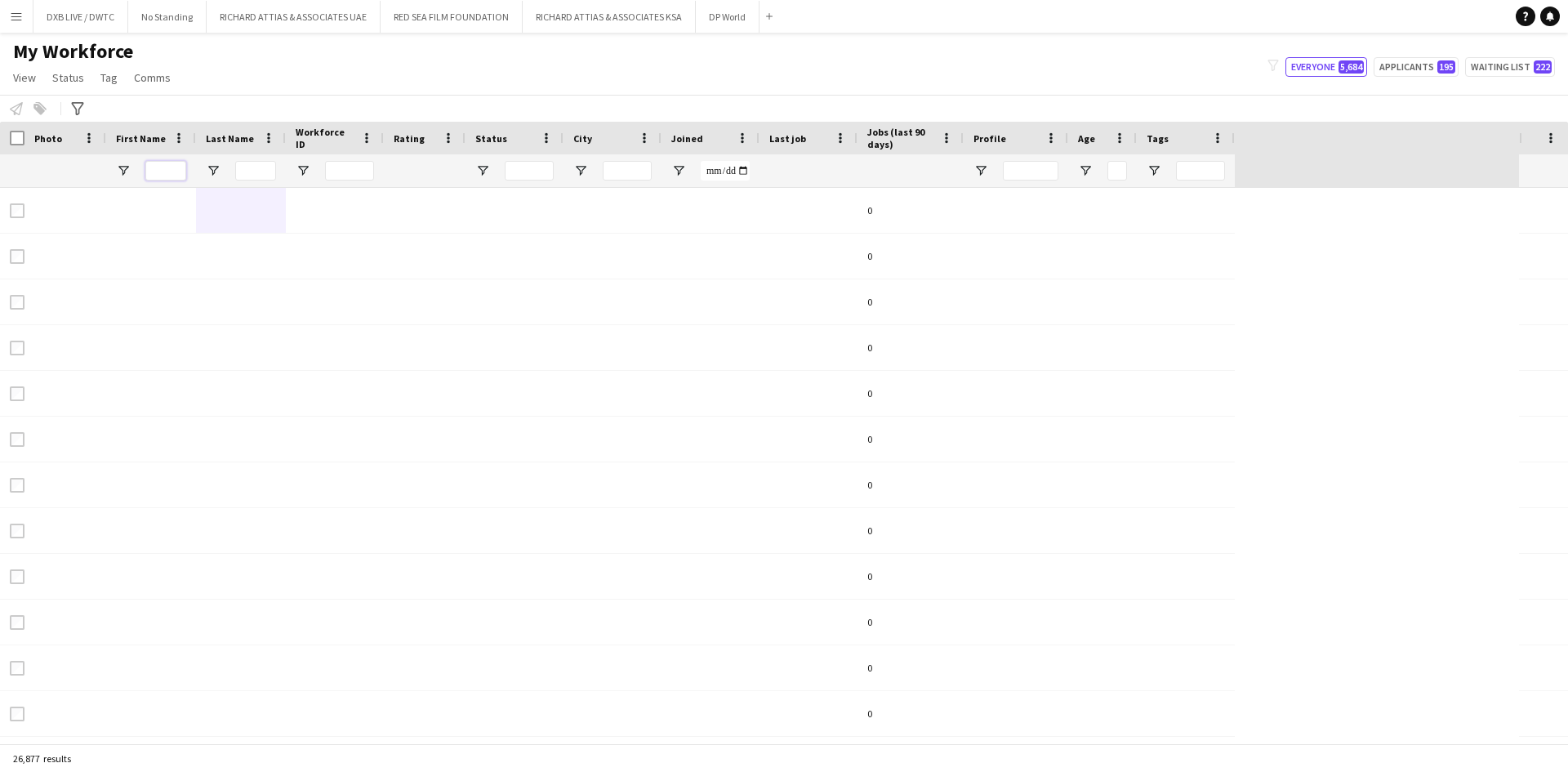 type 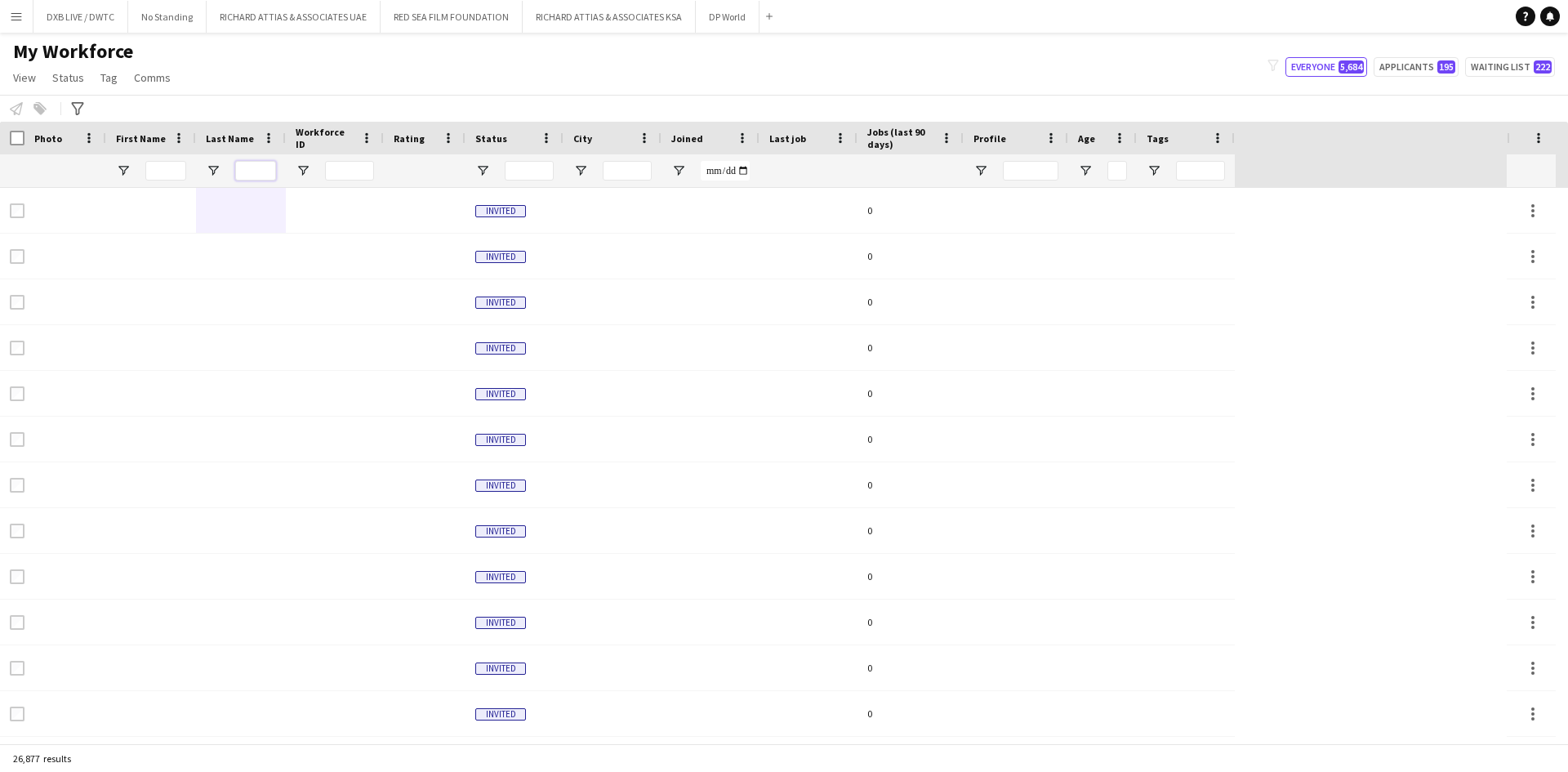 click at bounding box center (256, 171) 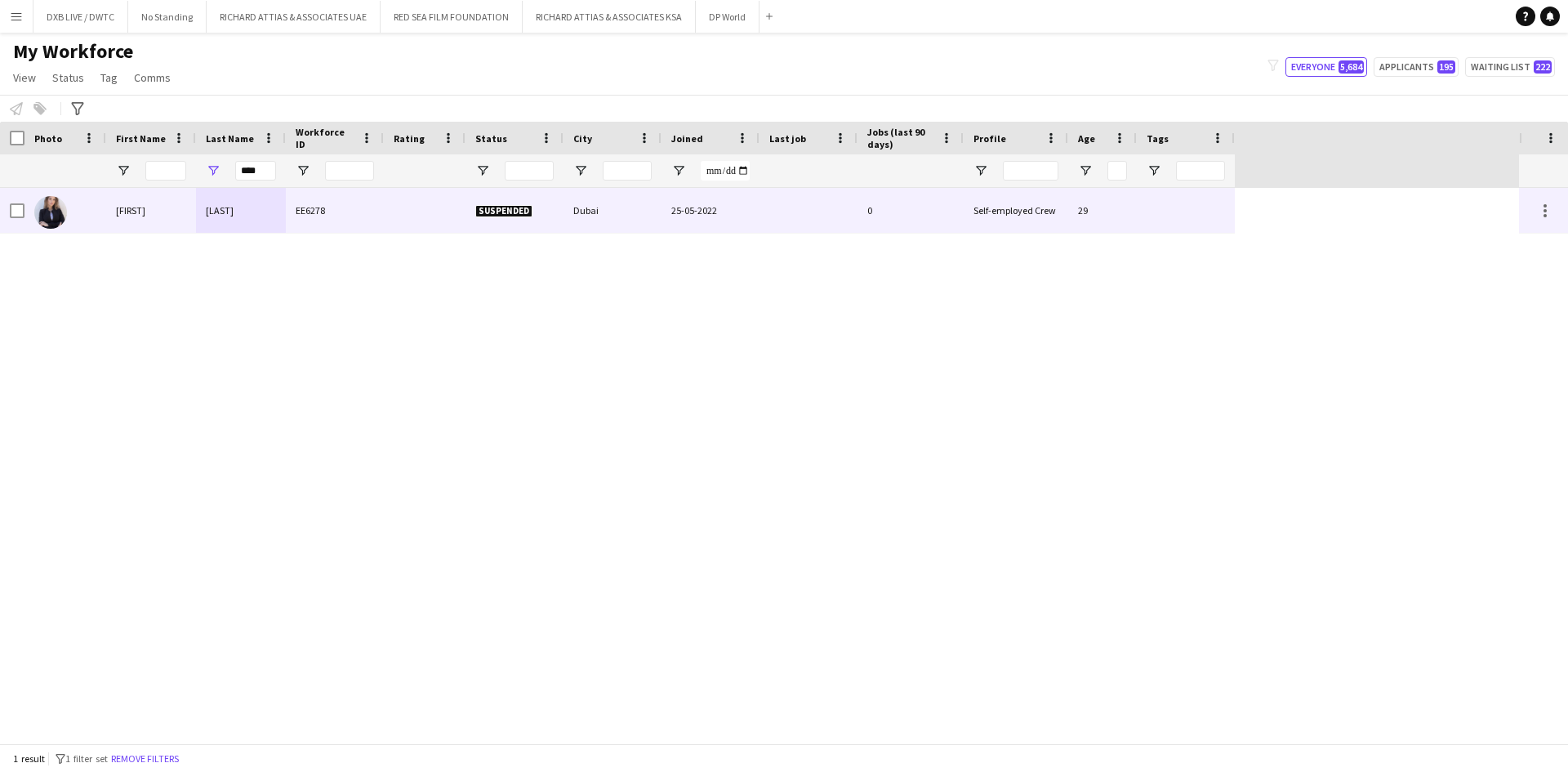 click on "[LAST]" at bounding box center (241, 210) 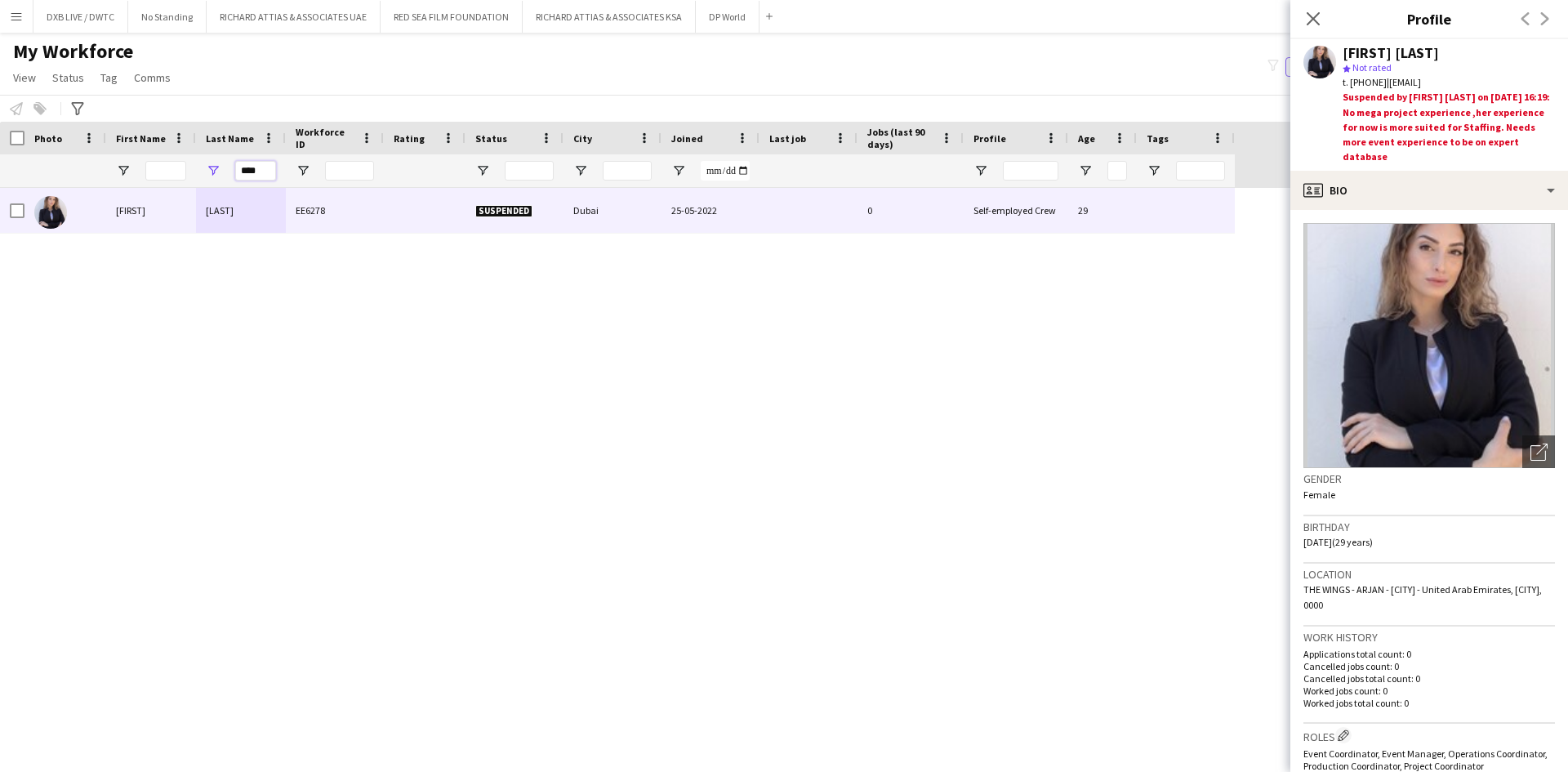 drag, startPoint x: 265, startPoint y: 171, endPoint x: 203, endPoint y: 172, distance: 62.008064 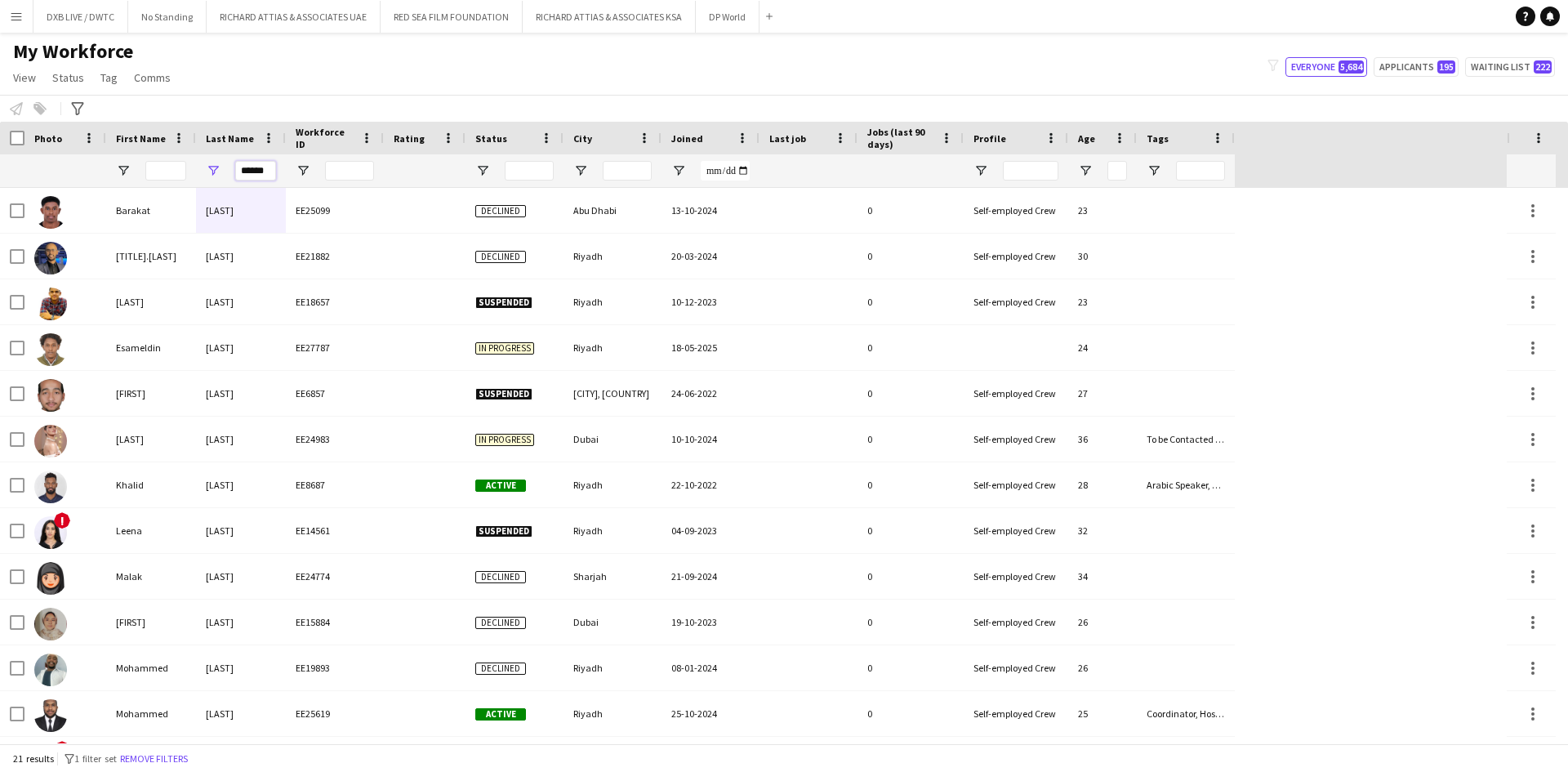 type on "******" 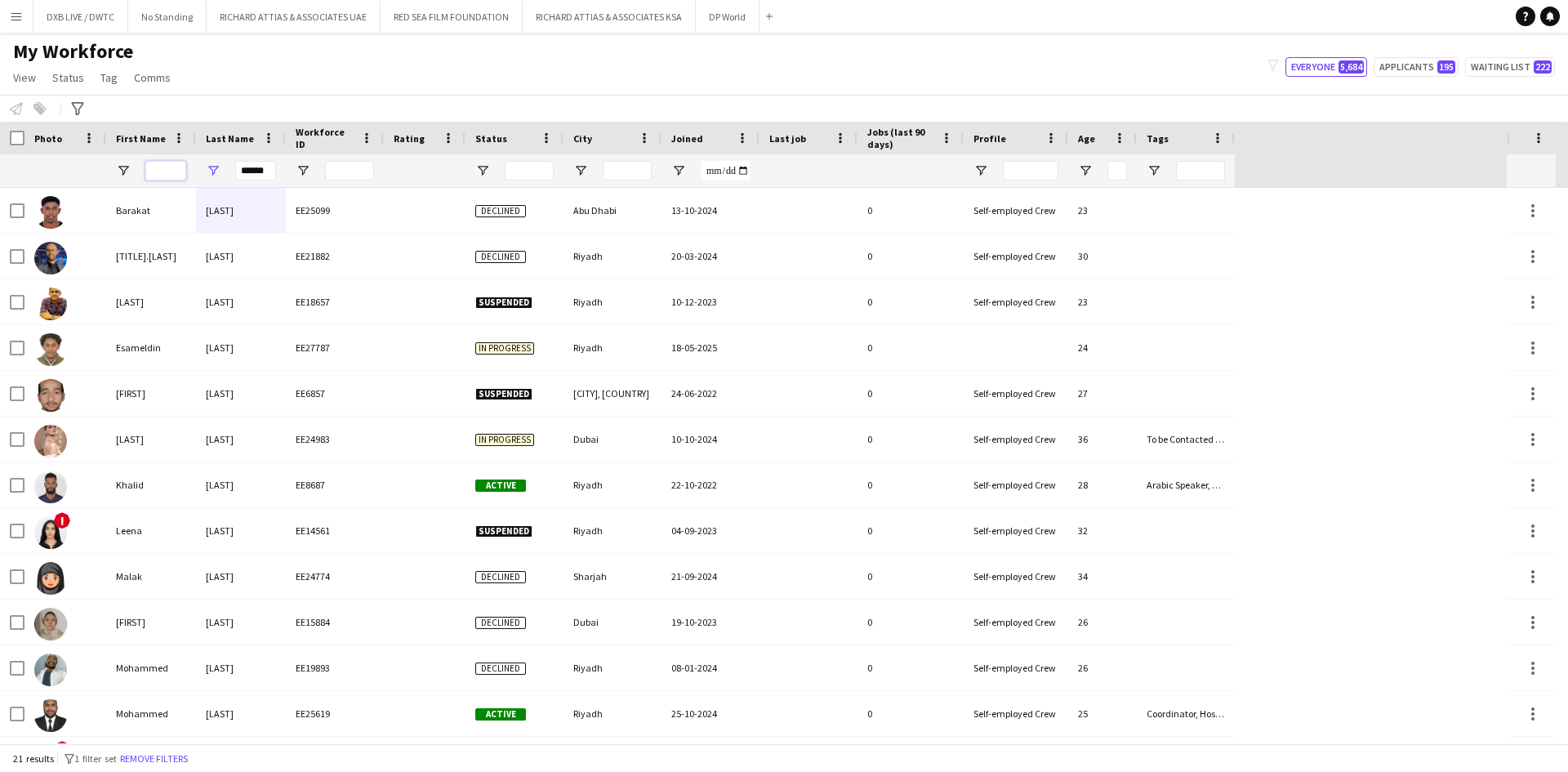 click at bounding box center (166, 171) 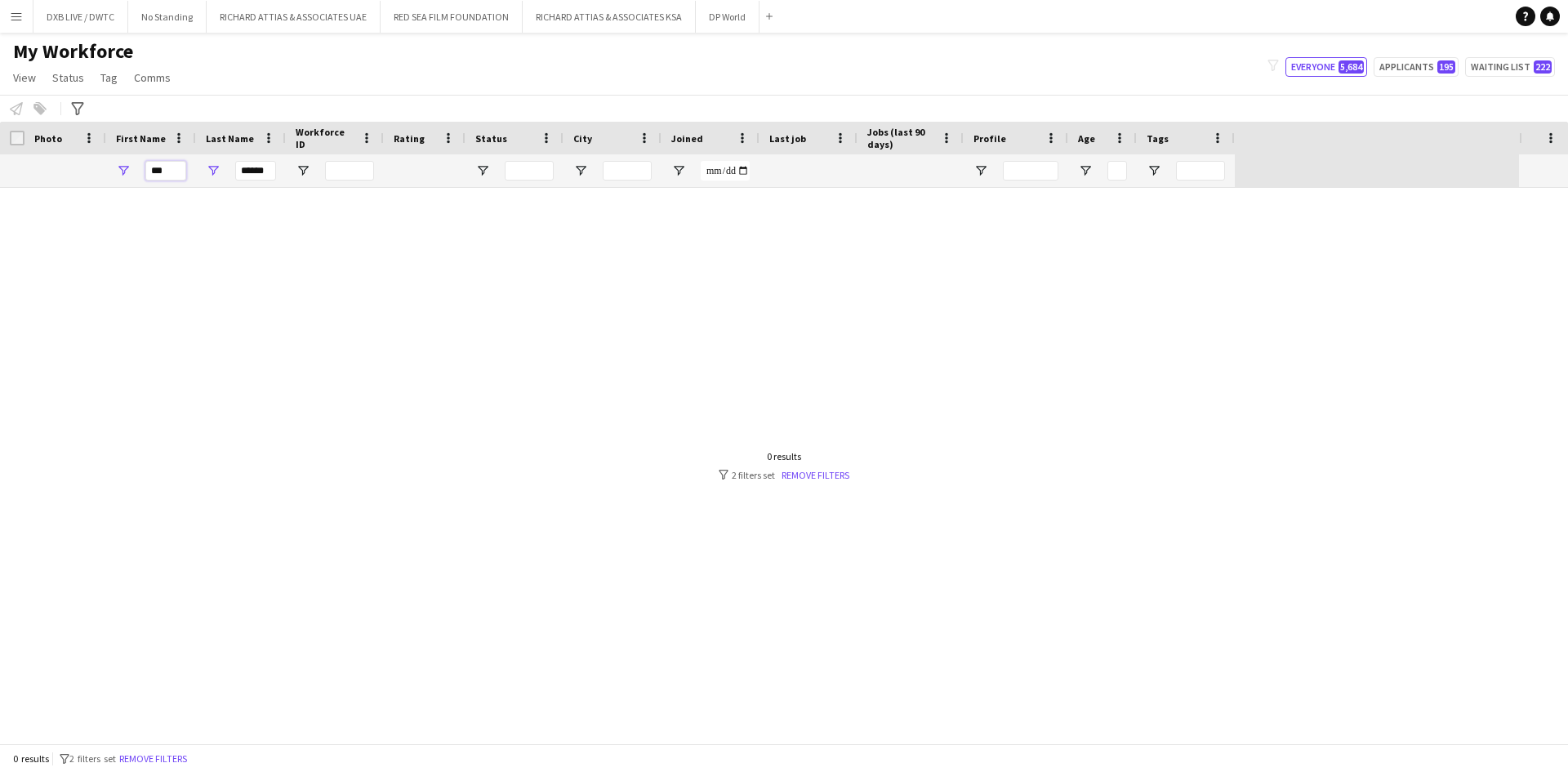drag, startPoint x: 170, startPoint y: 167, endPoint x: 112, endPoint y: 170, distance: 58.077534 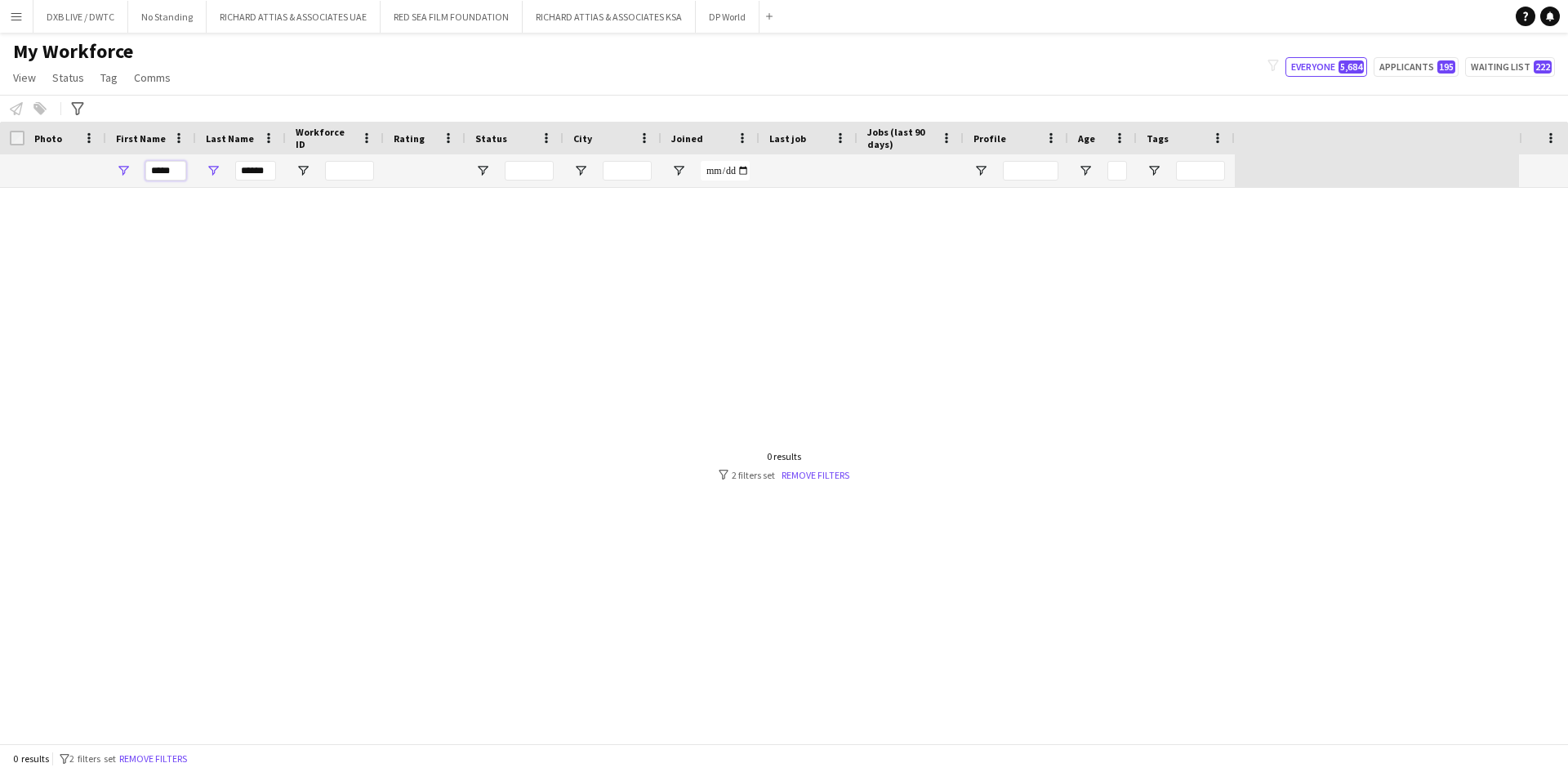 type on "*****" 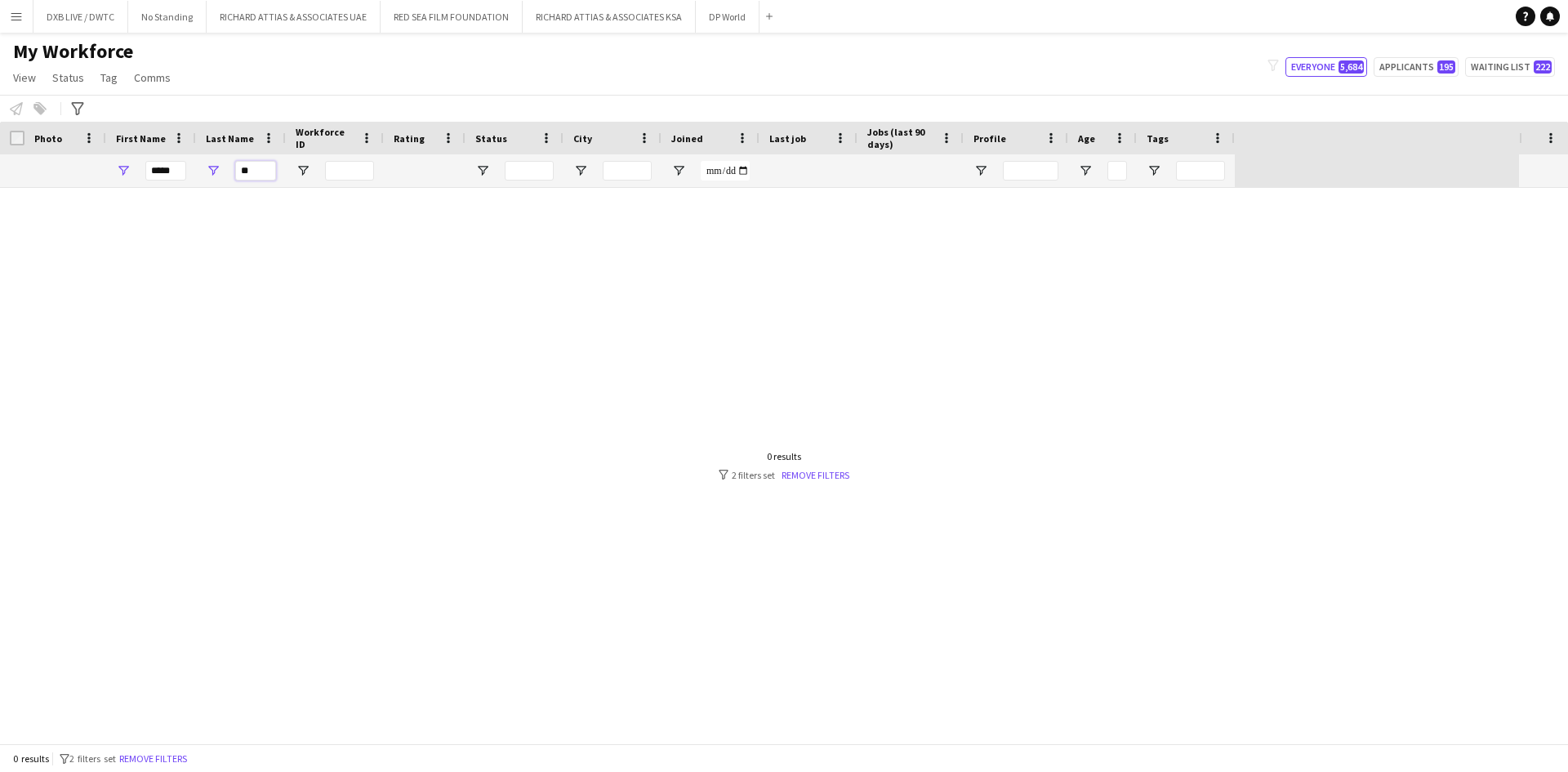 type on "*" 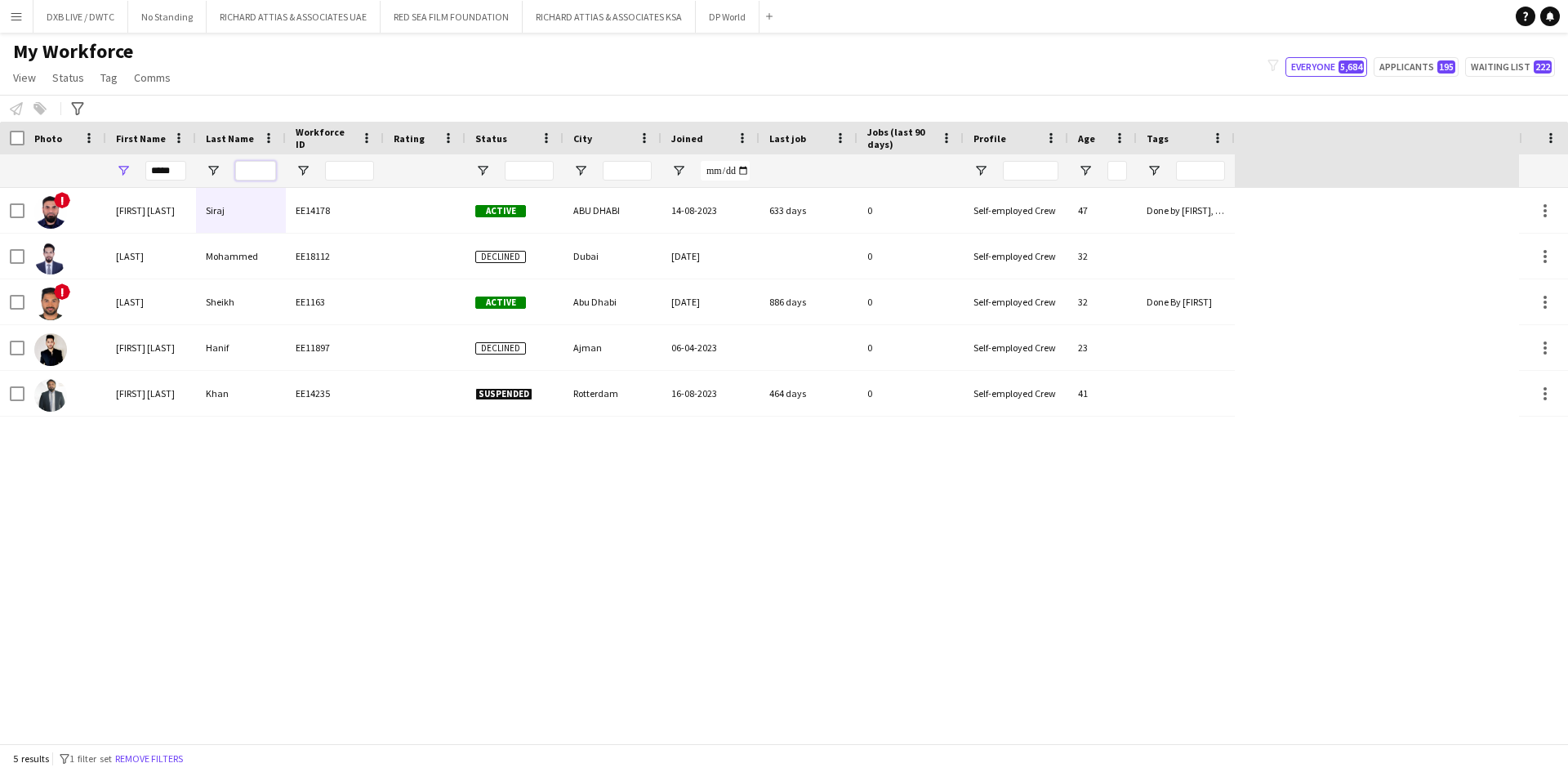 type 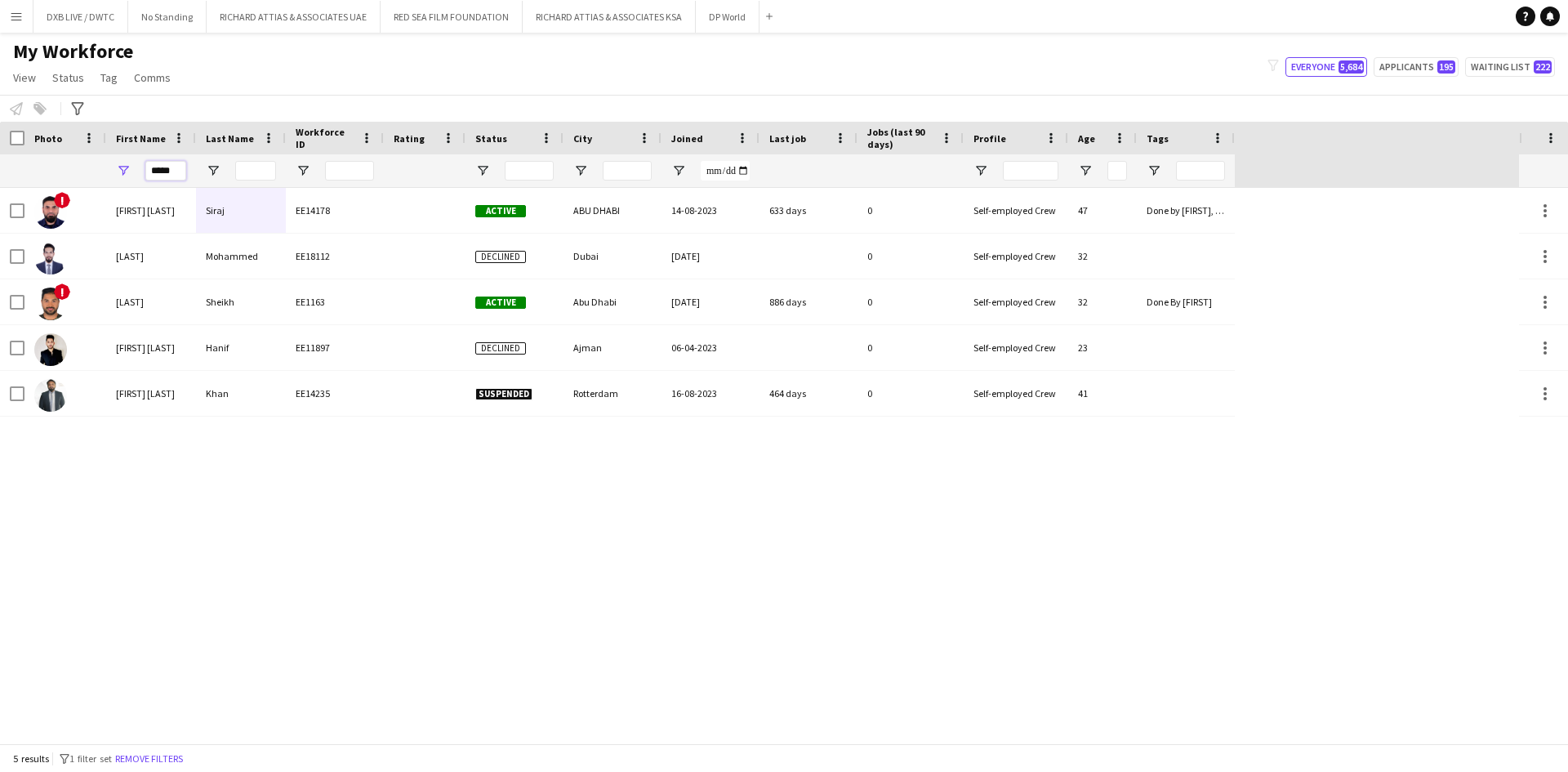 drag, startPoint x: 173, startPoint y: 176, endPoint x: 109, endPoint y: 176, distance: 64 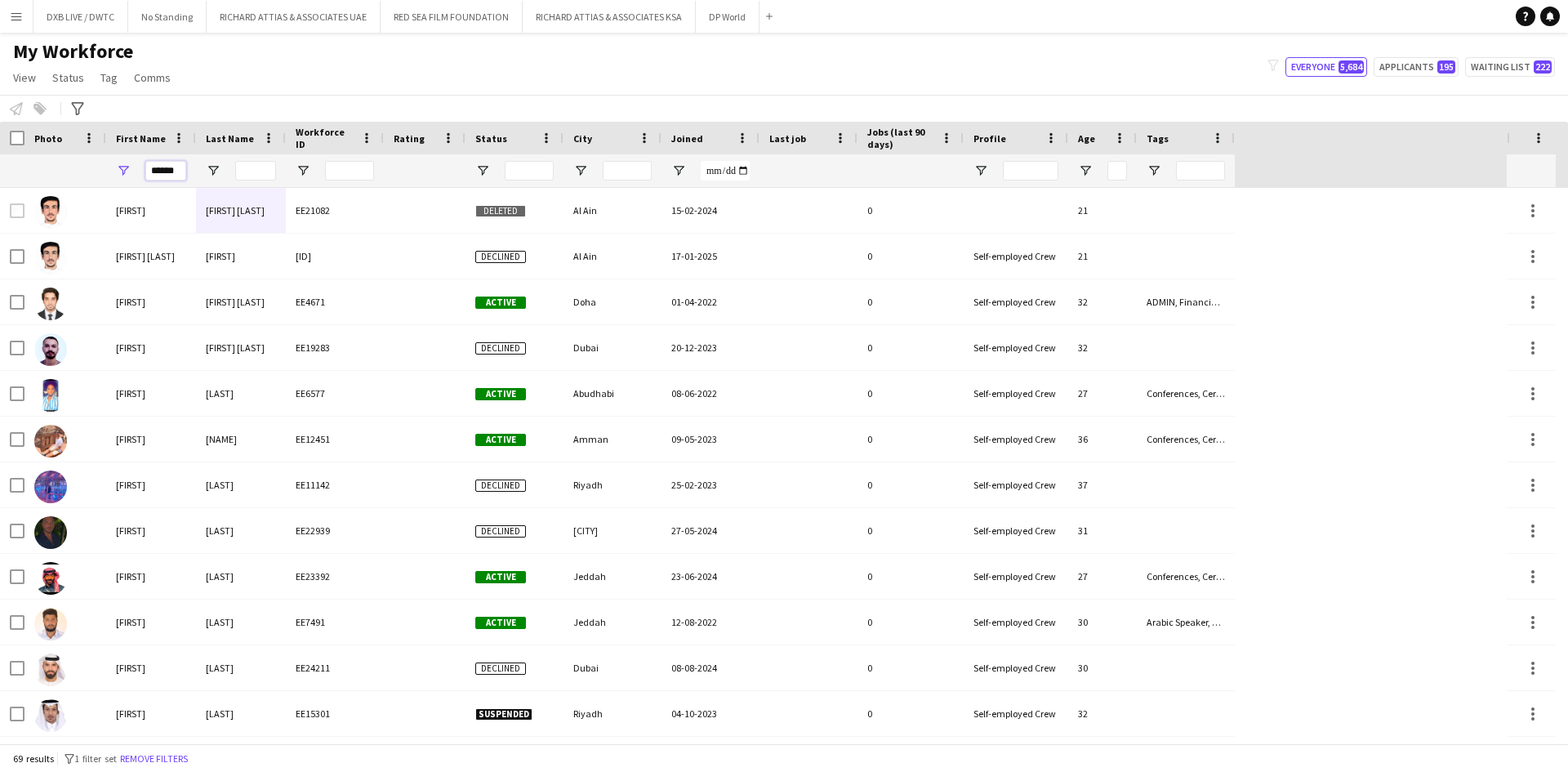 type on "******" 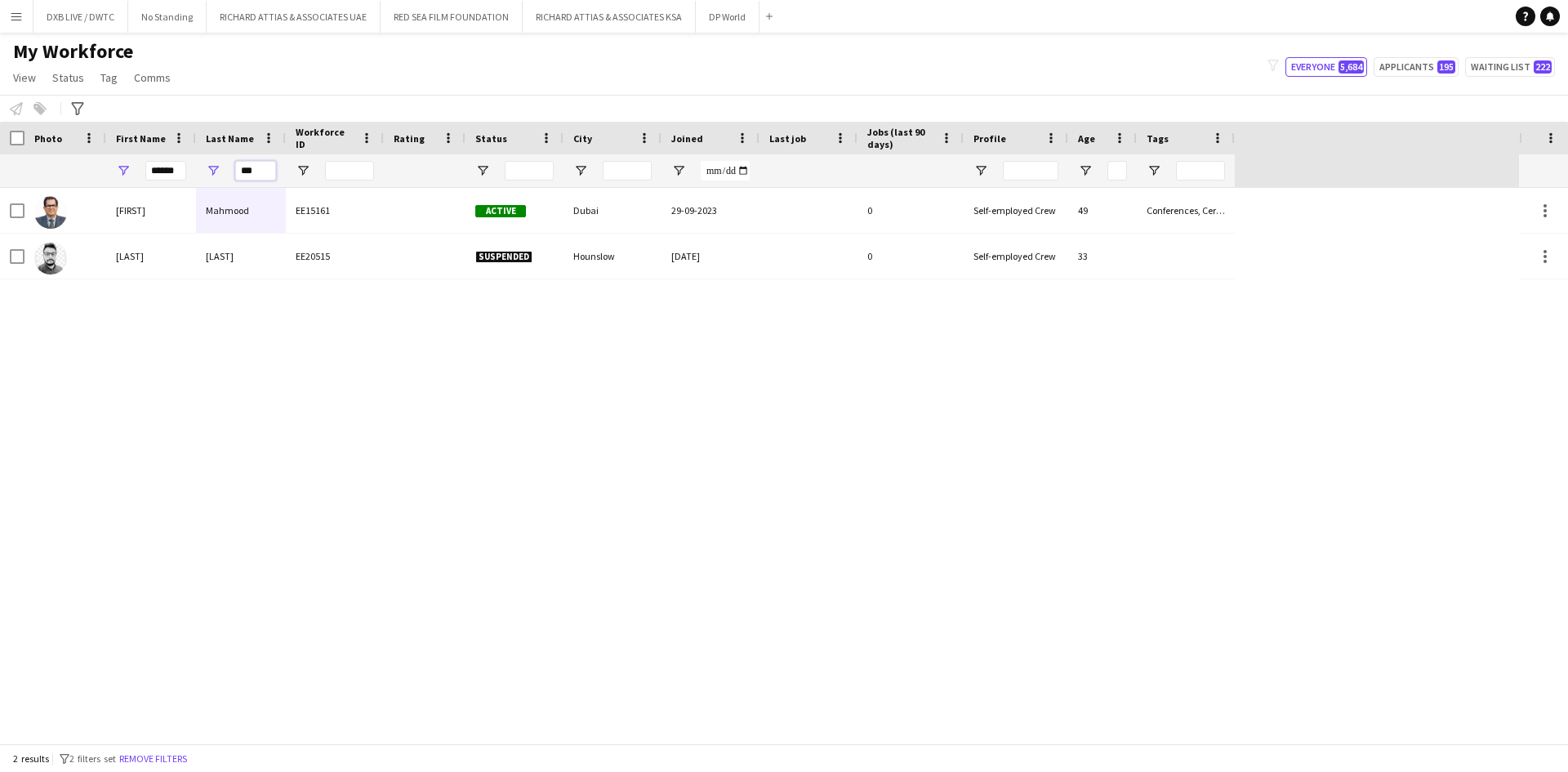 type on "***" 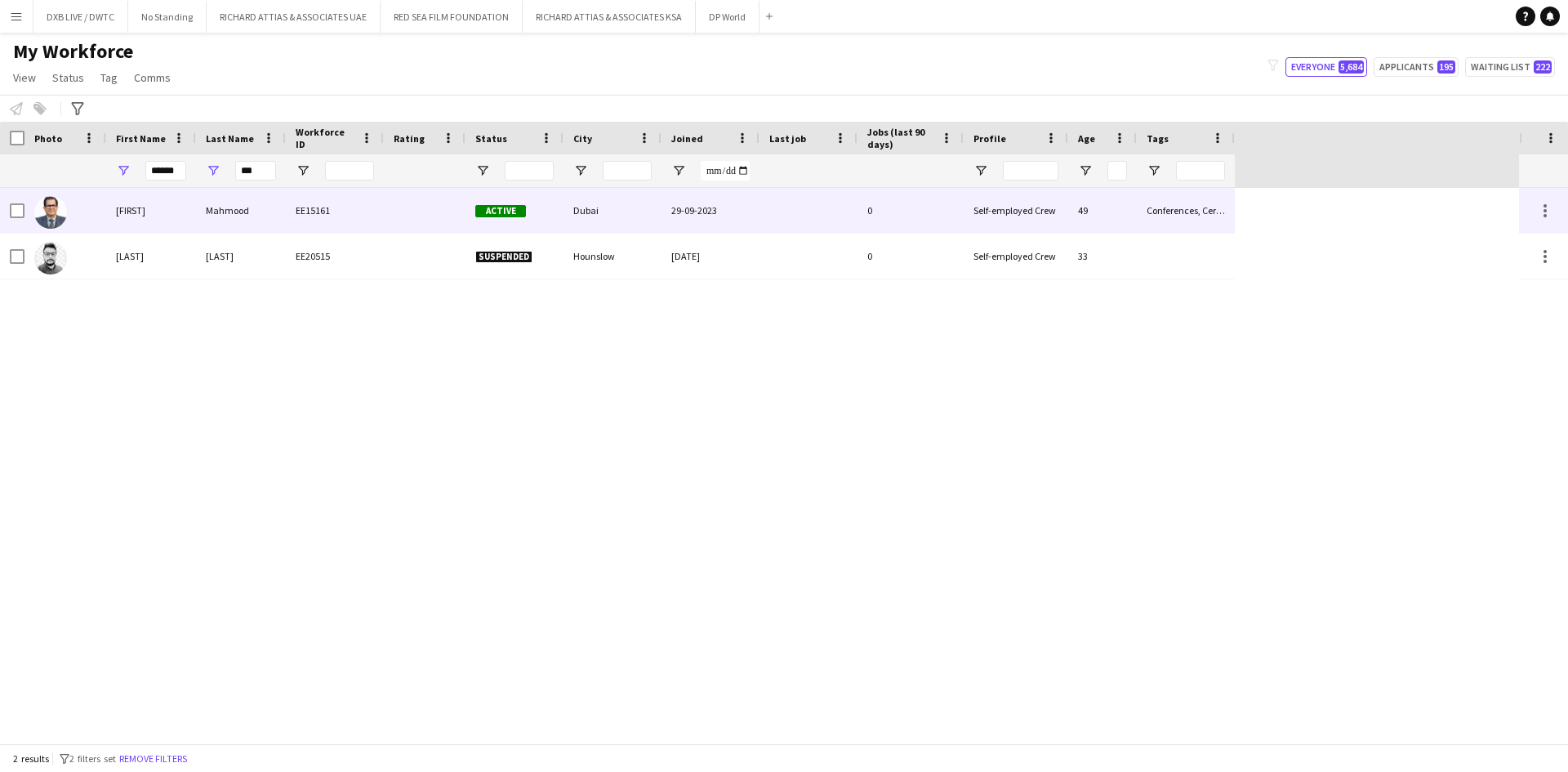 click on "EE15161" at bounding box center [335, 210] 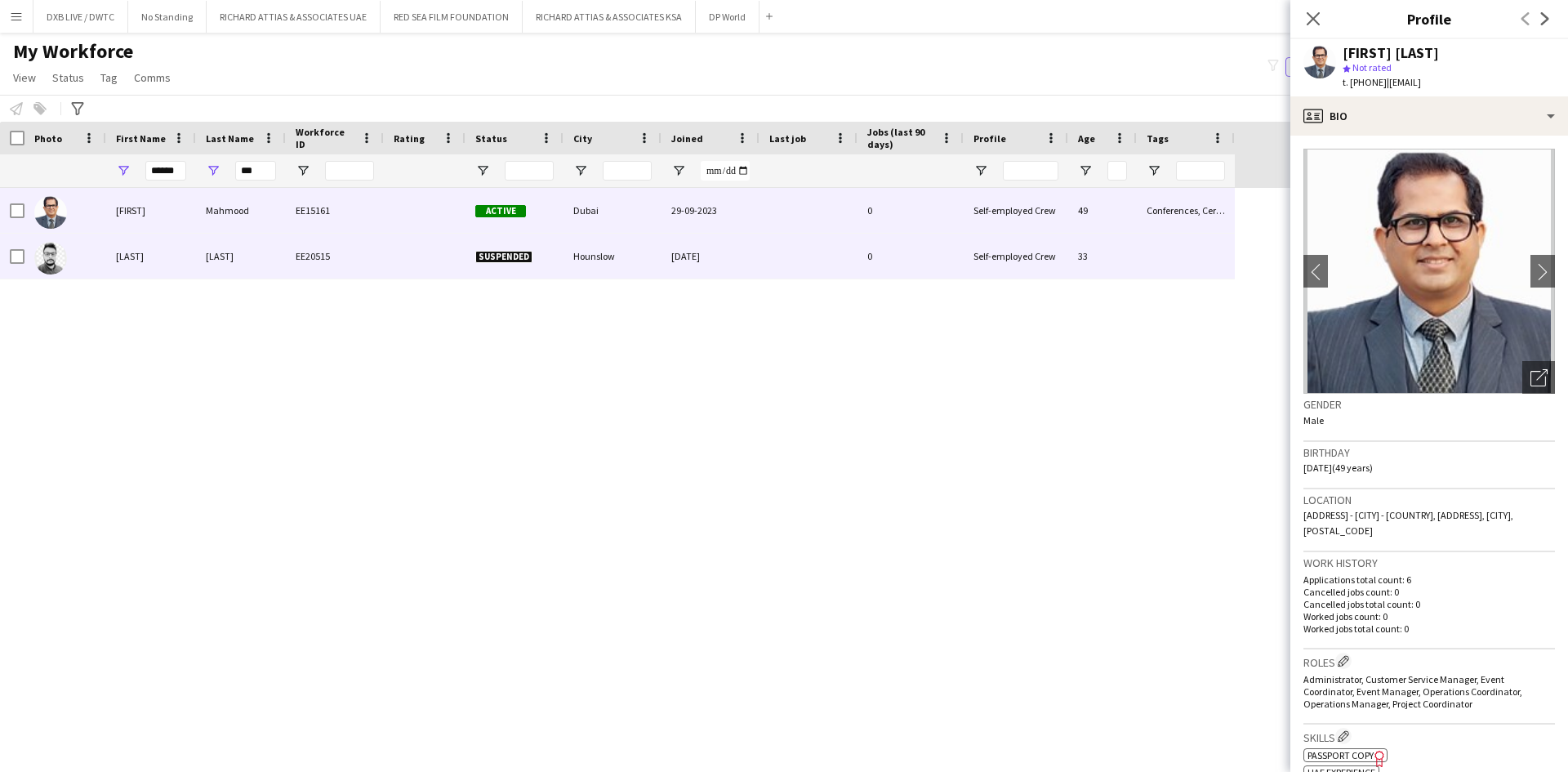 click at bounding box center (425, 256) 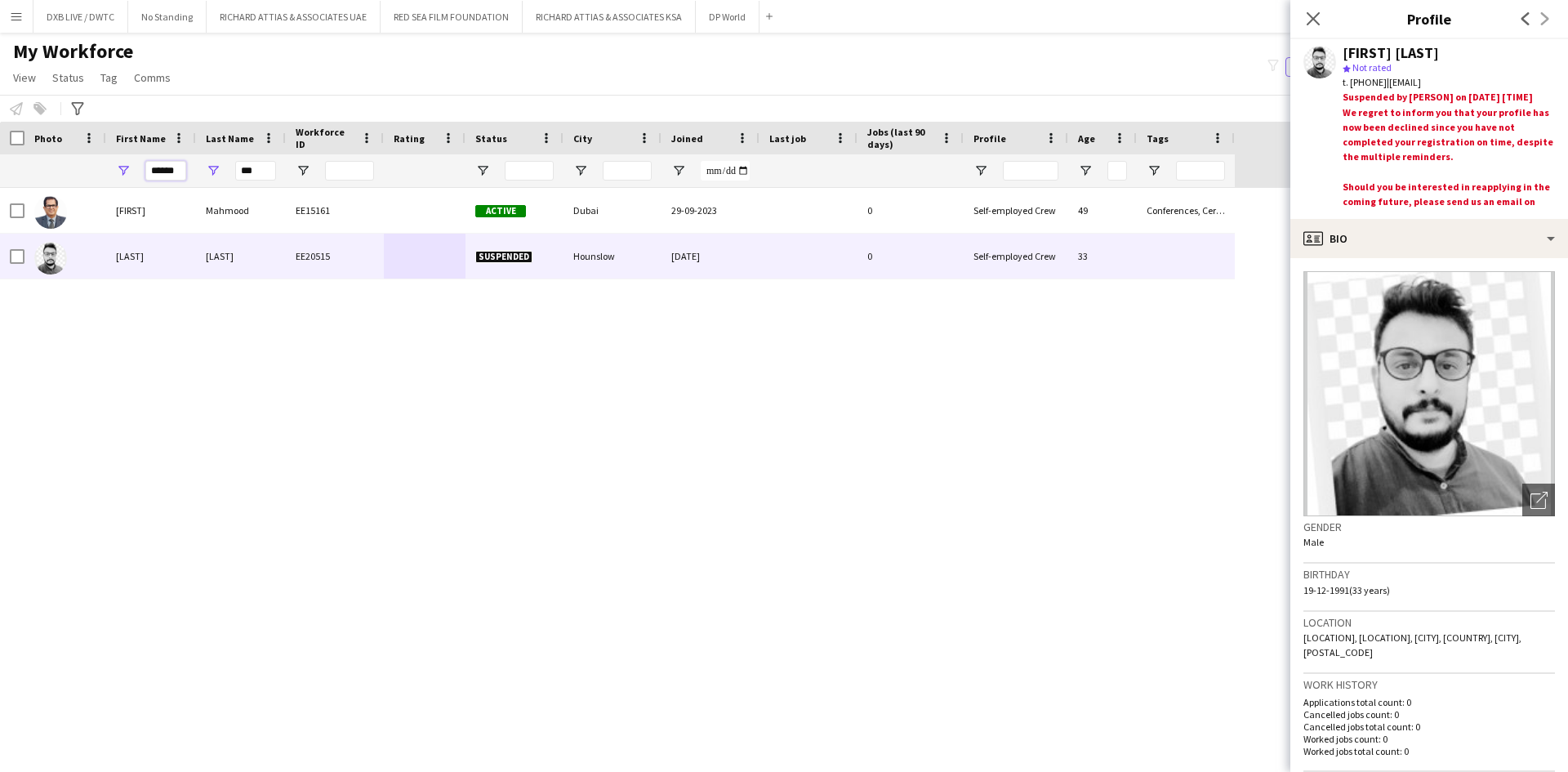 drag, startPoint x: 175, startPoint y: 174, endPoint x: 113, endPoint y: 173, distance: 62.00806 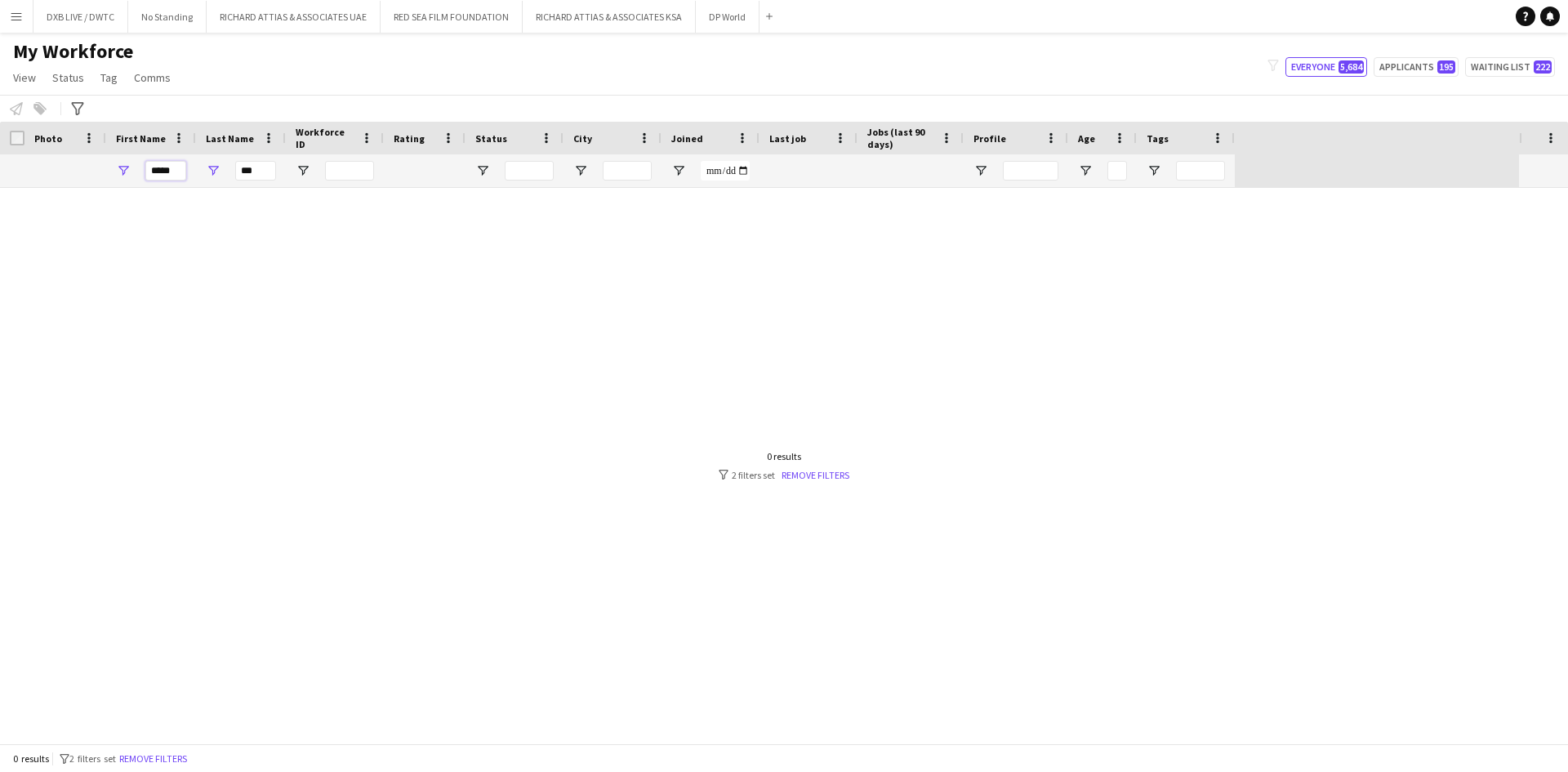 type on "*****" 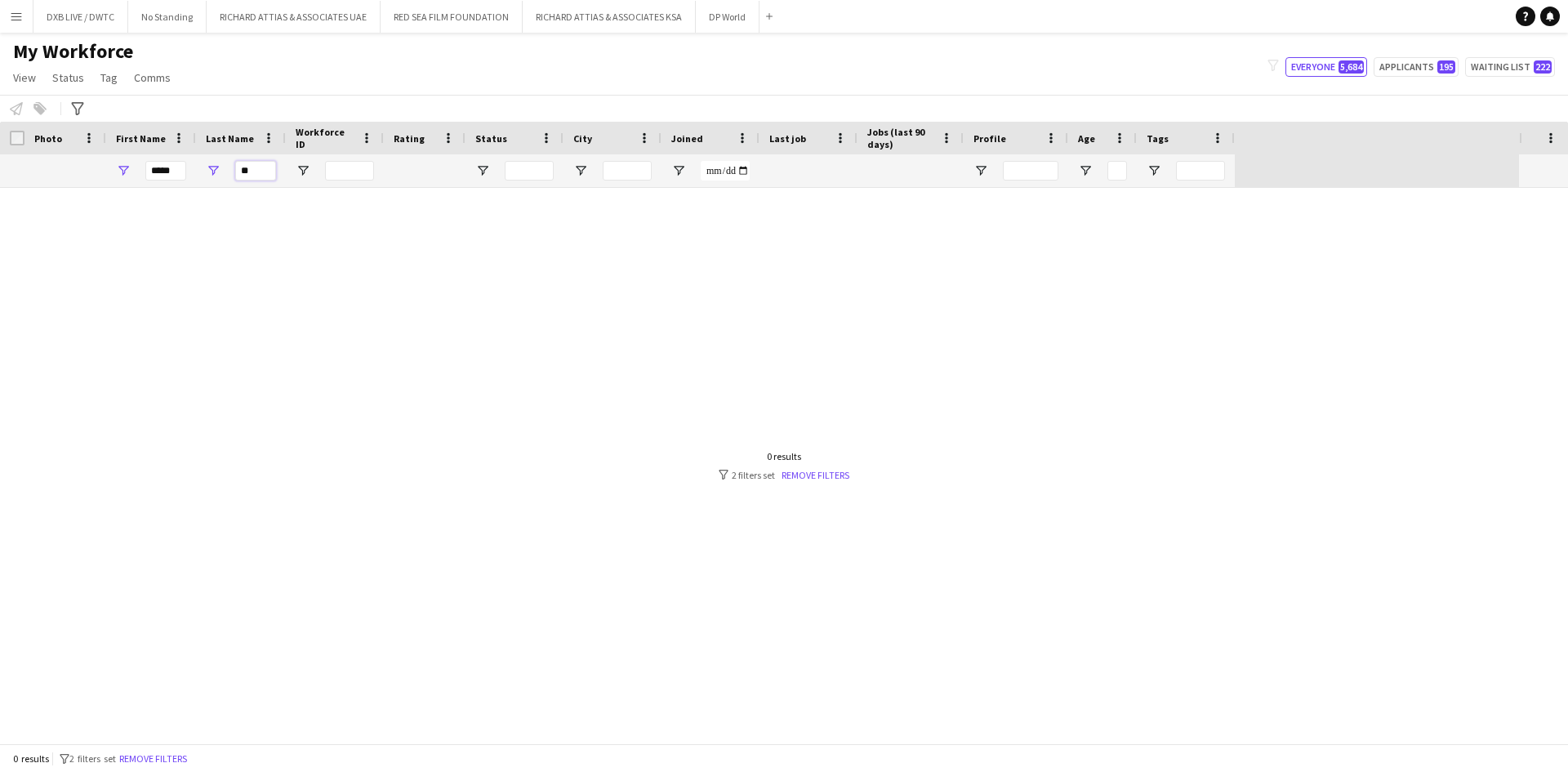 type on "*" 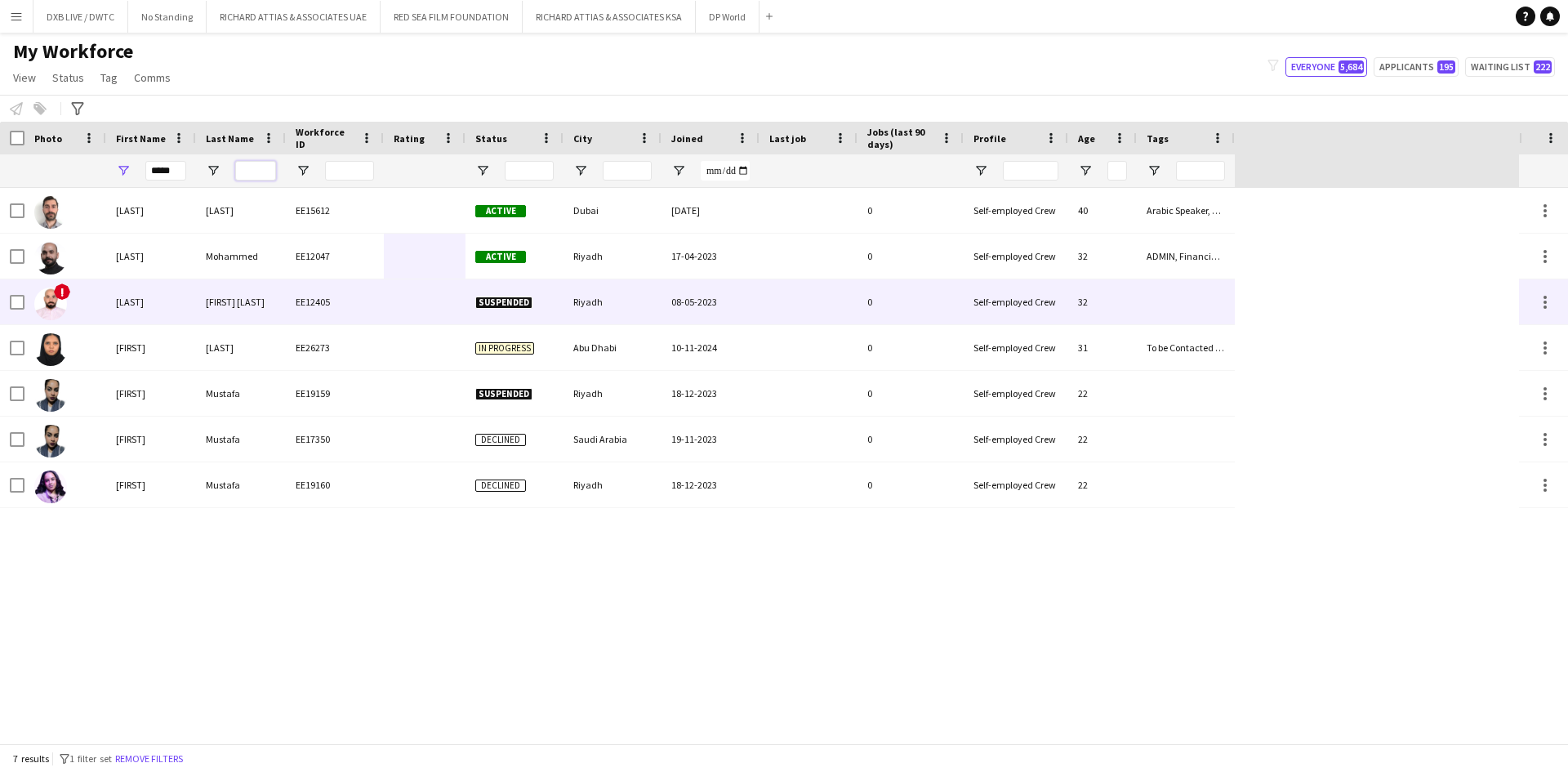 type 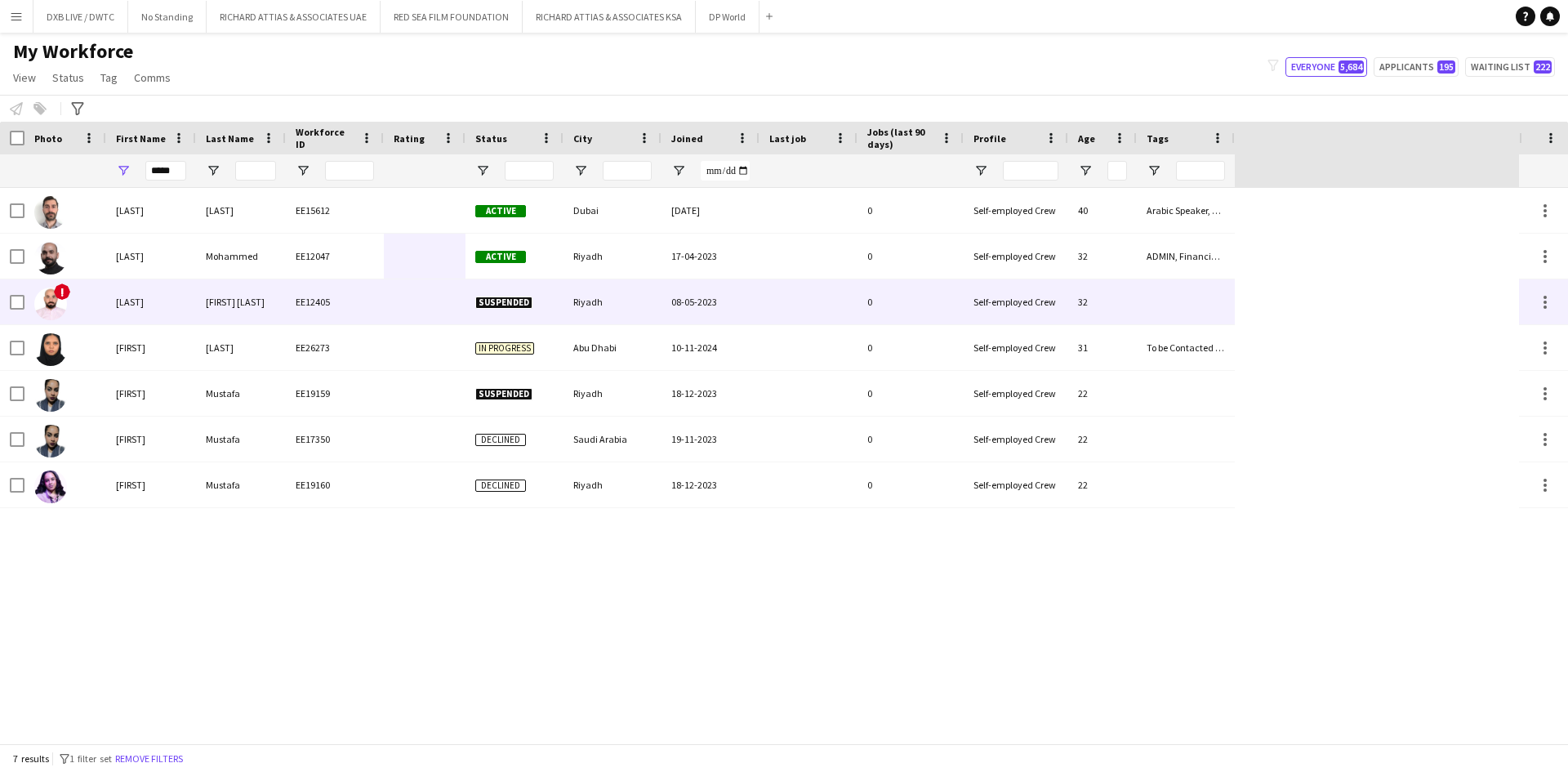 click on "[FIRST] [LAST]" at bounding box center (241, 301) 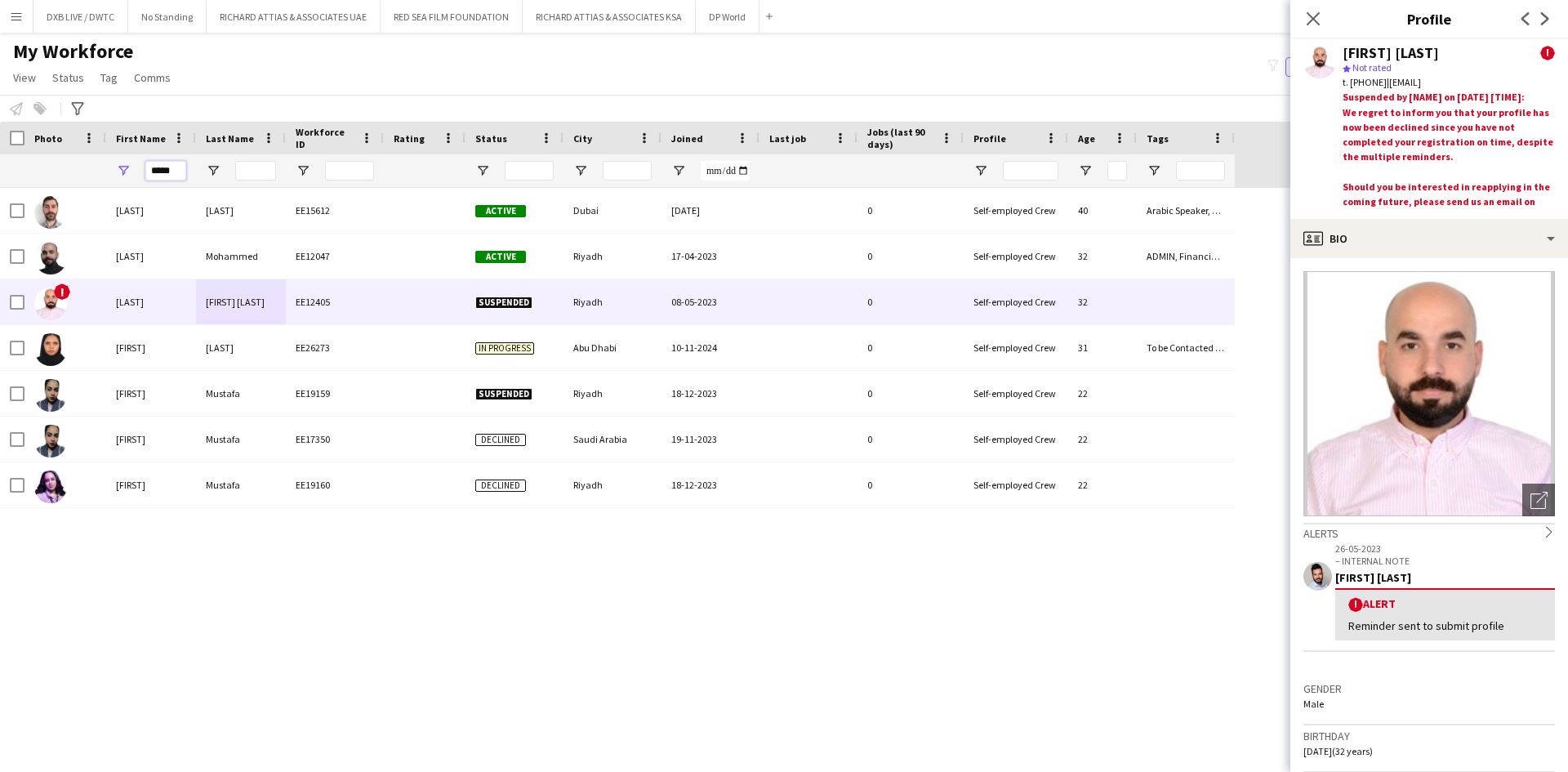 drag, startPoint x: 182, startPoint y: 170, endPoint x: 106, endPoint y: 181, distance: 76.791927 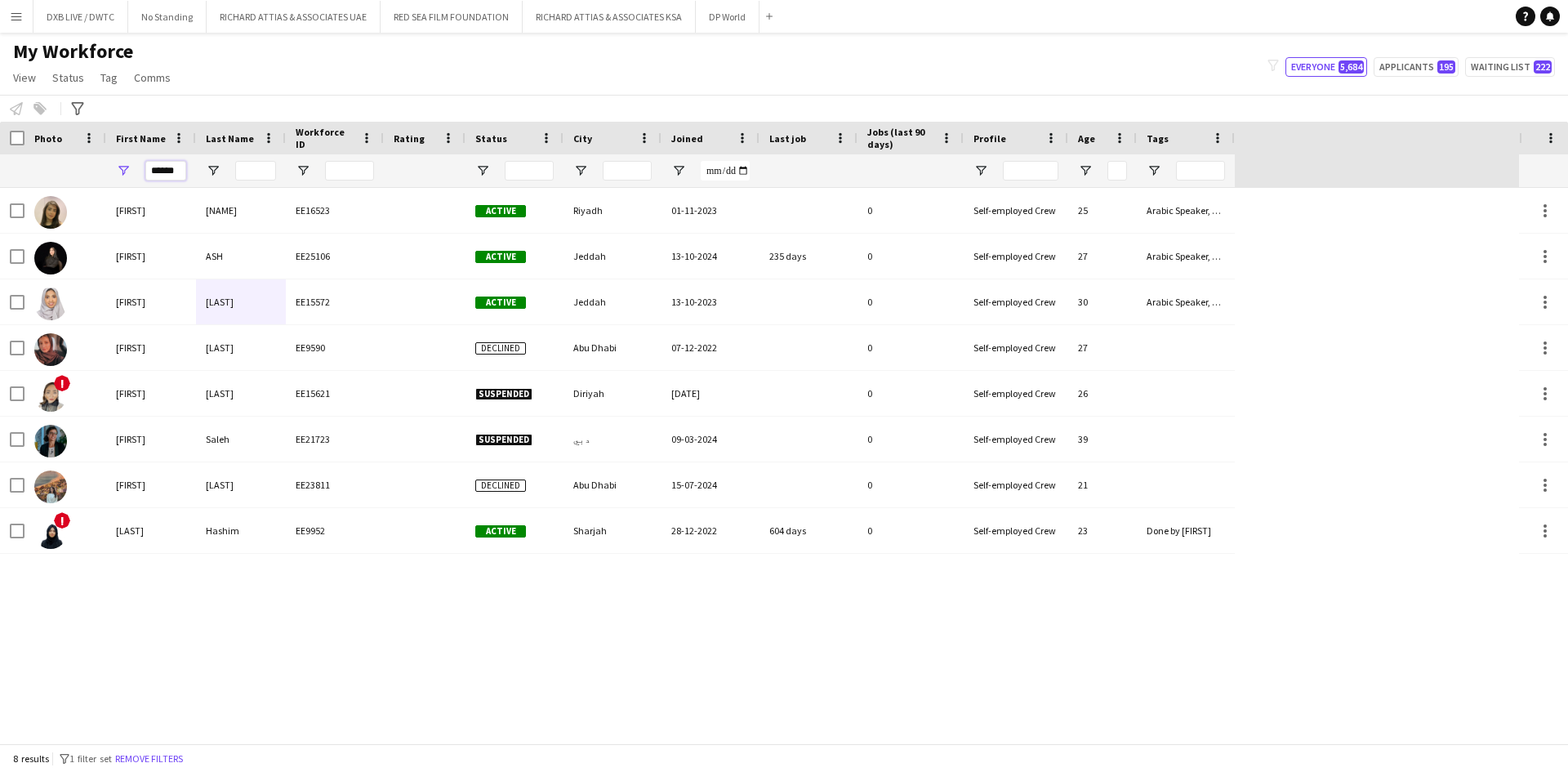 drag, startPoint x: 185, startPoint y: 175, endPoint x: 137, endPoint y: 176, distance: 48.01042 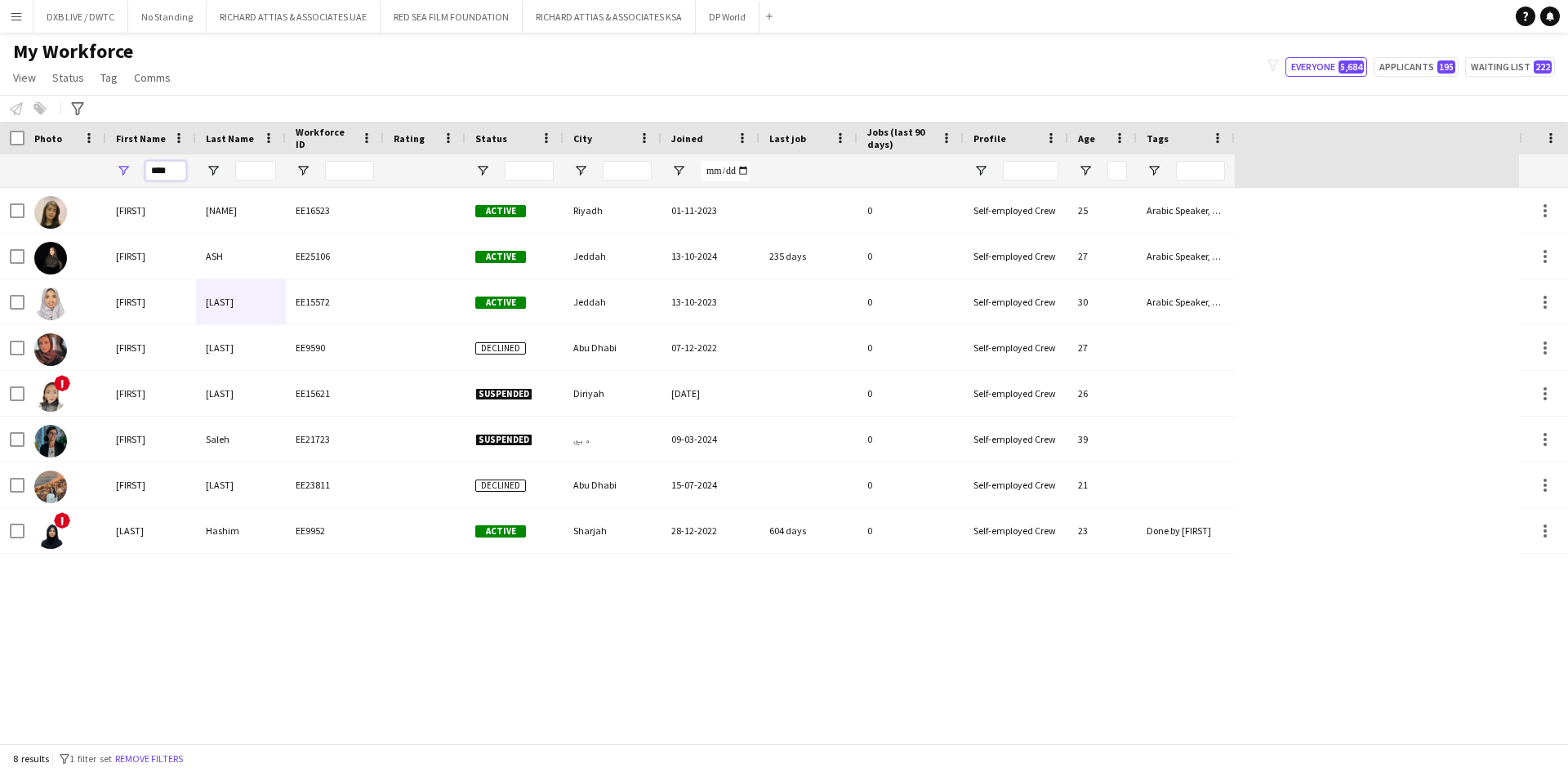 type on "****" 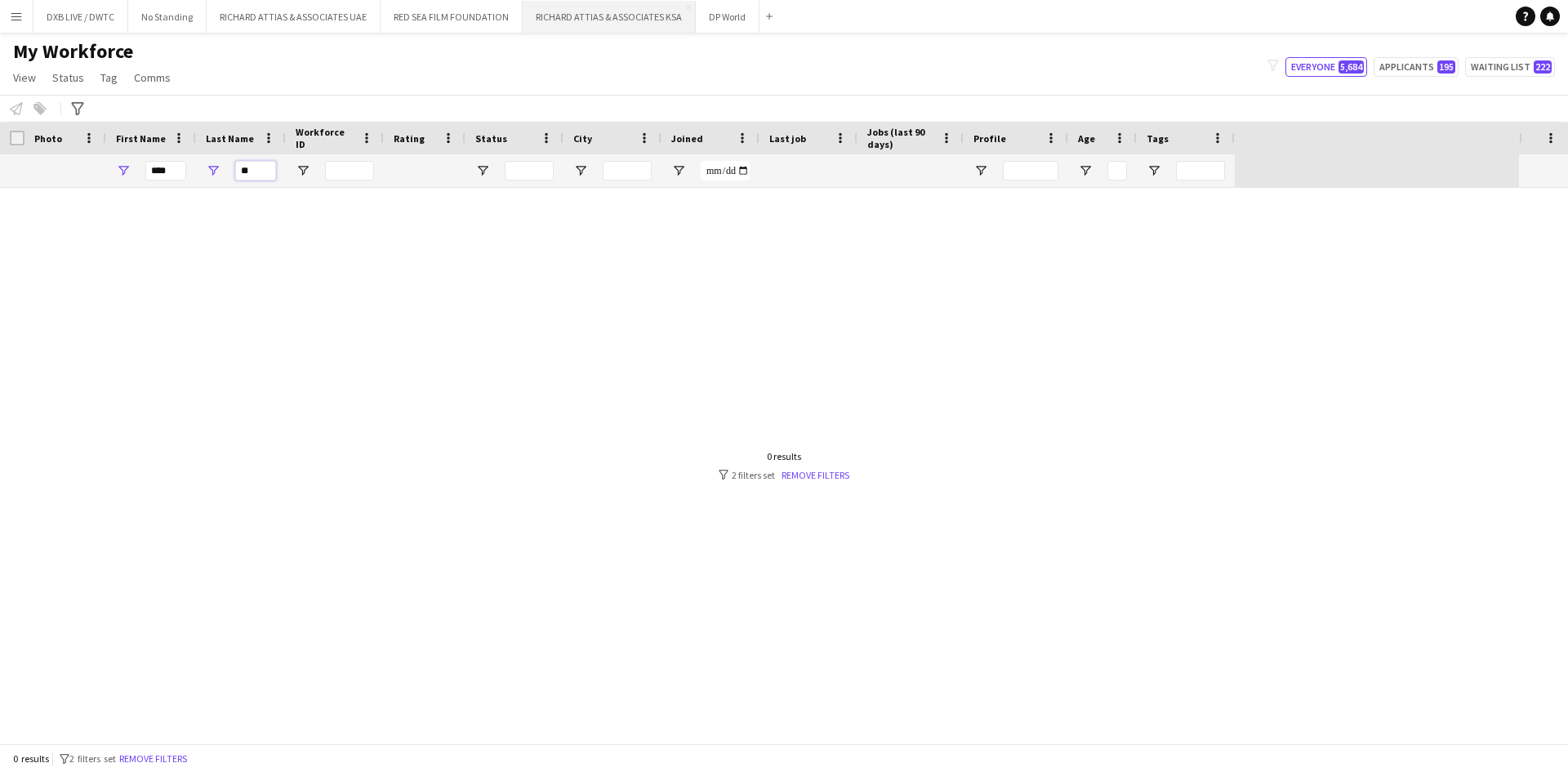type on "**" 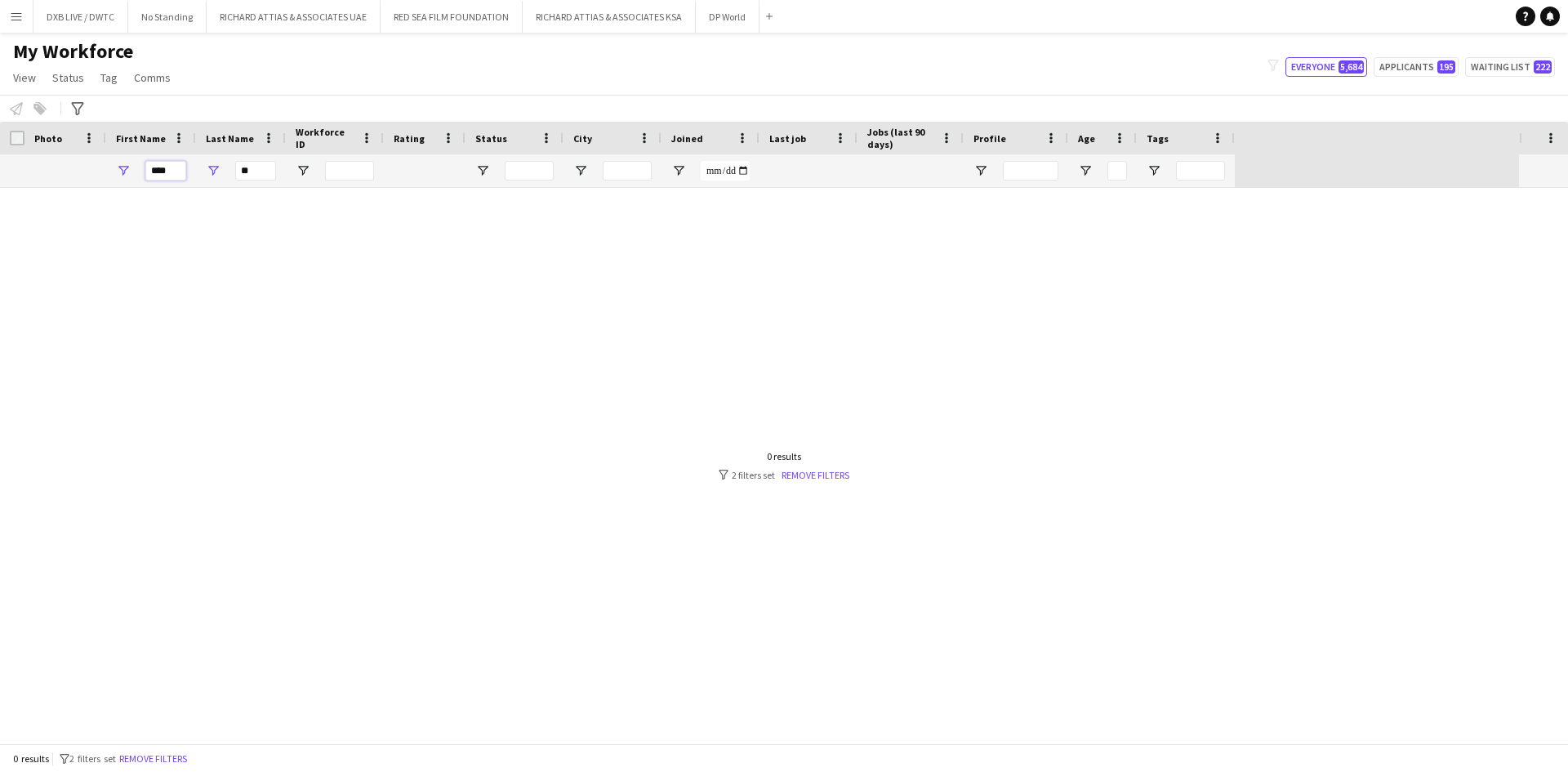 drag, startPoint x: 140, startPoint y: 175, endPoint x: 123, endPoint y: 175, distance: 17 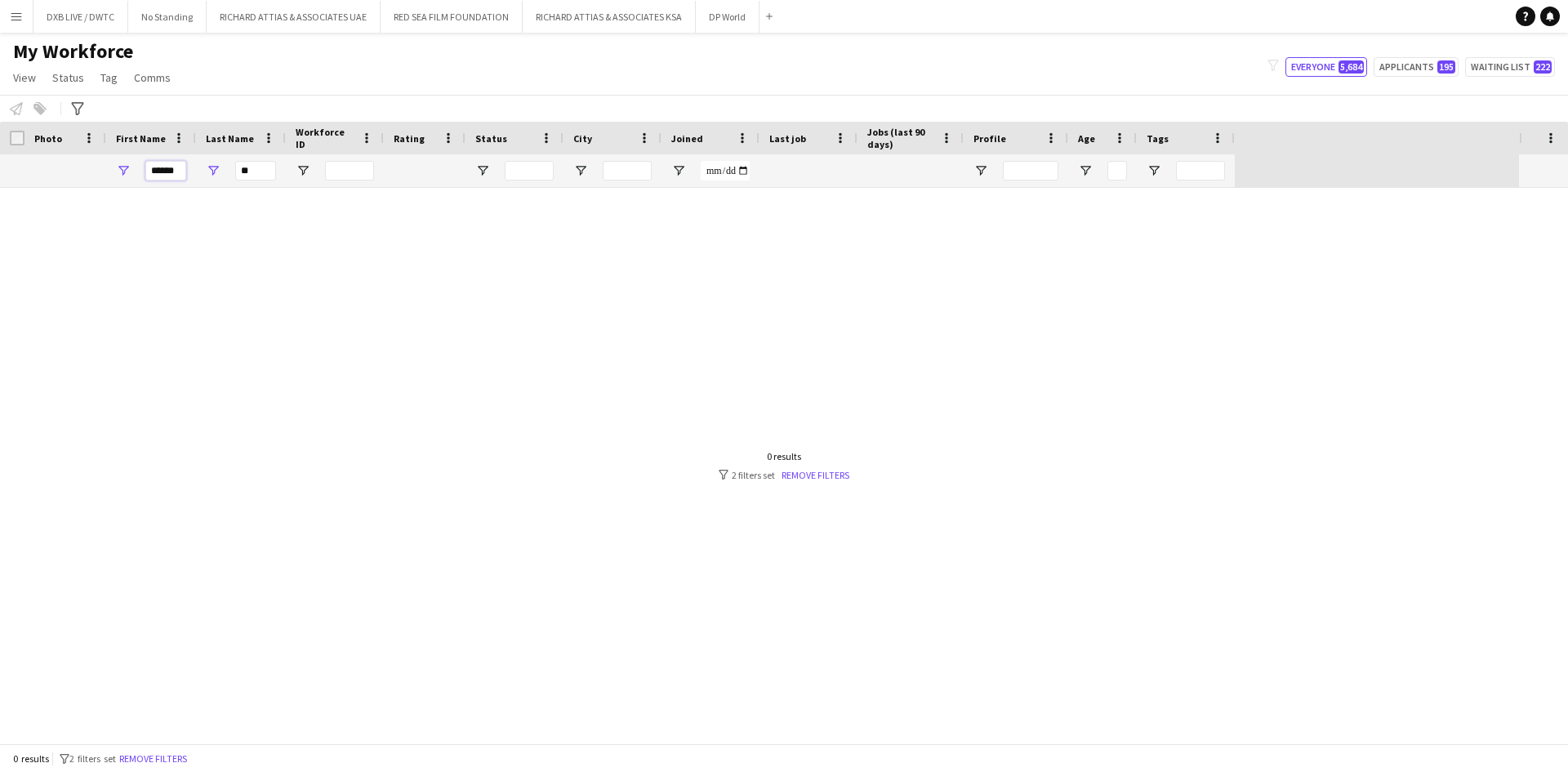 type on "******" 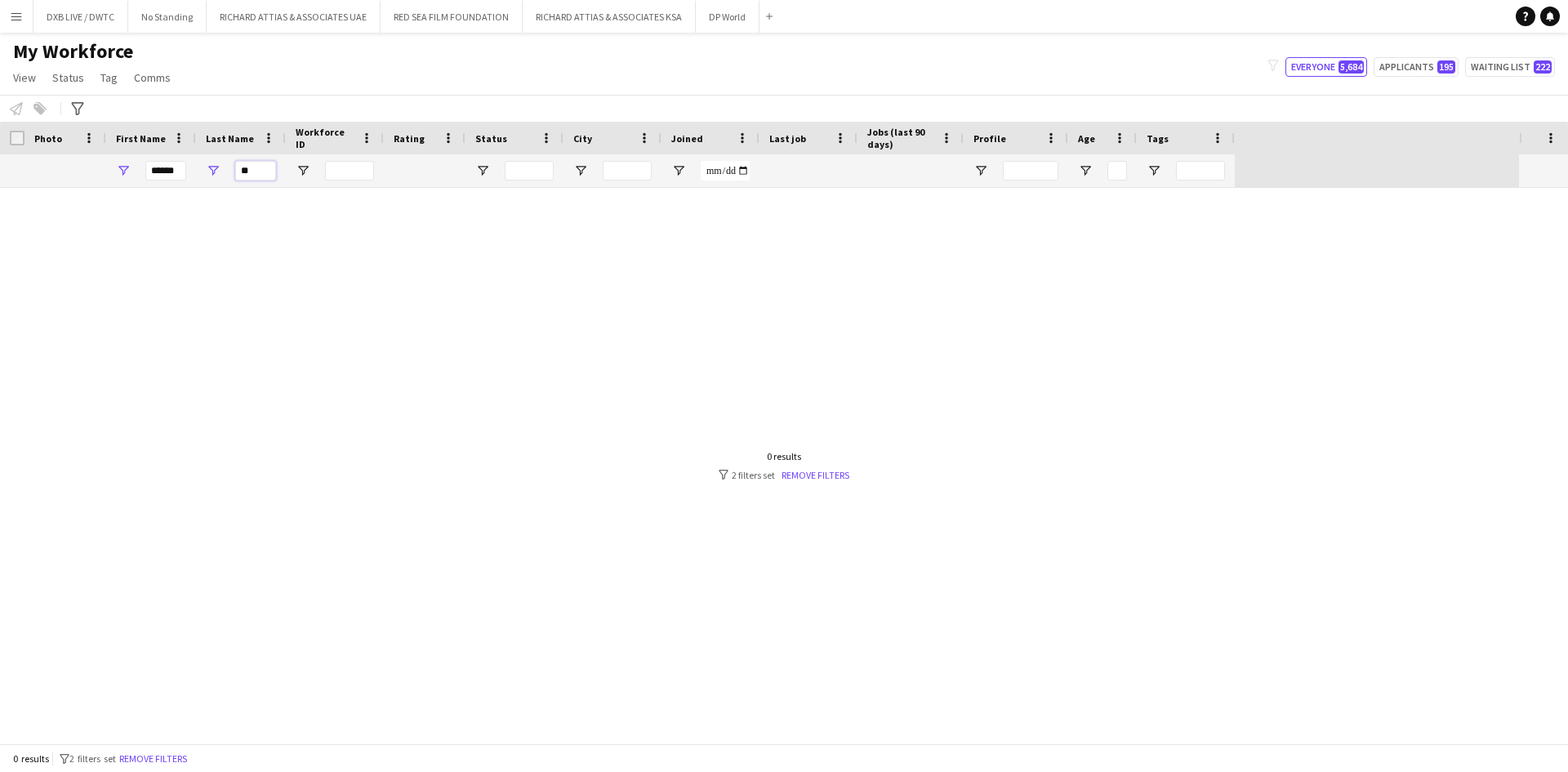 type on "*" 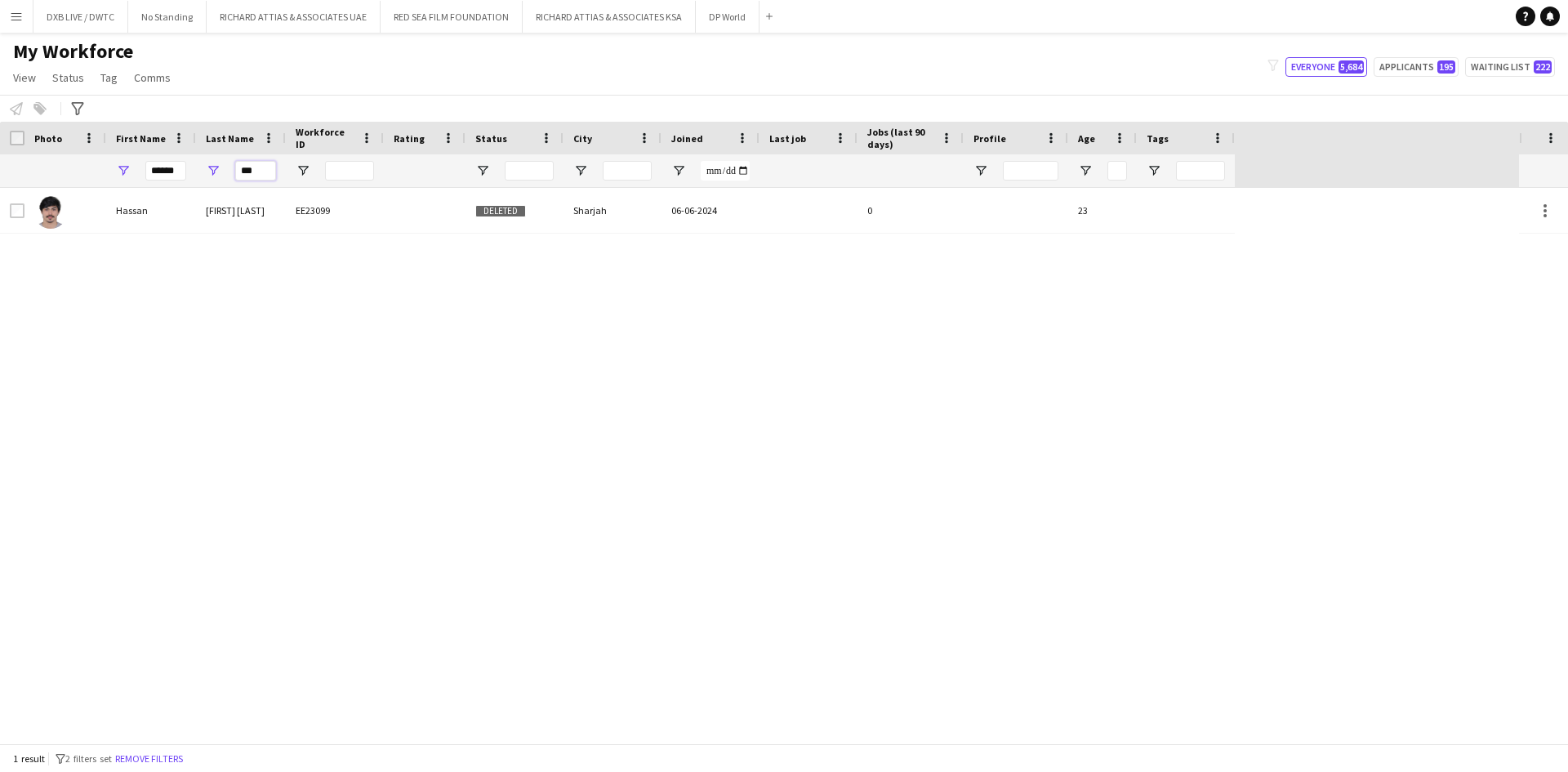 type on "***" 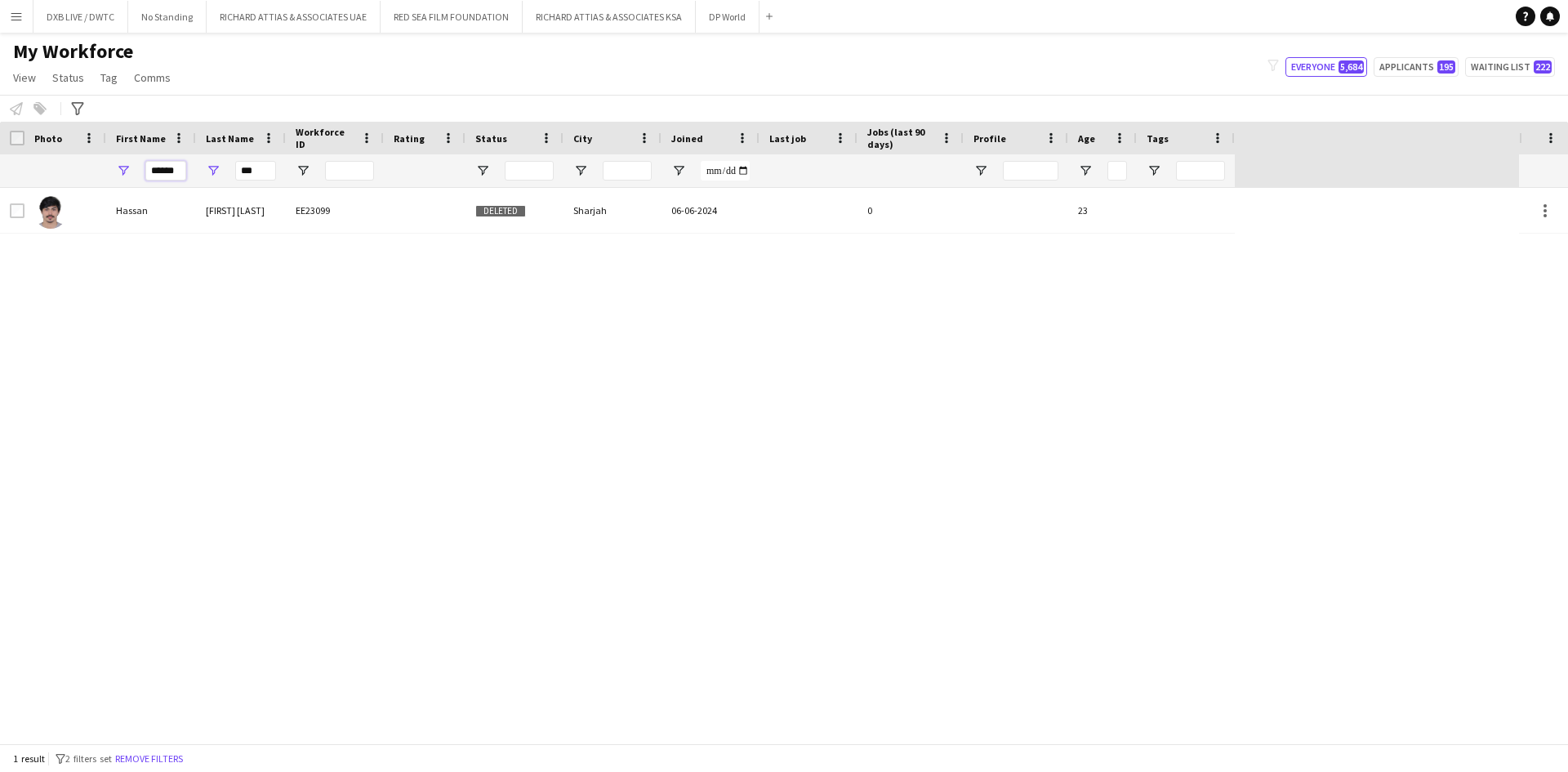 drag, startPoint x: 177, startPoint y: 172, endPoint x: 102, endPoint y: 172, distance: 75 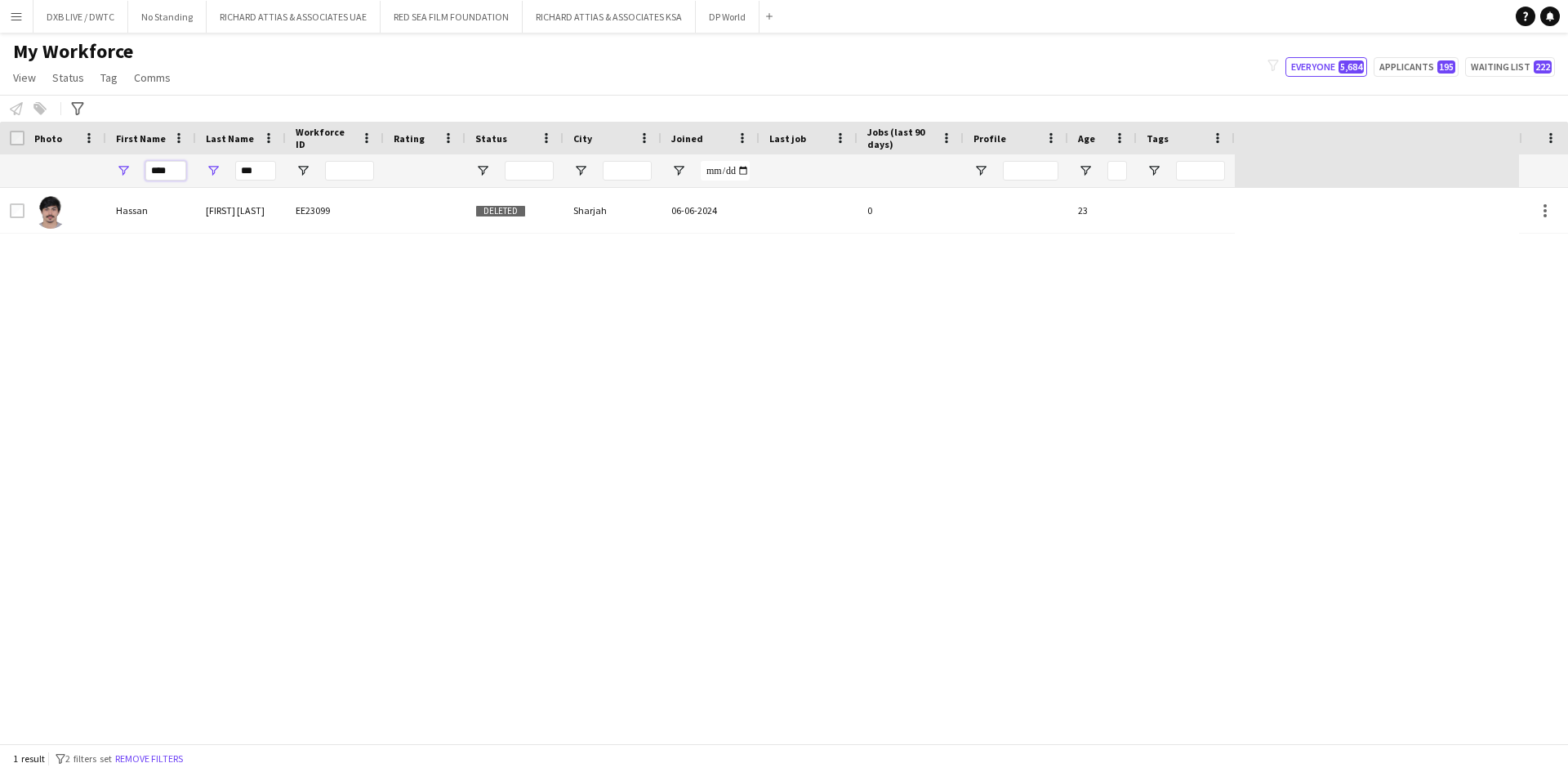 type on "****" 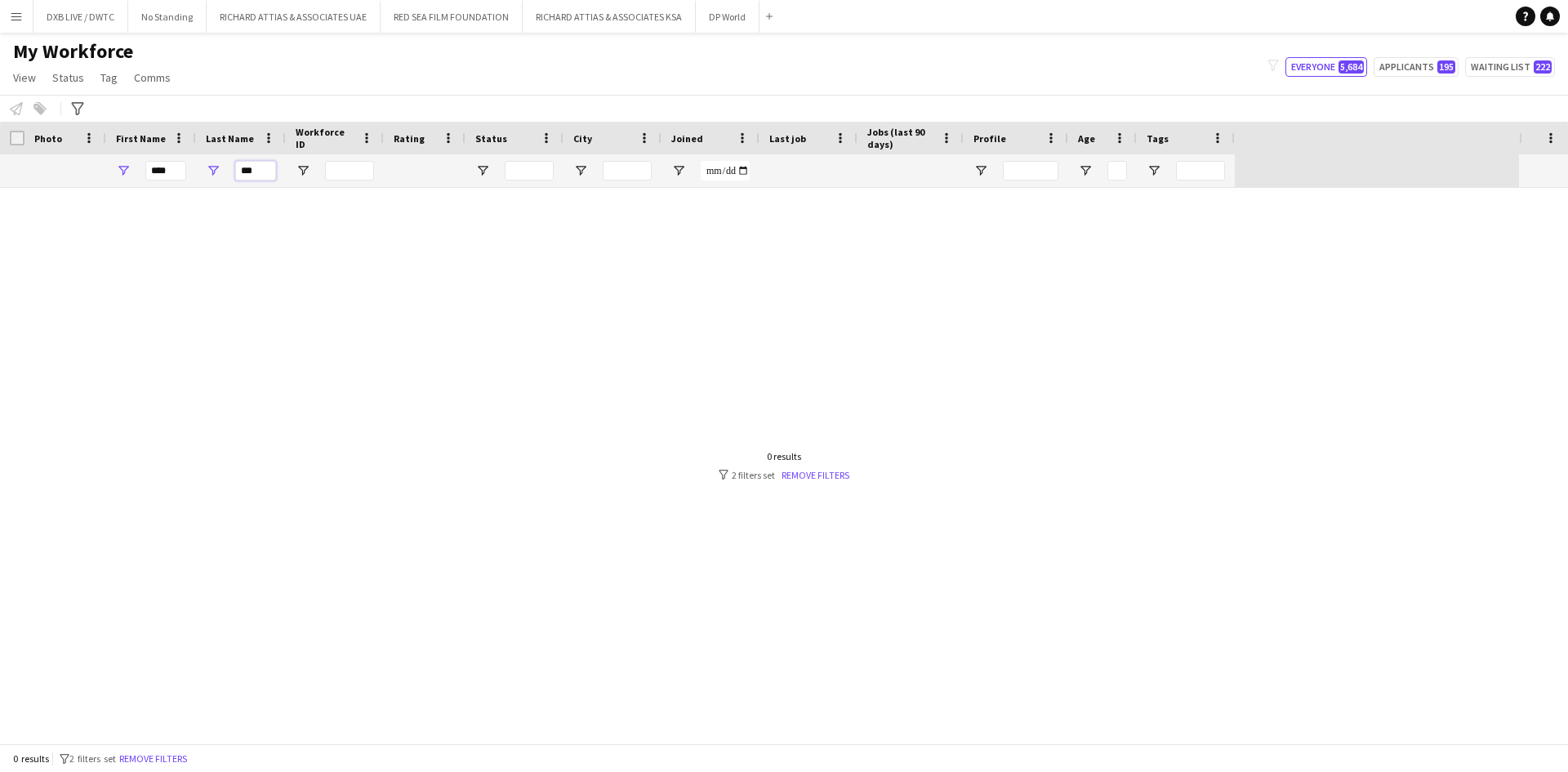 drag, startPoint x: 267, startPoint y: 178, endPoint x: 207, endPoint y: 178, distance: 60 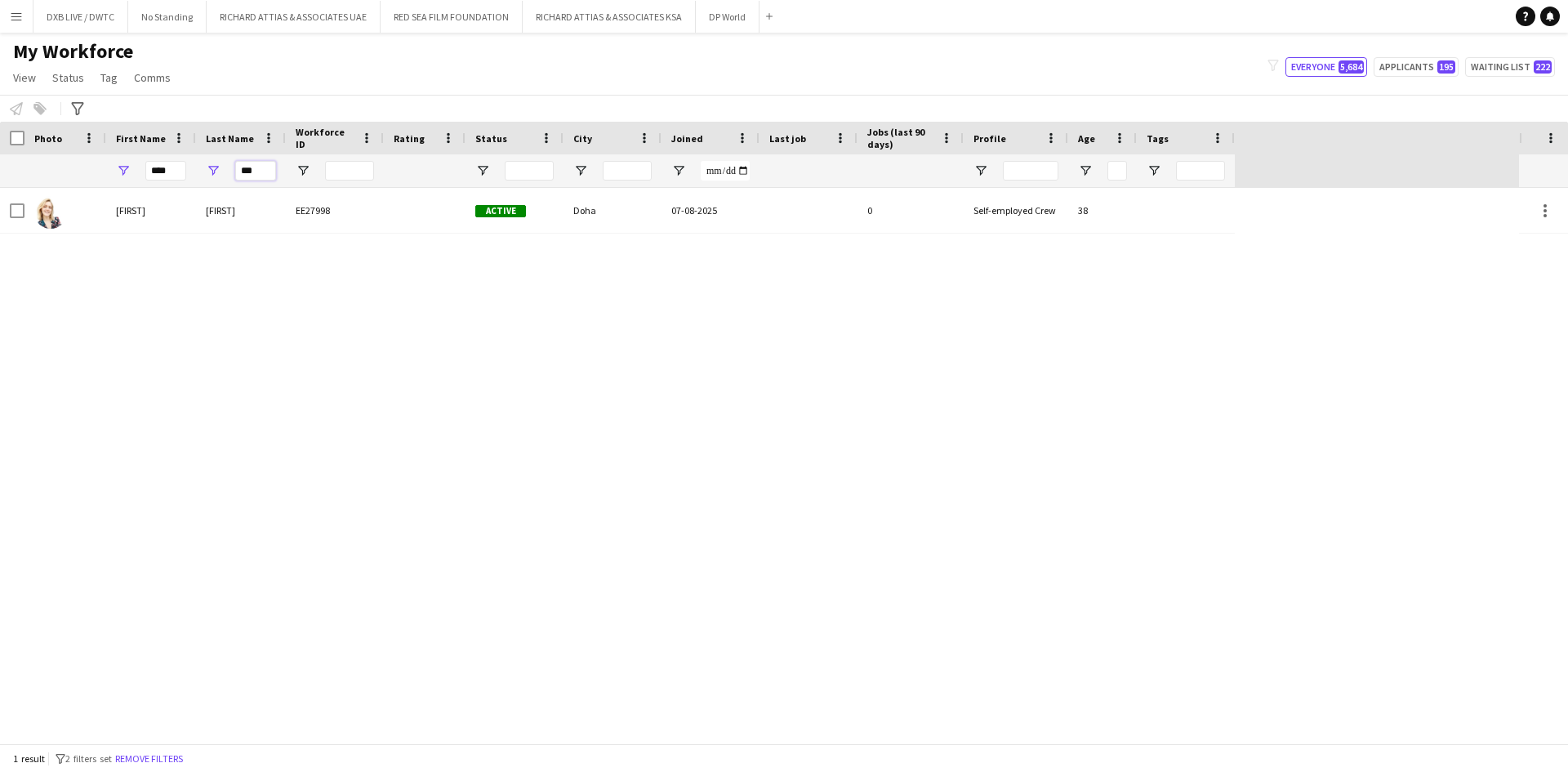 type on "***" 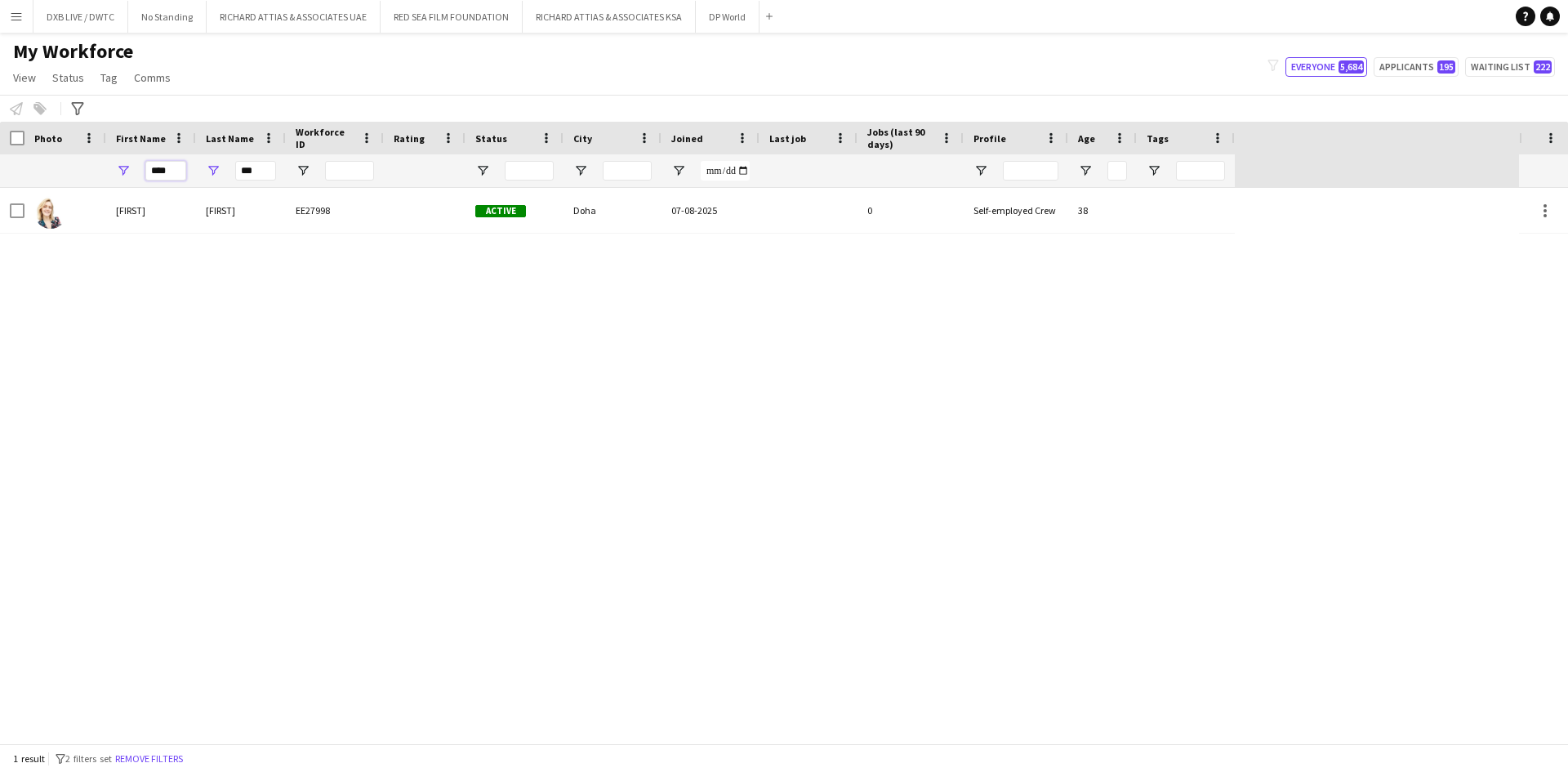 drag, startPoint x: 168, startPoint y: 173, endPoint x: 119, endPoint y: 173, distance: 49 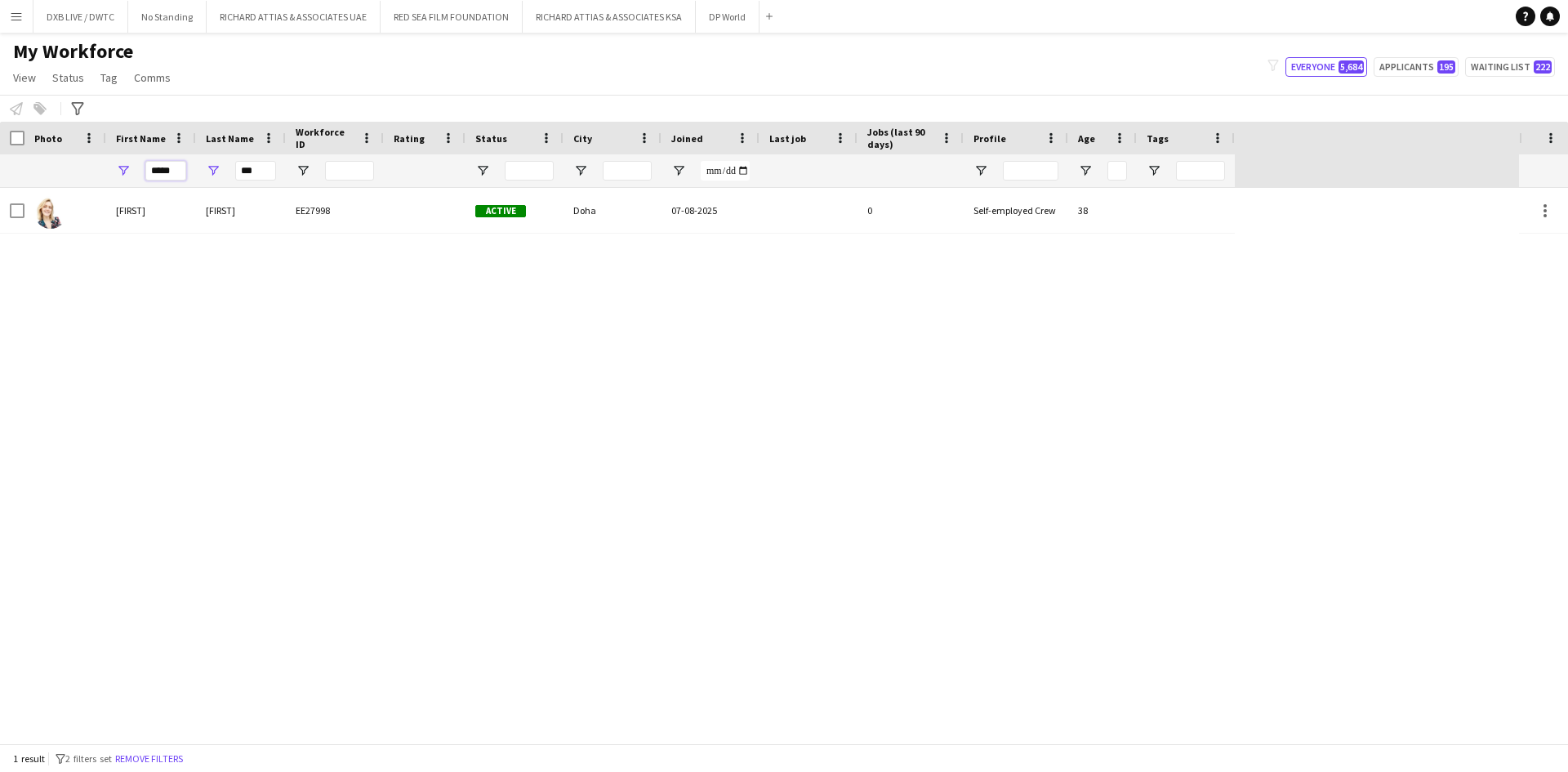 type on "*****" 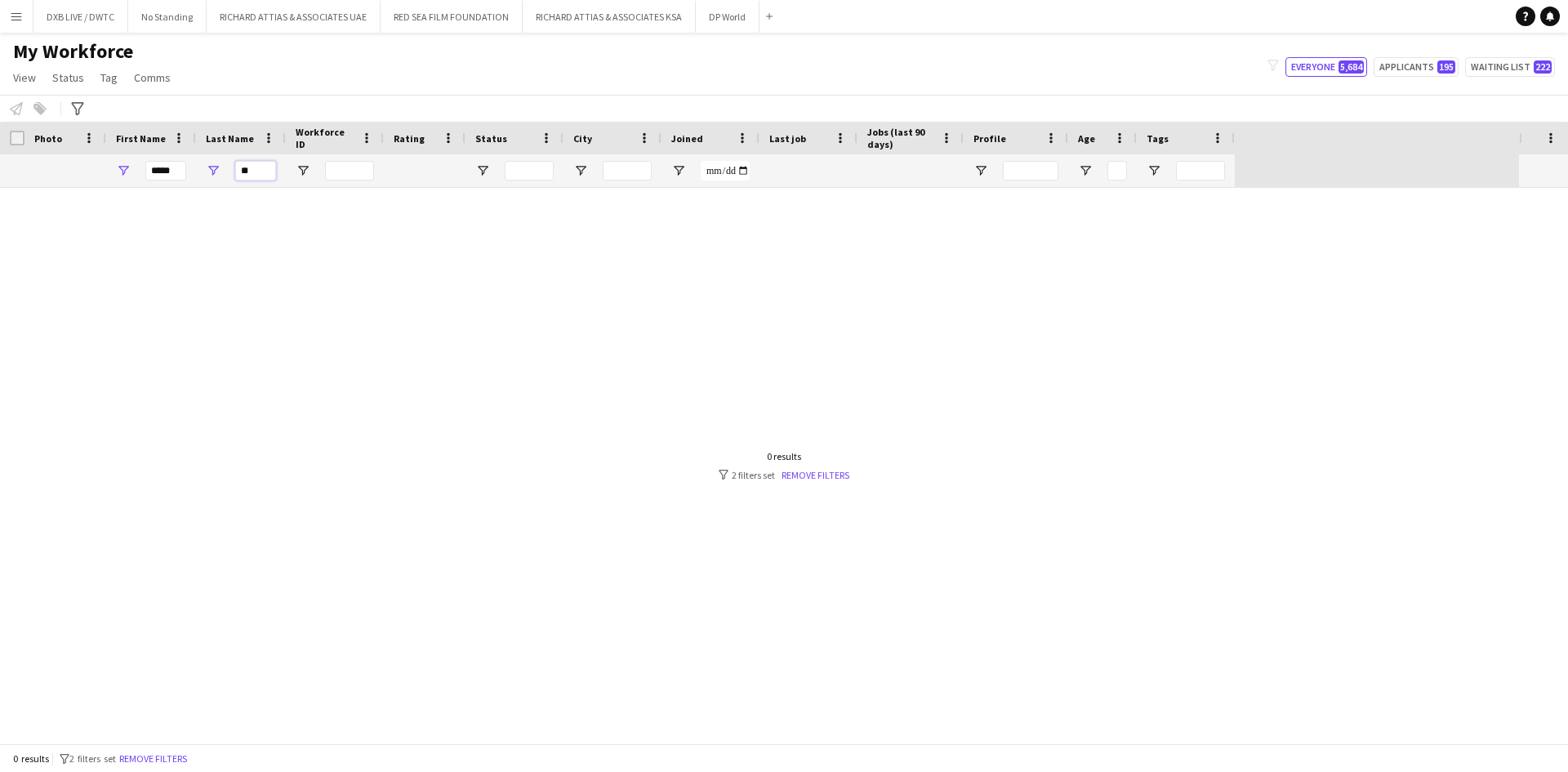 type on "*" 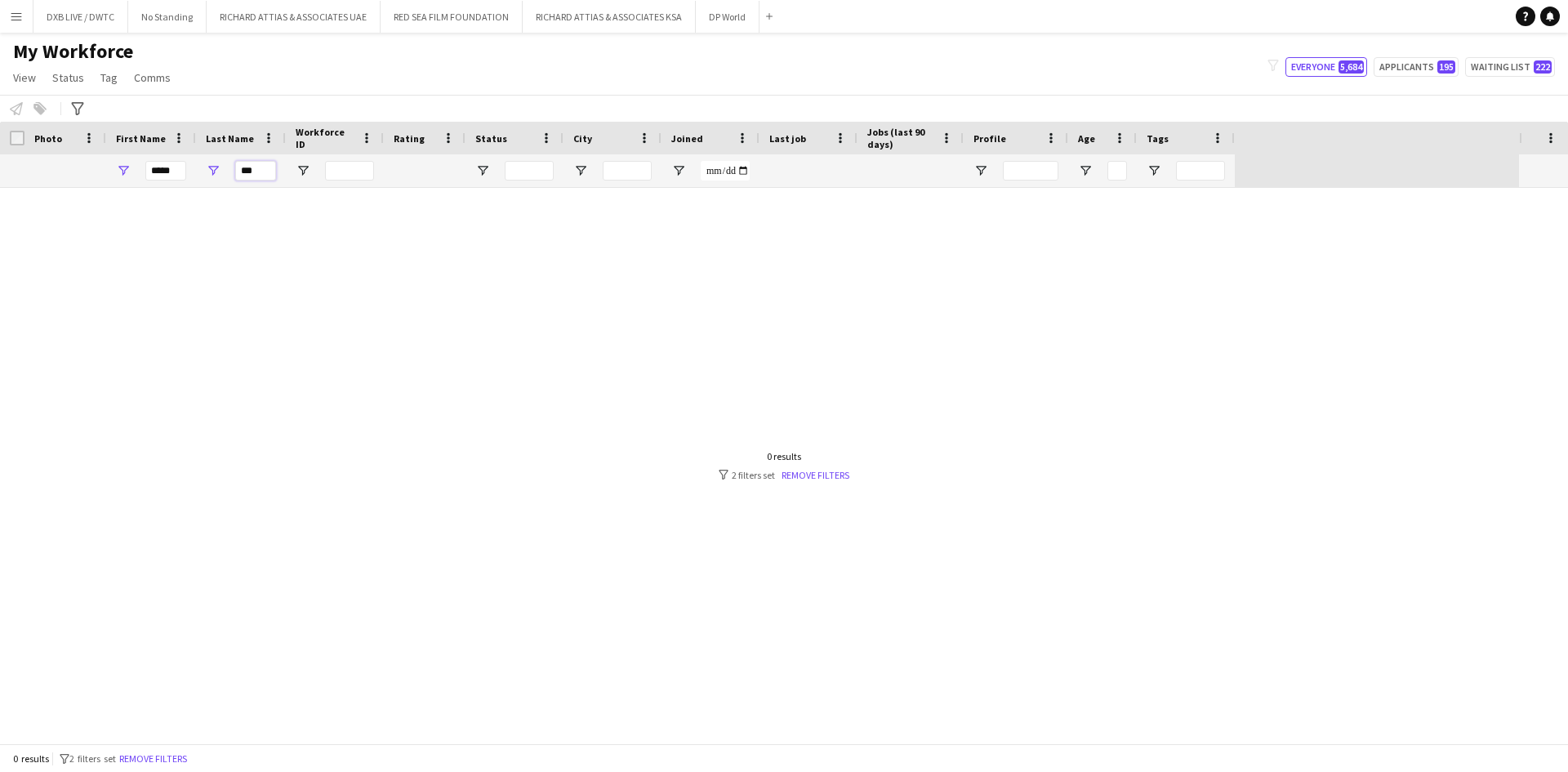 drag, startPoint x: 264, startPoint y: 172, endPoint x: 213, endPoint y: 172, distance: 51 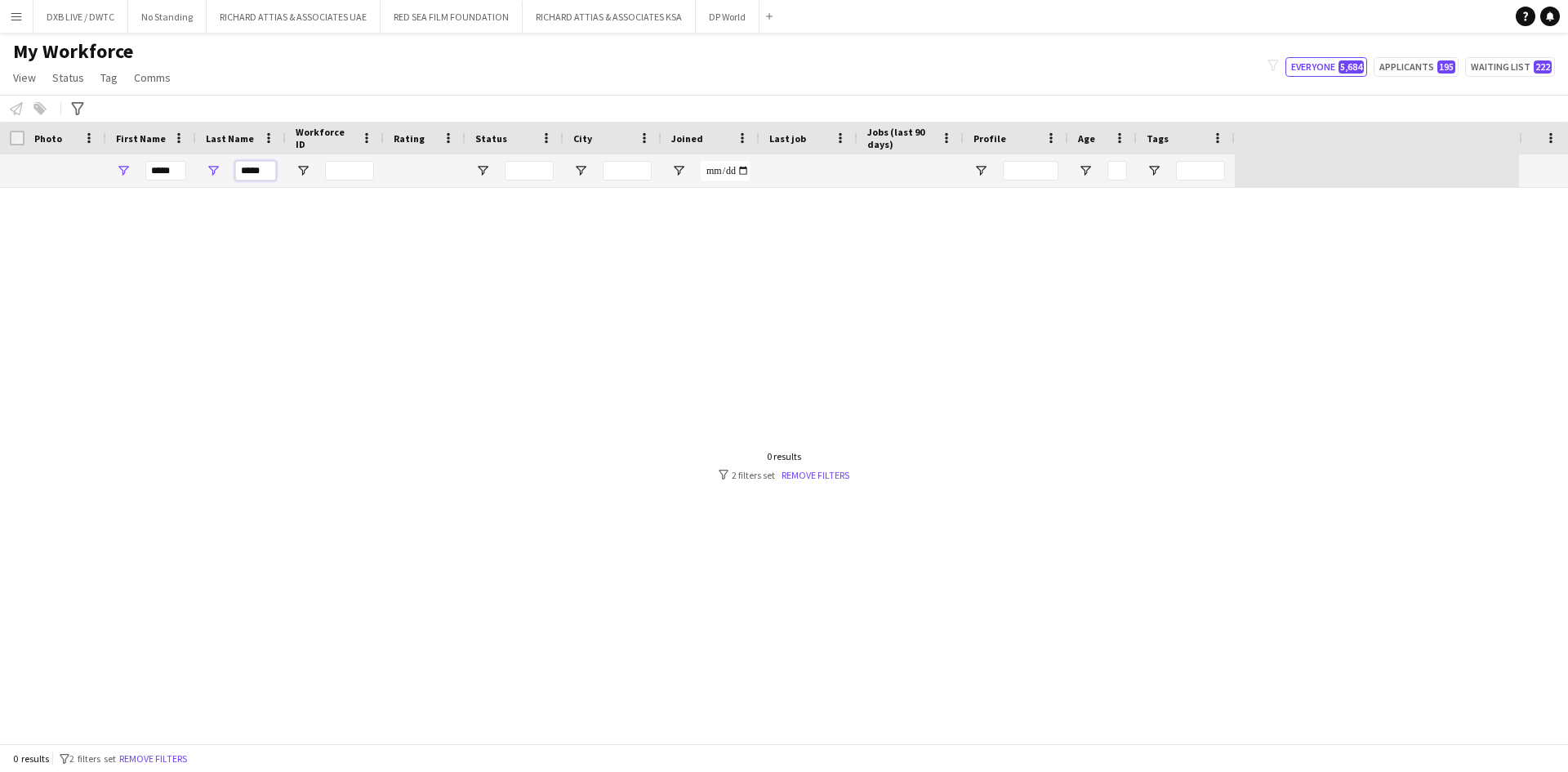 type on "*****" 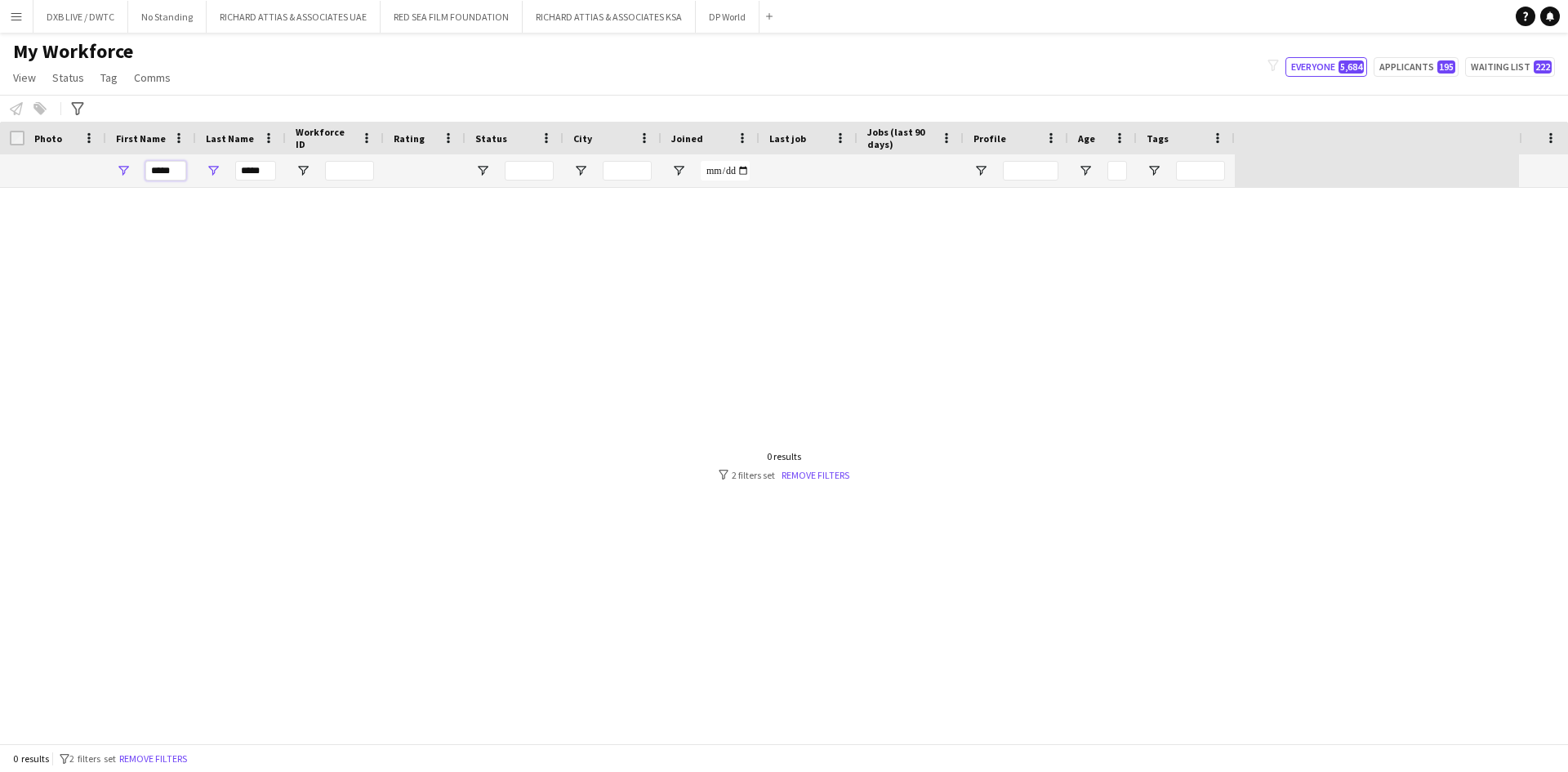 drag, startPoint x: 179, startPoint y: 174, endPoint x: 157, endPoint y: 175, distance: 22.022716 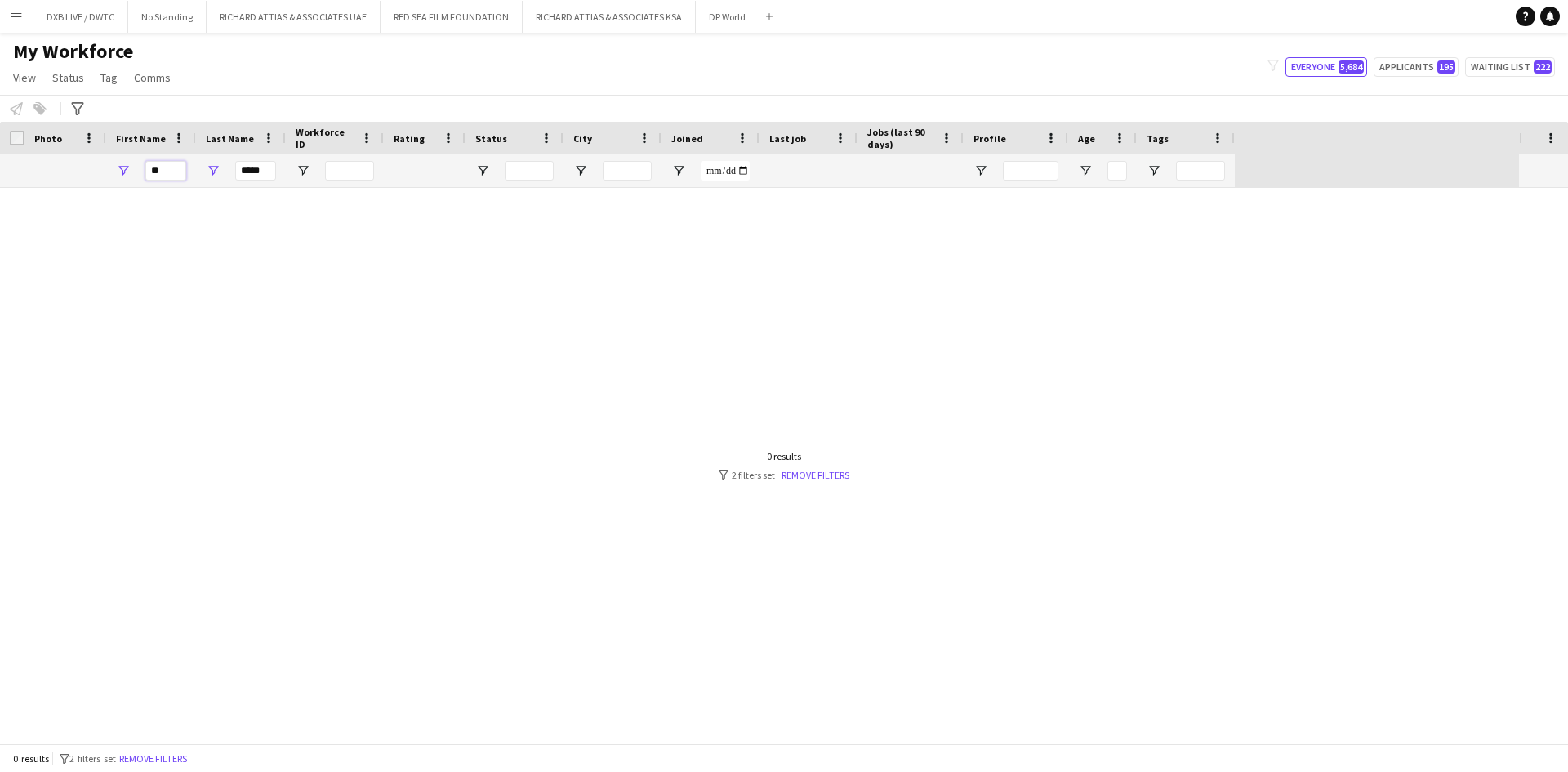 type on "*" 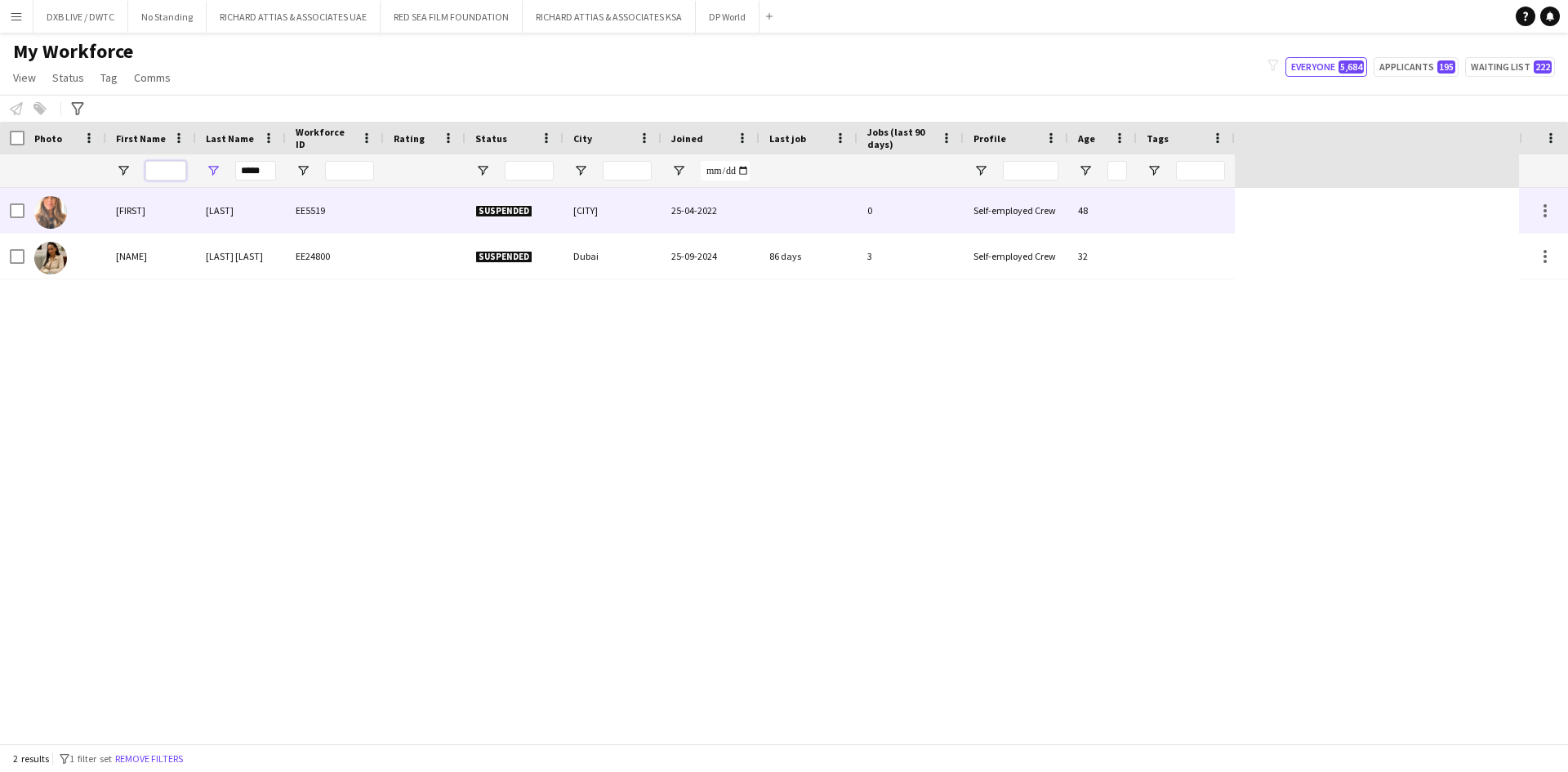 type 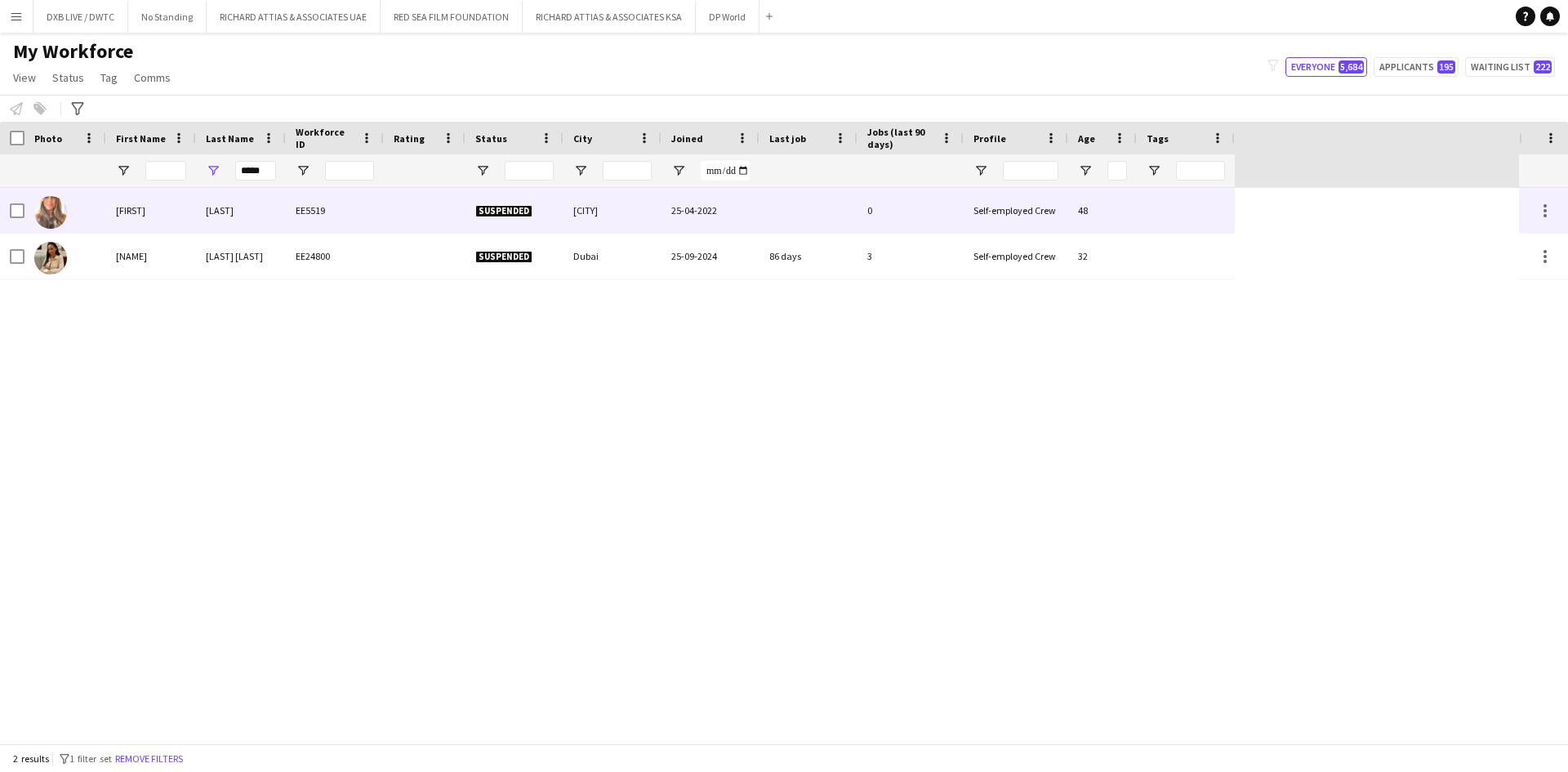click on "[FIRST]" at bounding box center (151, 210) 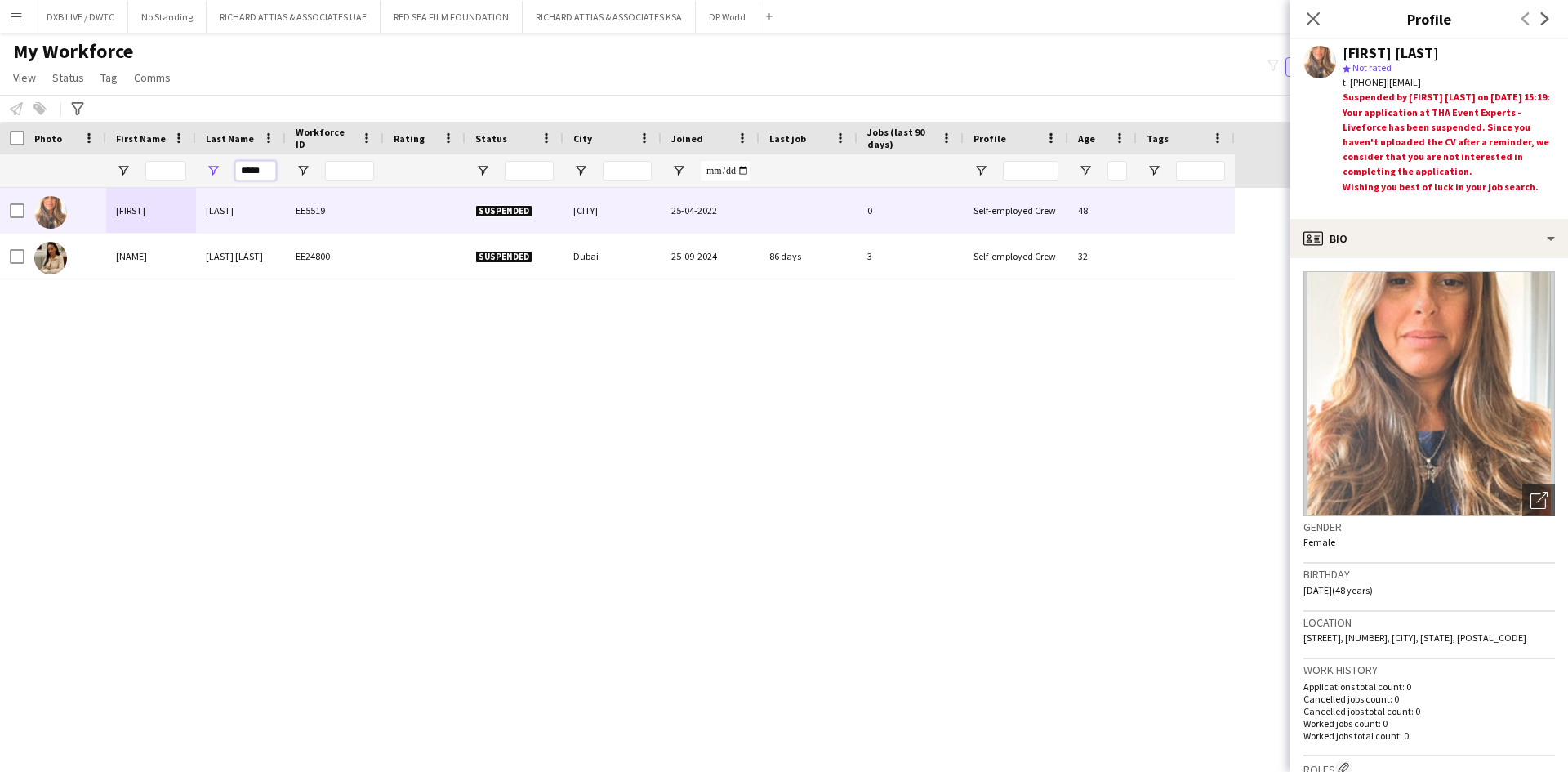 drag, startPoint x: 266, startPoint y: 179, endPoint x: 247, endPoint y: 177, distance: 19.104973 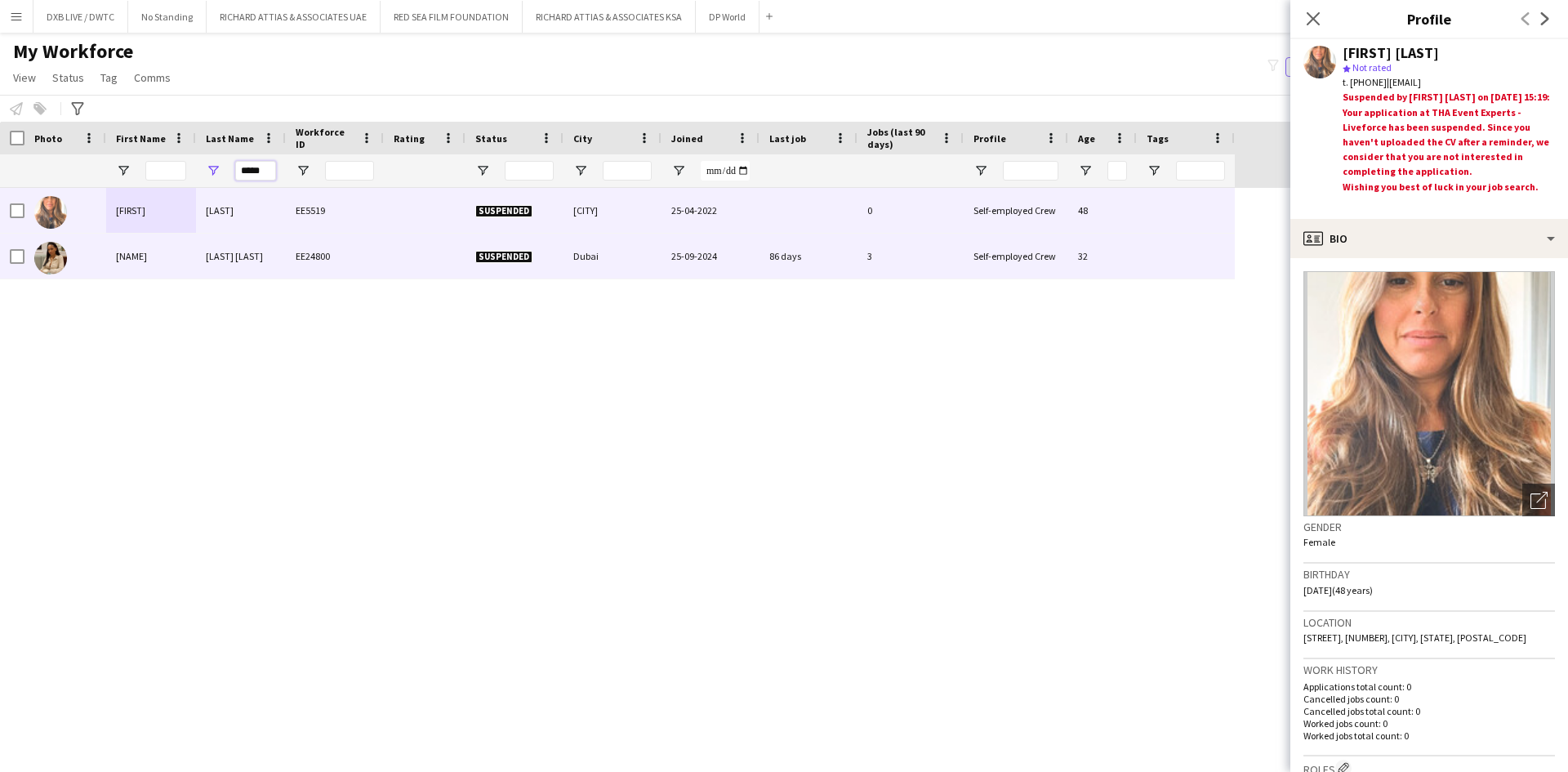 type on "*" 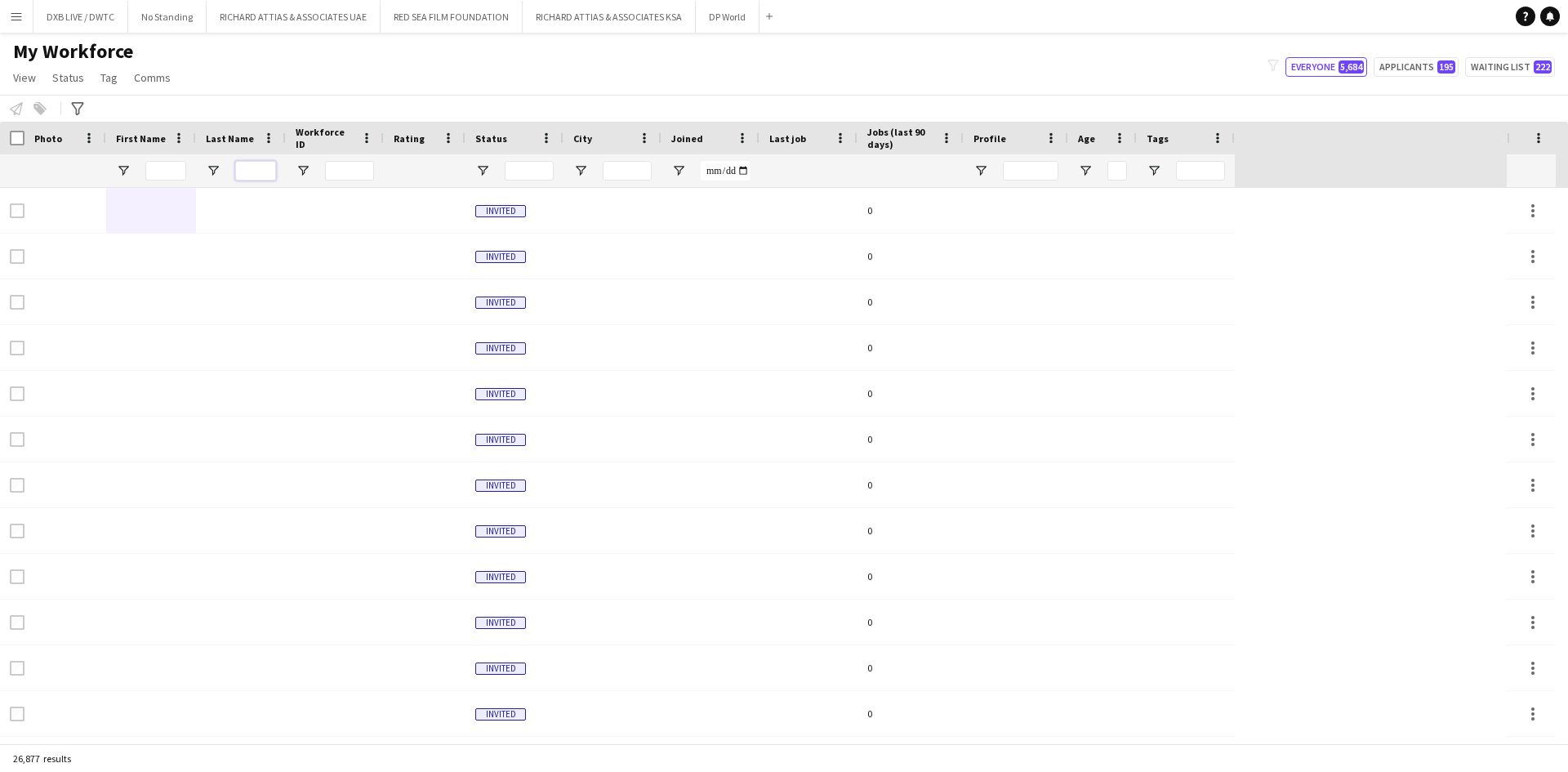 type 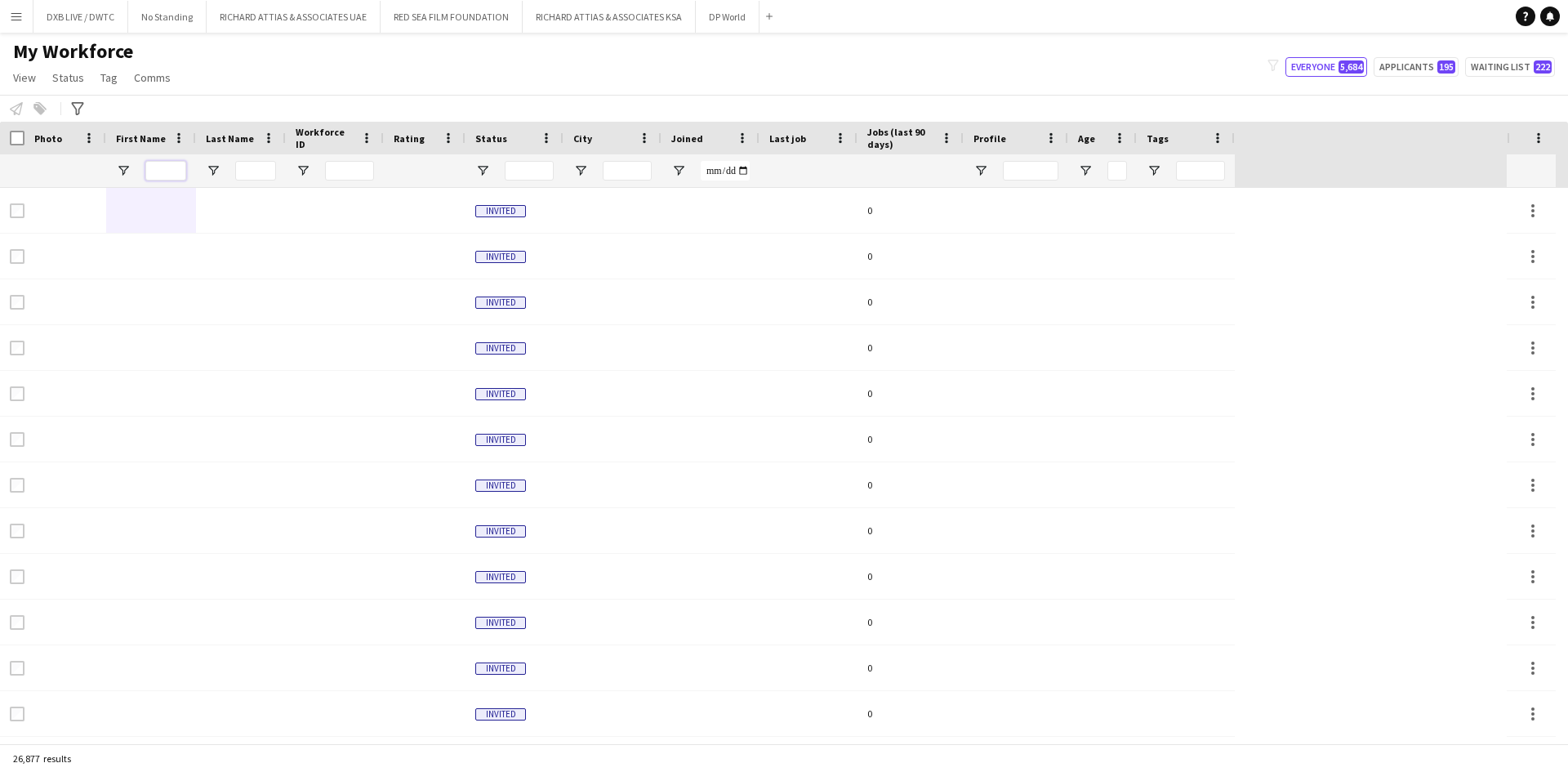 click at bounding box center (166, 171) 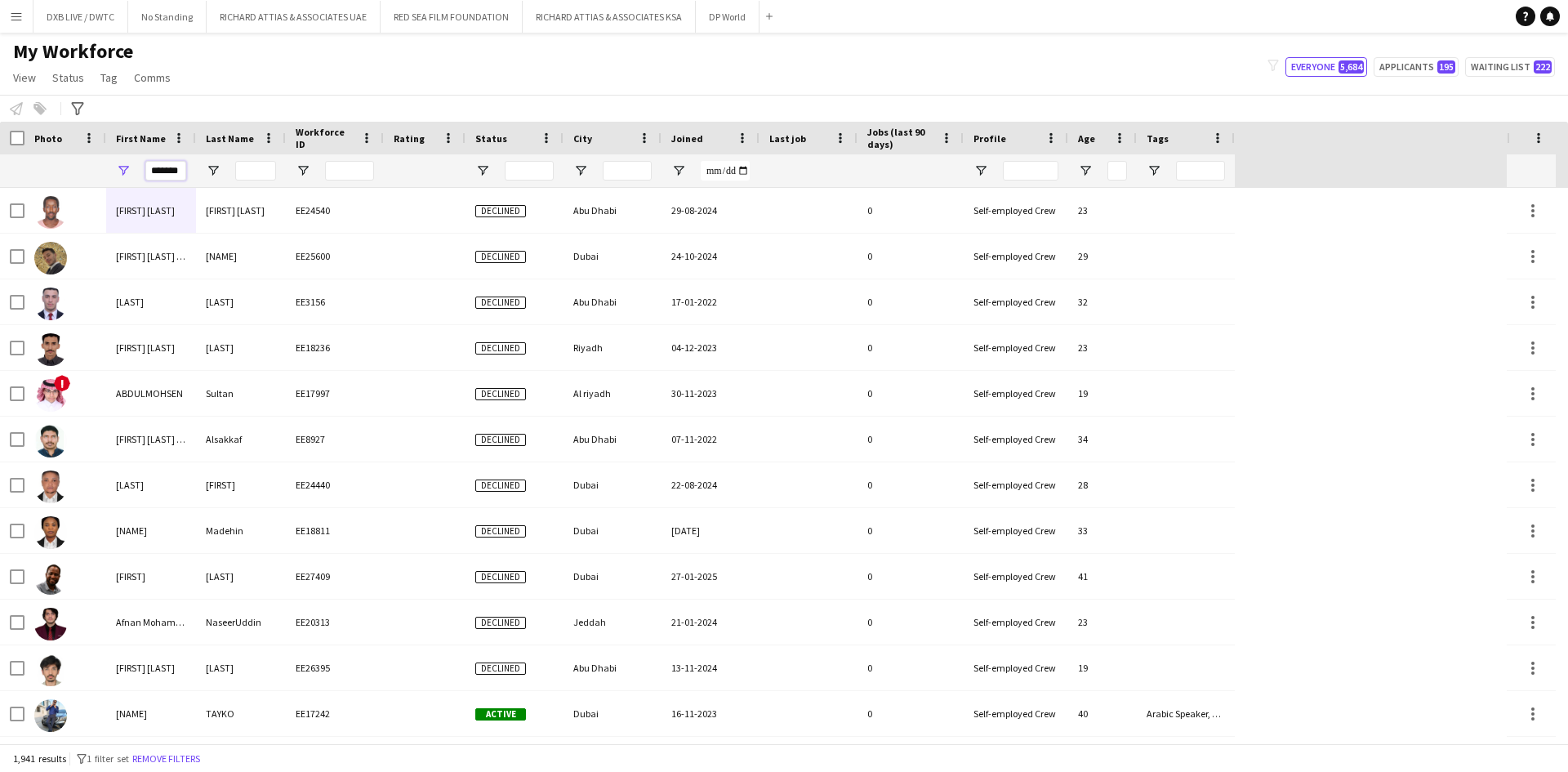 scroll, scrollTop: 0, scrollLeft: 9, axis: horizontal 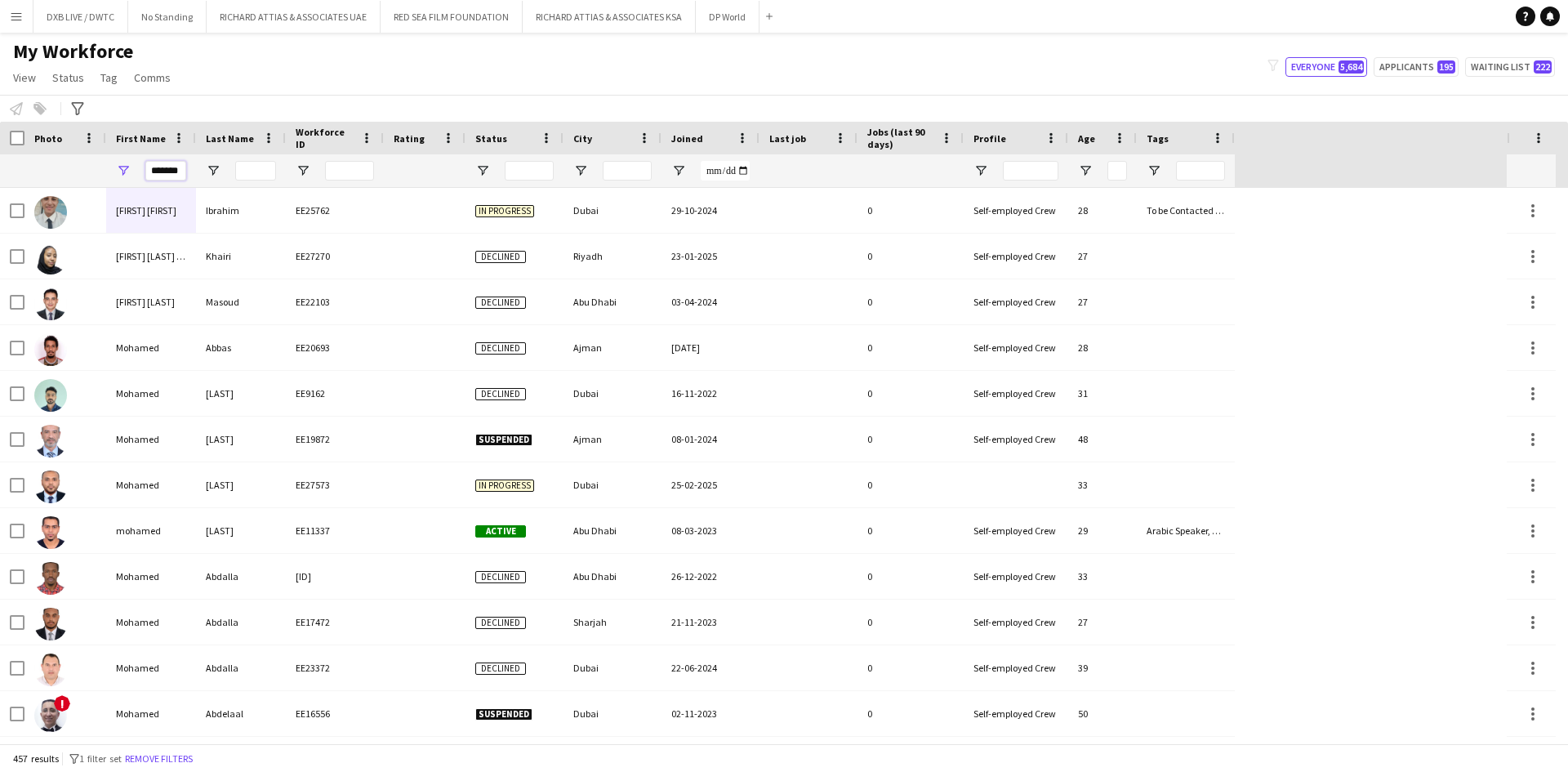 type on "*******" 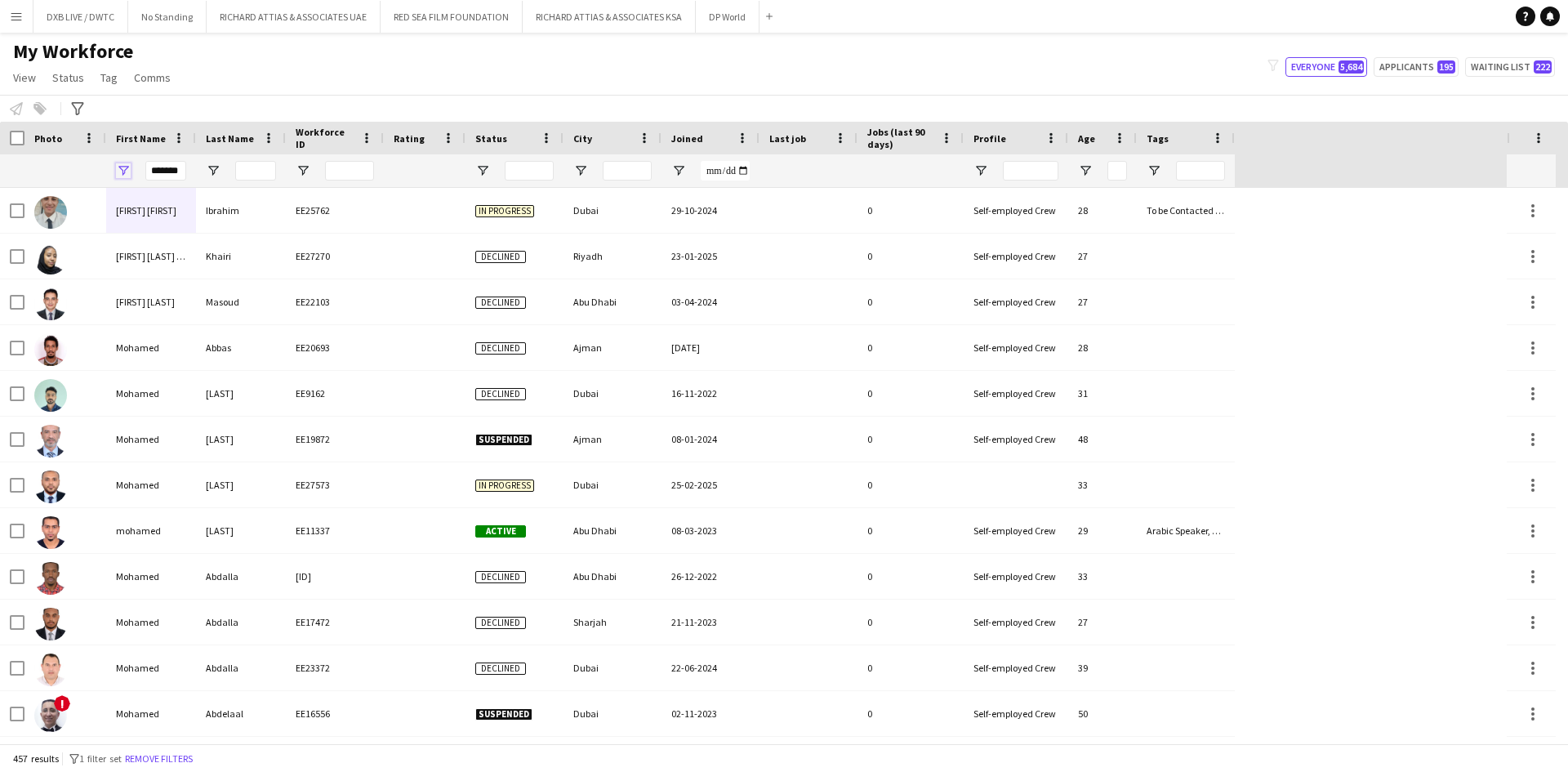 scroll, scrollTop: 0, scrollLeft: 0, axis: both 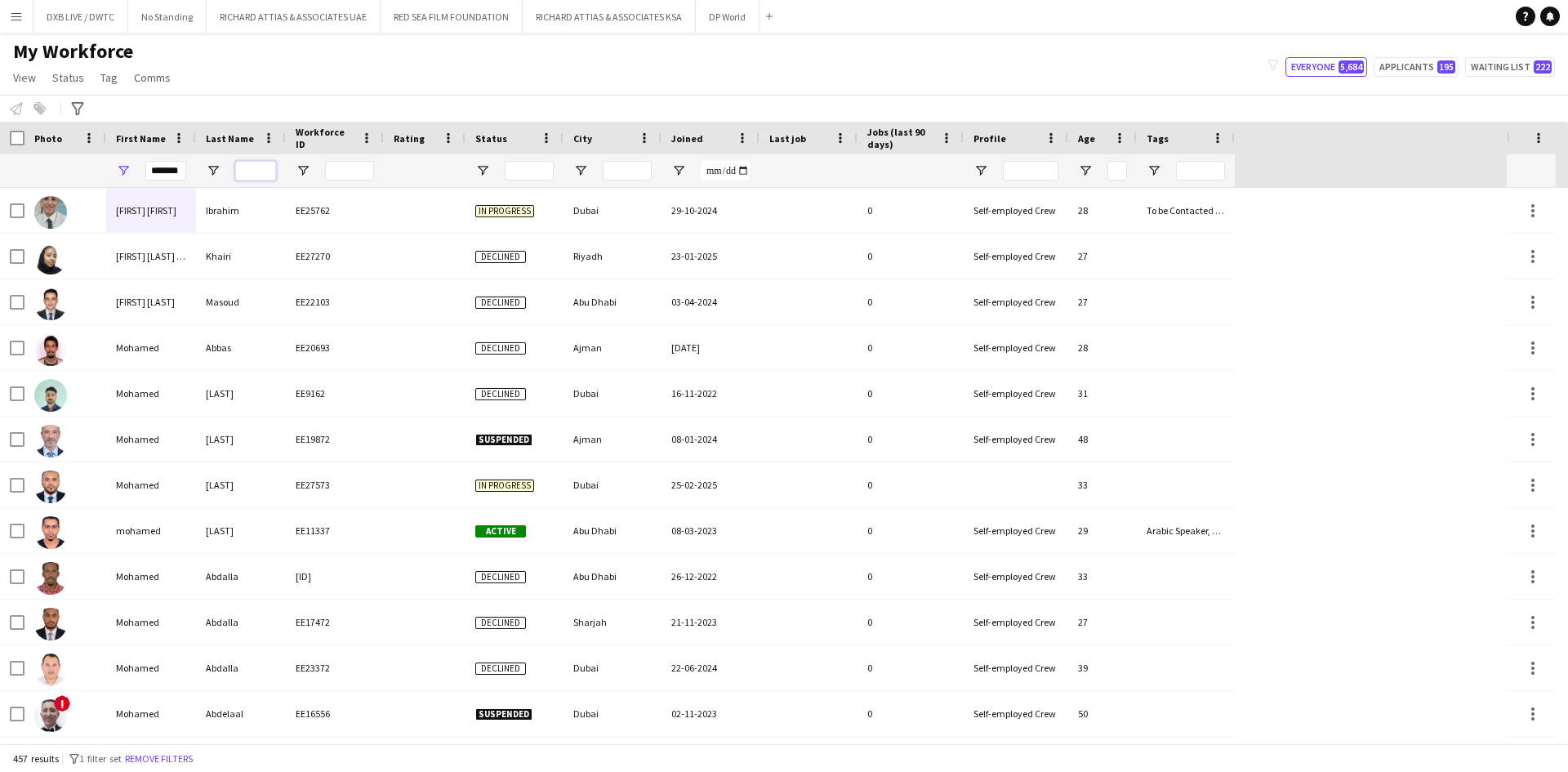 click at bounding box center (256, 171) 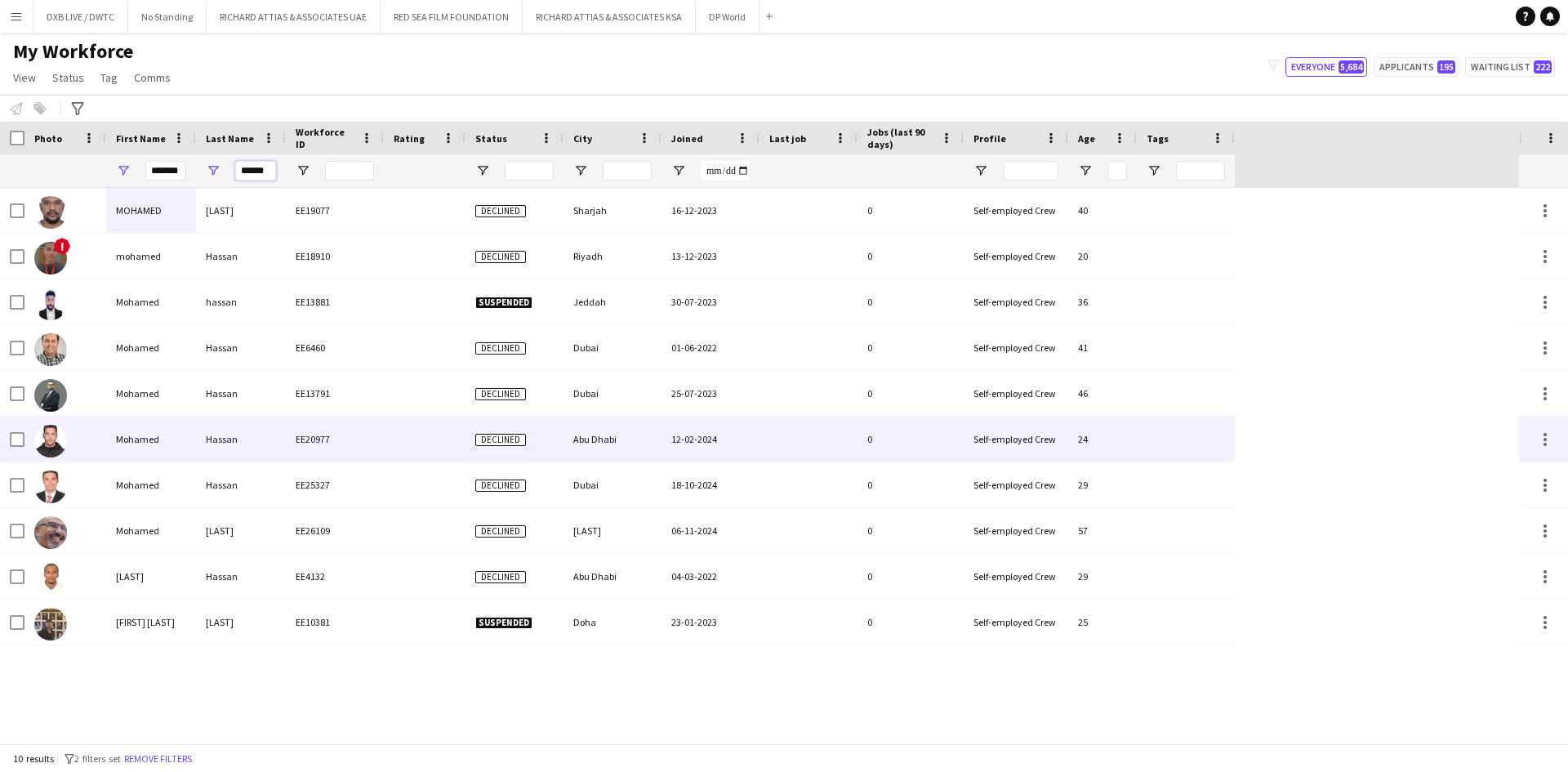 type on "******" 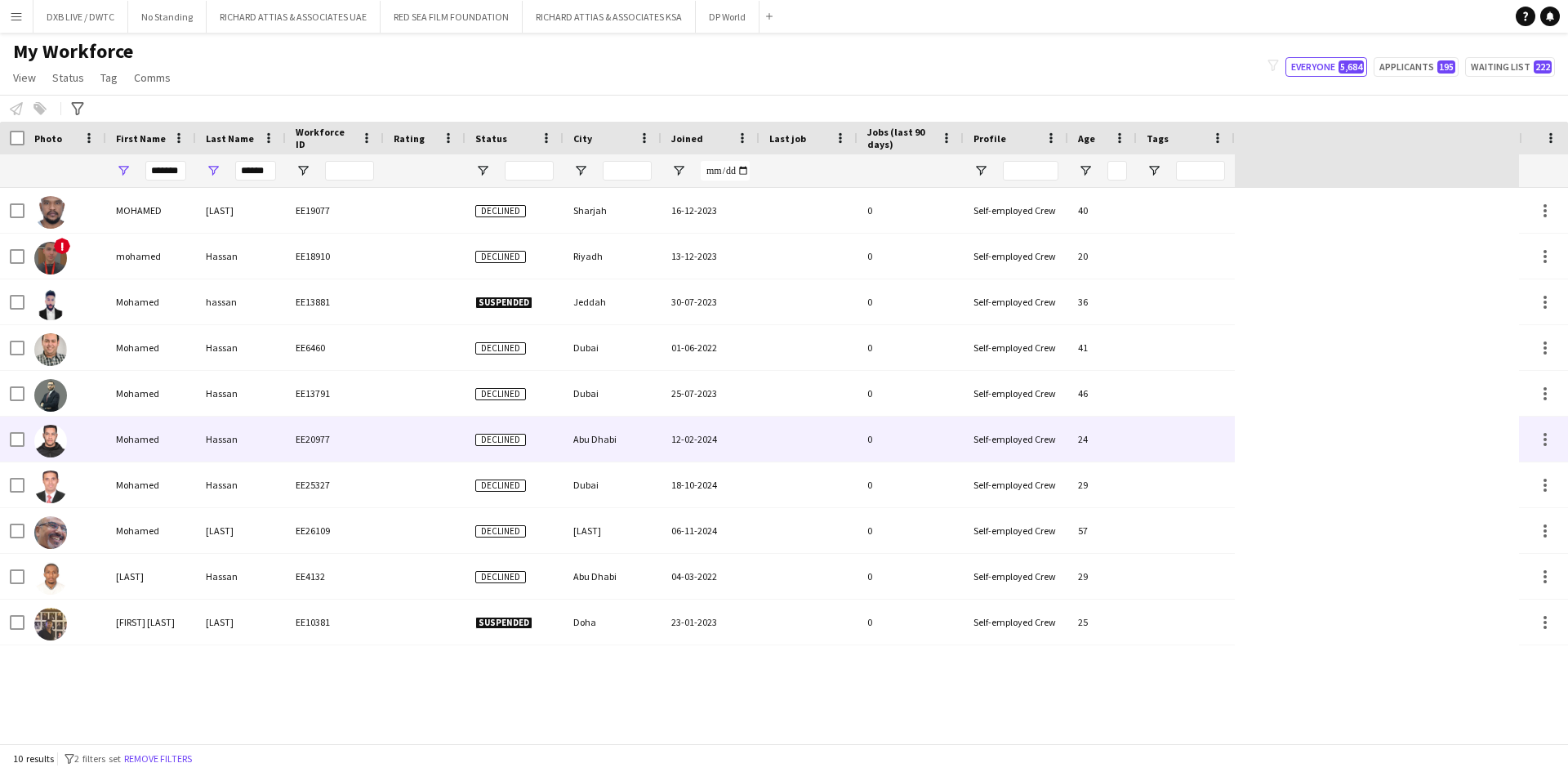 click on "Hassan" at bounding box center [241, 439] 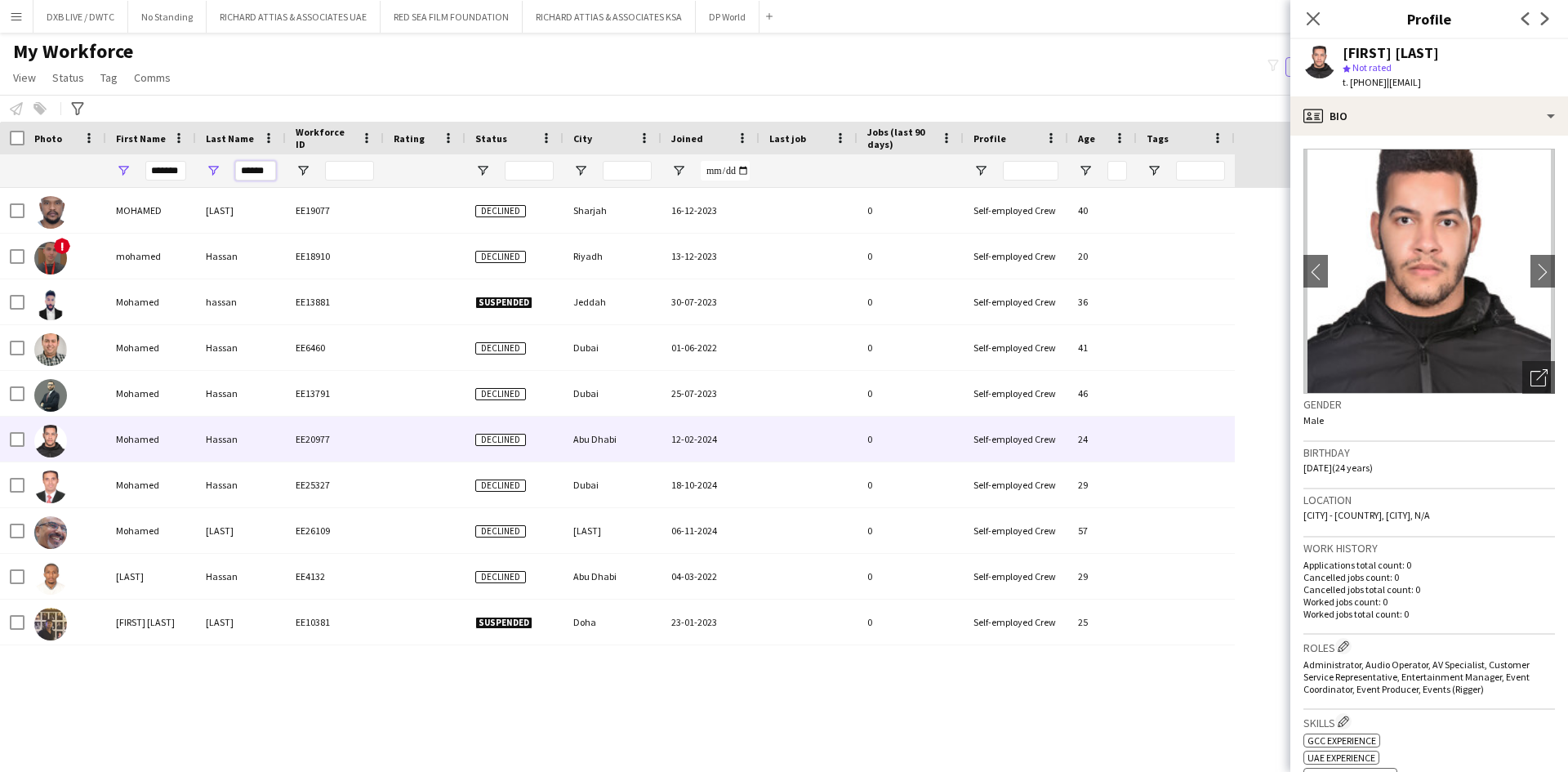 drag, startPoint x: 272, startPoint y: 172, endPoint x: 239, endPoint y: 176, distance: 33.24154 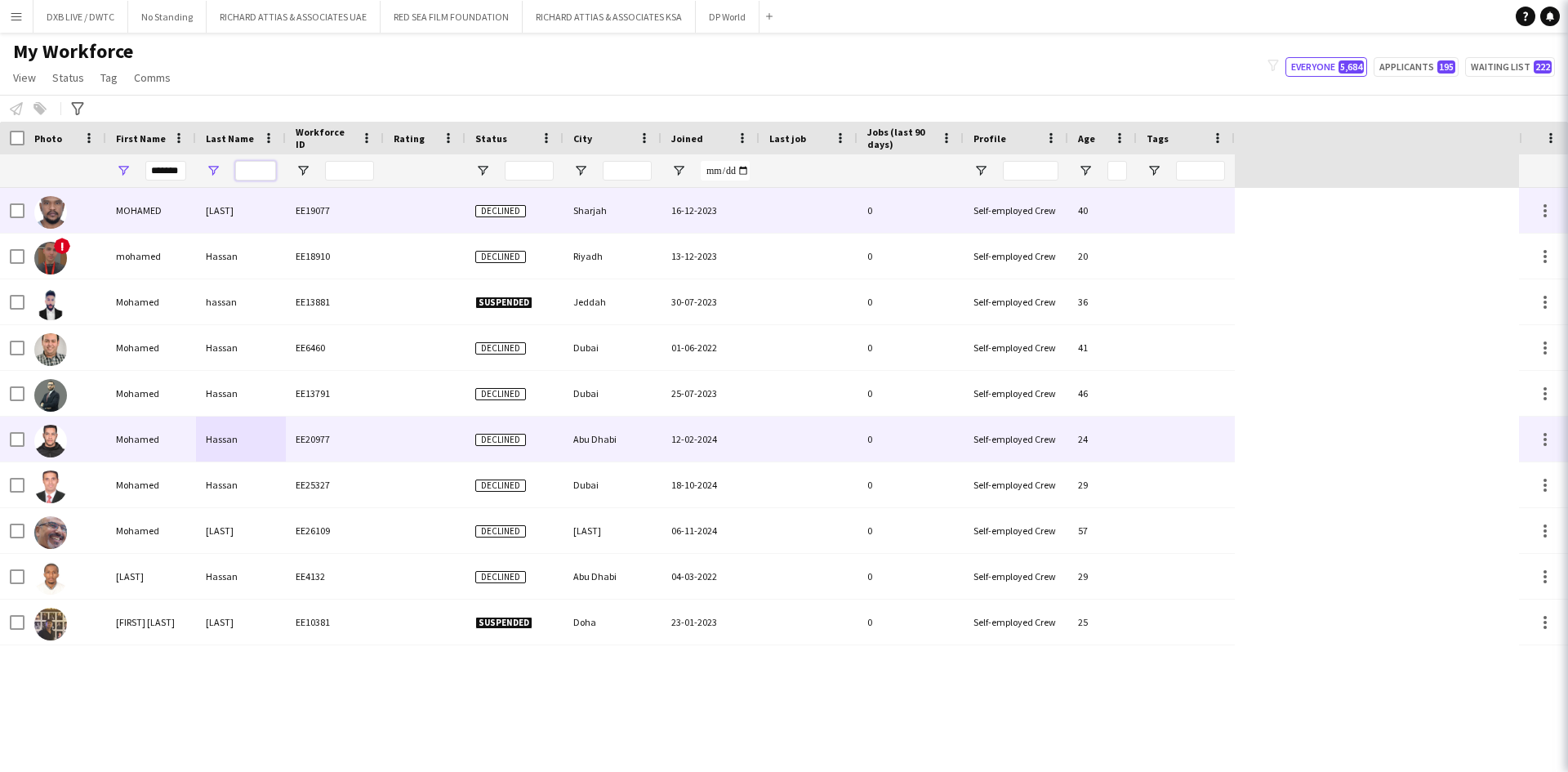type 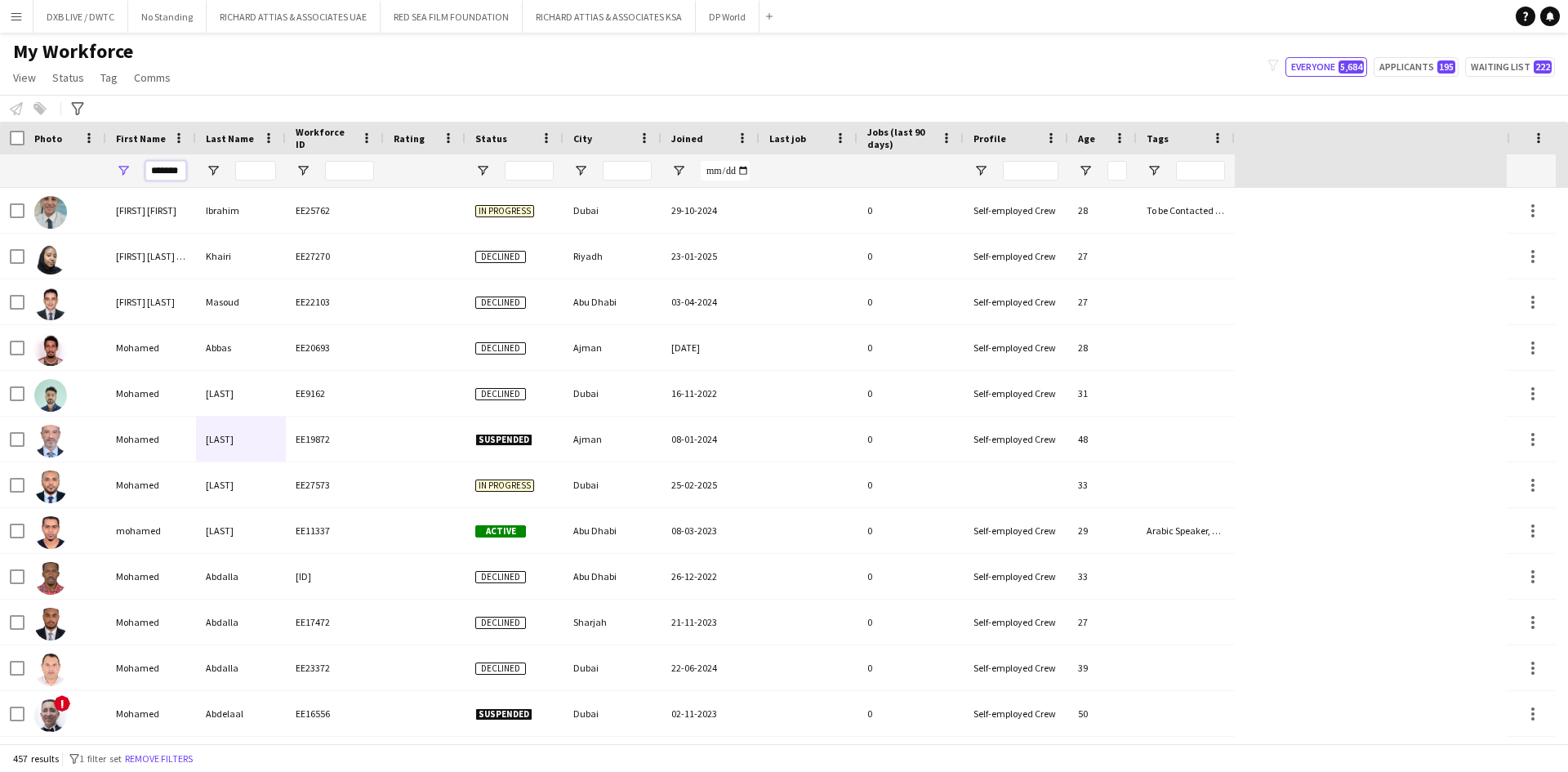 click on "*******" at bounding box center [166, 171] 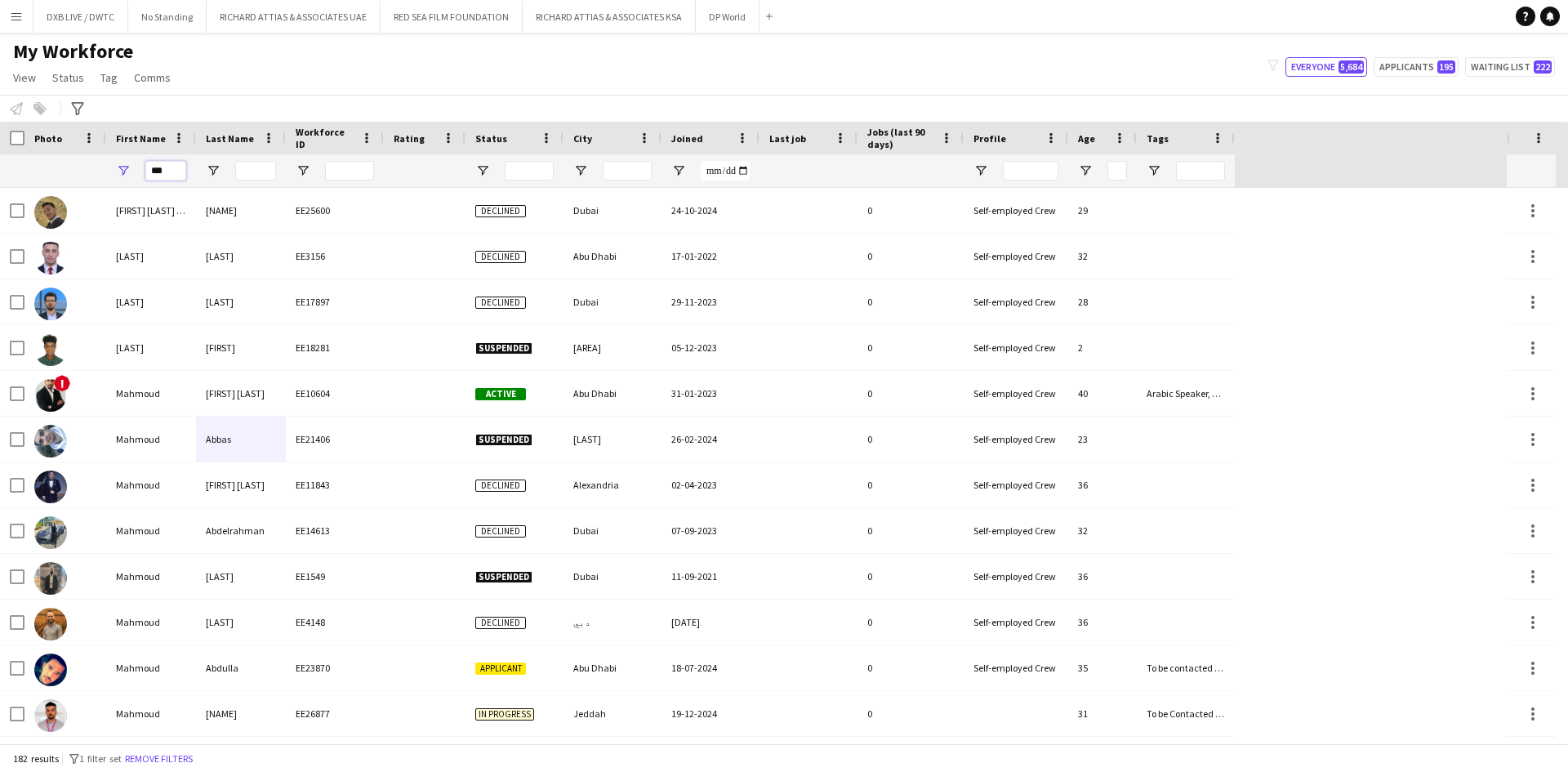 type on "***" 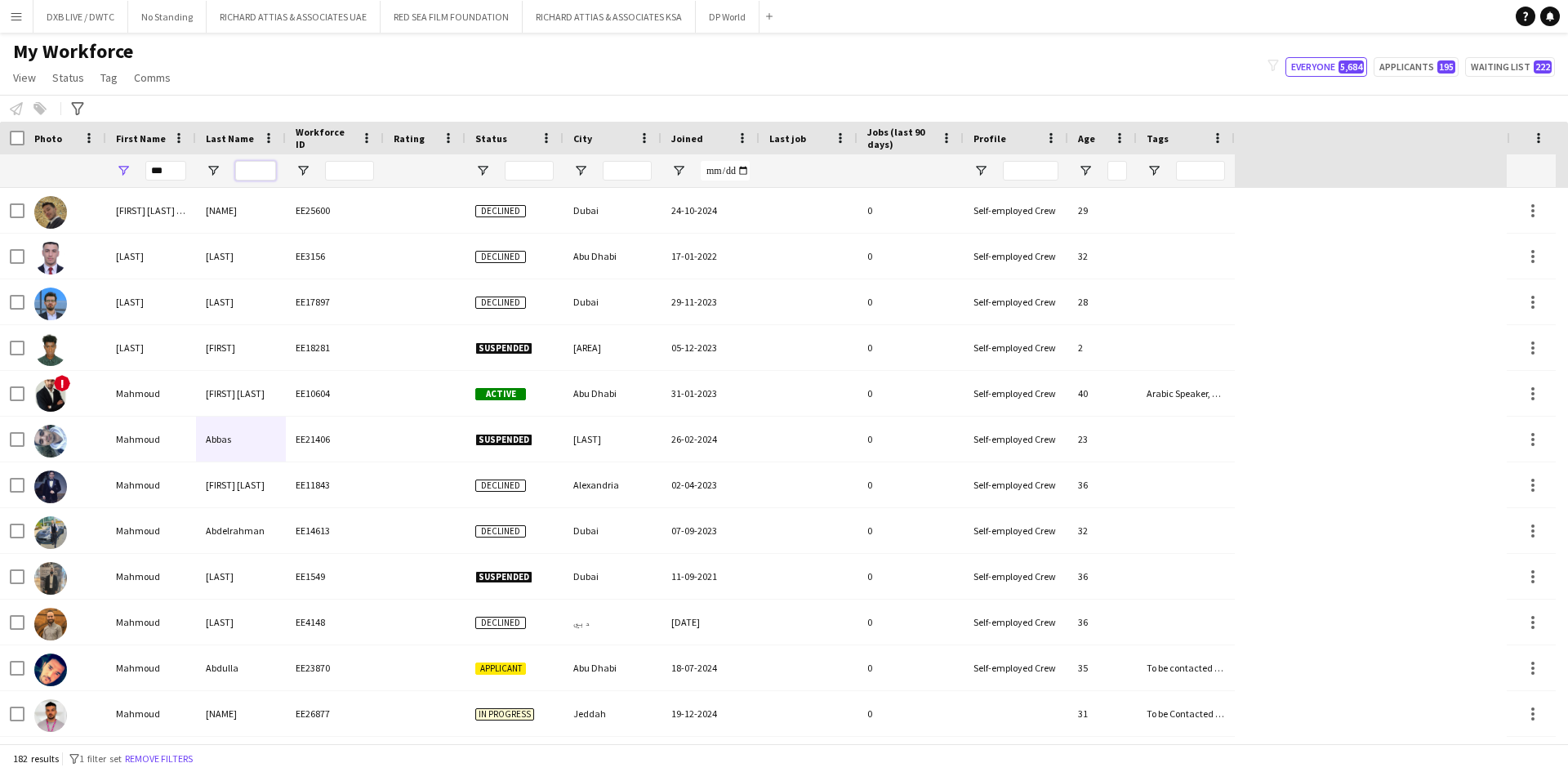 click at bounding box center (256, 171) 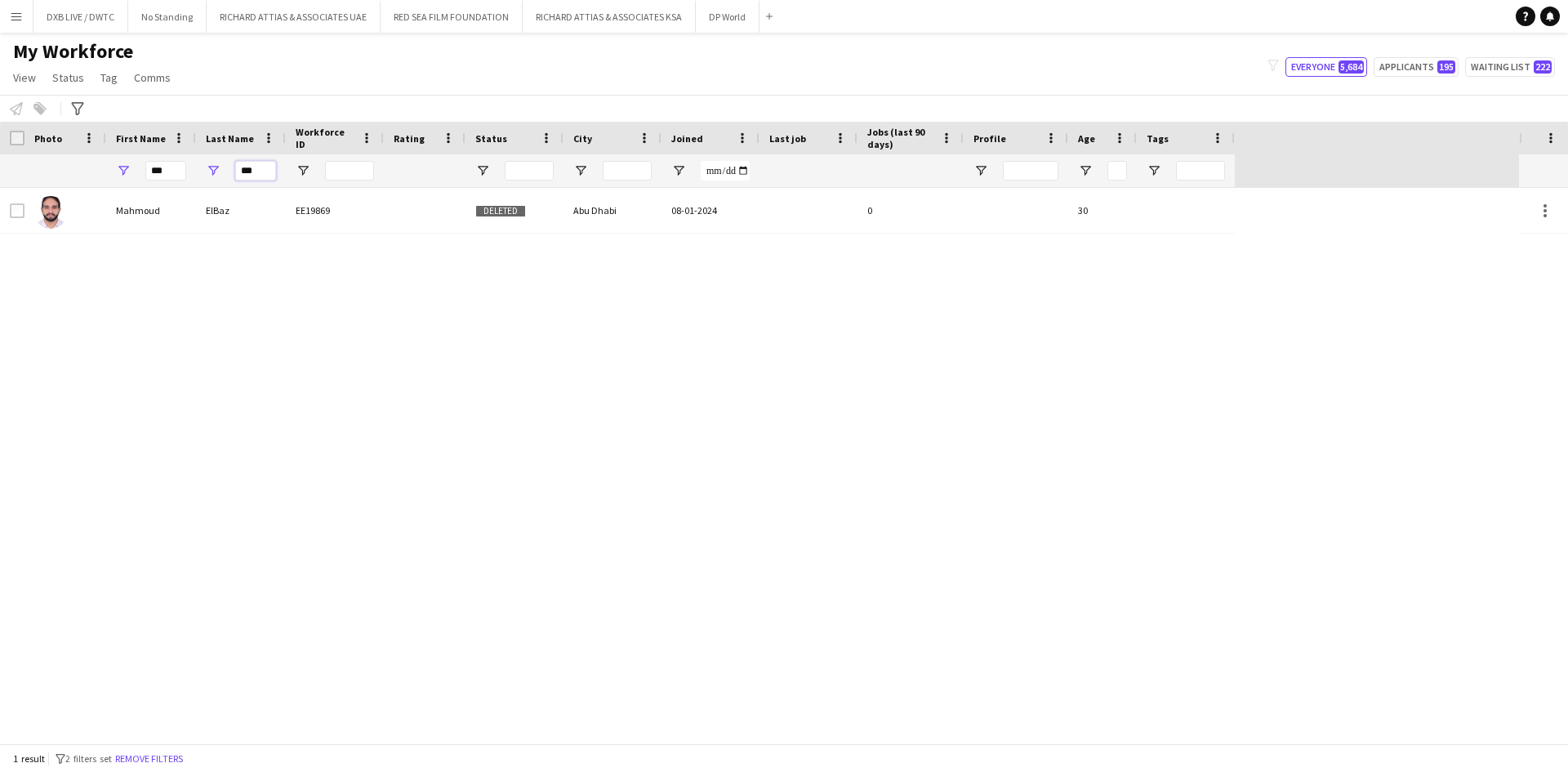 drag, startPoint x: 259, startPoint y: 175, endPoint x: 182, endPoint y: 172, distance: 77.05842 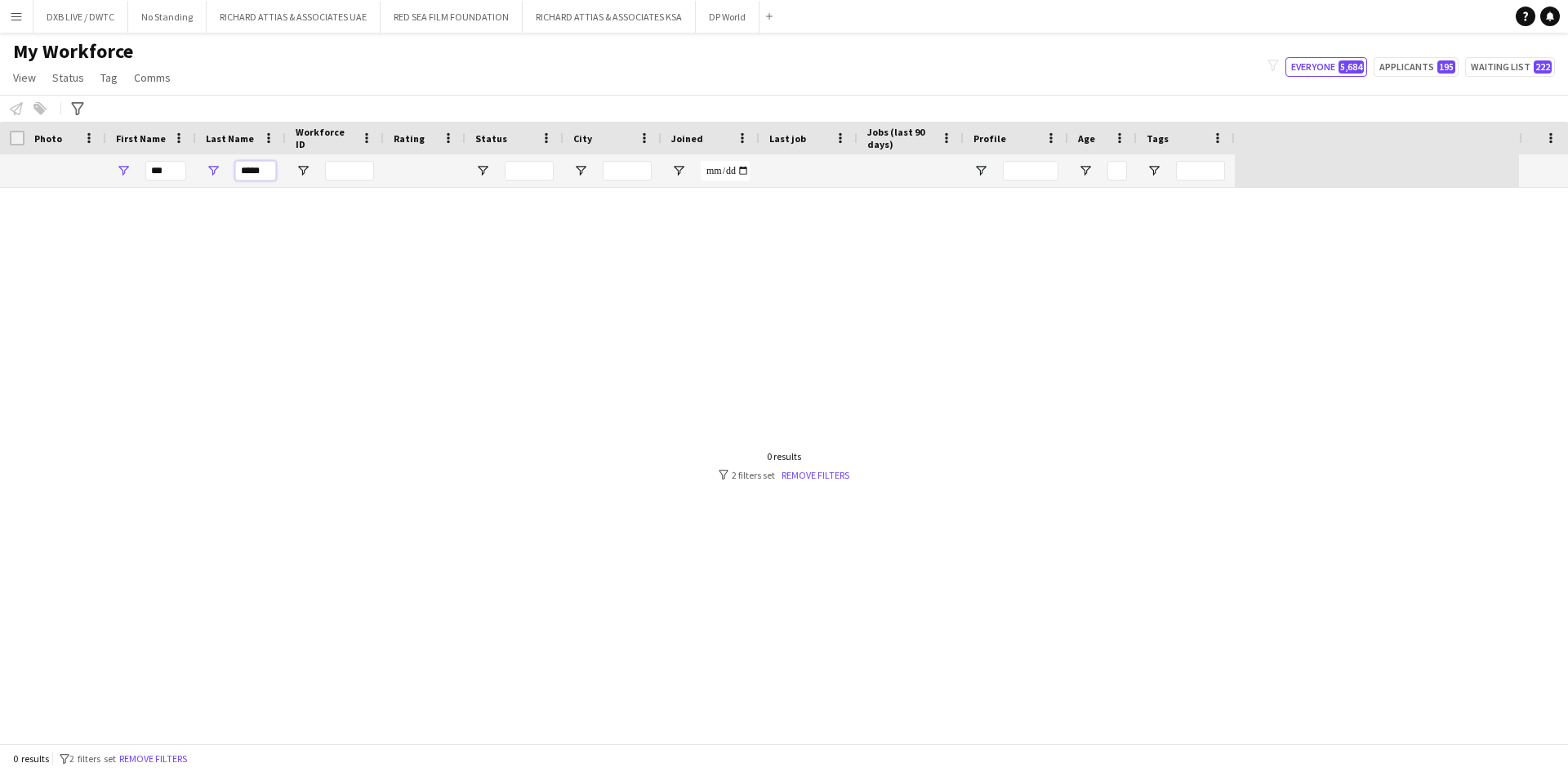 type on "*****" 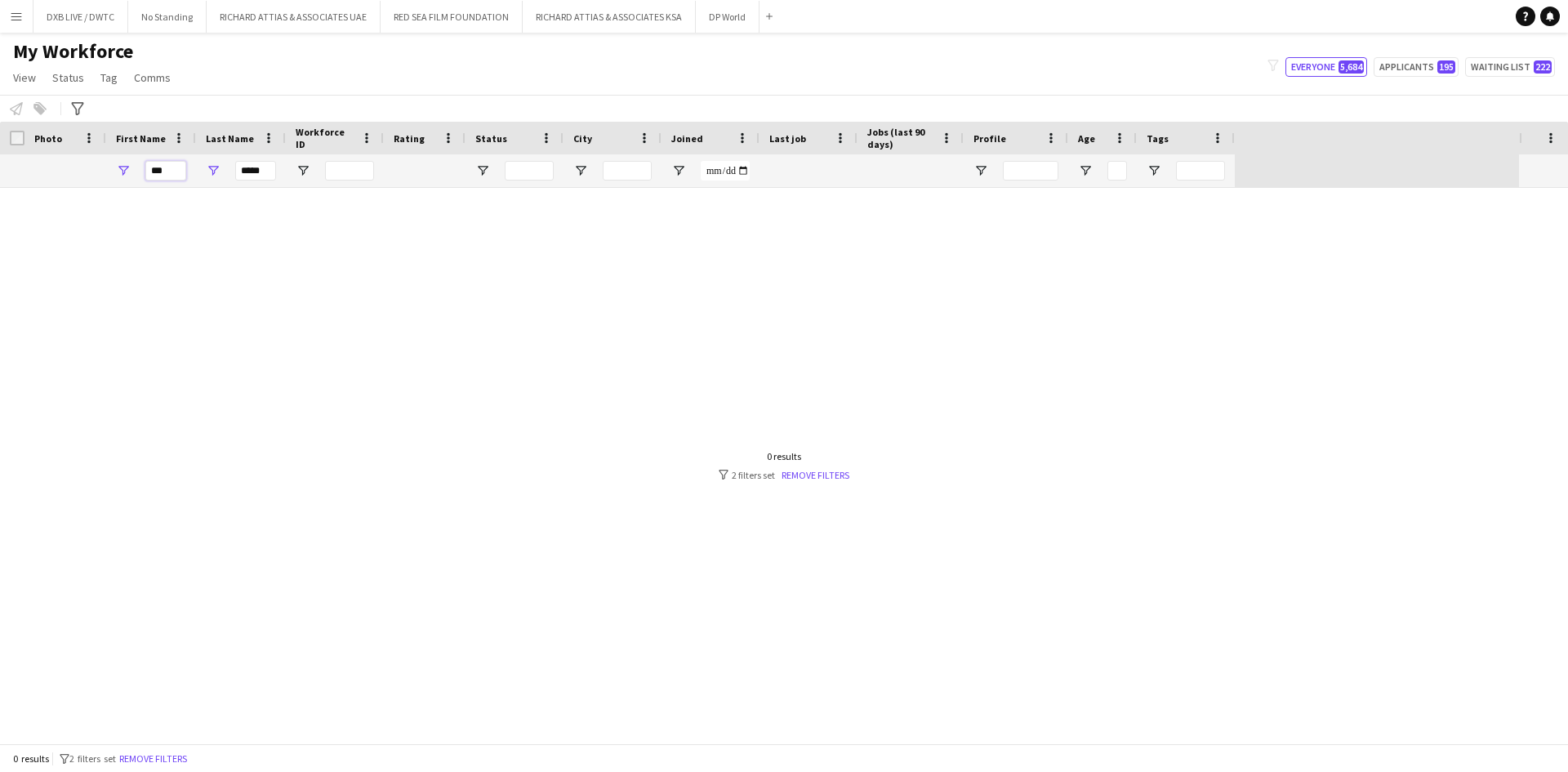 drag, startPoint x: 176, startPoint y: 175, endPoint x: 119, endPoint y: 176, distance: 57.00877 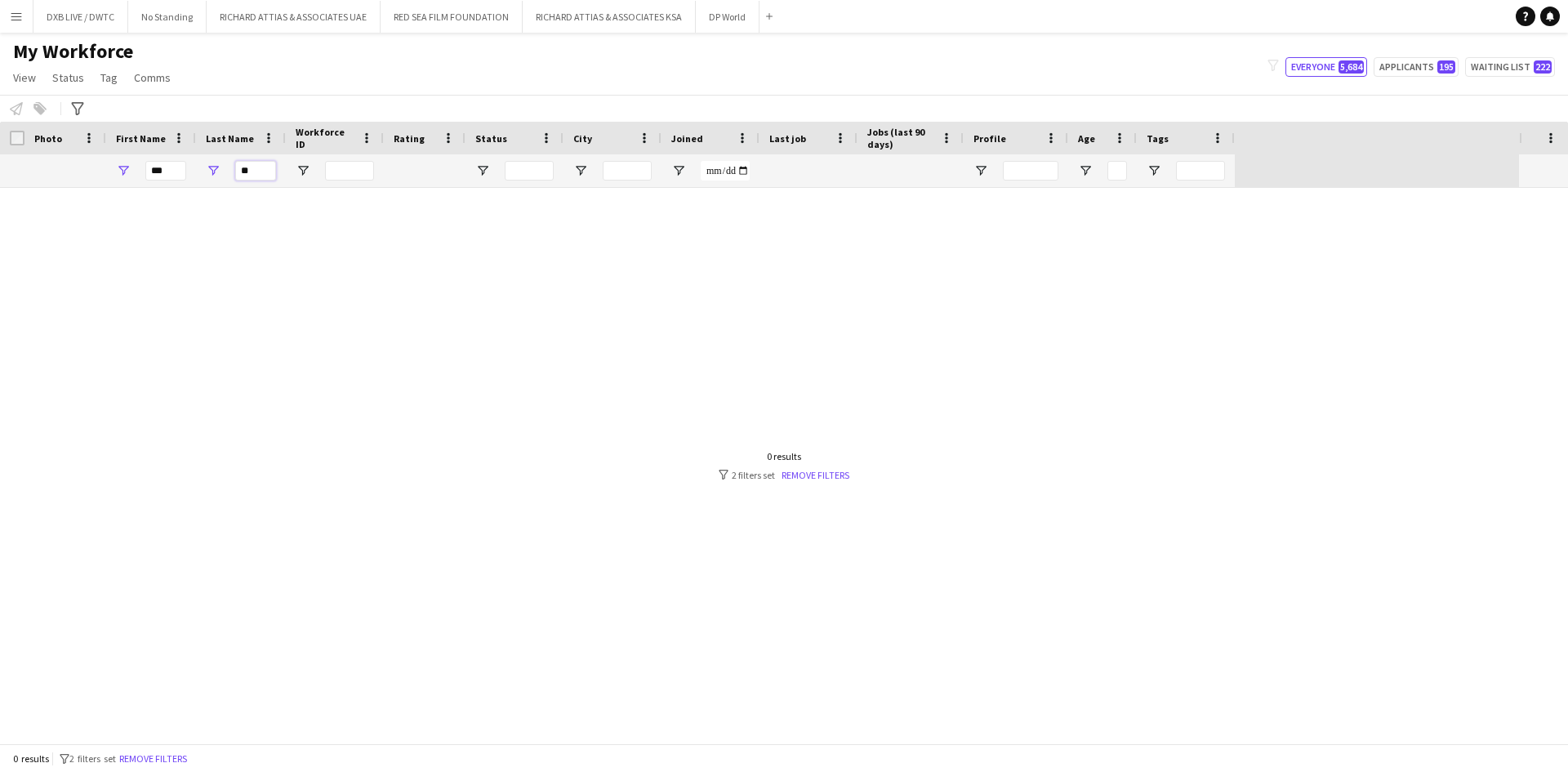 type on "*" 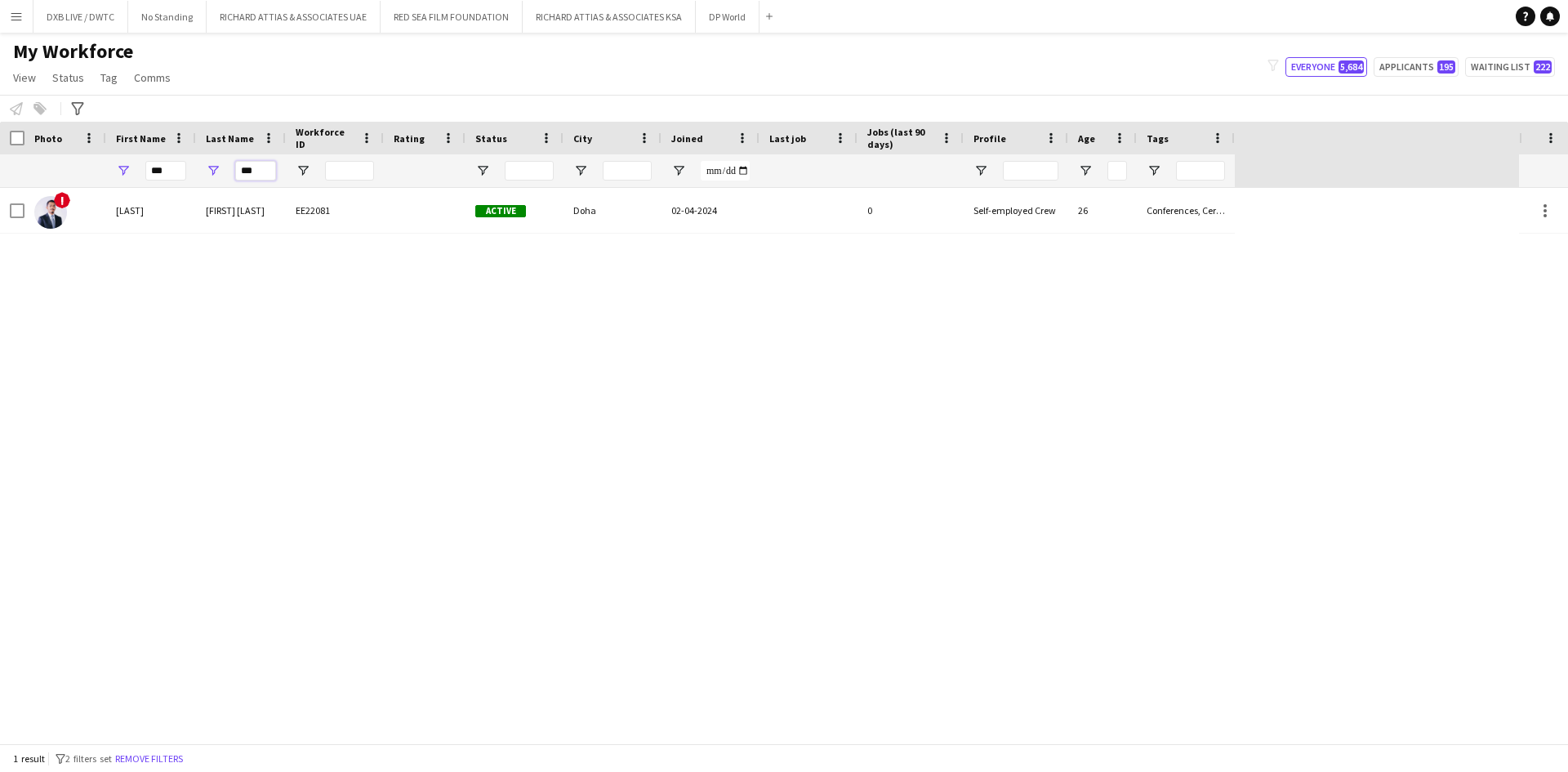 type on "***" 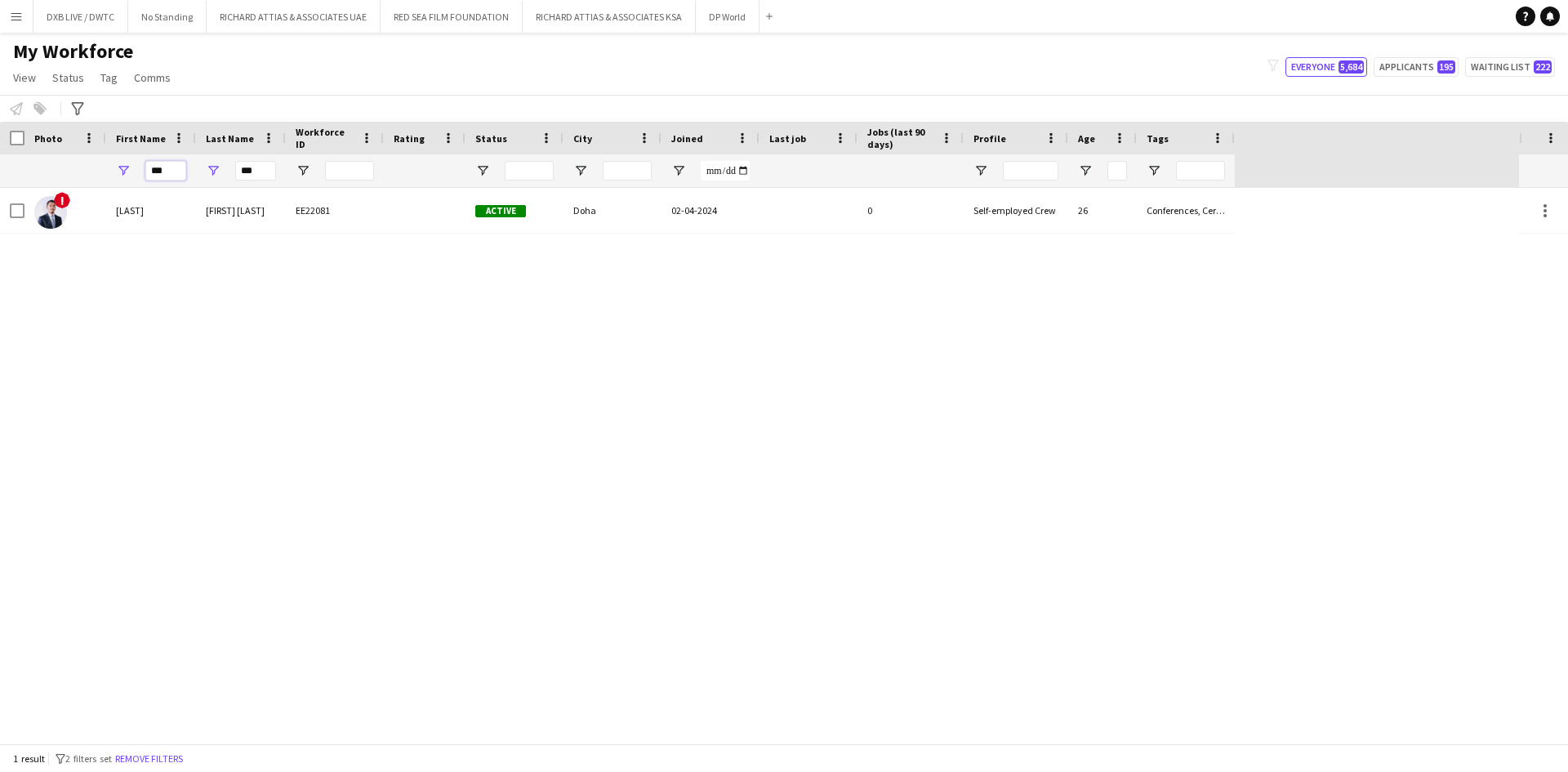 drag, startPoint x: 171, startPoint y: 176, endPoint x: 96, endPoint y: 177, distance: 75.00667 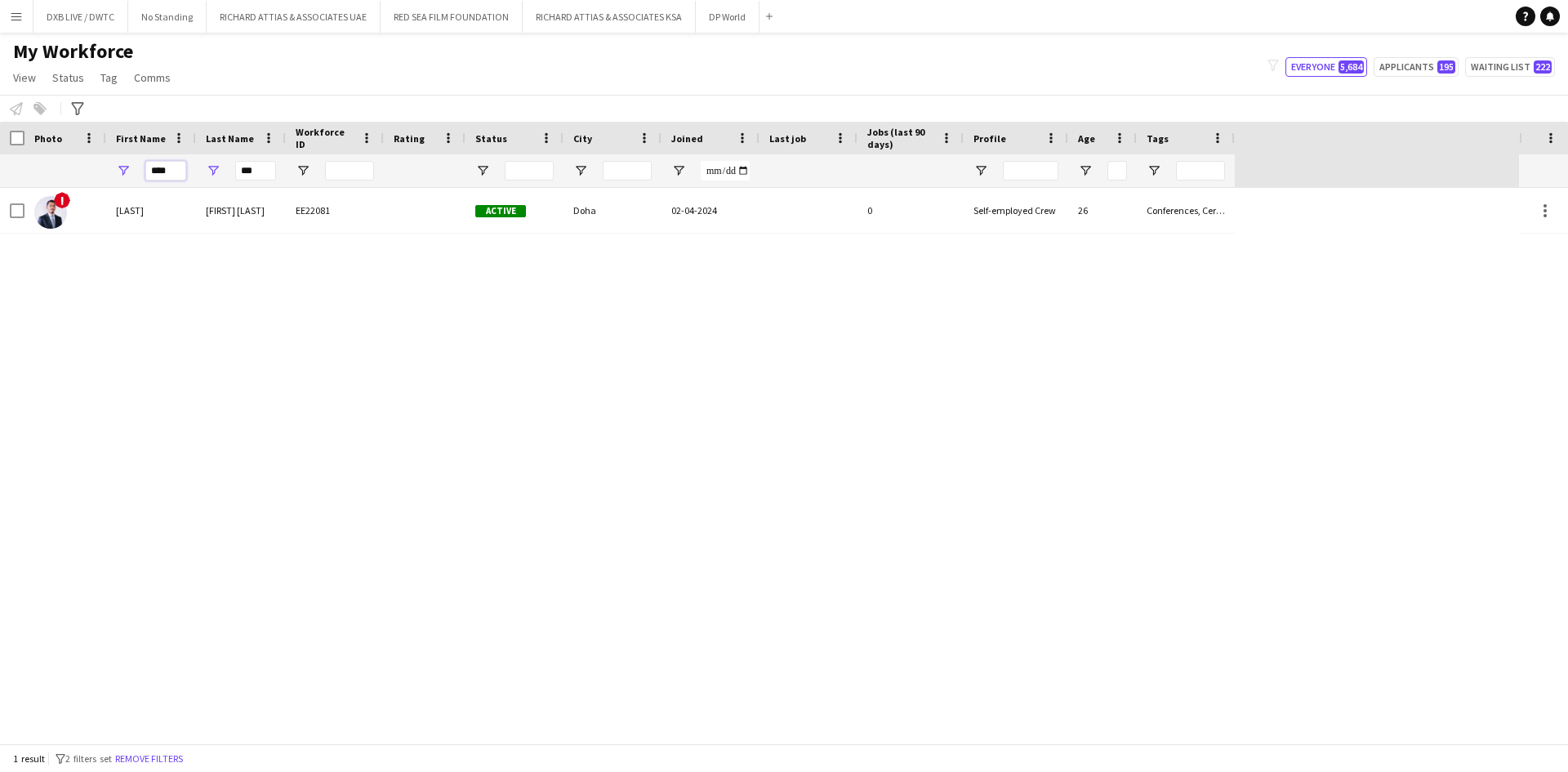 type on "****" 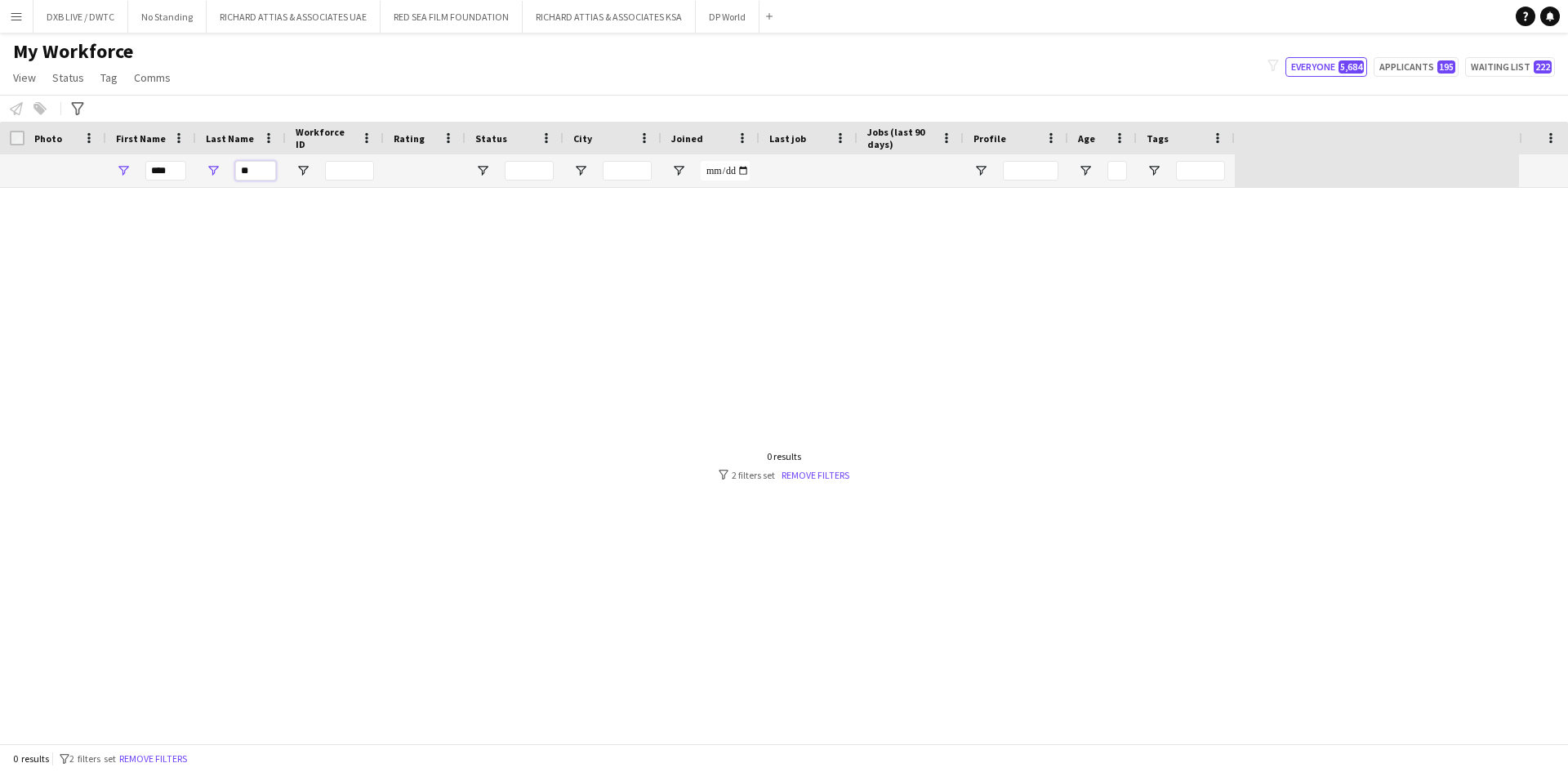 type on "*" 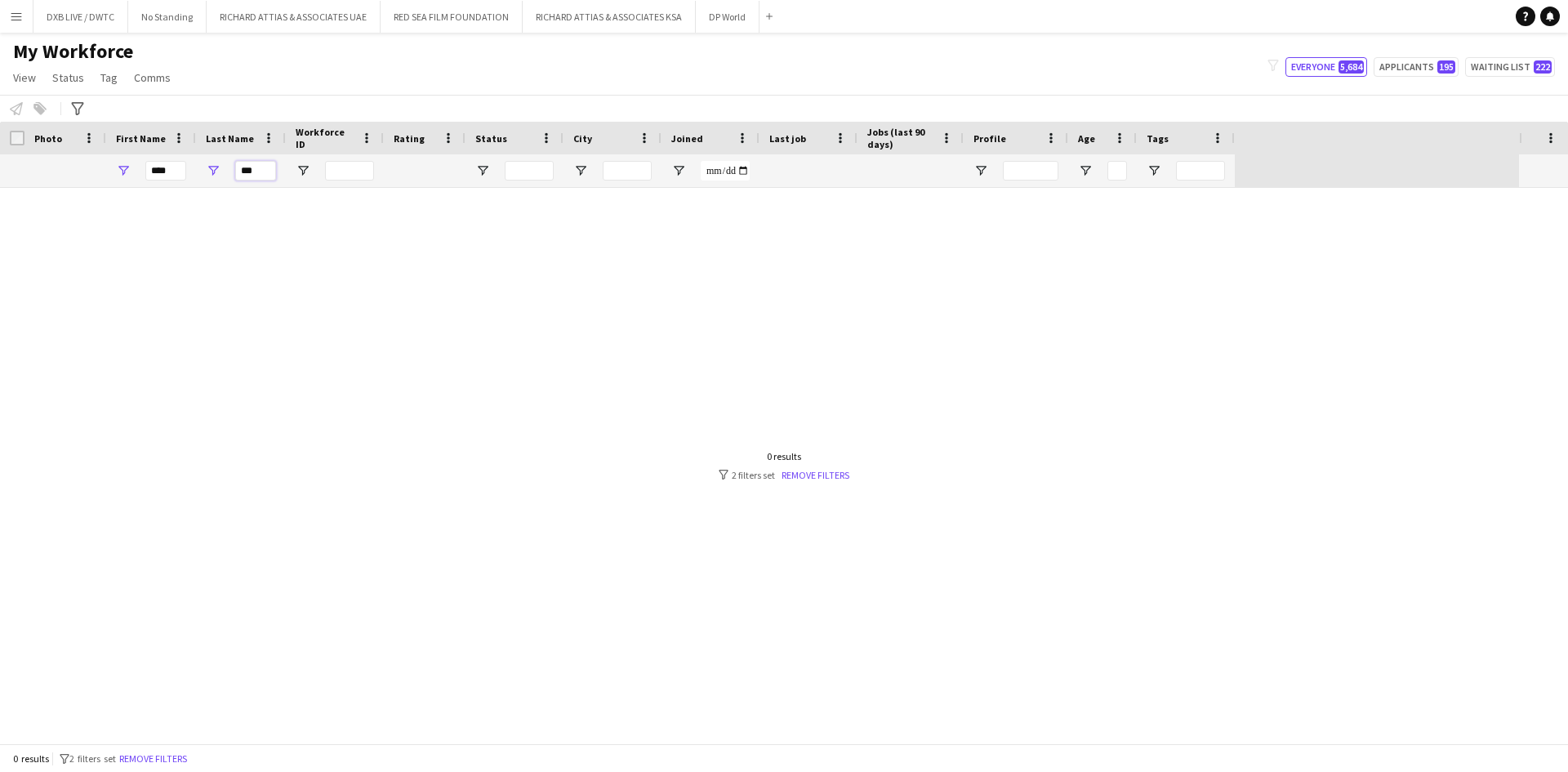 drag, startPoint x: 264, startPoint y: 173, endPoint x: 190, endPoint y: 170, distance: 74.060786 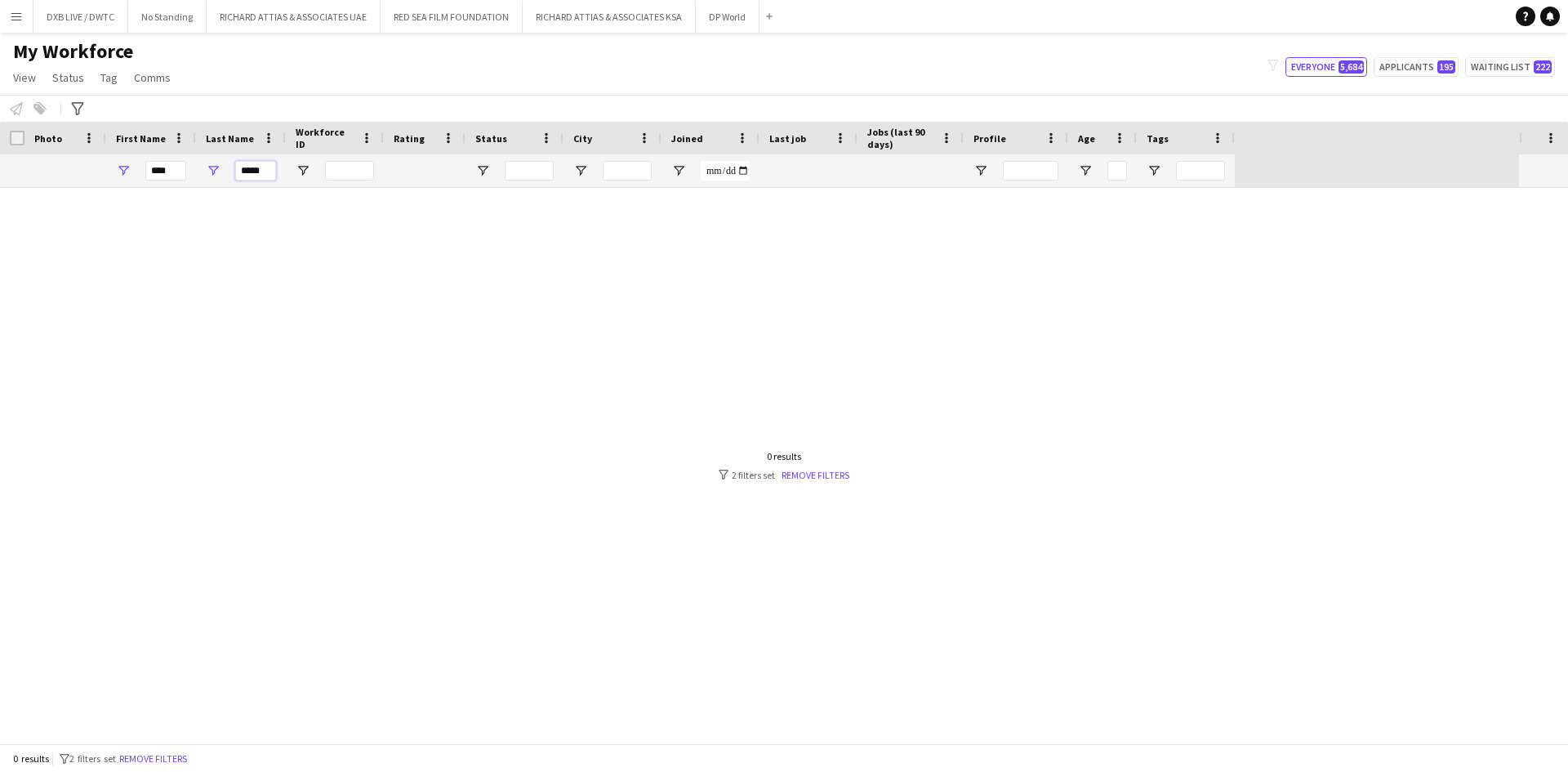type on "*****" 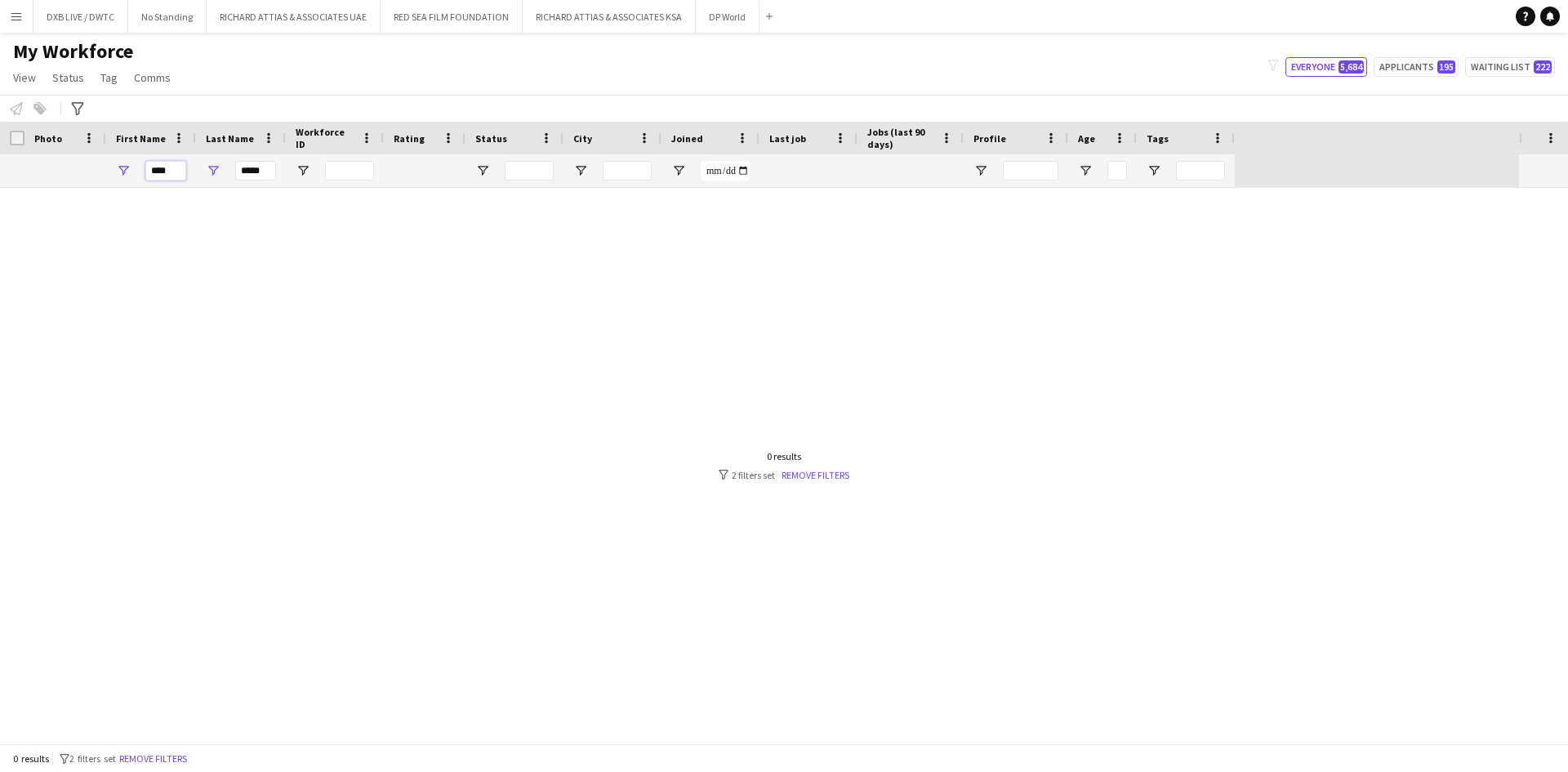 drag, startPoint x: 176, startPoint y: 172, endPoint x: 144, endPoint y: 177, distance: 32.38827 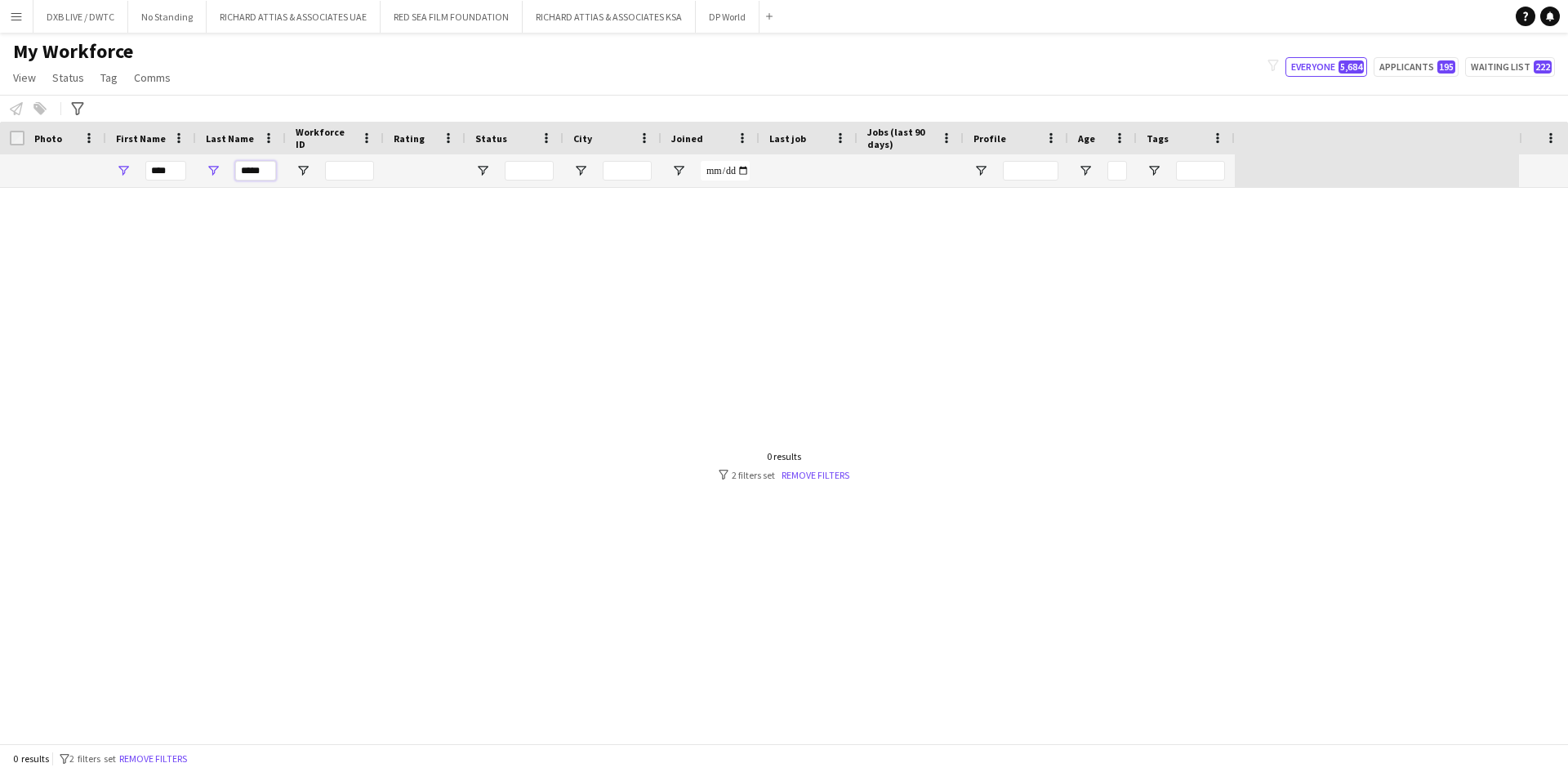 click on "*****" at bounding box center (256, 171) 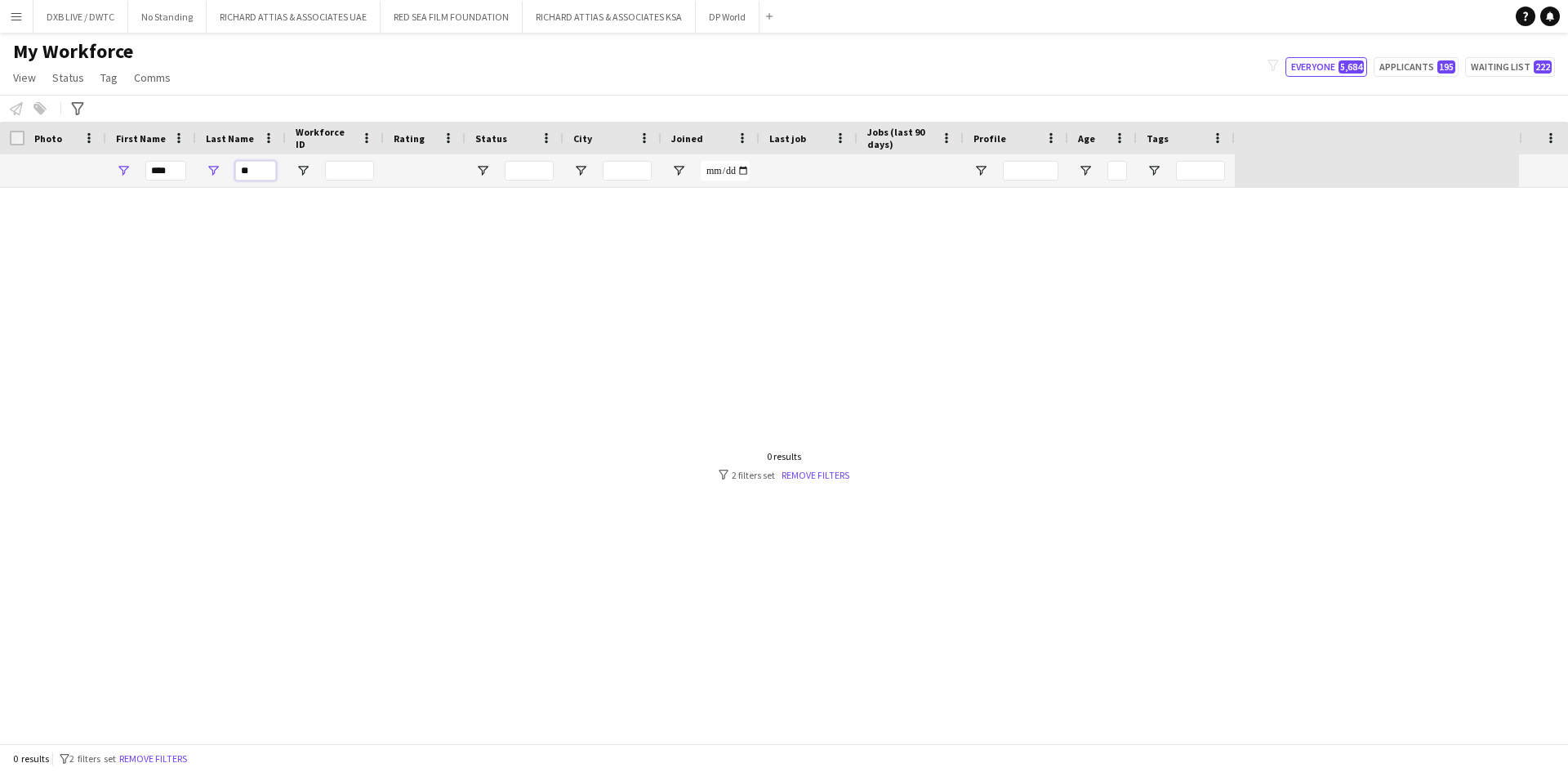 type on "*" 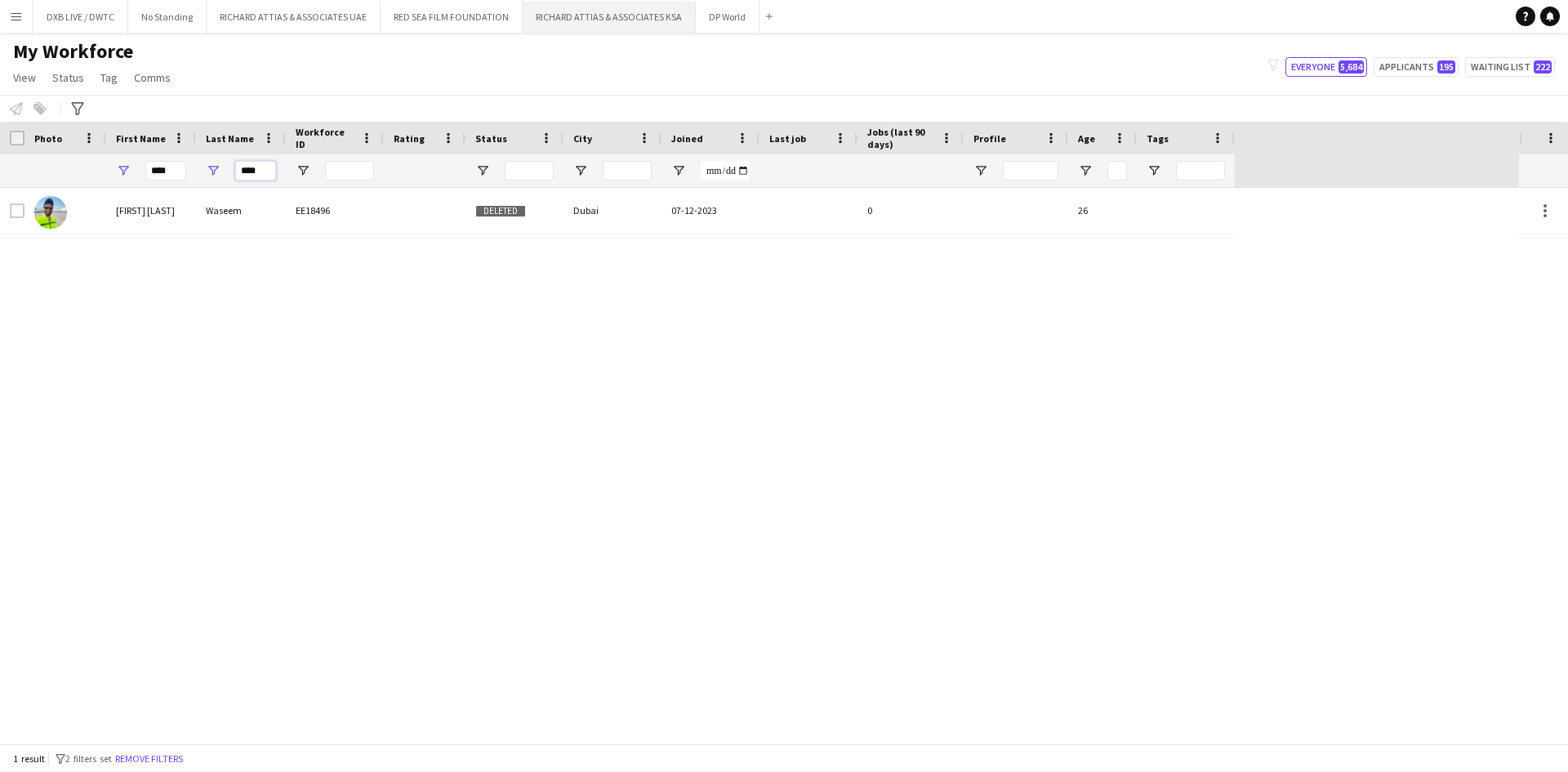 type on "****" 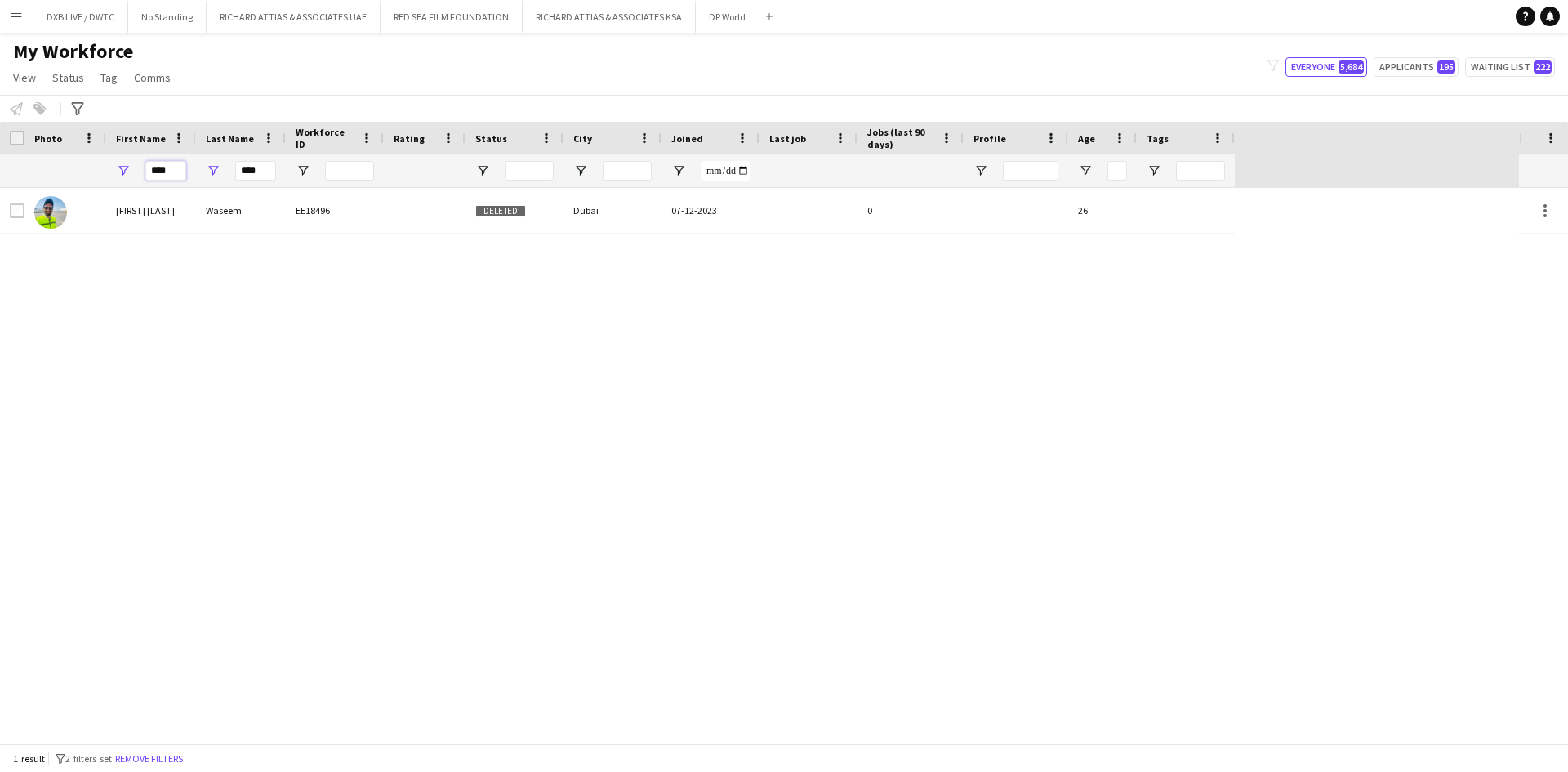 drag, startPoint x: 174, startPoint y: 171, endPoint x: 116, endPoint y: 171, distance: 58 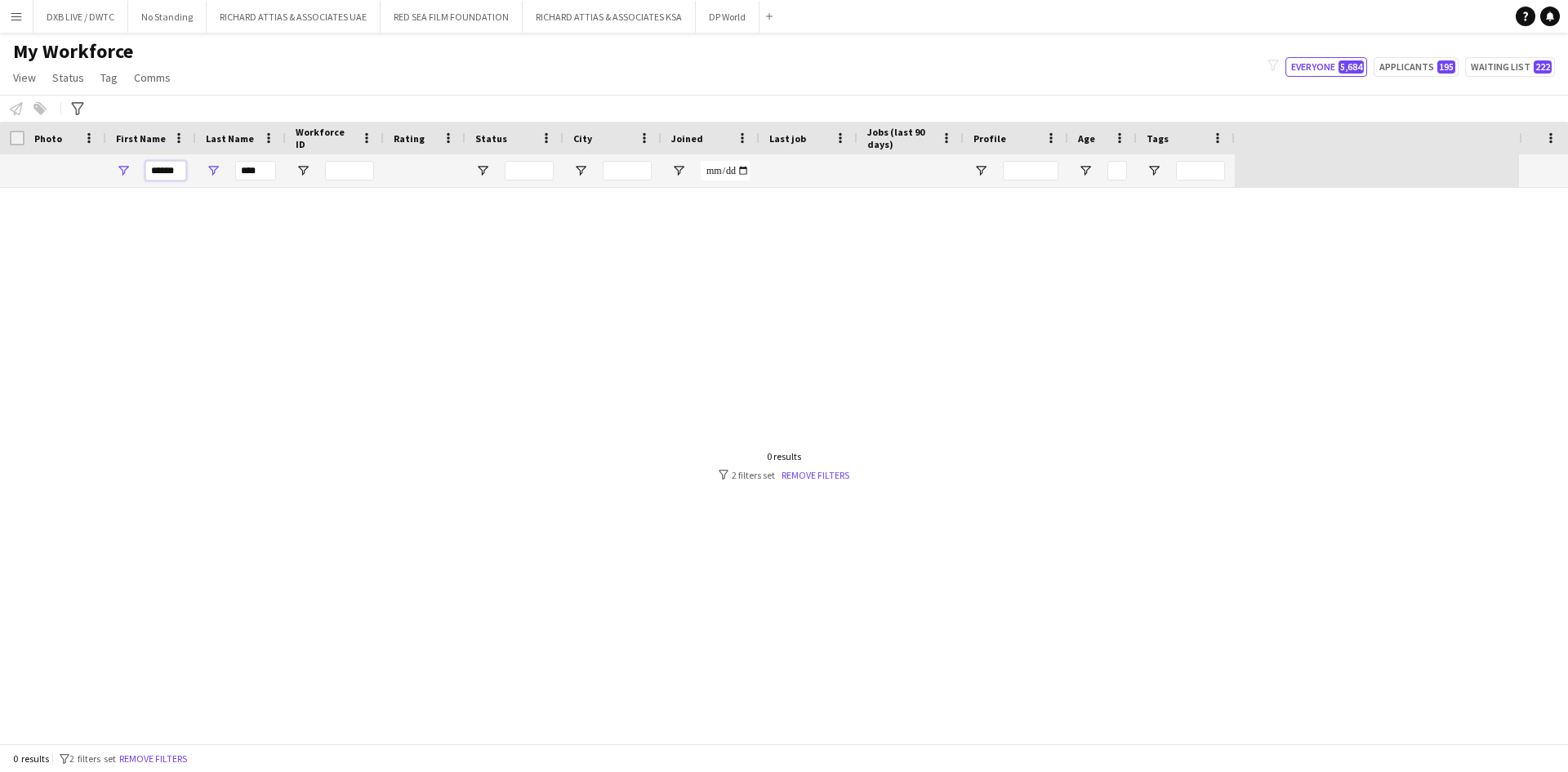 type on "******" 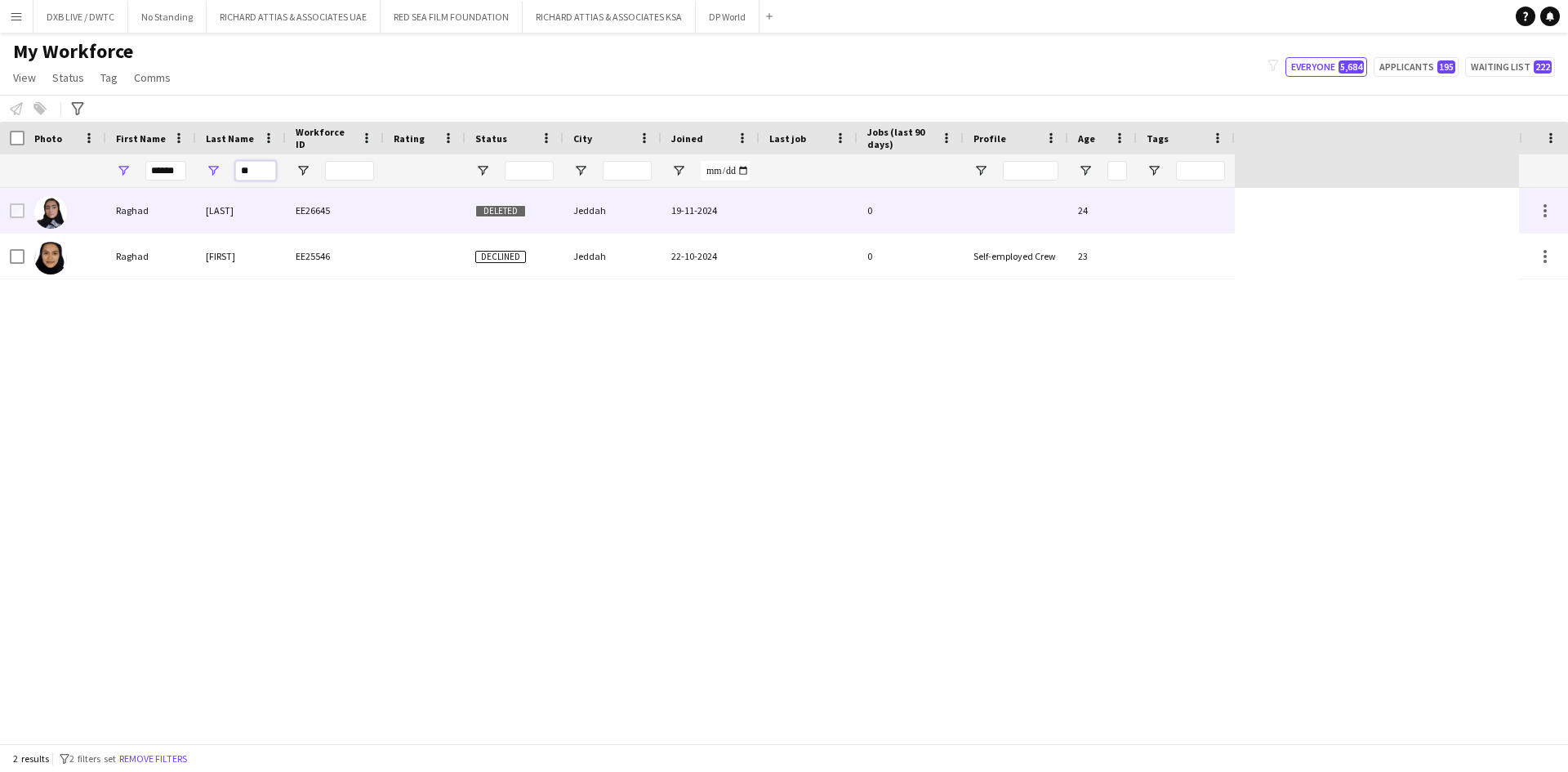 type on "**" 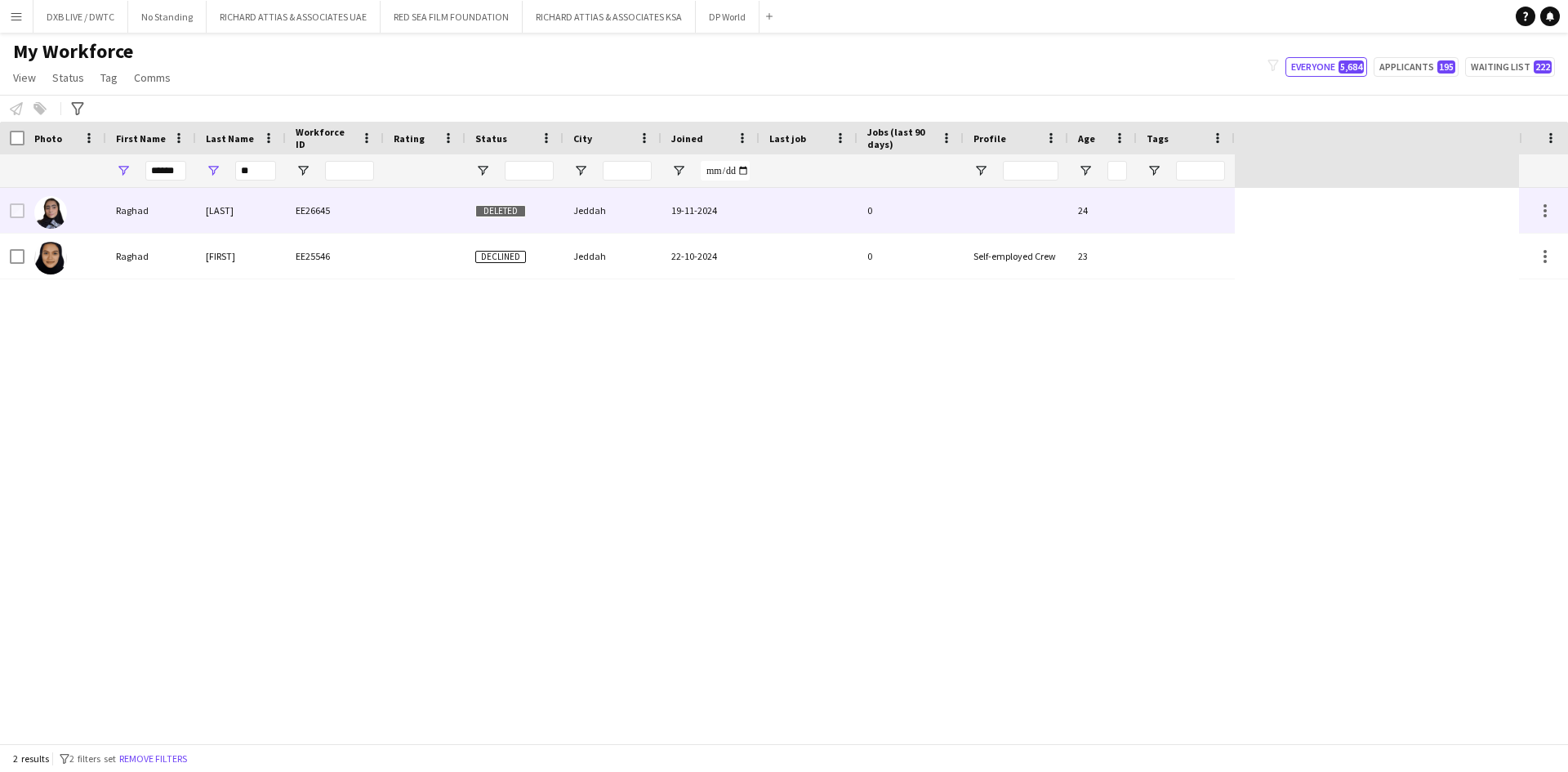 click at bounding box center [425, 210] 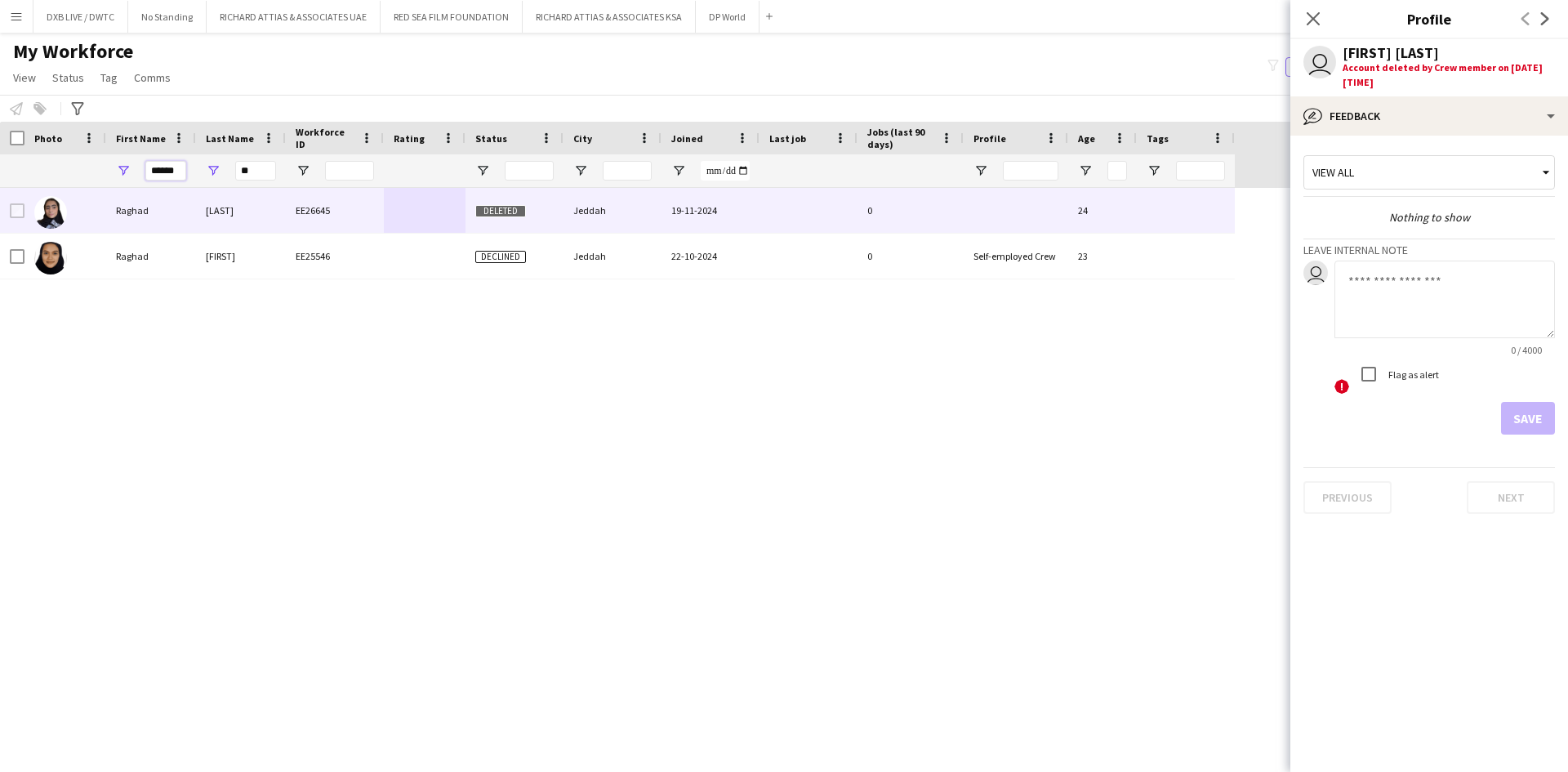 drag, startPoint x: 180, startPoint y: 171, endPoint x: 109, endPoint y: 172, distance: 71.007042 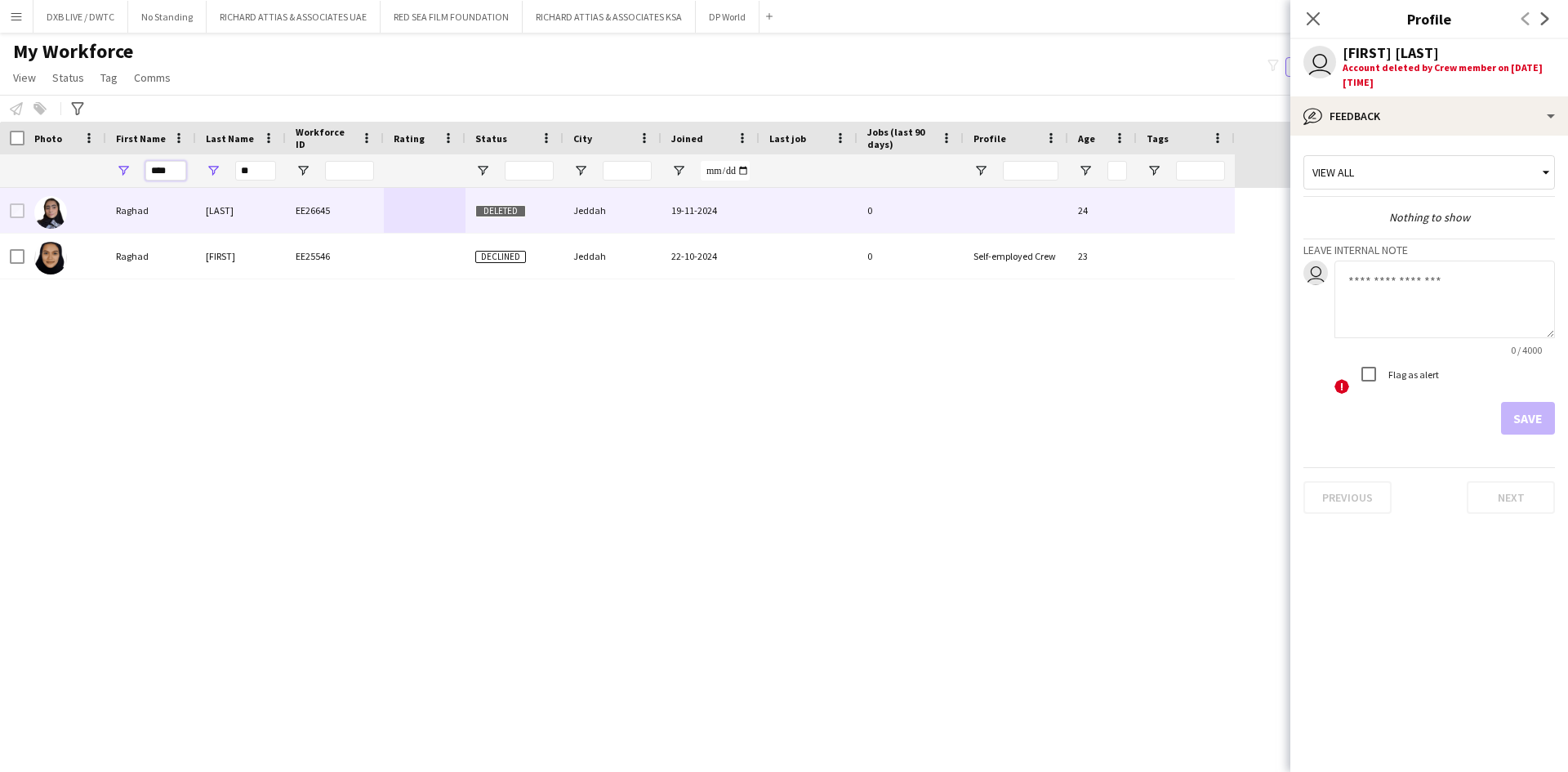 type on "****" 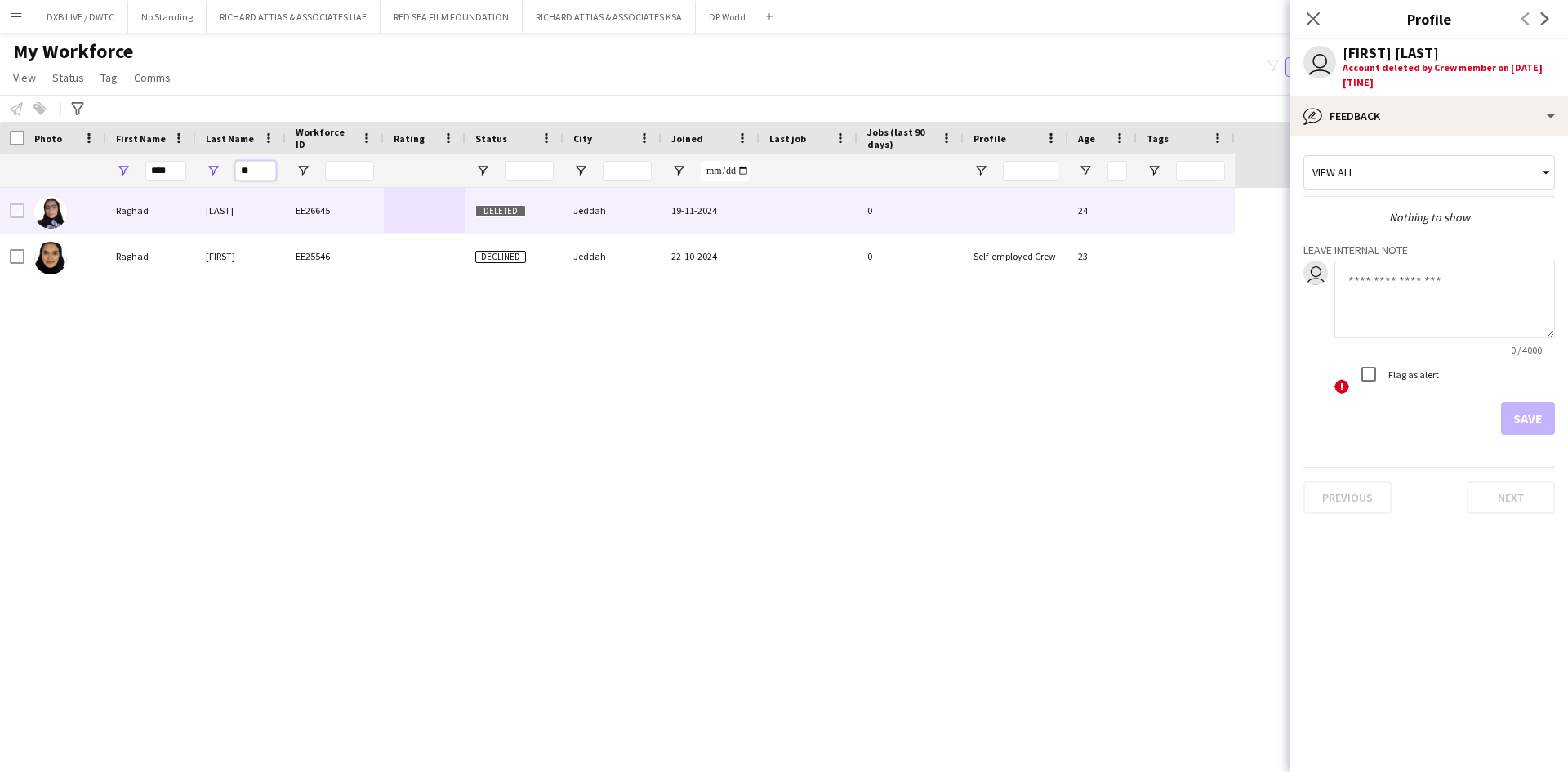 type on "*" 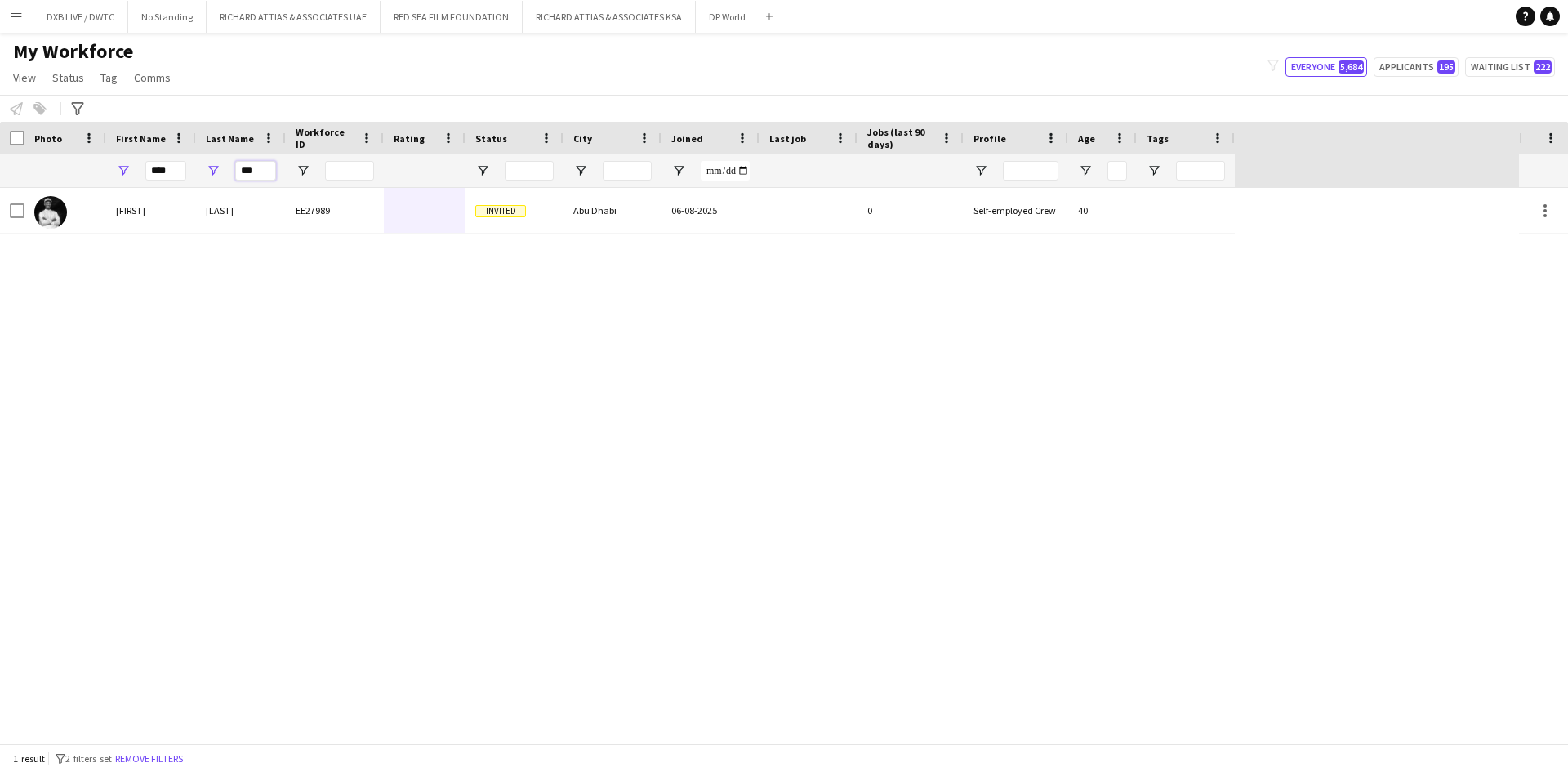 drag, startPoint x: 260, startPoint y: 176, endPoint x: 207, endPoint y: 179, distance: 53.08484 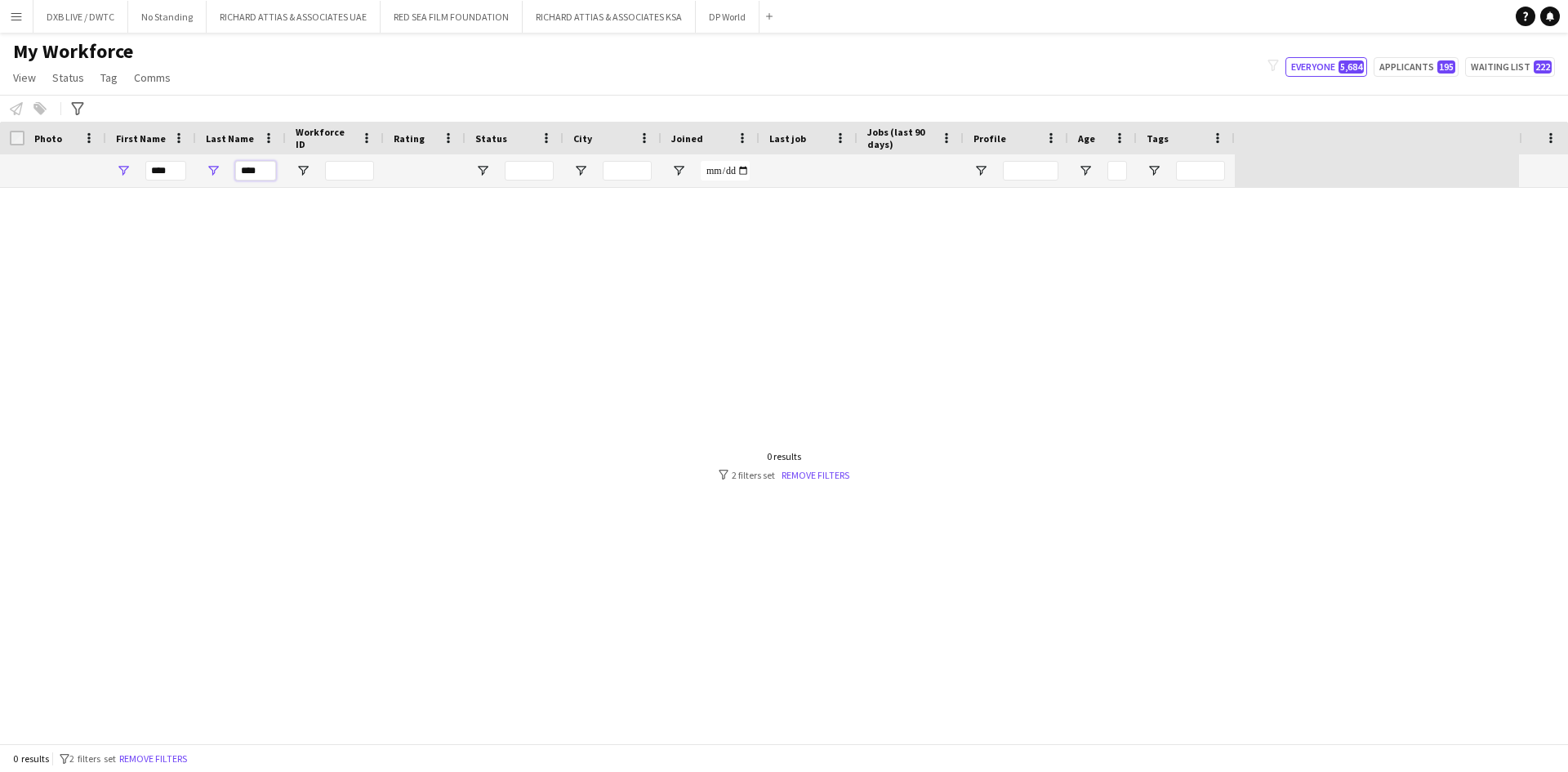 type on "****" 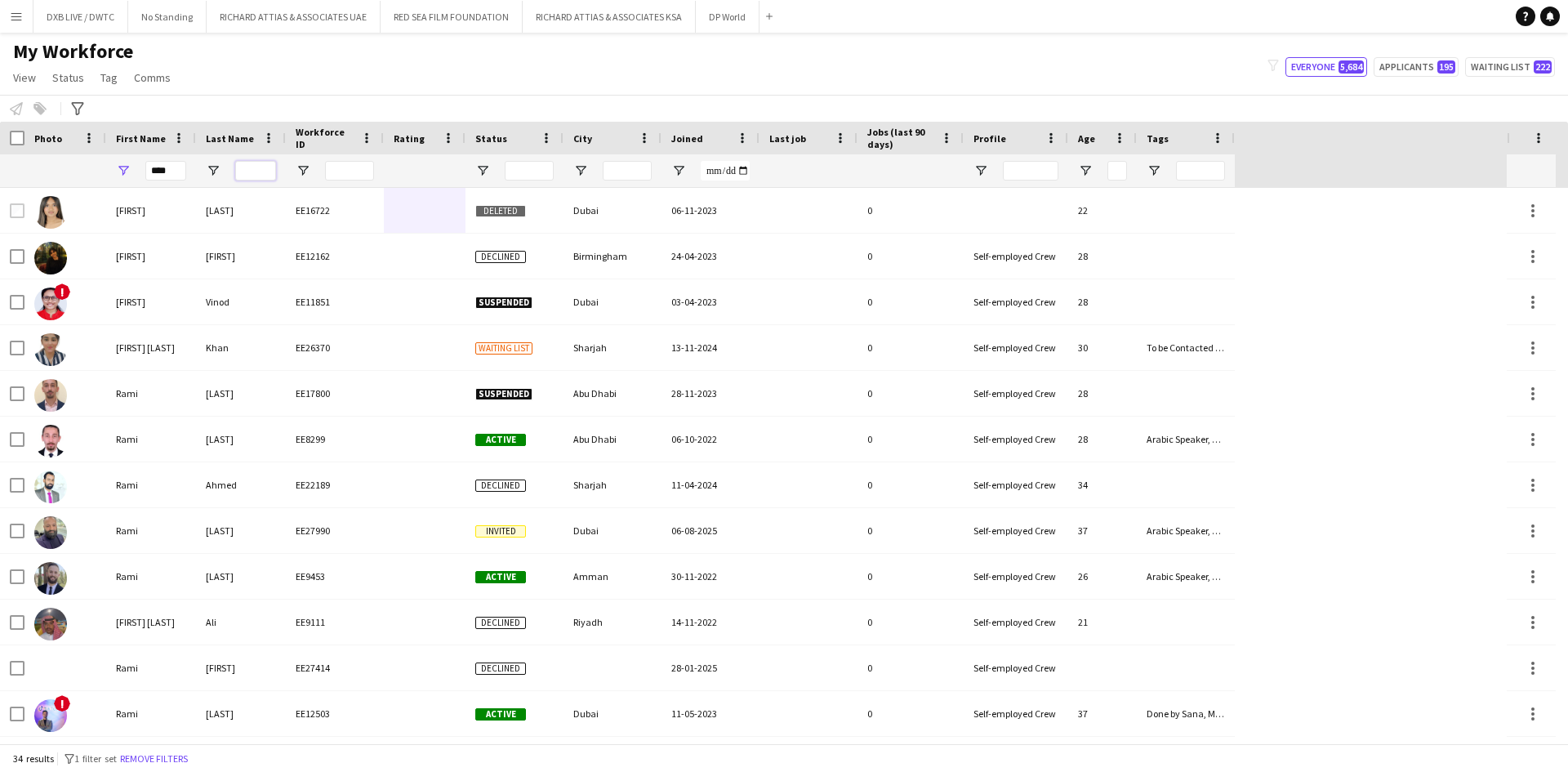 type 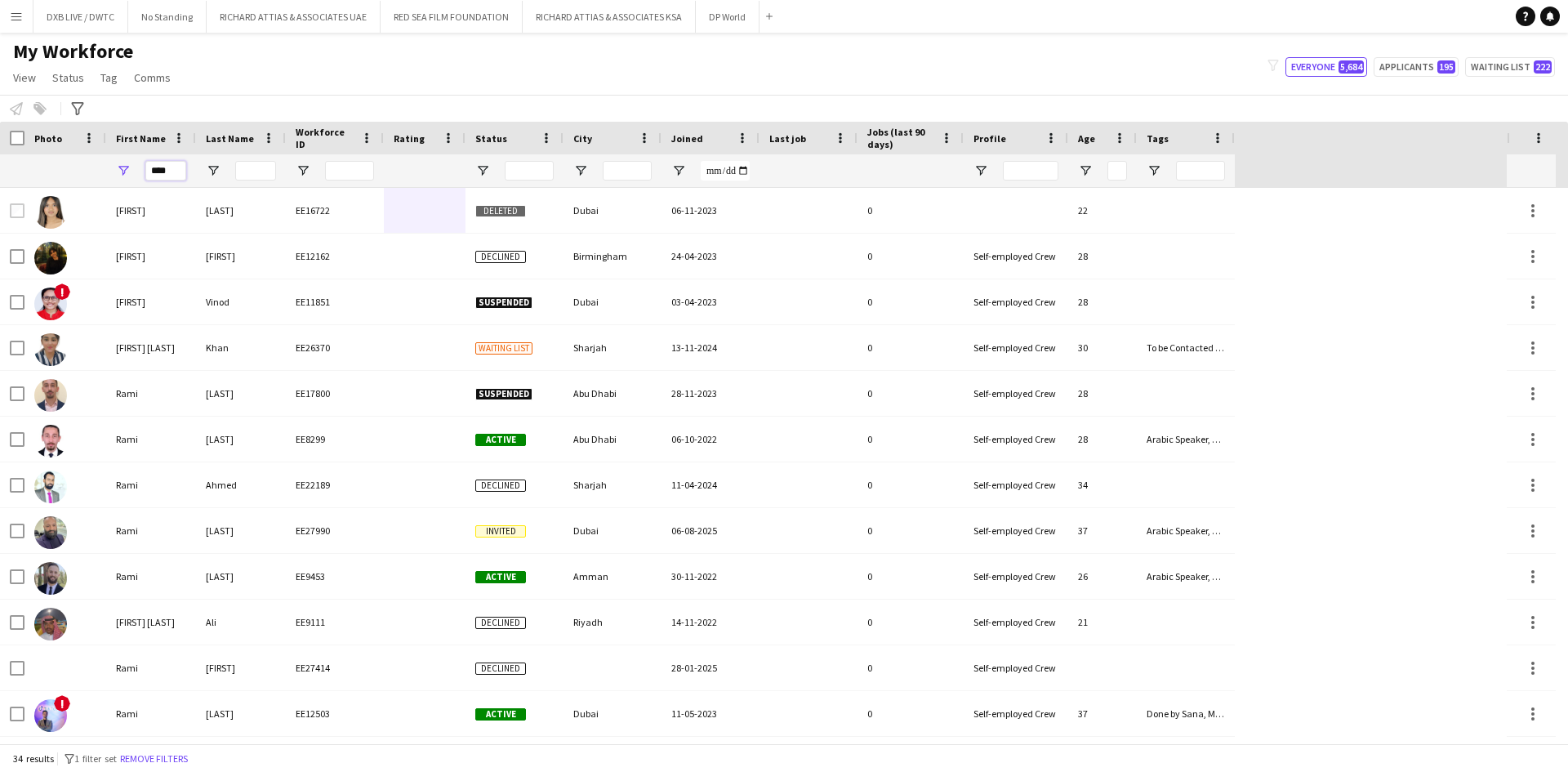 drag, startPoint x: 173, startPoint y: 176, endPoint x: 138, endPoint y: 176, distance: 35 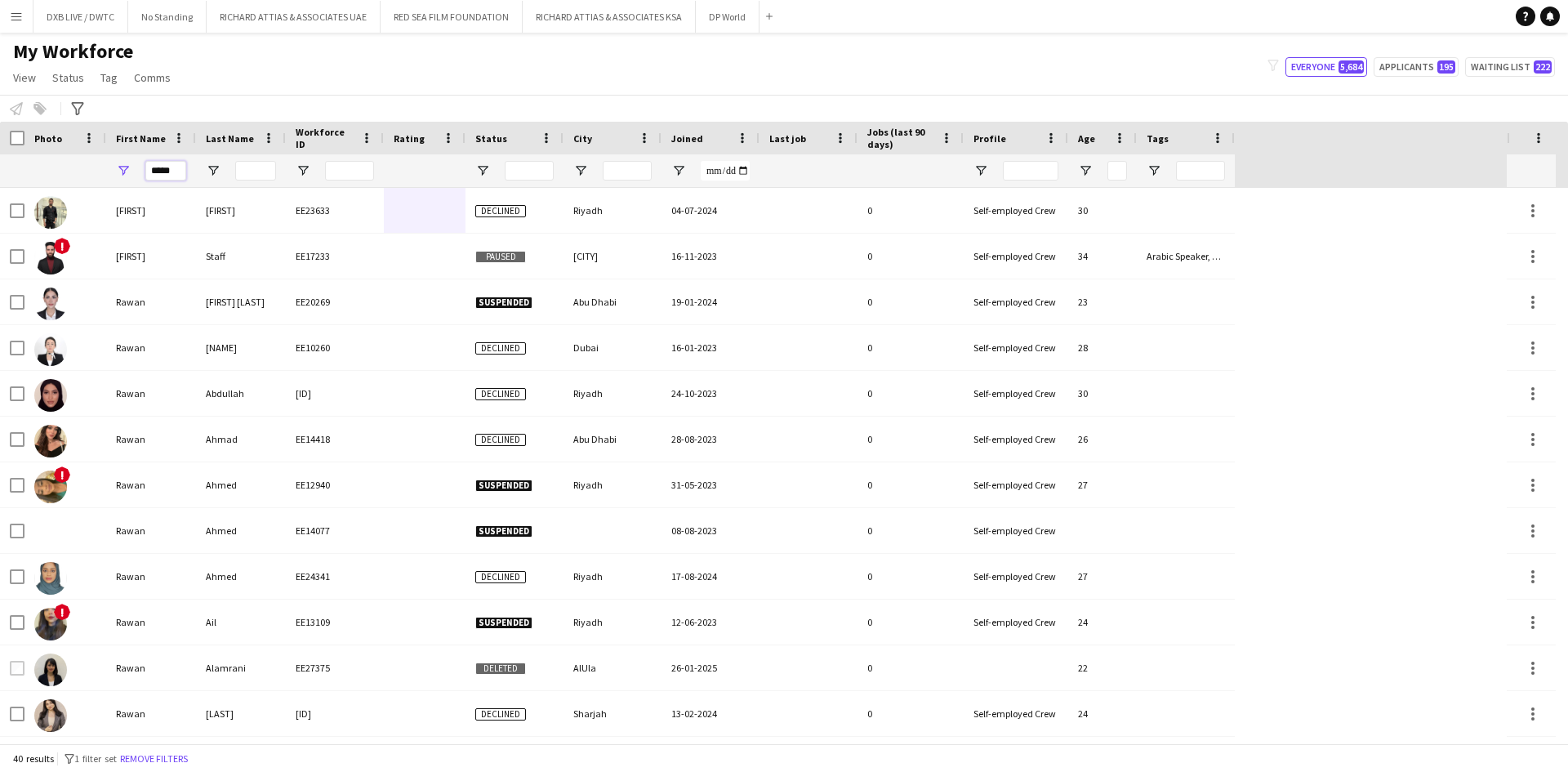 type on "*****" 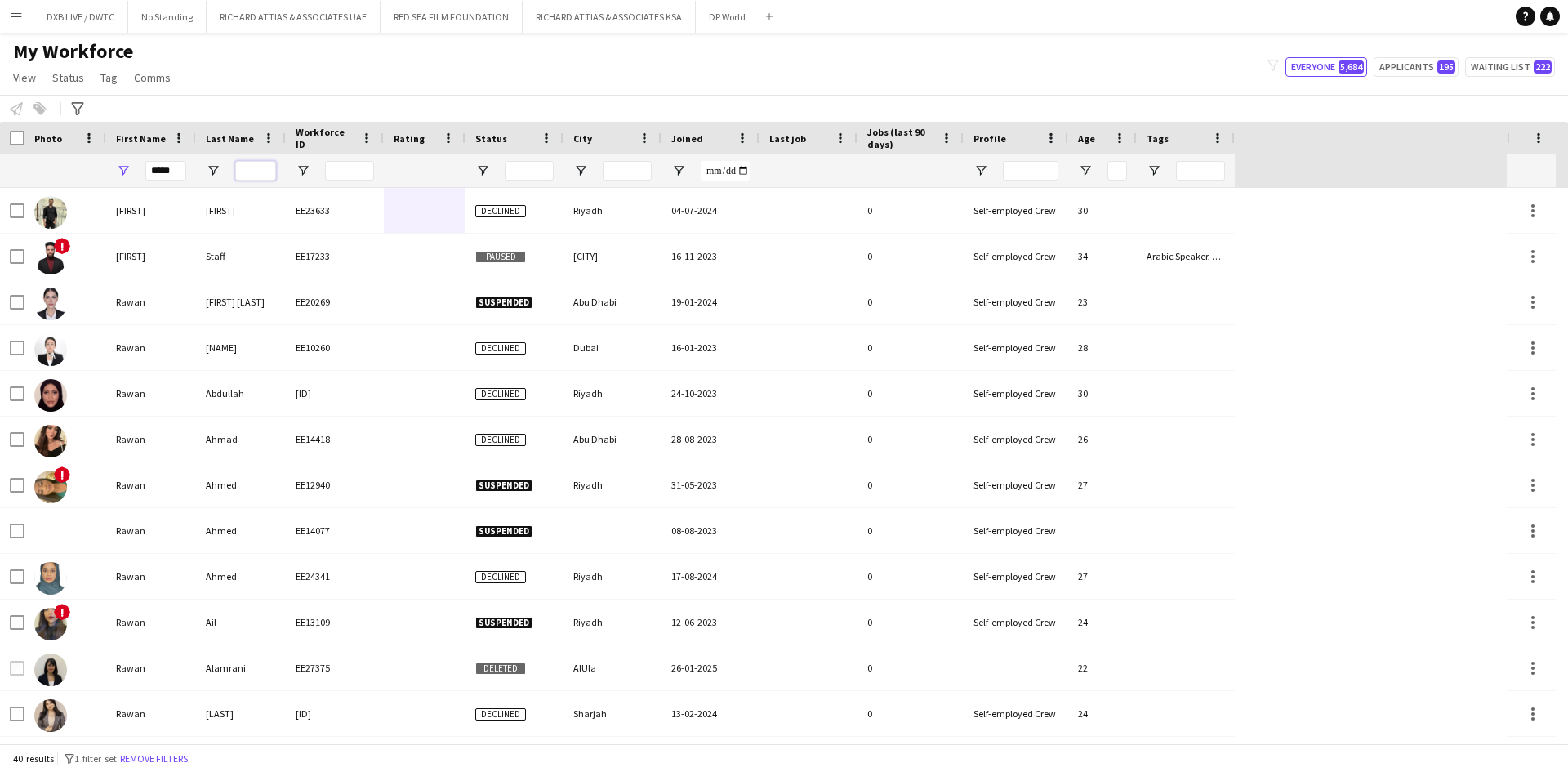 click at bounding box center (256, 171) 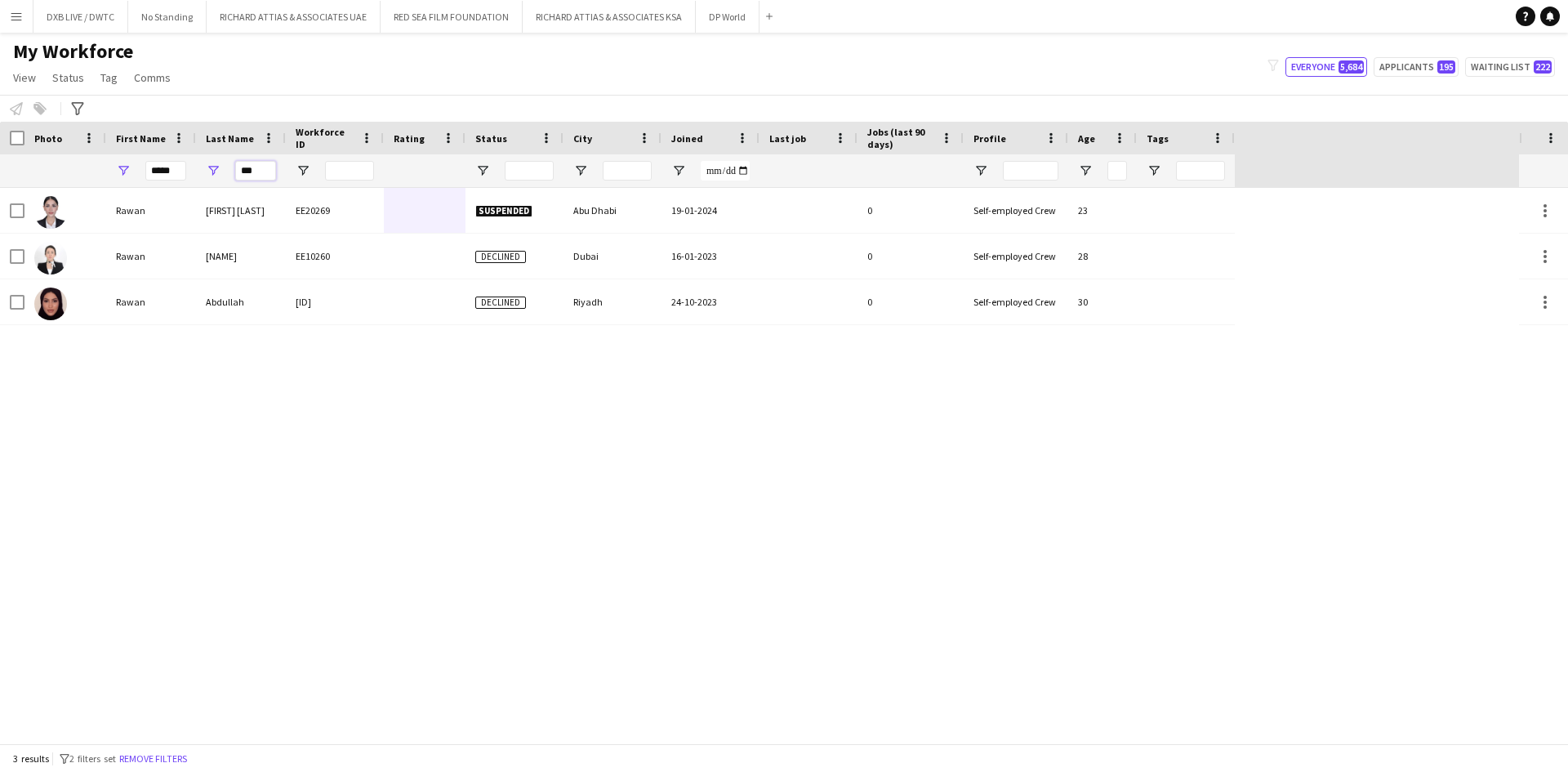 type on "***" 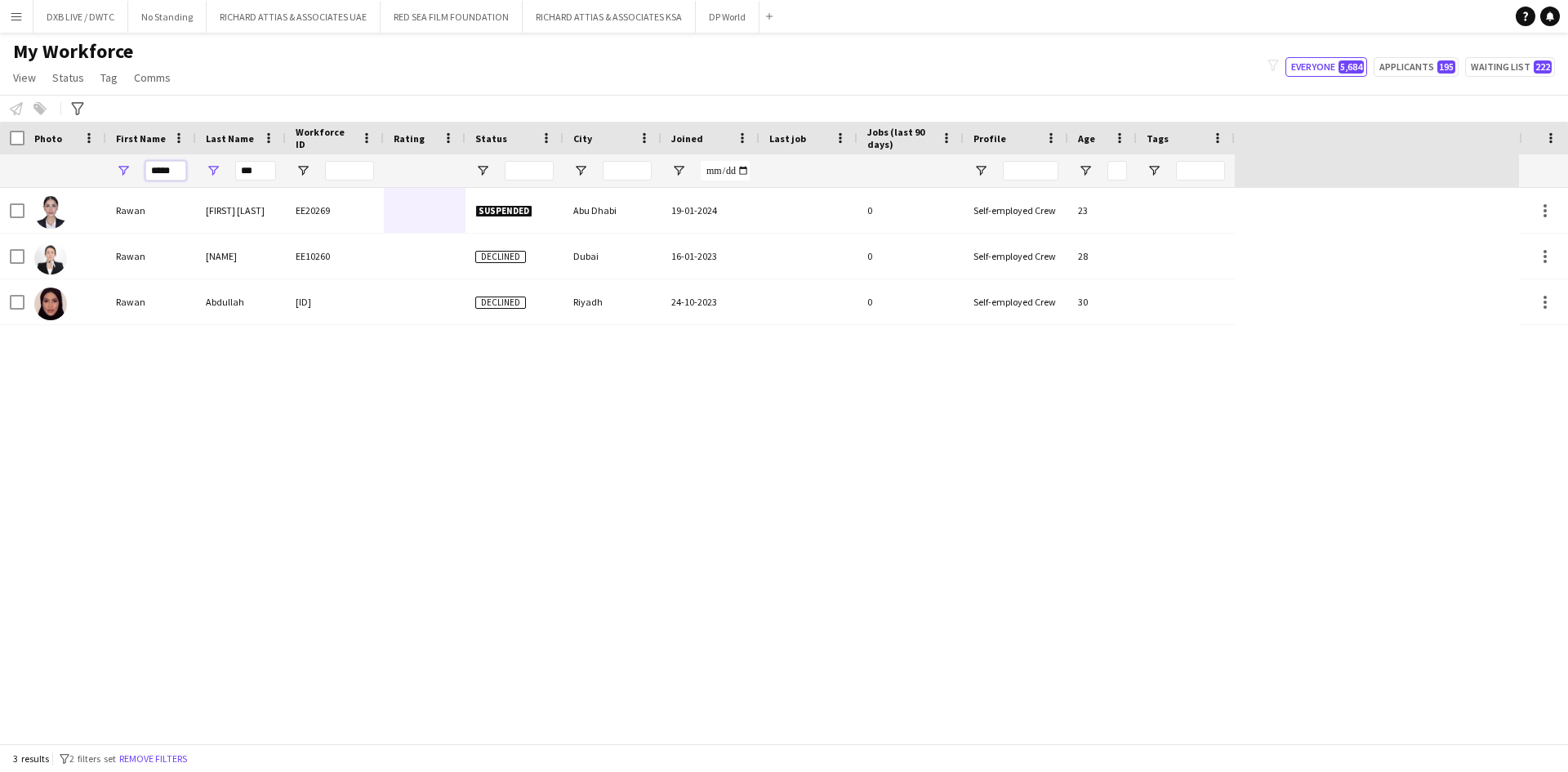 drag, startPoint x: 180, startPoint y: 176, endPoint x: 133, endPoint y: 175, distance: 47.01064 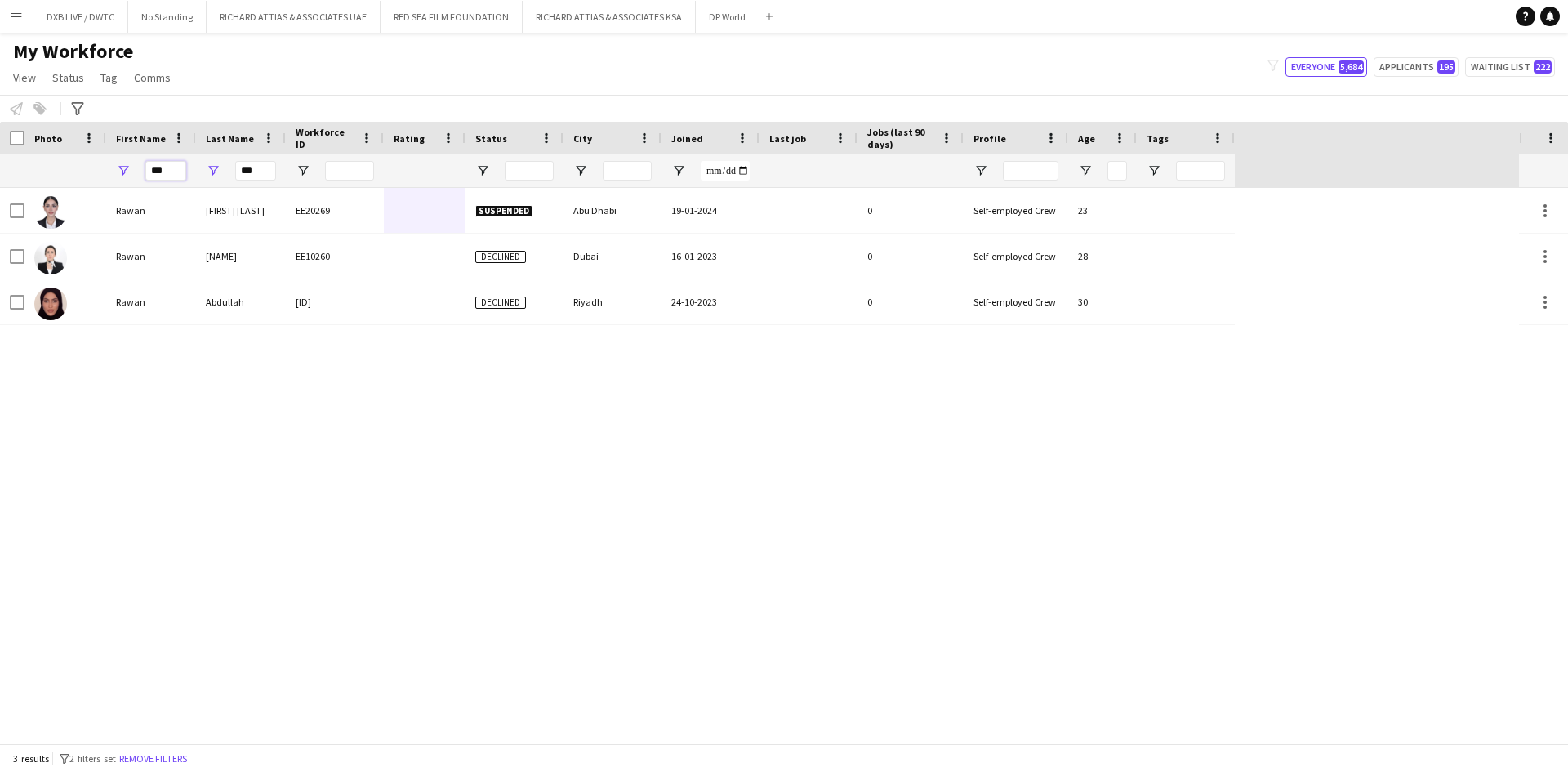 type on "***" 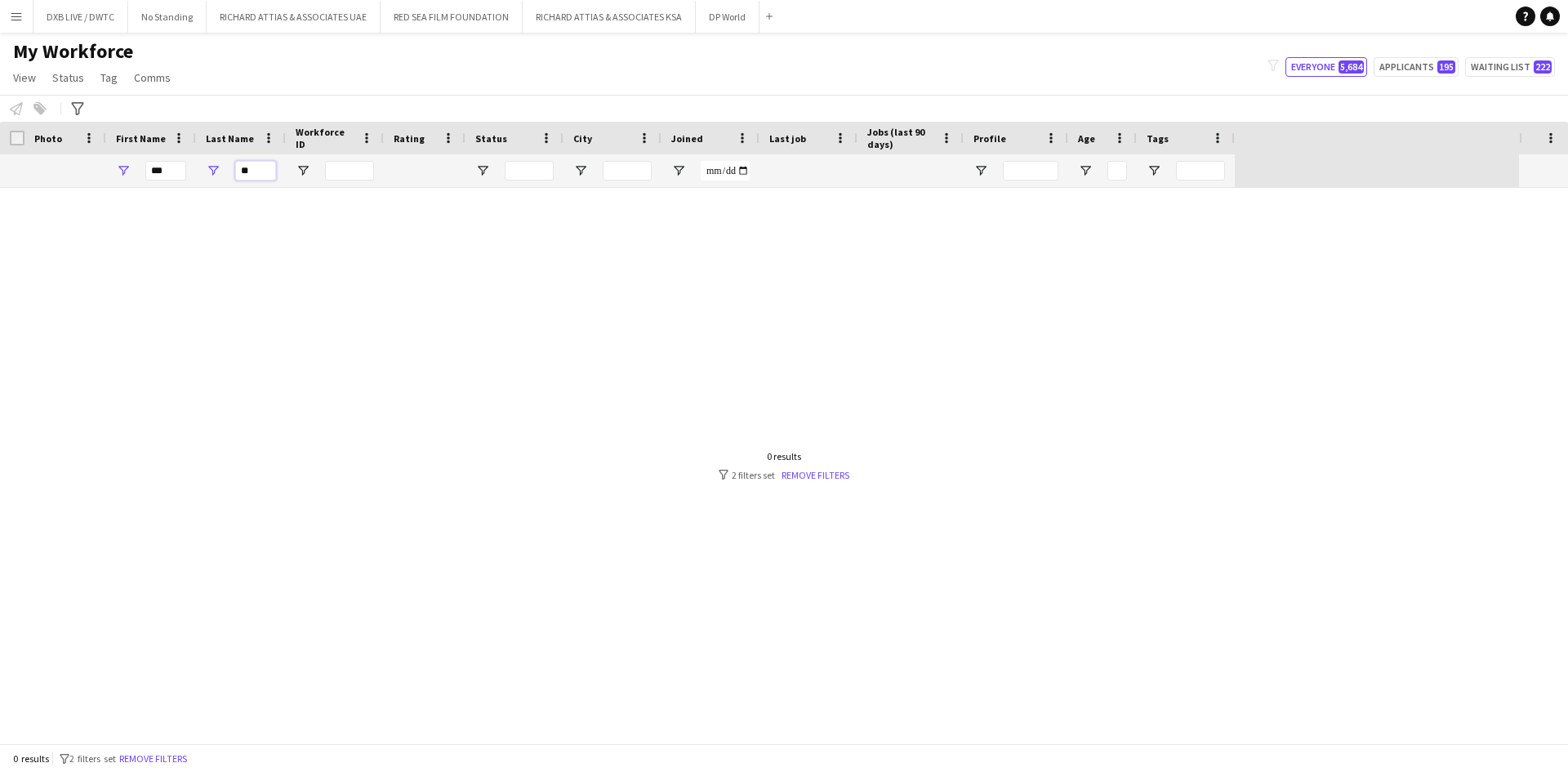 type on "*" 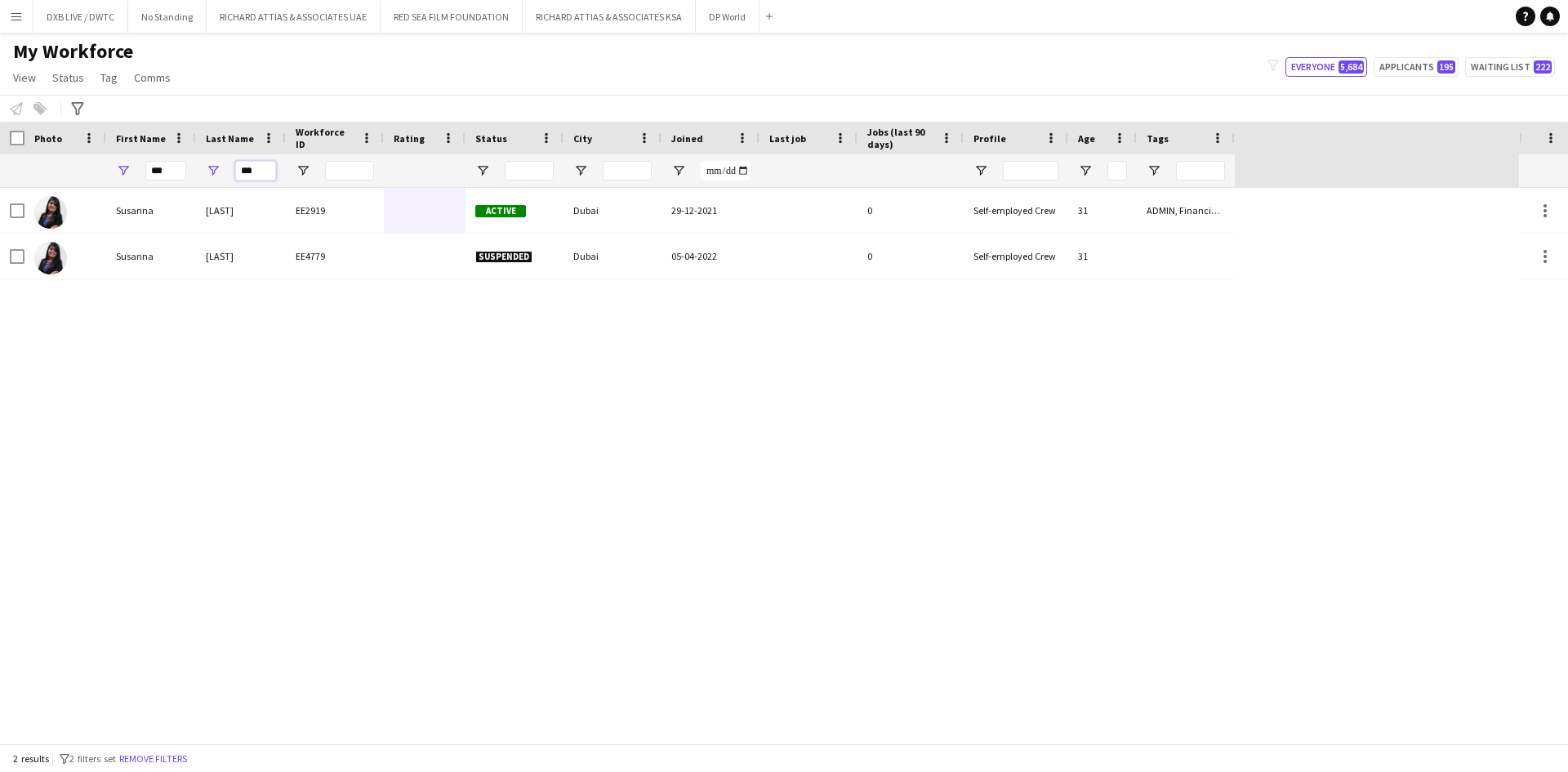 type on "***" 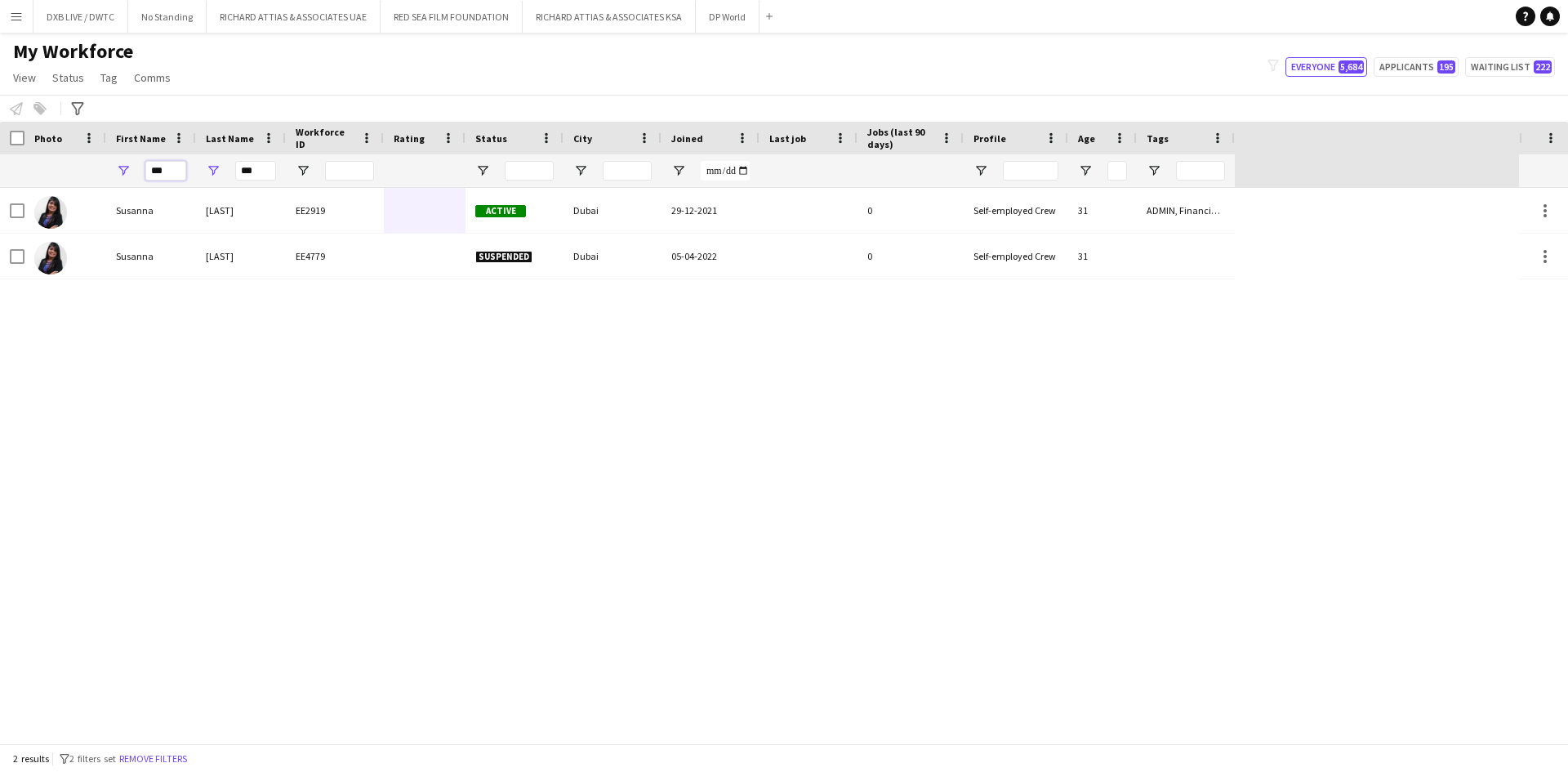 click on "***" at bounding box center (166, 171) 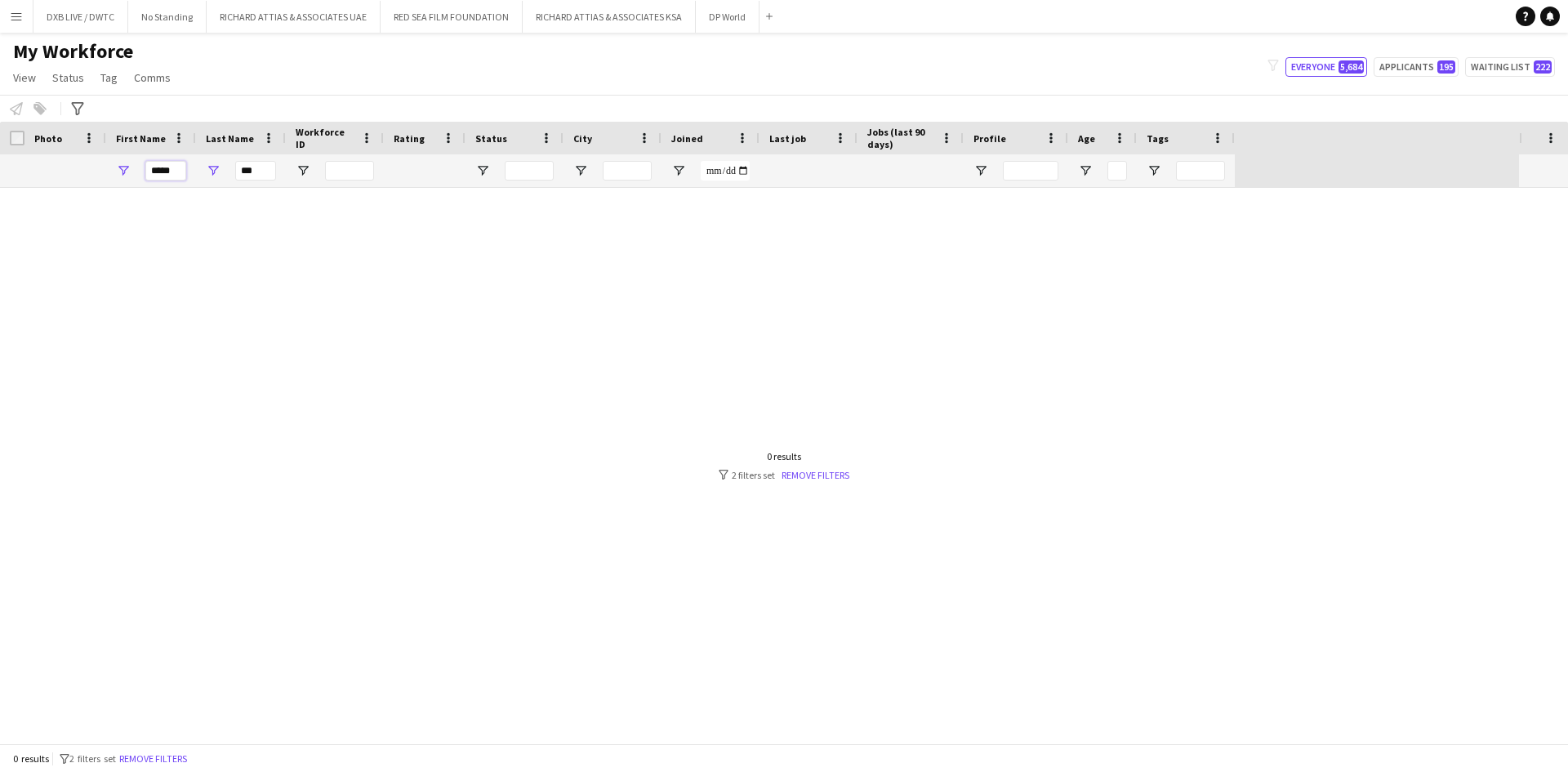 type on "*****" 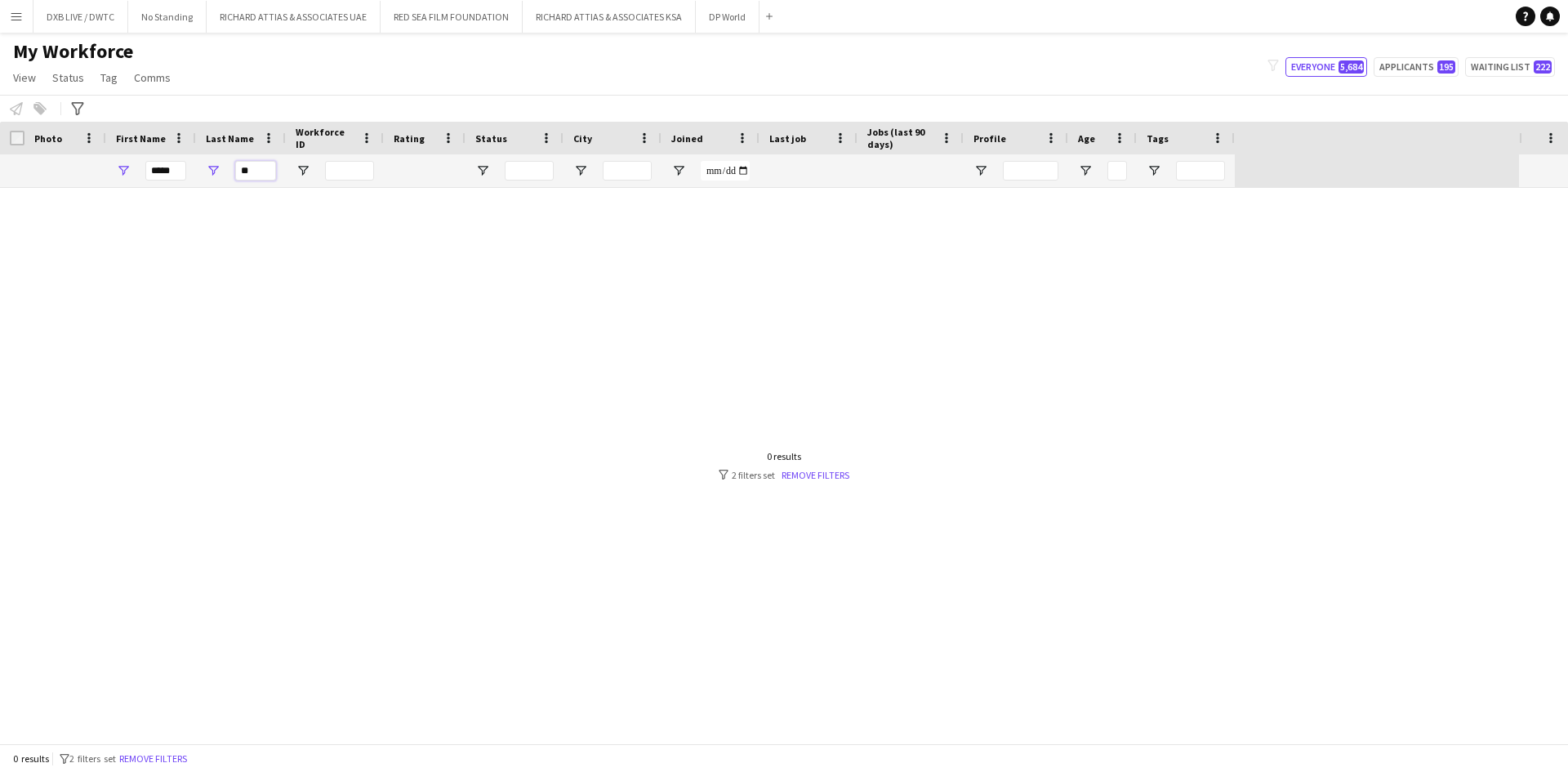 type on "*" 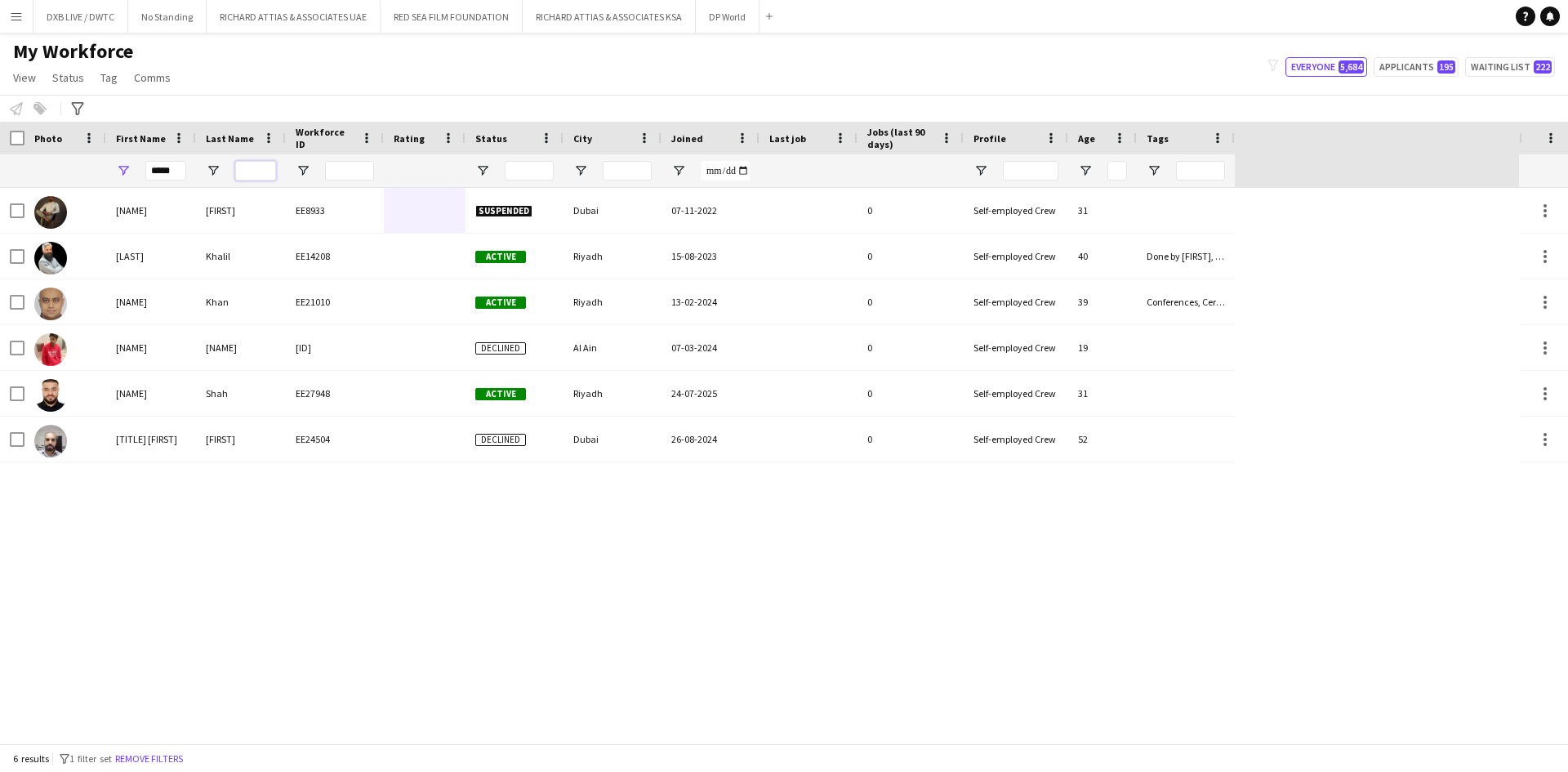 type 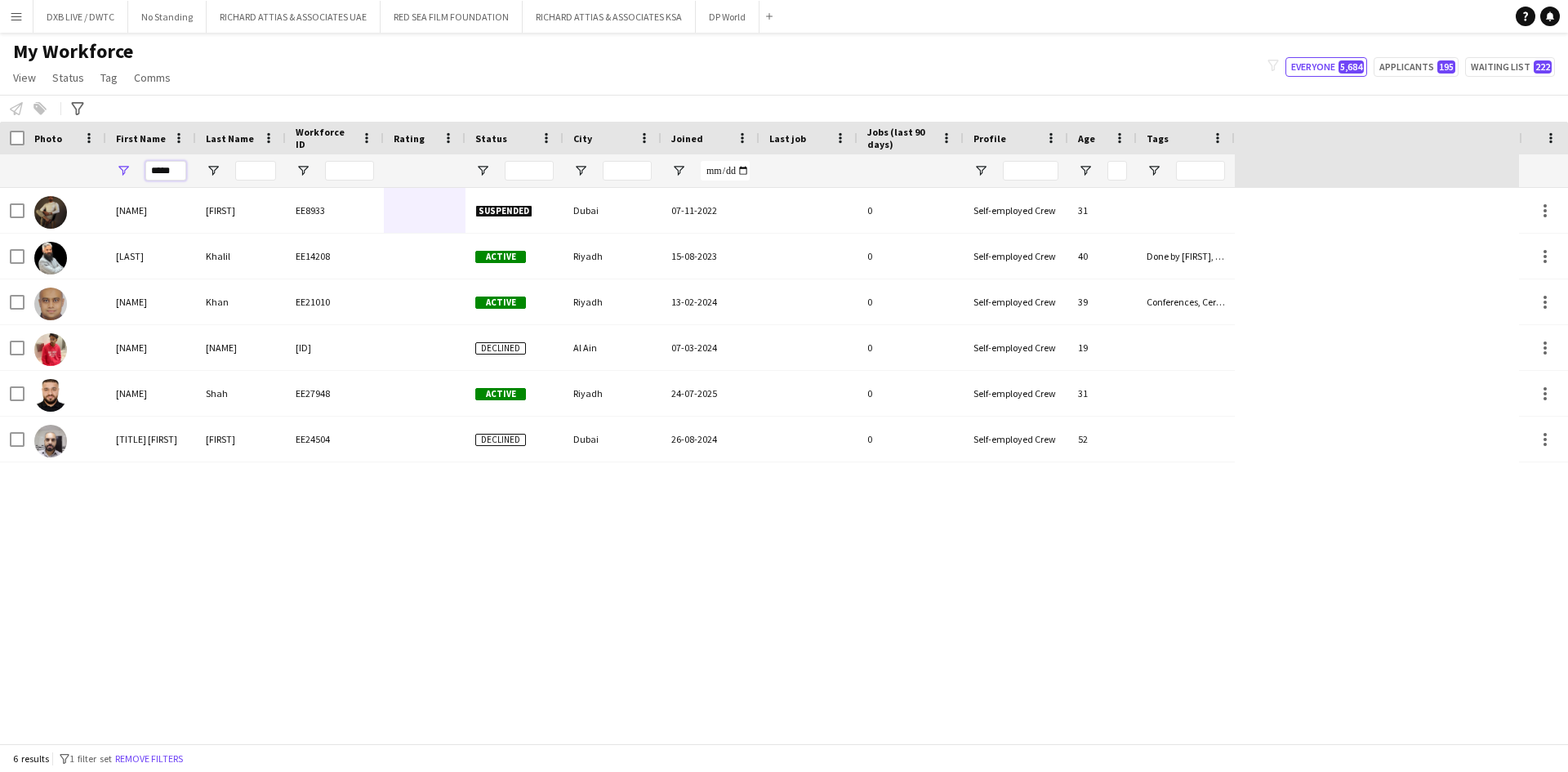 drag, startPoint x: 176, startPoint y: 175, endPoint x: 93, endPoint y: 175, distance: 83 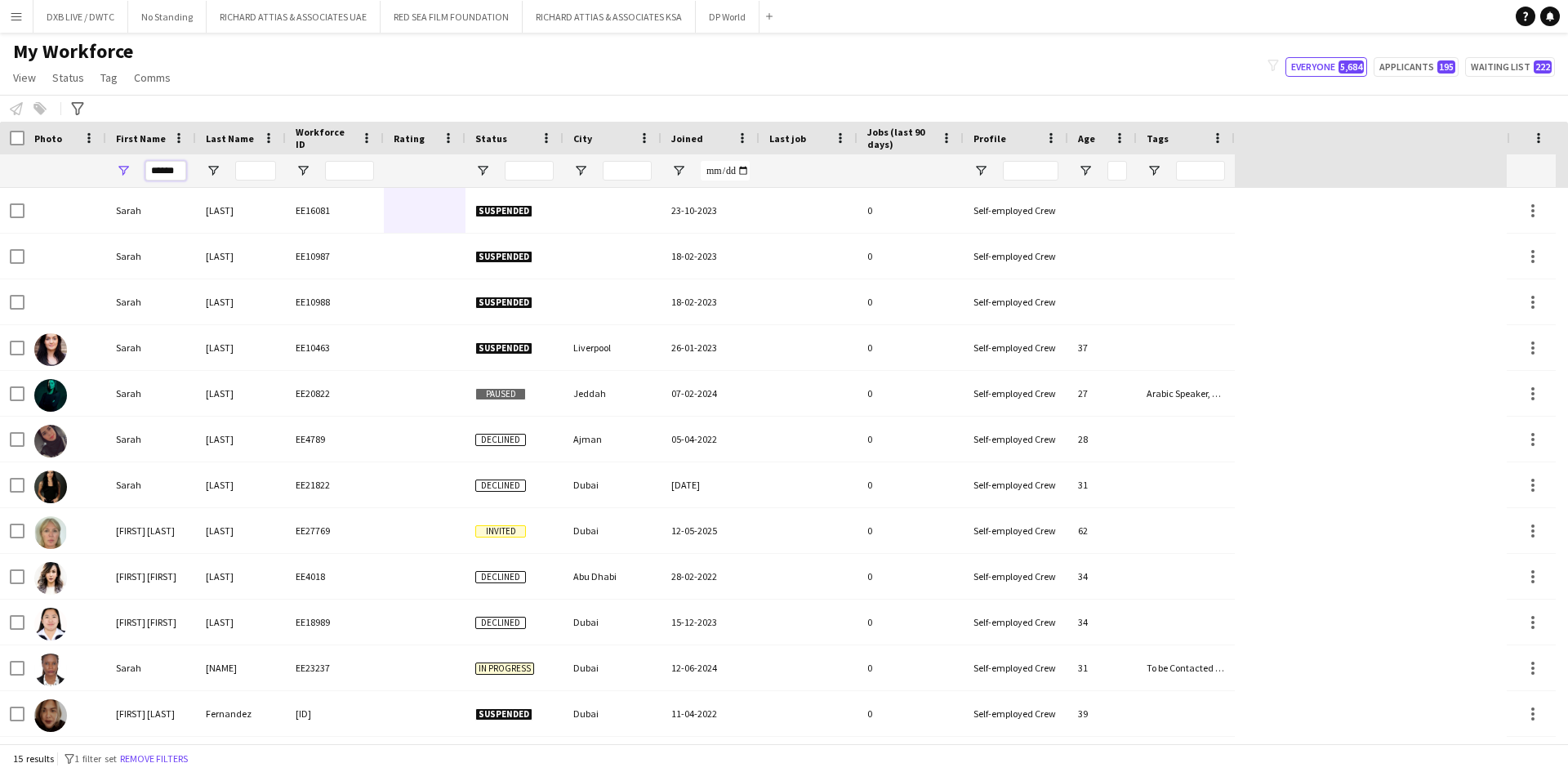 type on "*****" 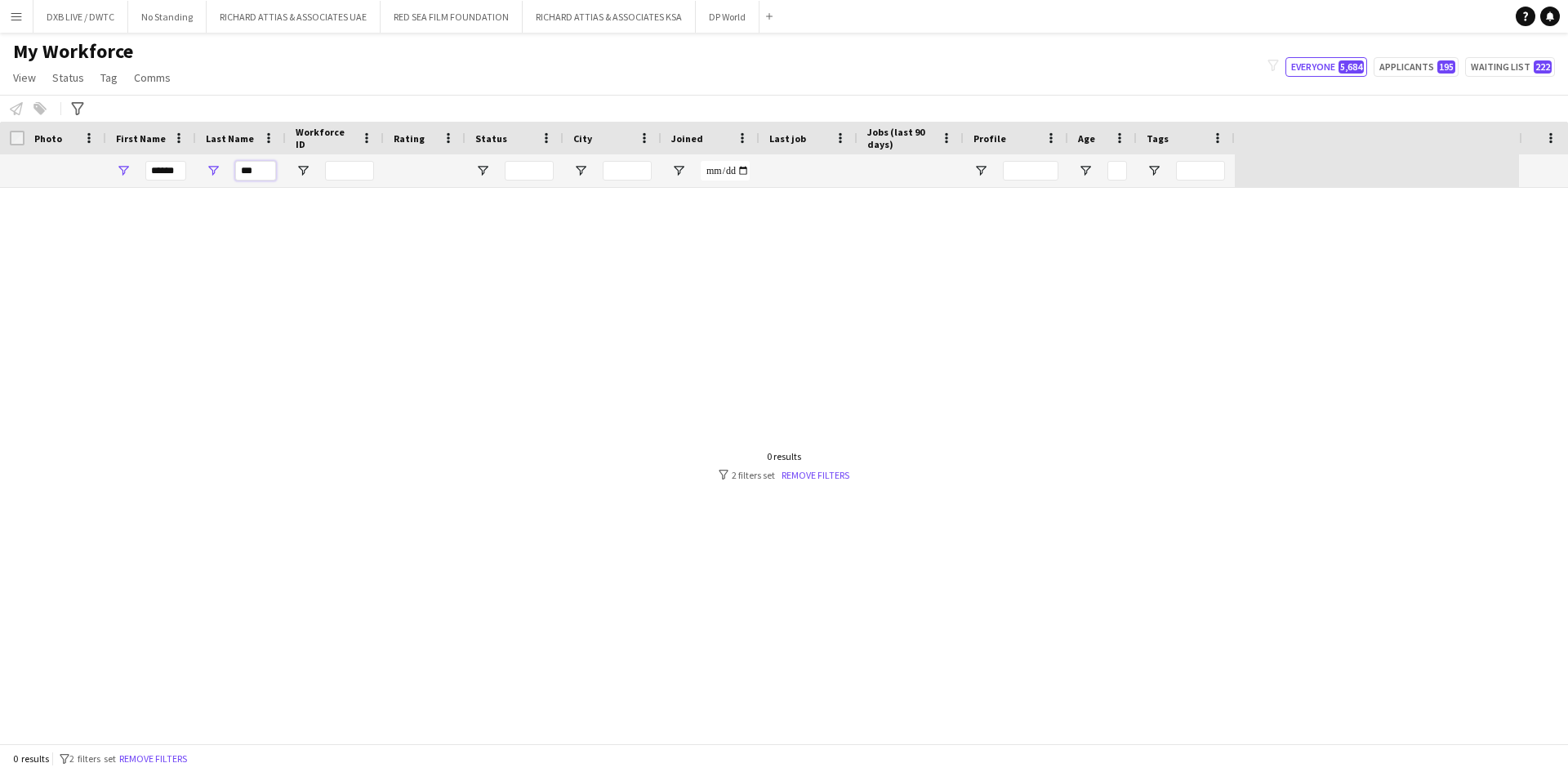 type on "***" 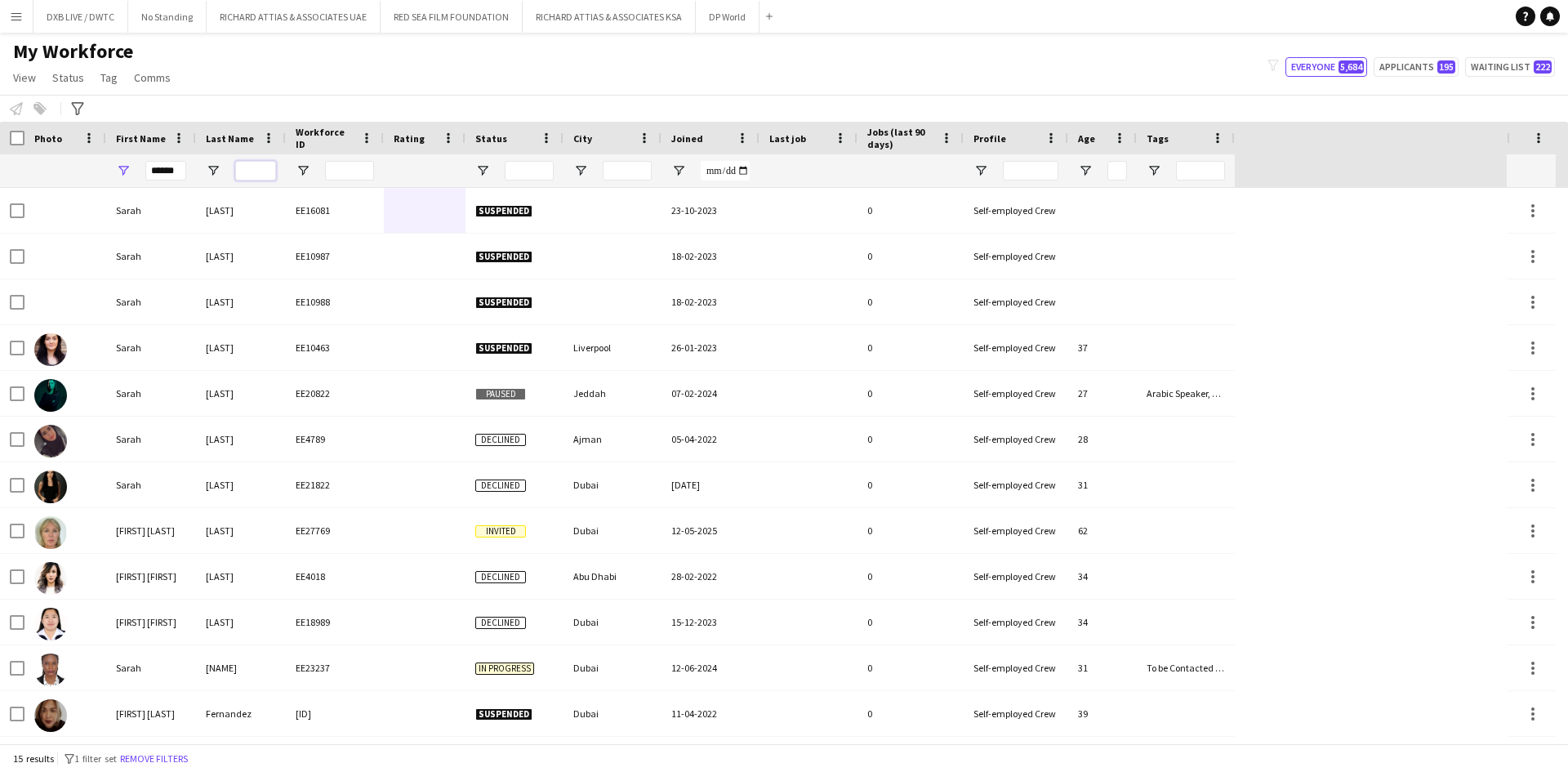 type 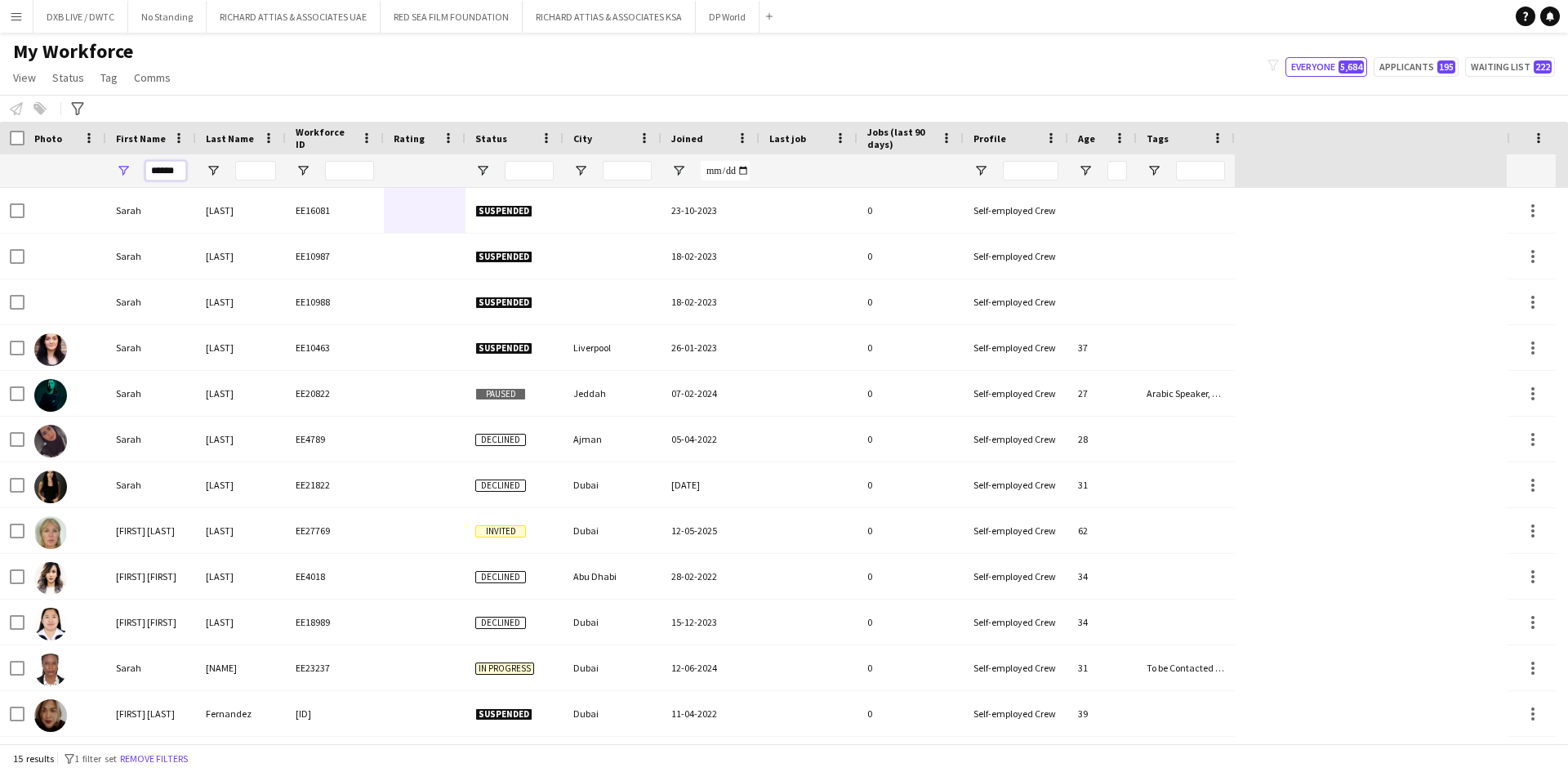 drag, startPoint x: 179, startPoint y: 172, endPoint x: 125, endPoint y: 176, distance: 54.147945 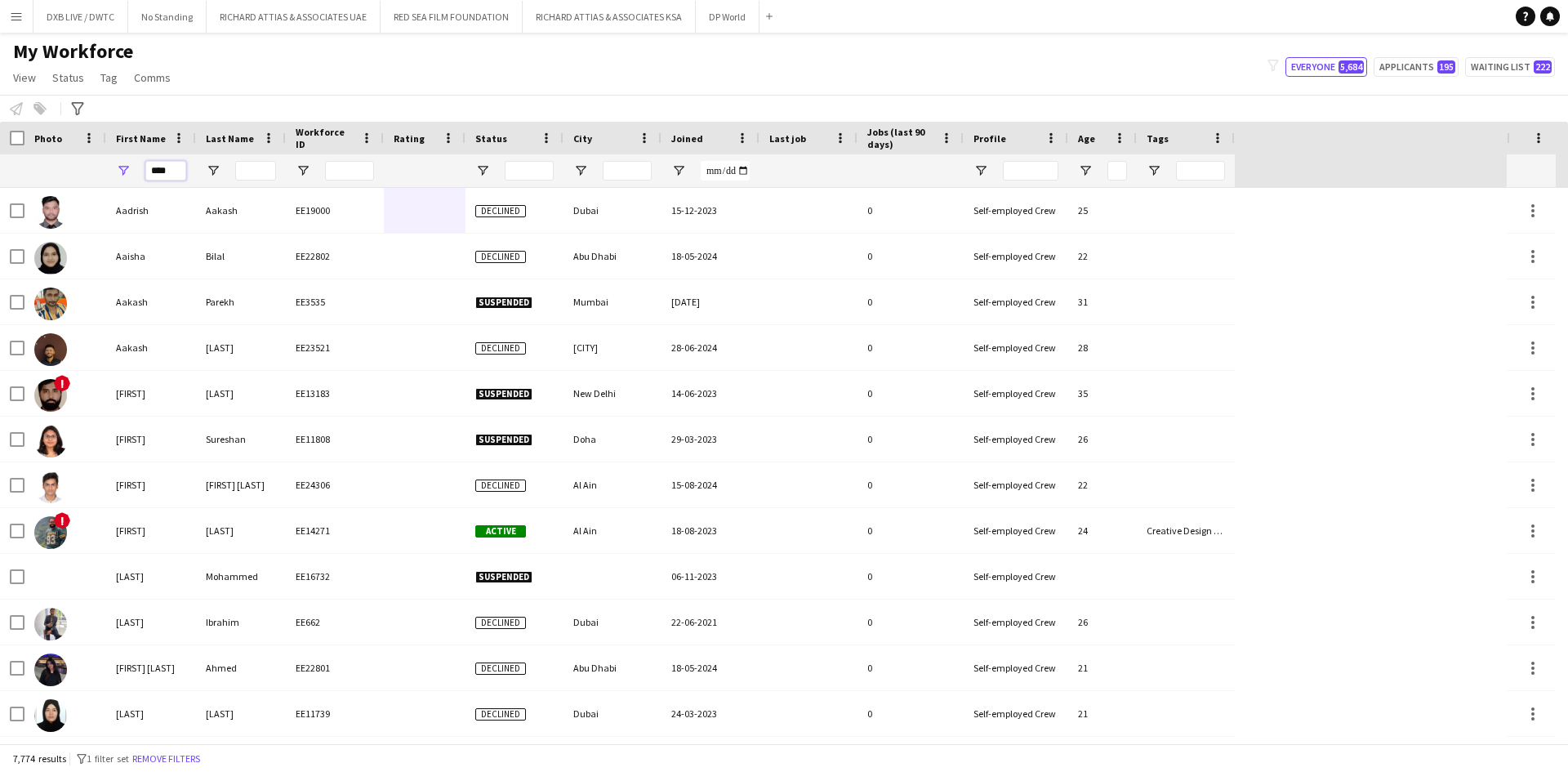 type on "****" 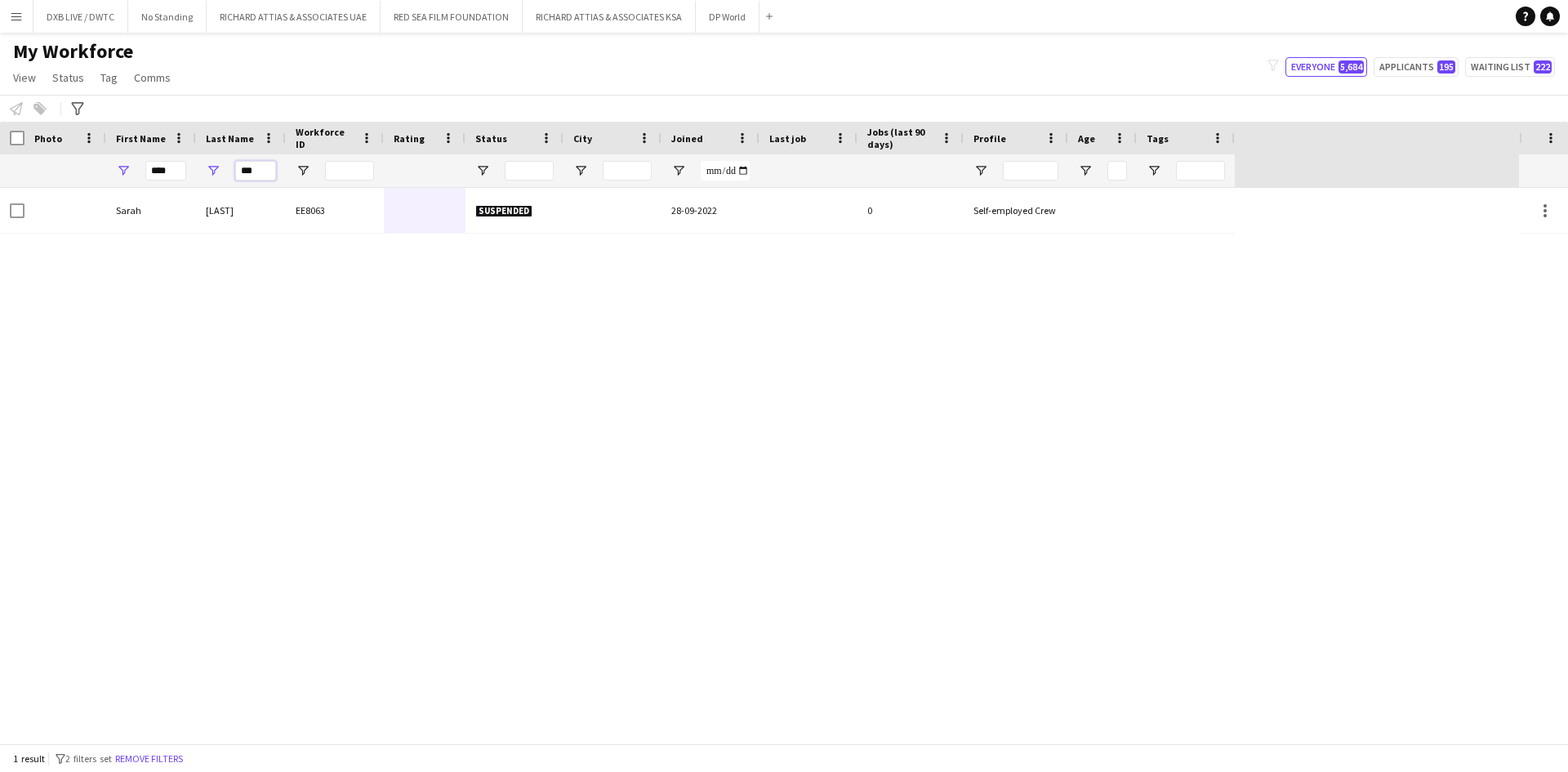 drag, startPoint x: 261, startPoint y: 176, endPoint x: 213, endPoint y: 176, distance: 48 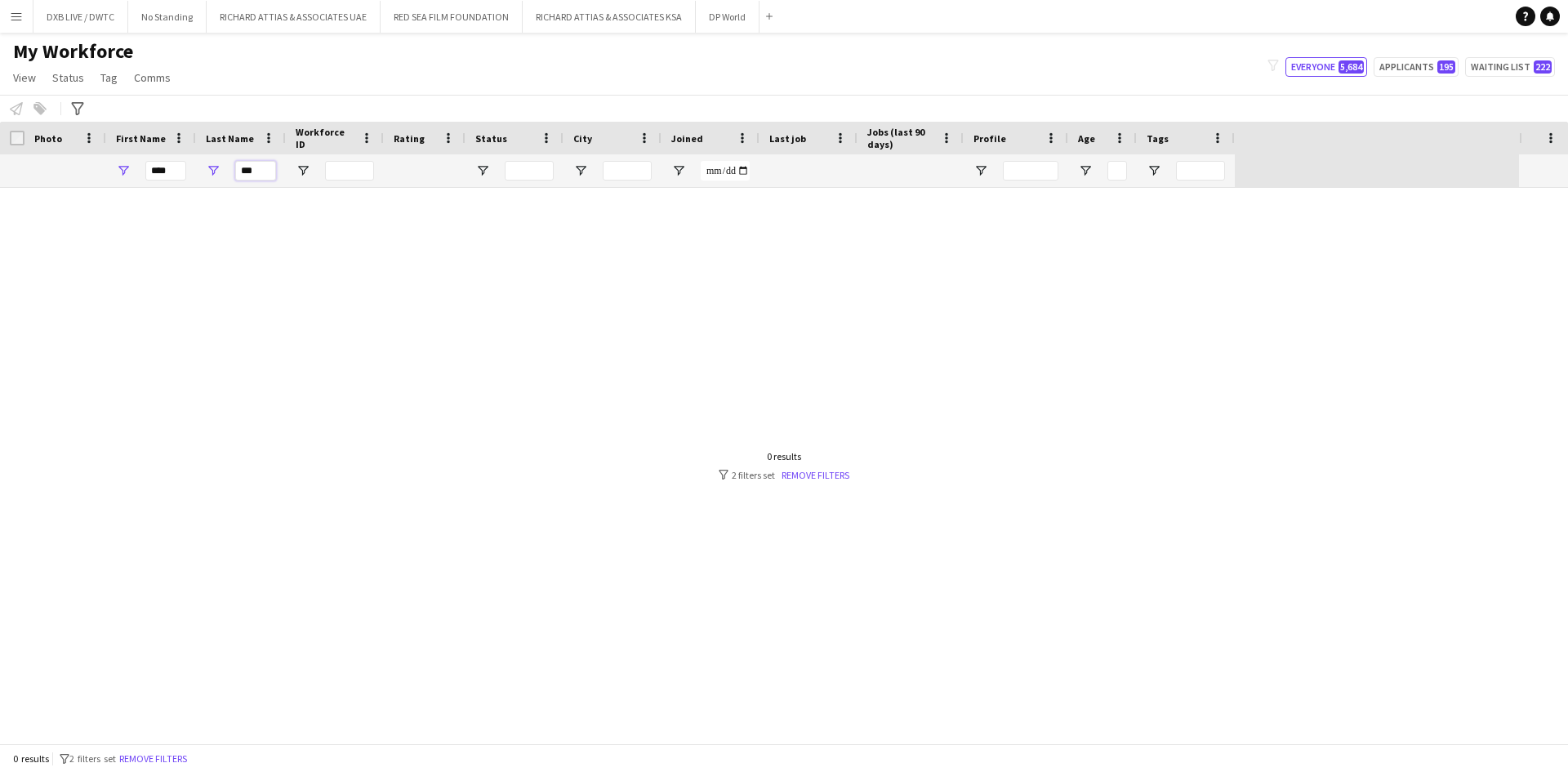 type on "***" 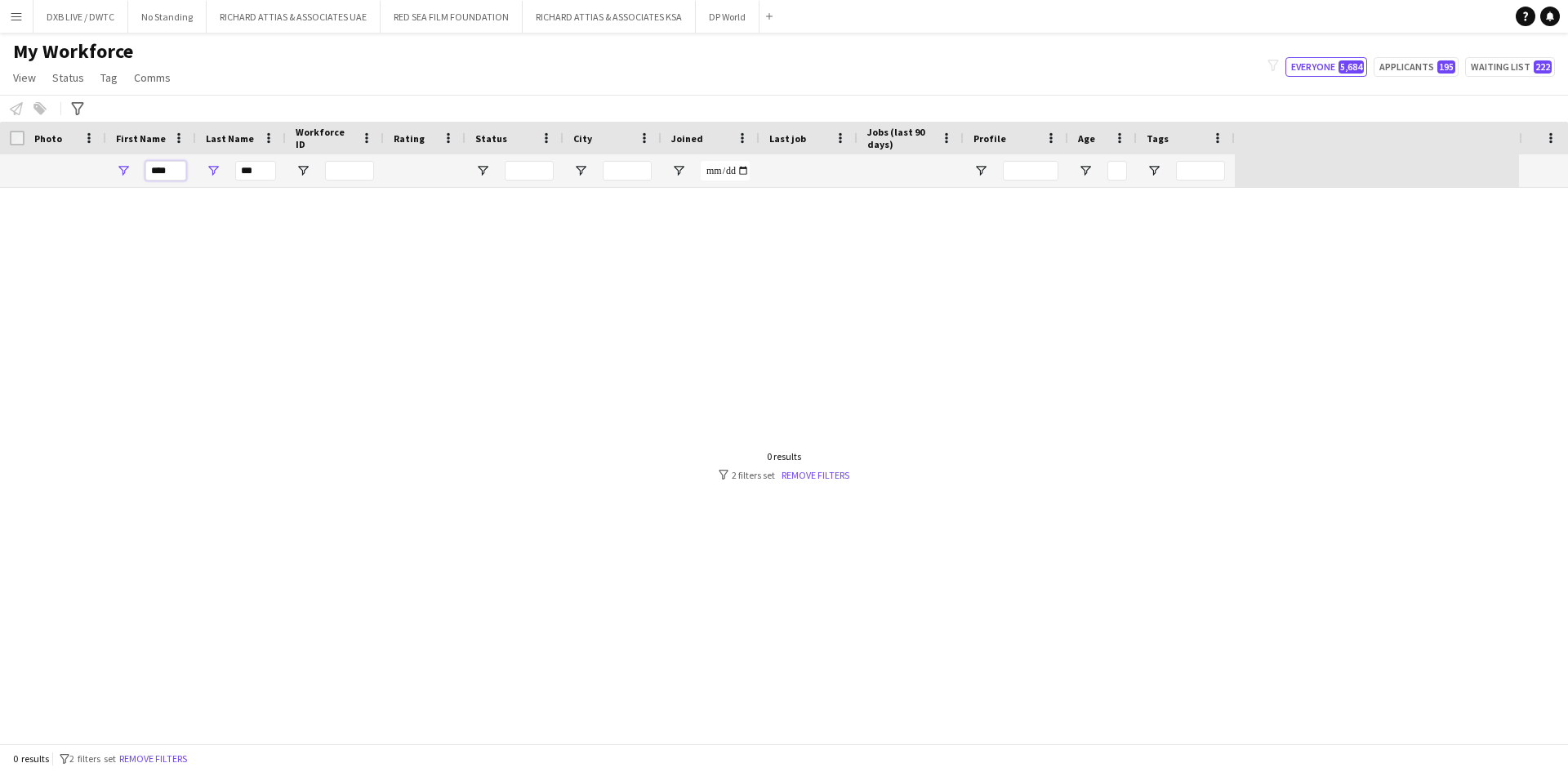 click on "****" at bounding box center [166, 171] 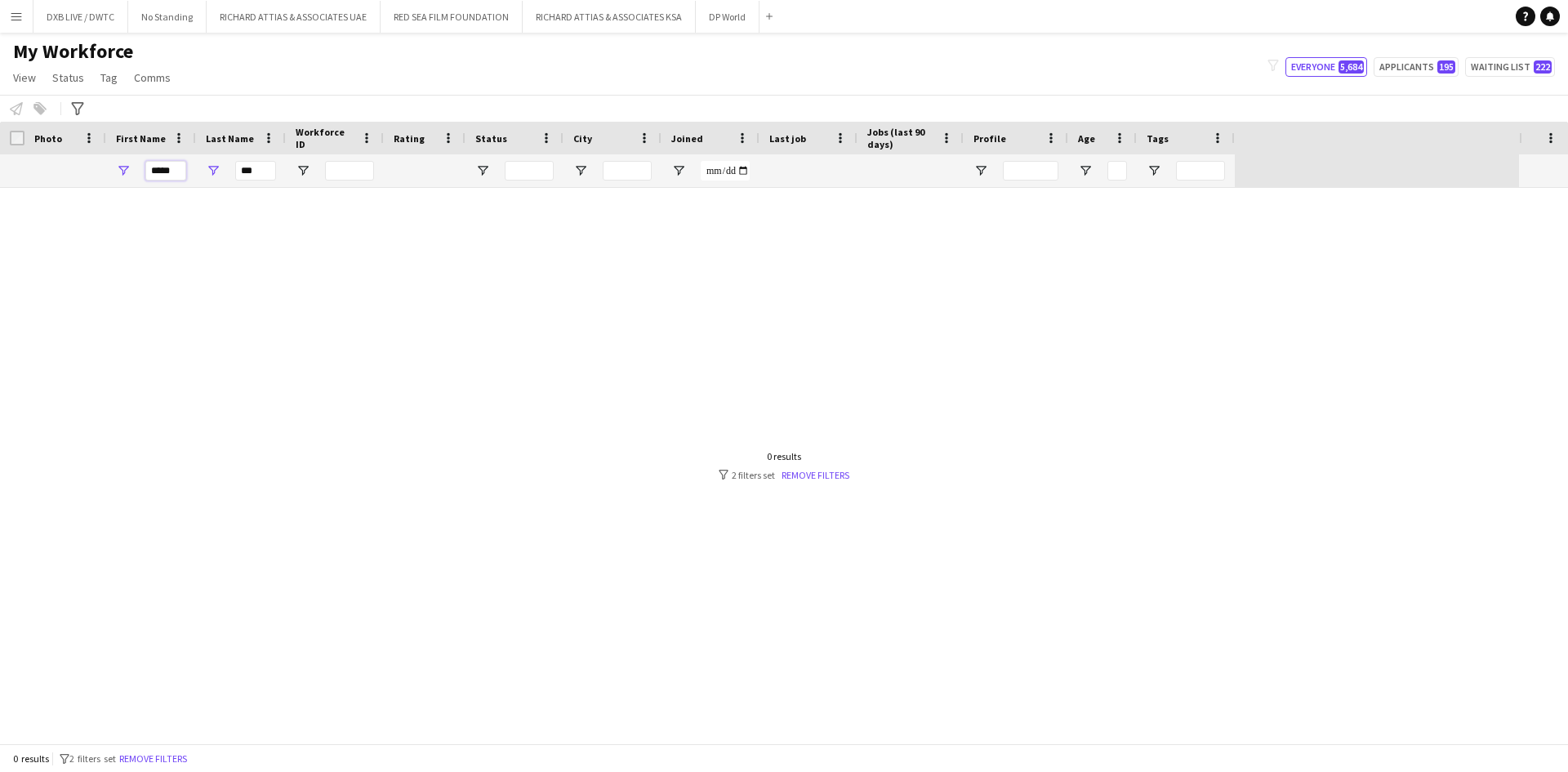 type on "*****" 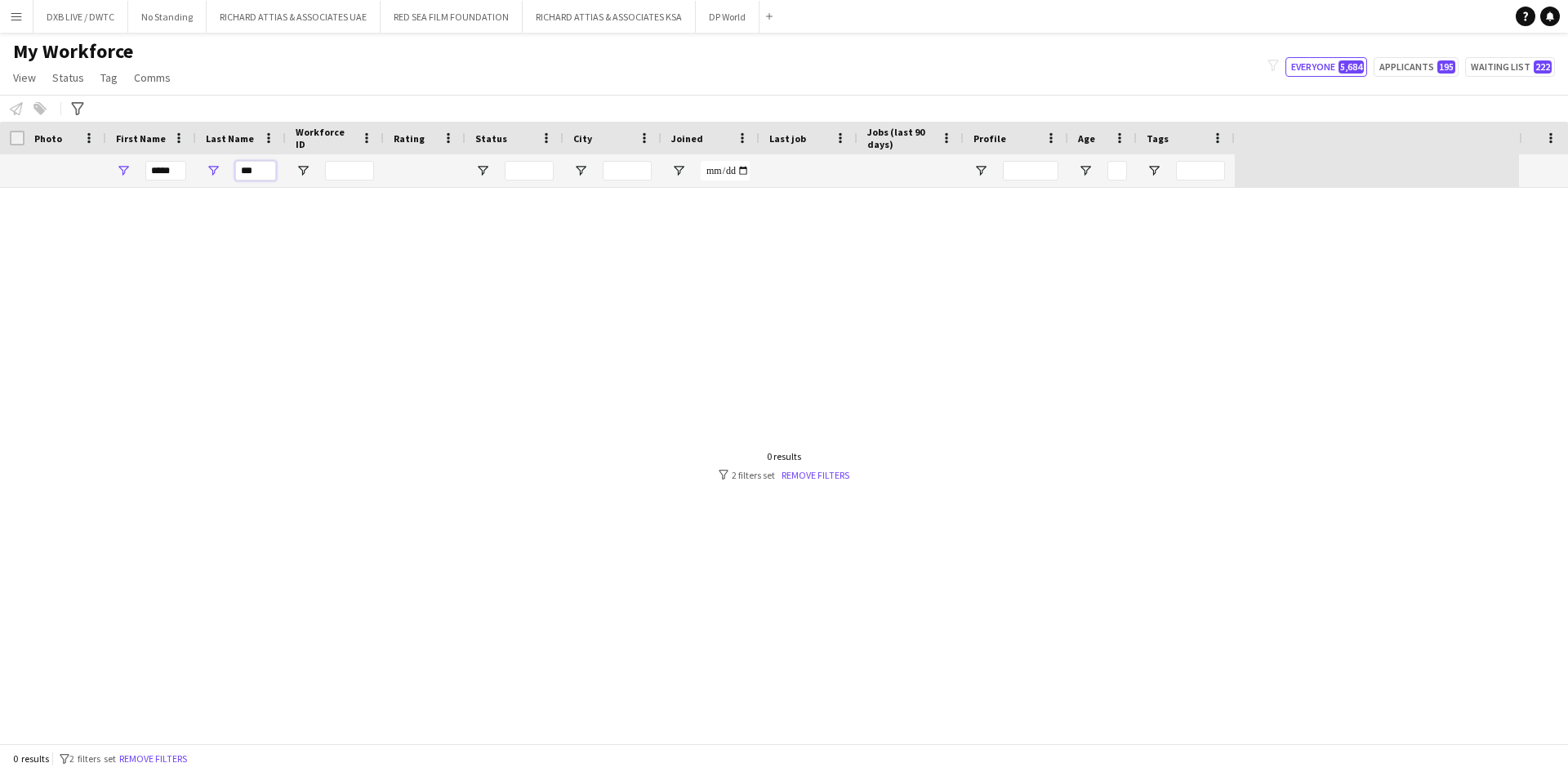 click on "***" at bounding box center [256, 171] 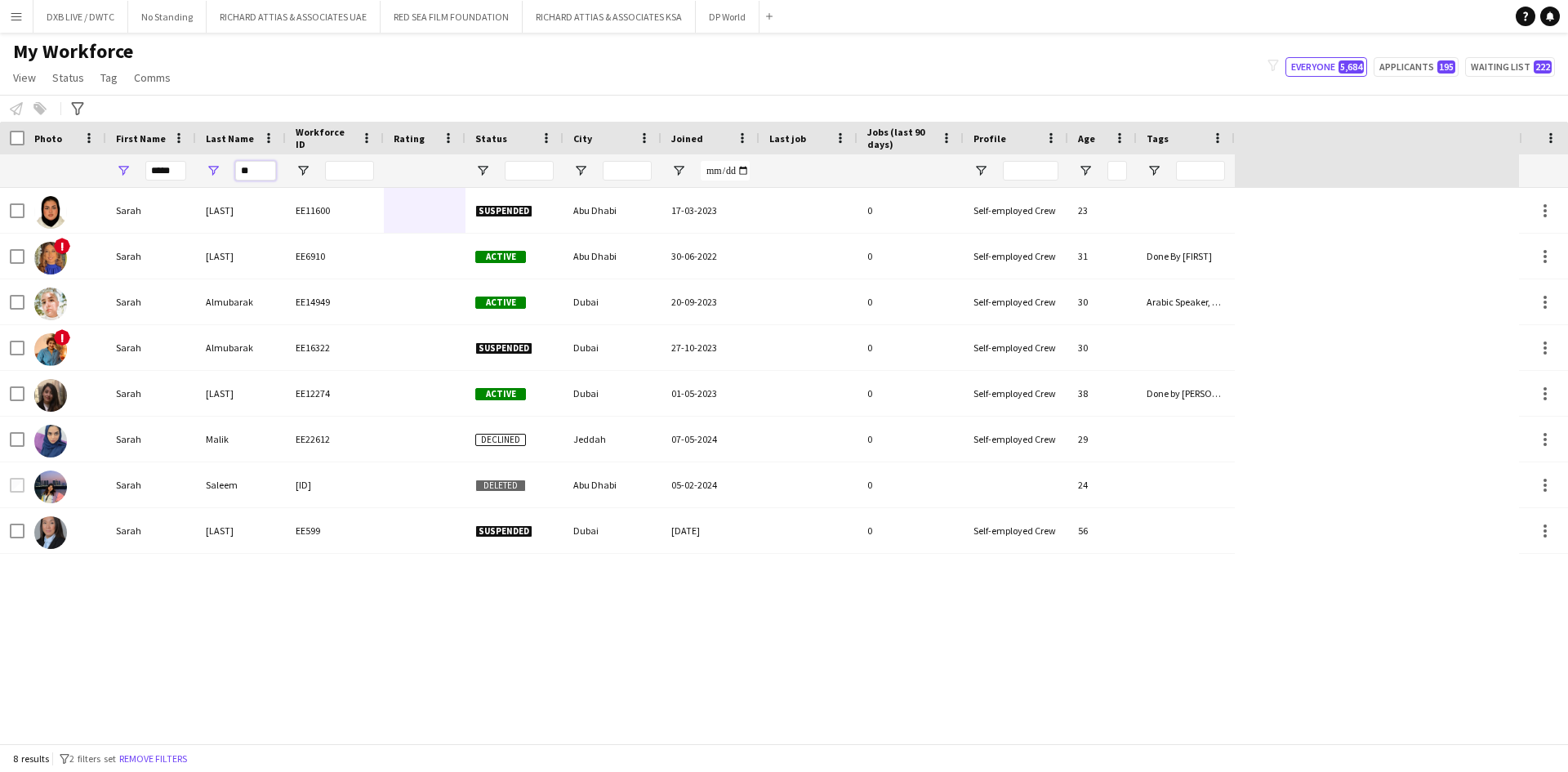 drag, startPoint x: 259, startPoint y: 170, endPoint x: 218, endPoint y: 172, distance: 41.048752 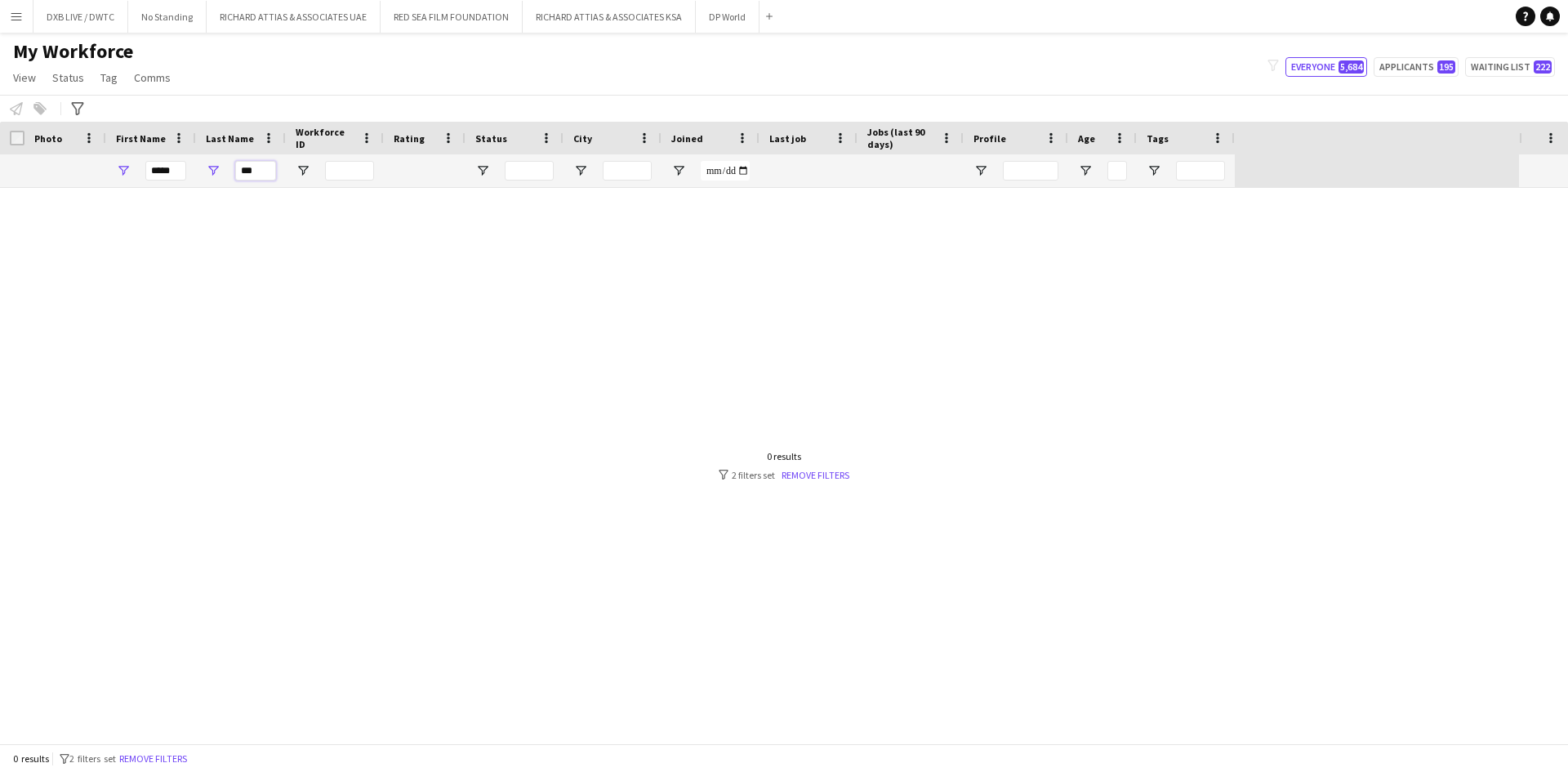 type on "***" 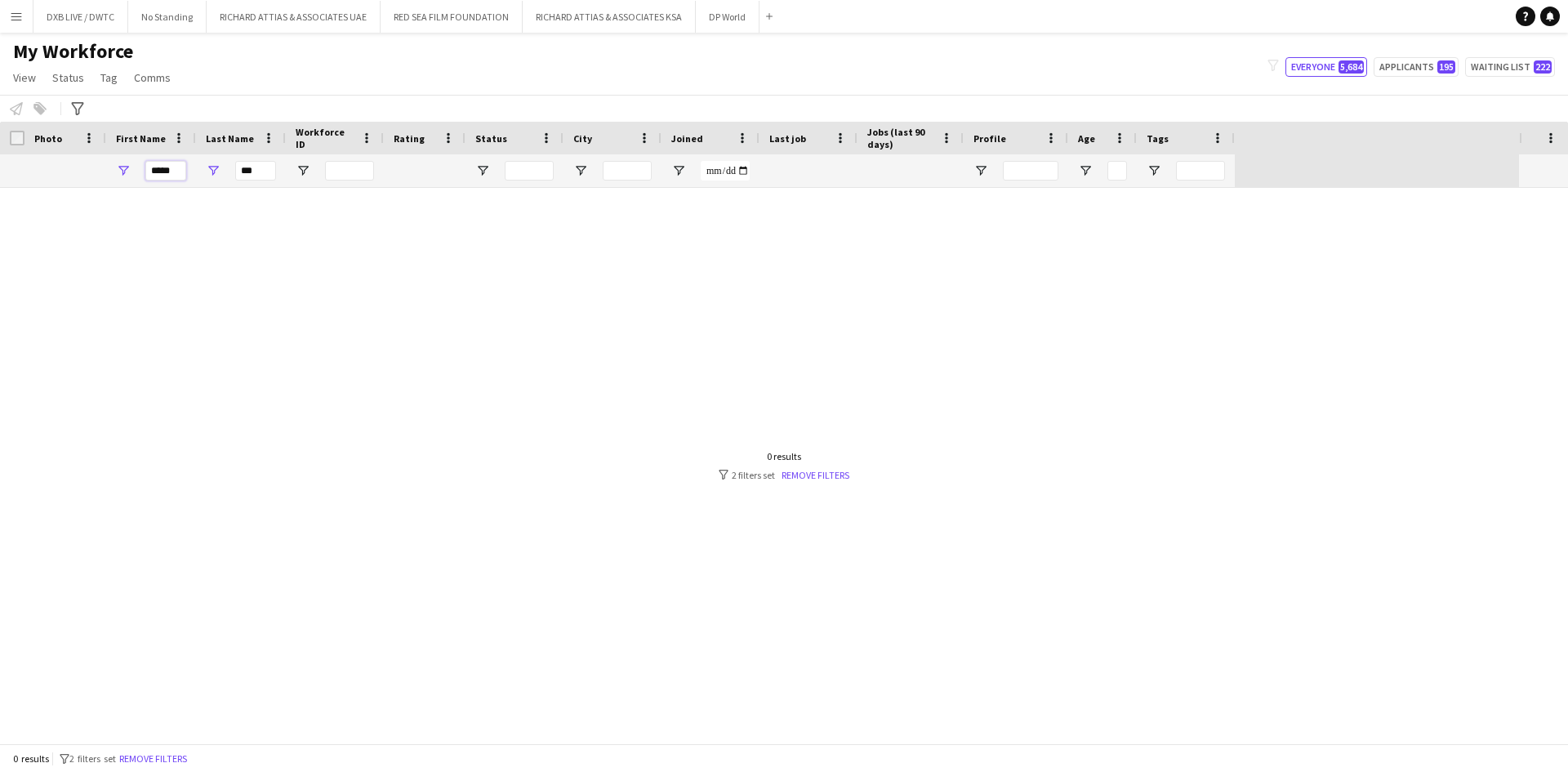 drag, startPoint x: 175, startPoint y: 170, endPoint x: 111, endPoint y: 173, distance: 64.07027 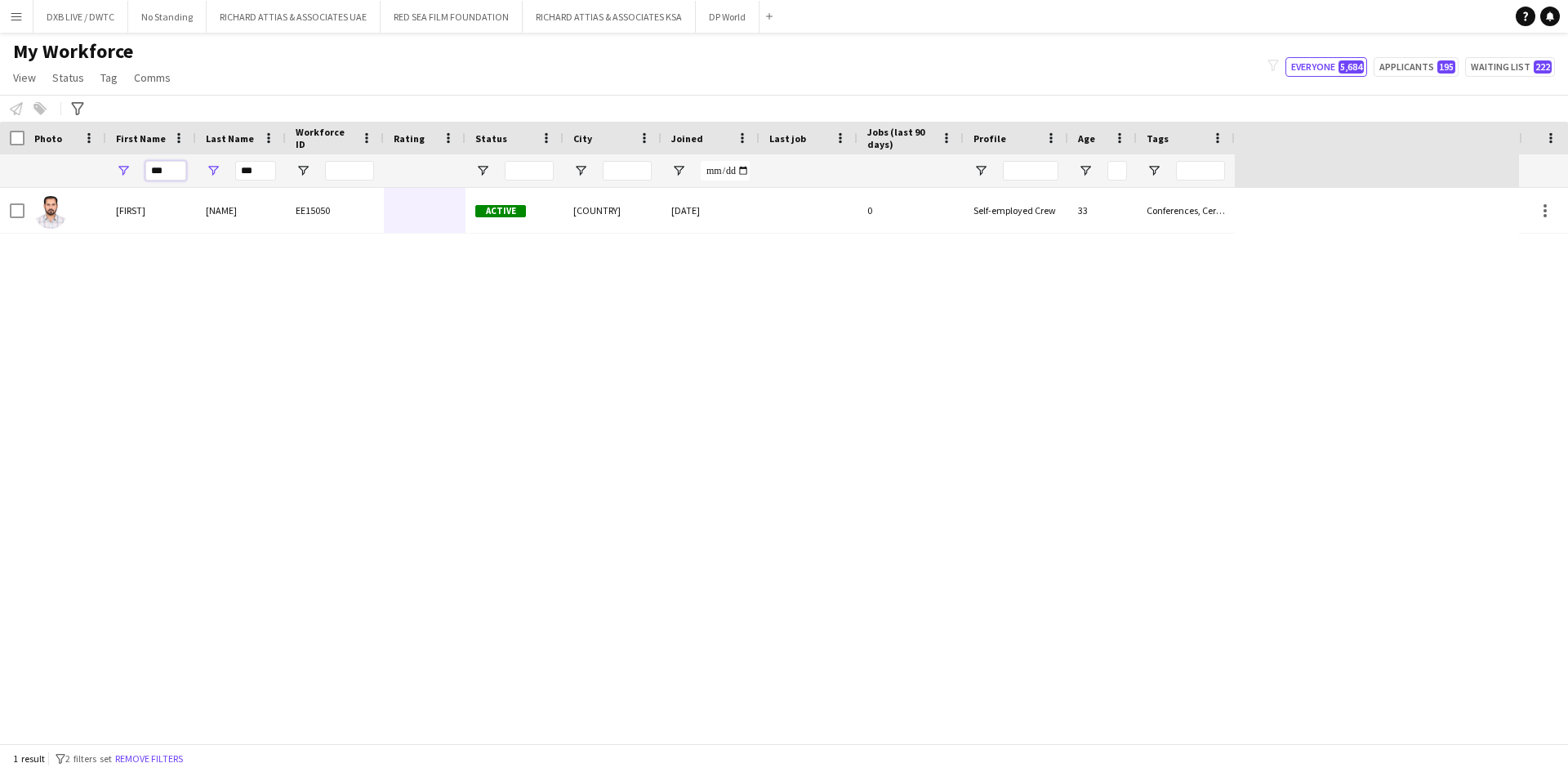 type on "***" 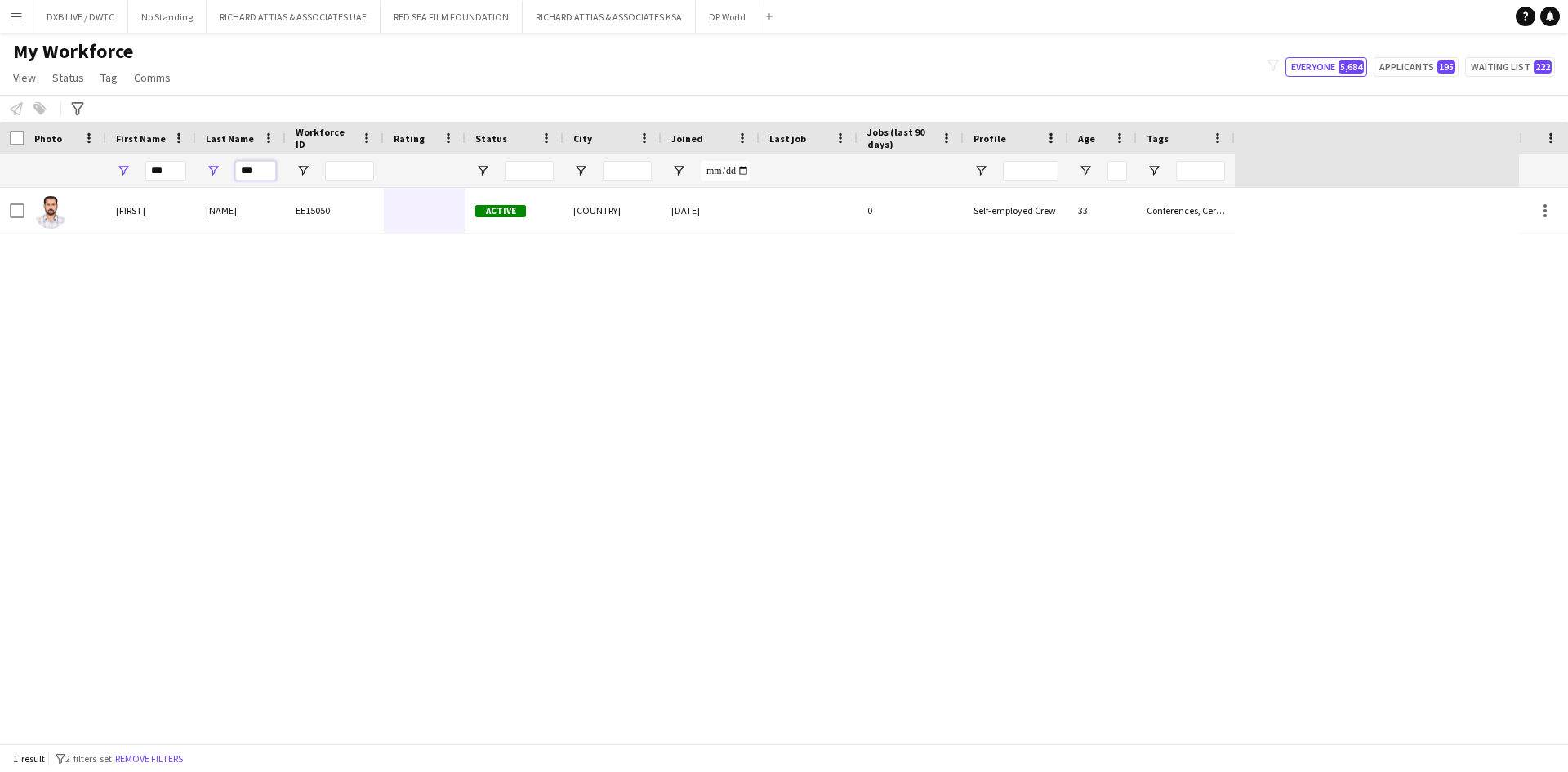 drag, startPoint x: 256, startPoint y: 176, endPoint x: 198, endPoint y: 176, distance: 58 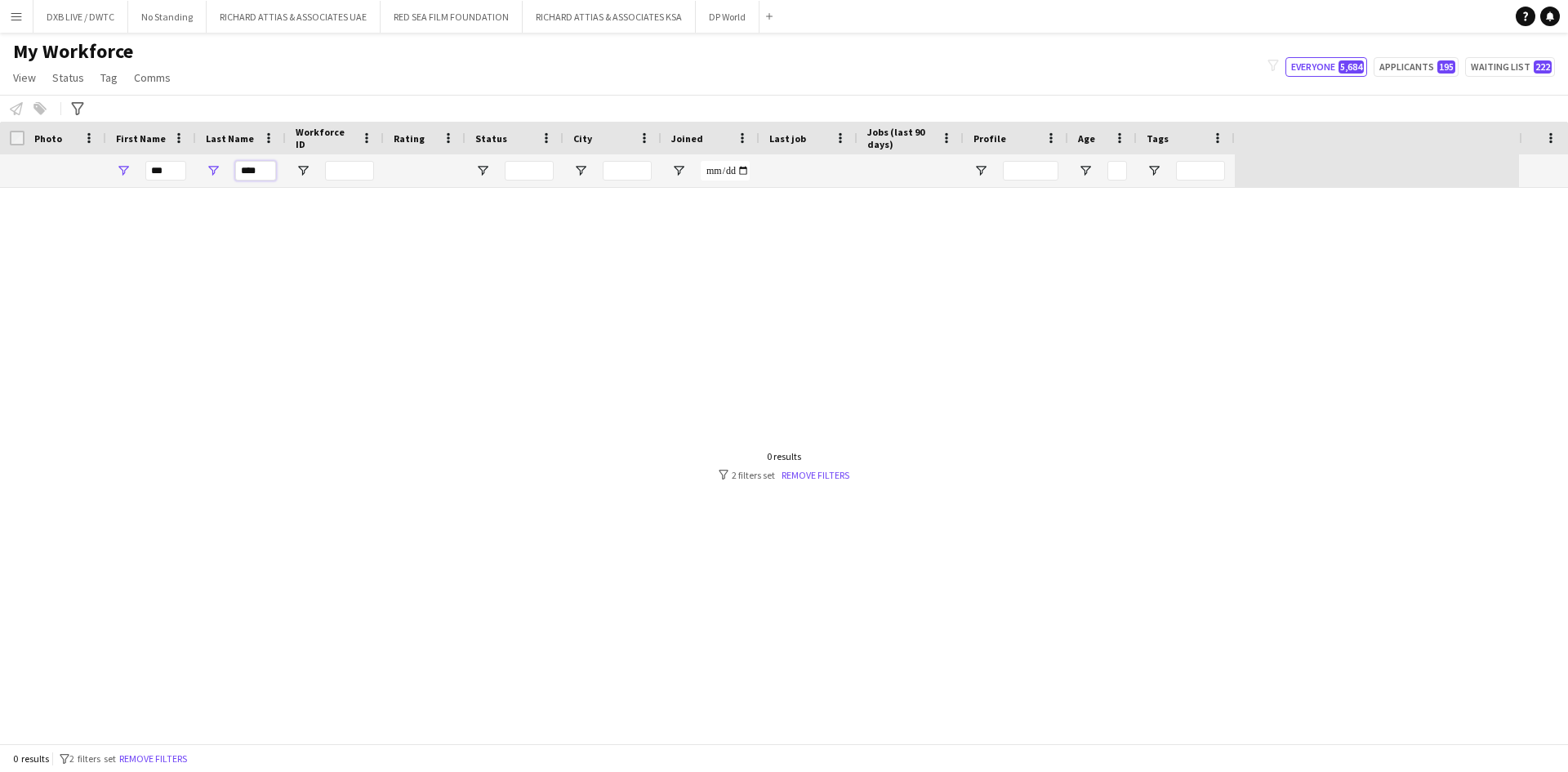 type on "****" 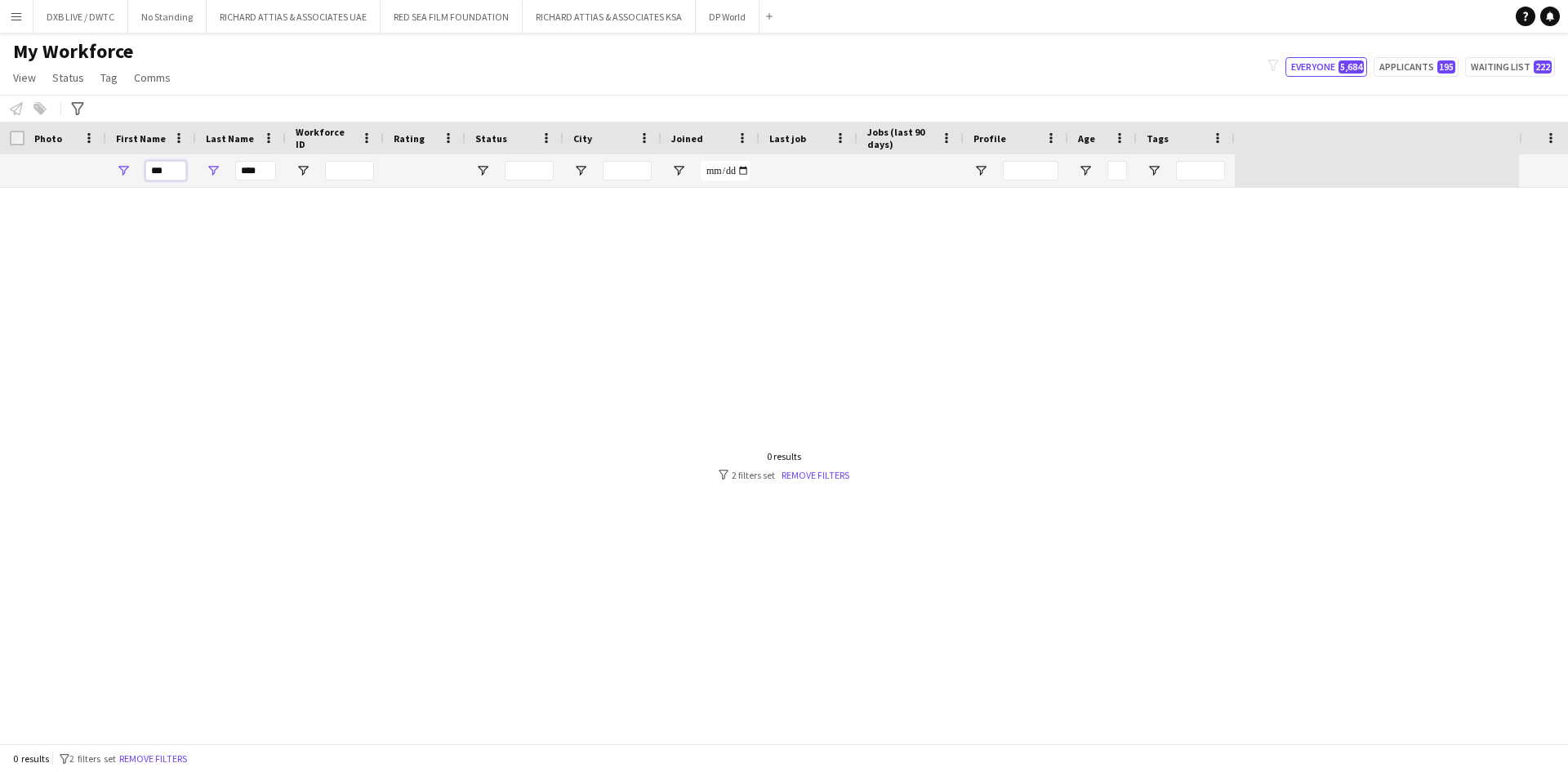 drag, startPoint x: 170, startPoint y: 173, endPoint x: 83, endPoint y: 182, distance: 87.46428 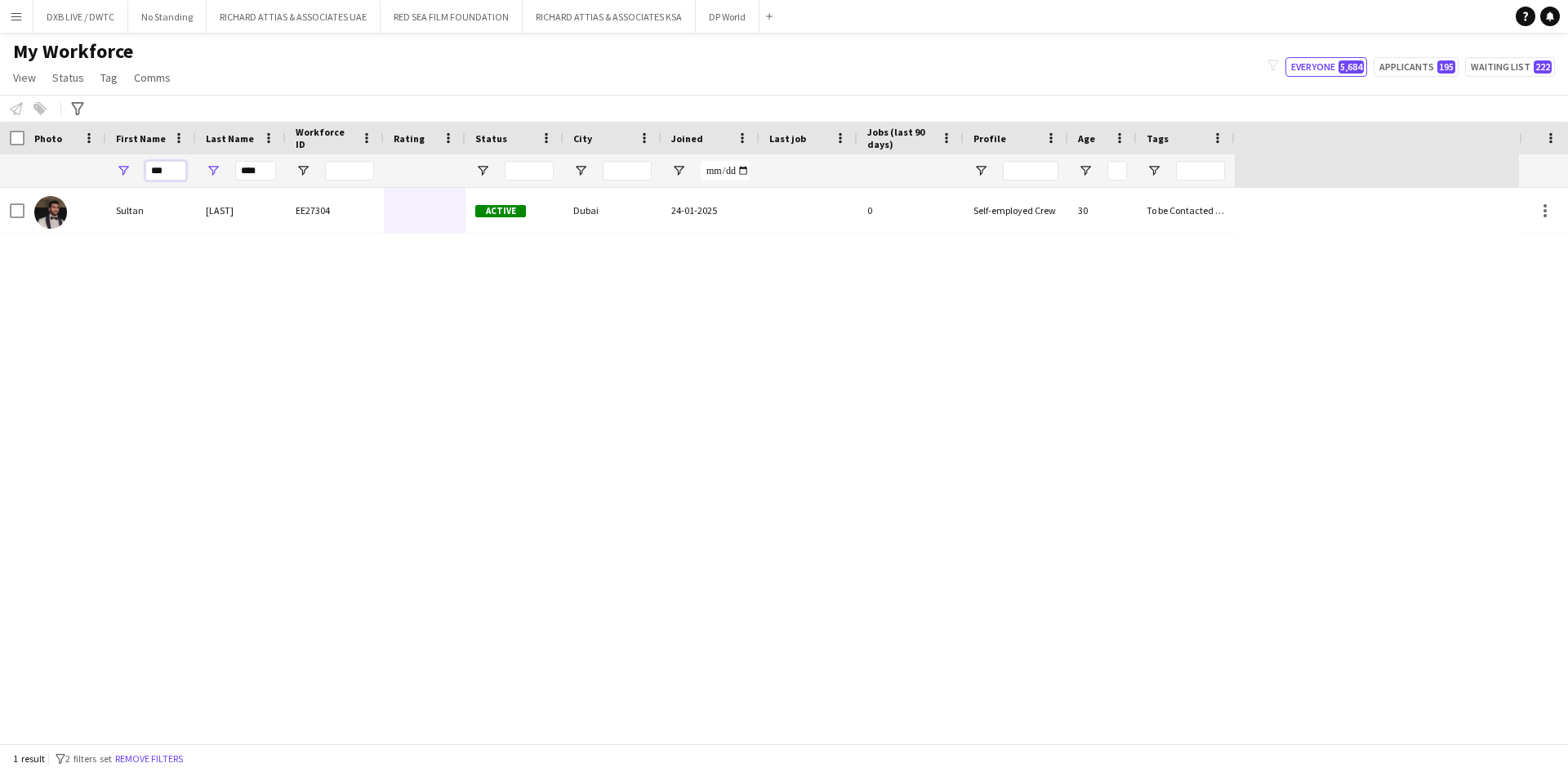 drag, startPoint x: 172, startPoint y: 176, endPoint x: 117, endPoint y: 176, distance: 55 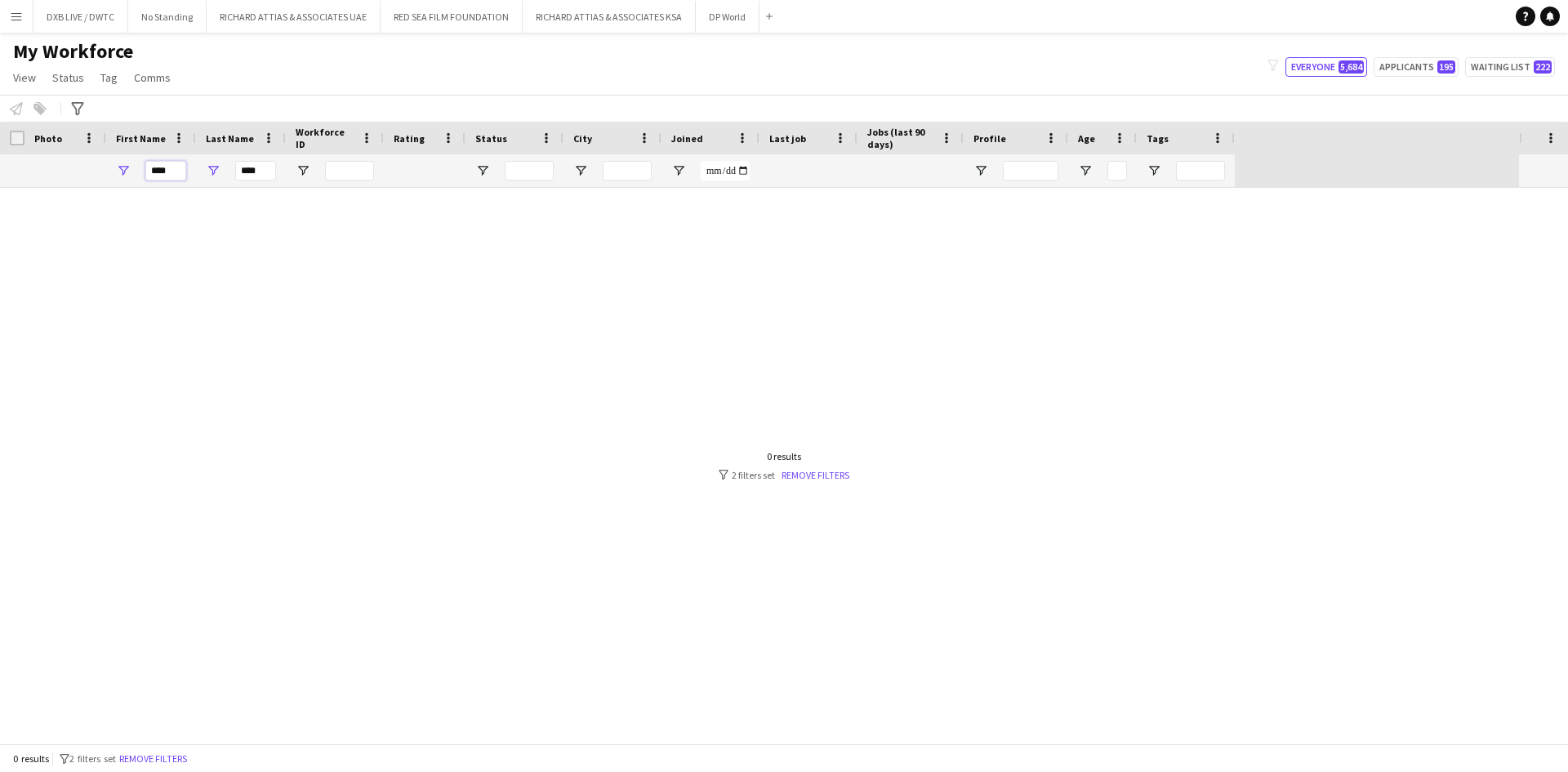 type on "****" 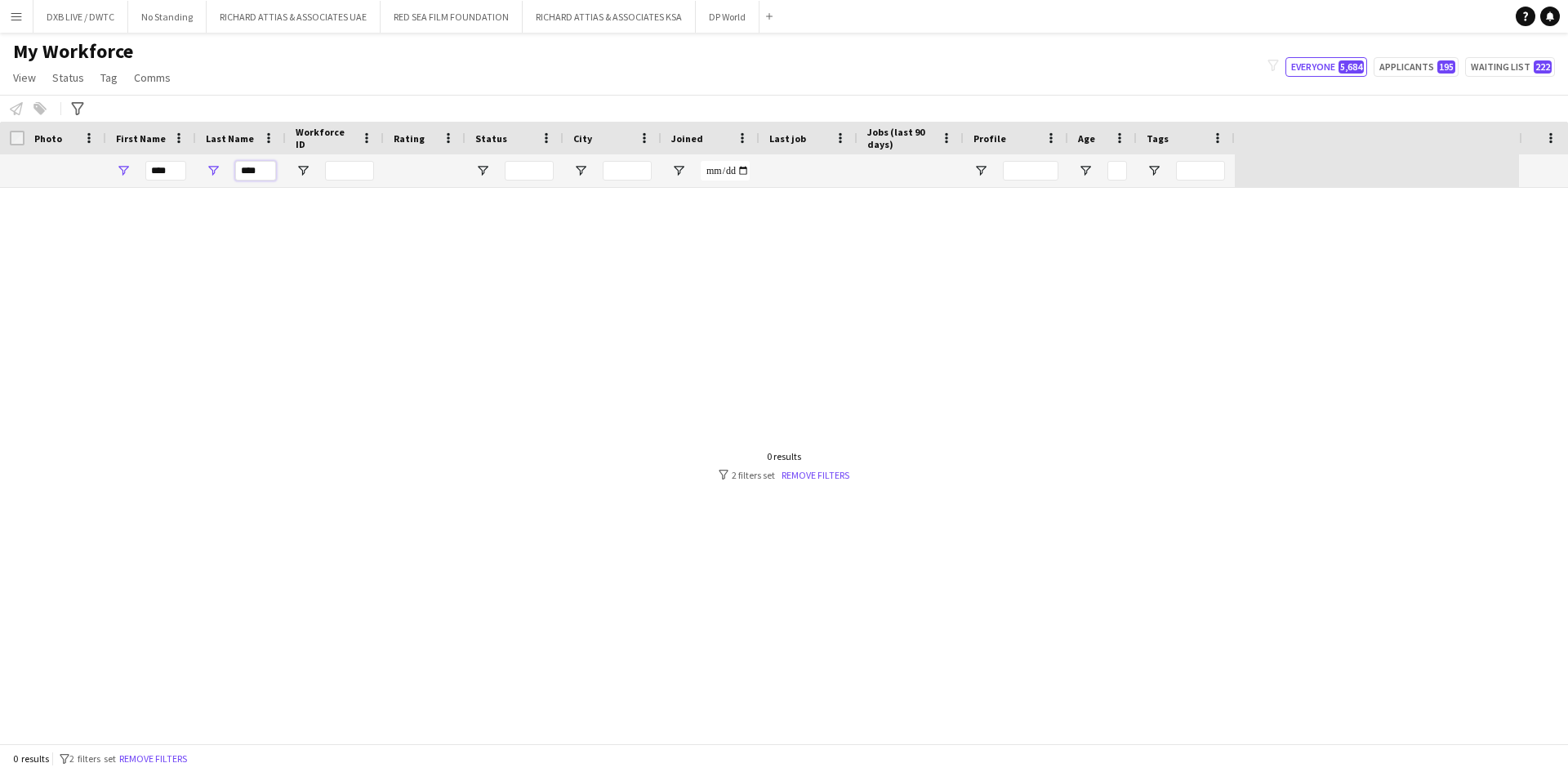 drag, startPoint x: 259, startPoint y: 171, endPoint x: 218, endPoint y: 172, distance: 41.01 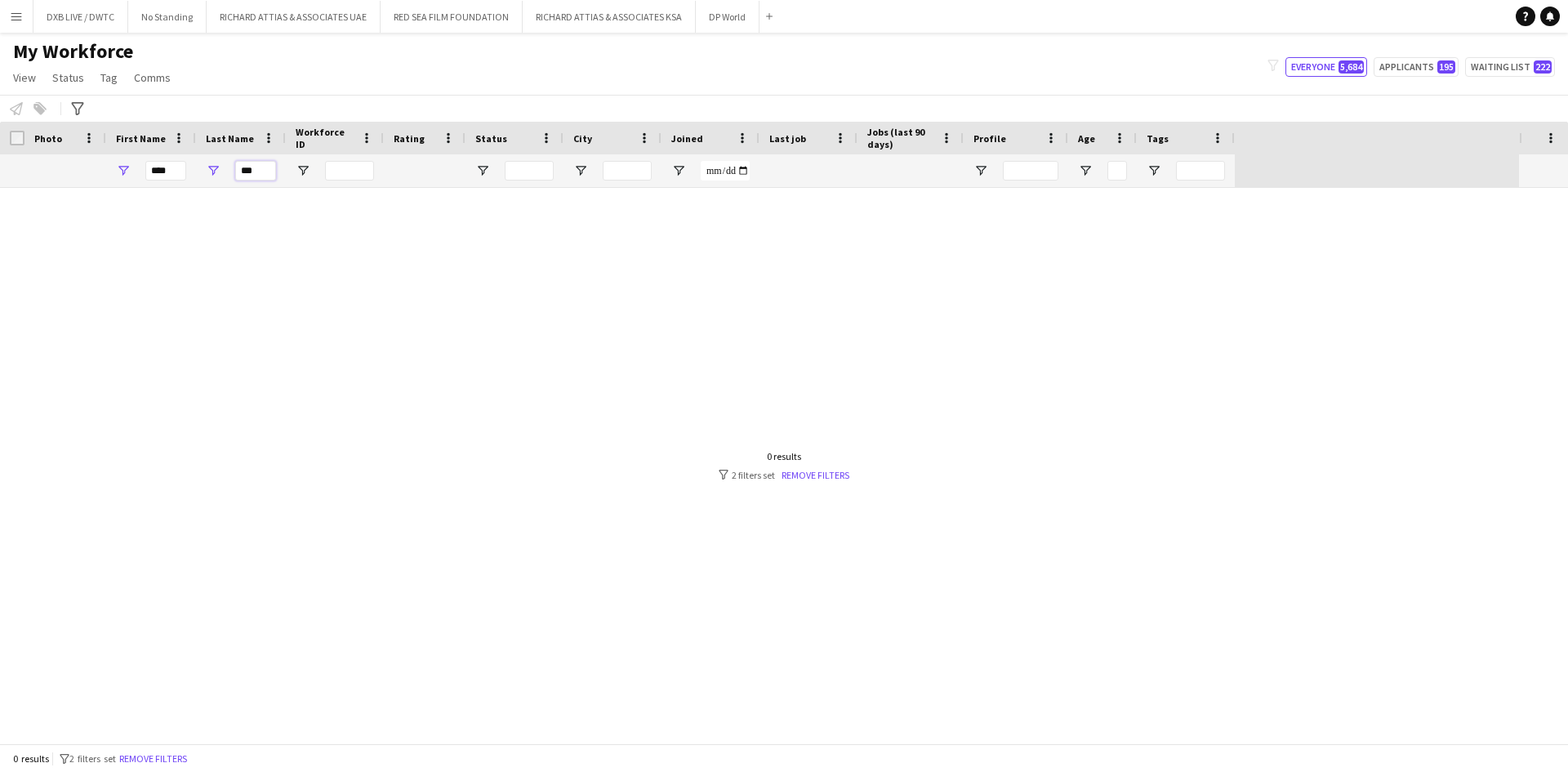 type on "***" 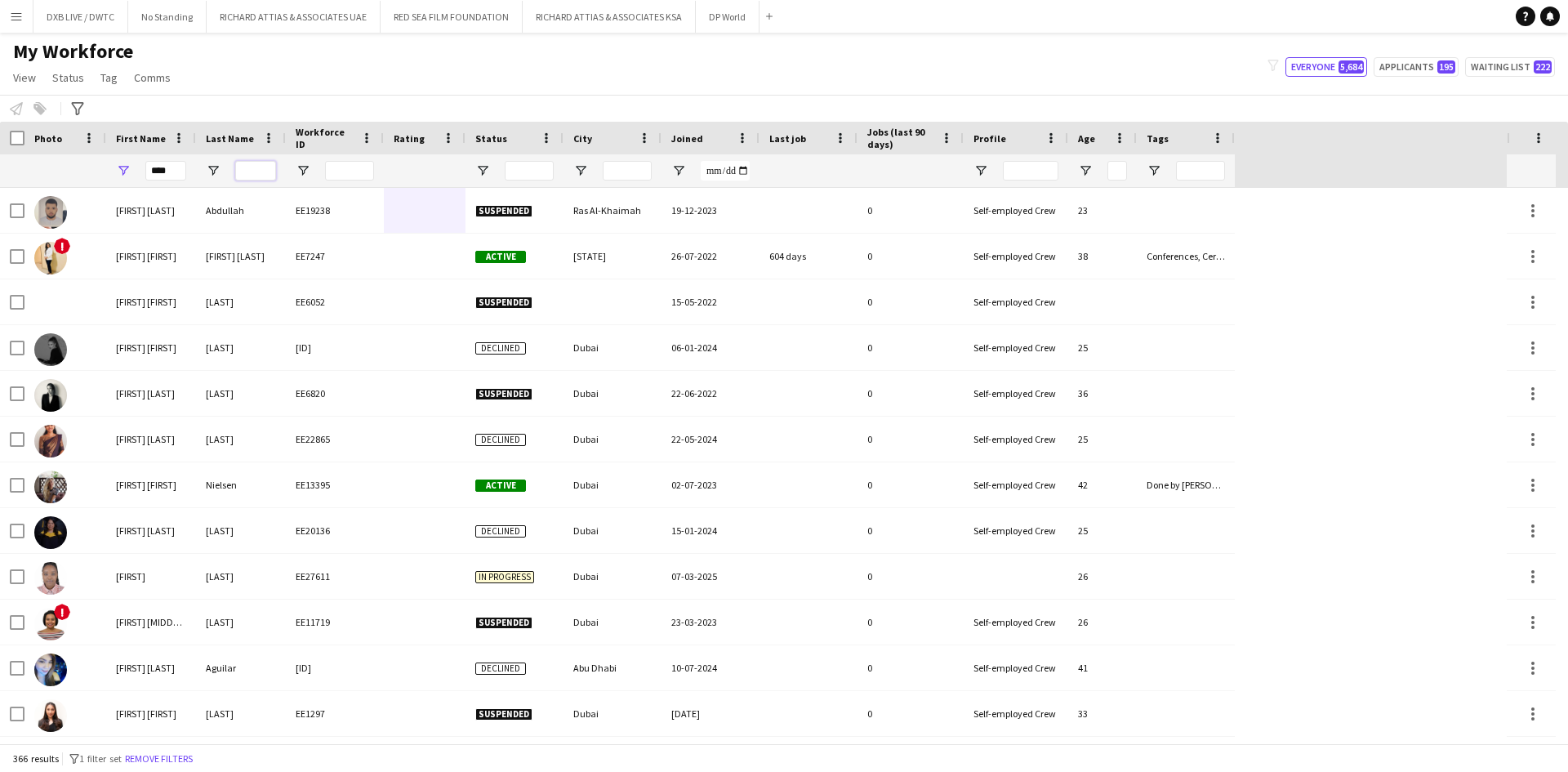 type 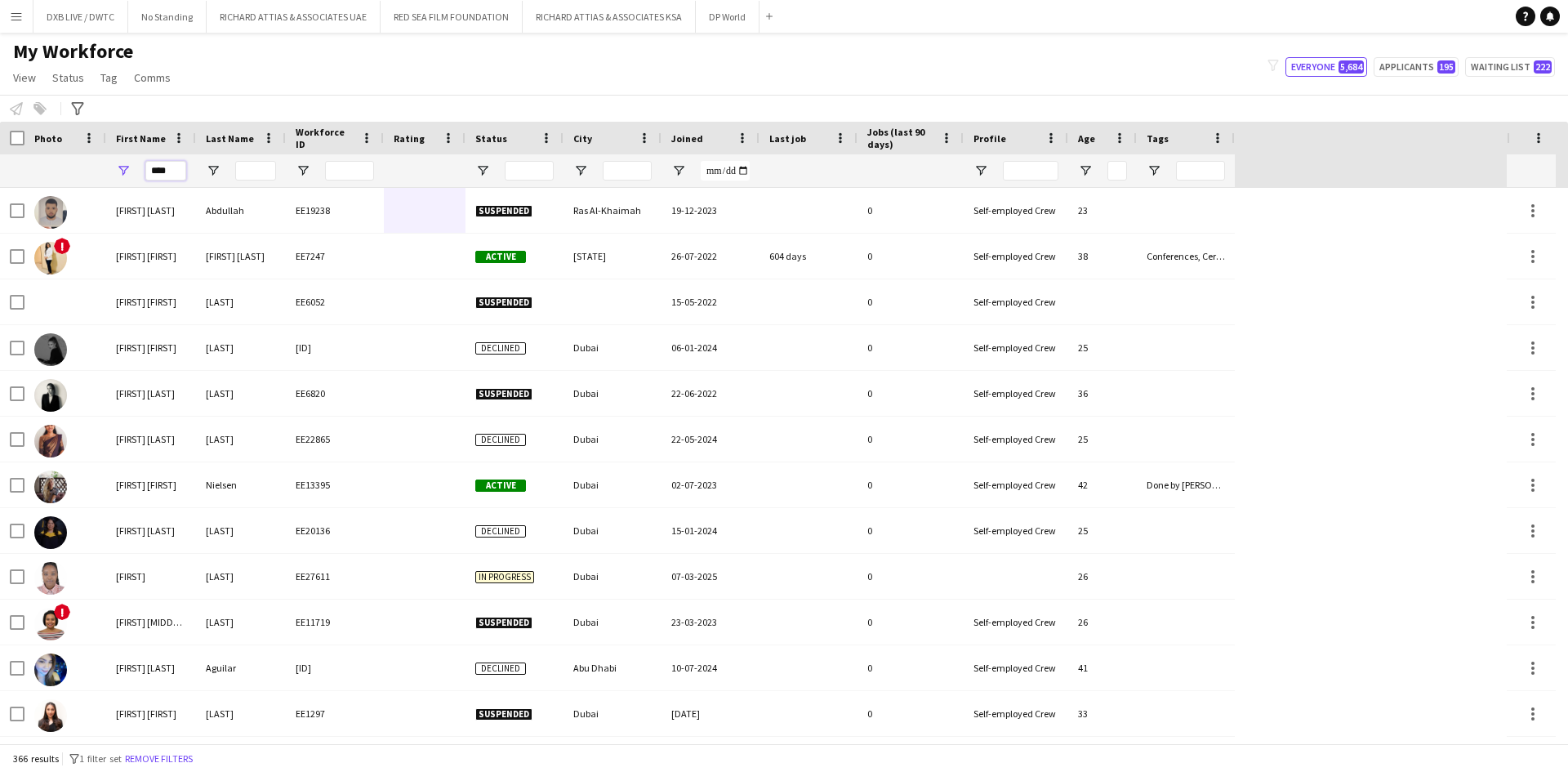 drag, startPoint x: 180, startPoint y: 173, endPoint x: 133, endPoint y: 171, distance: 47.04253 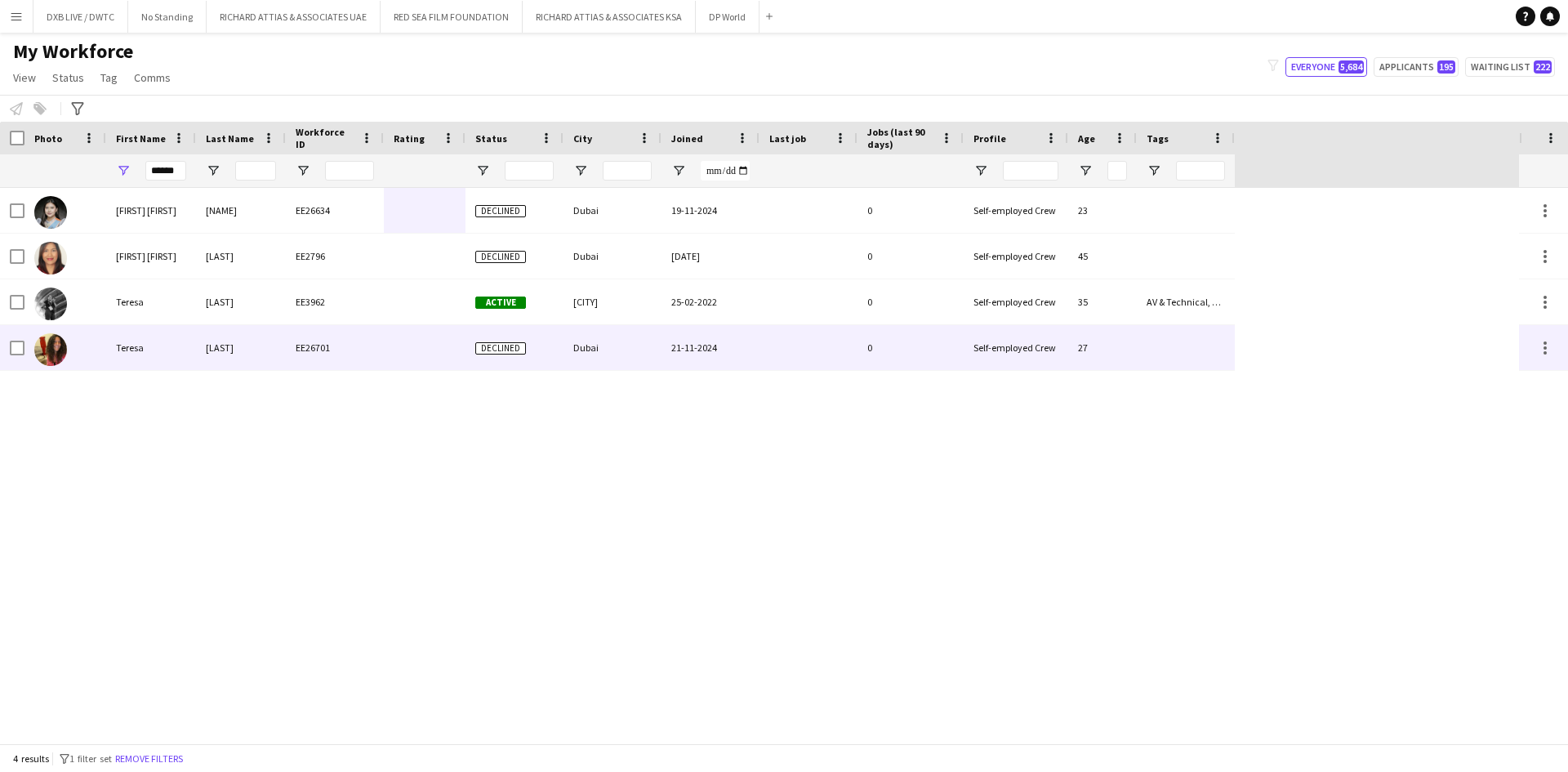 click on "Teresa" at bounding box center (151, 347) 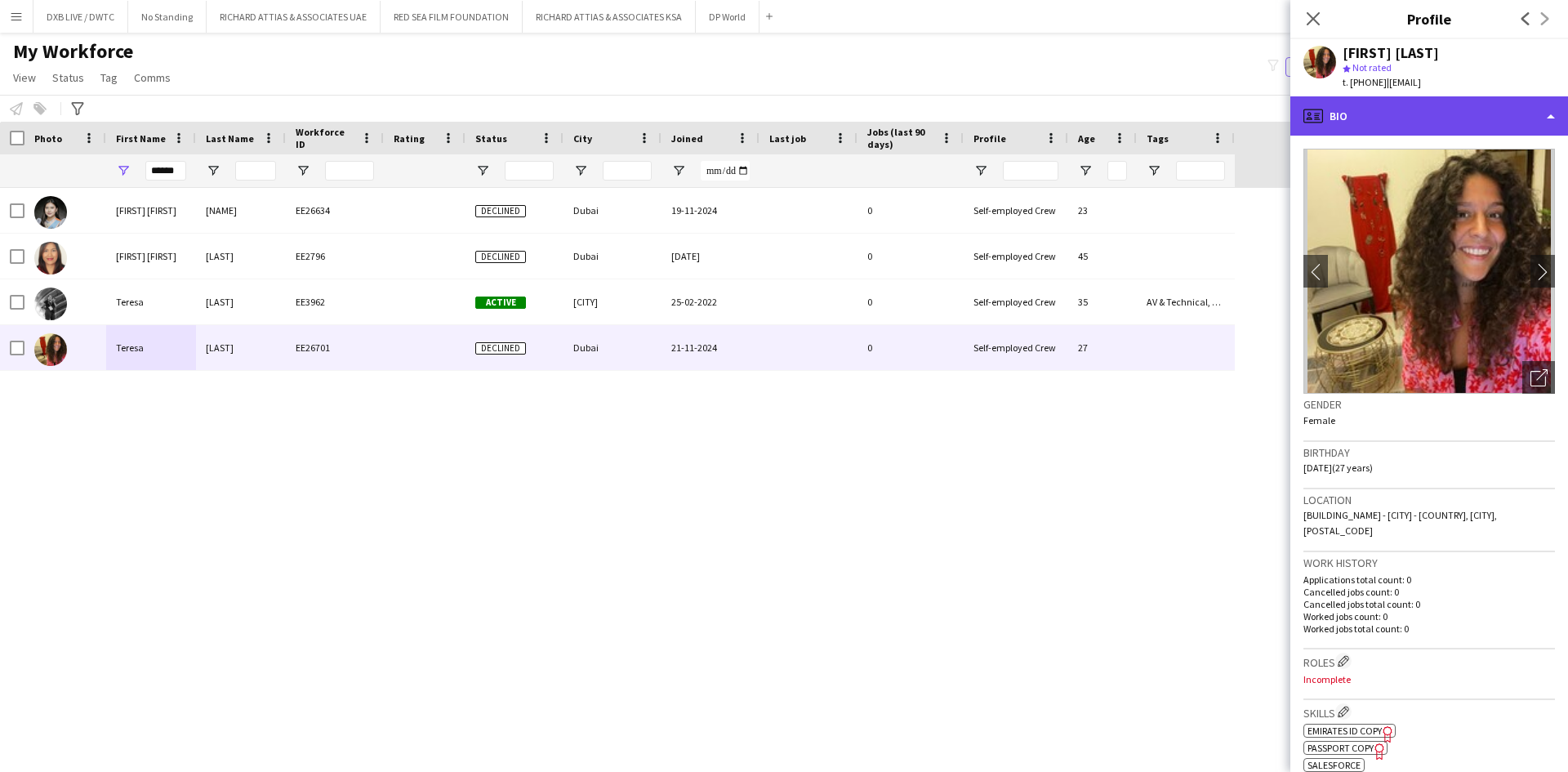 click on "profile
Bio" 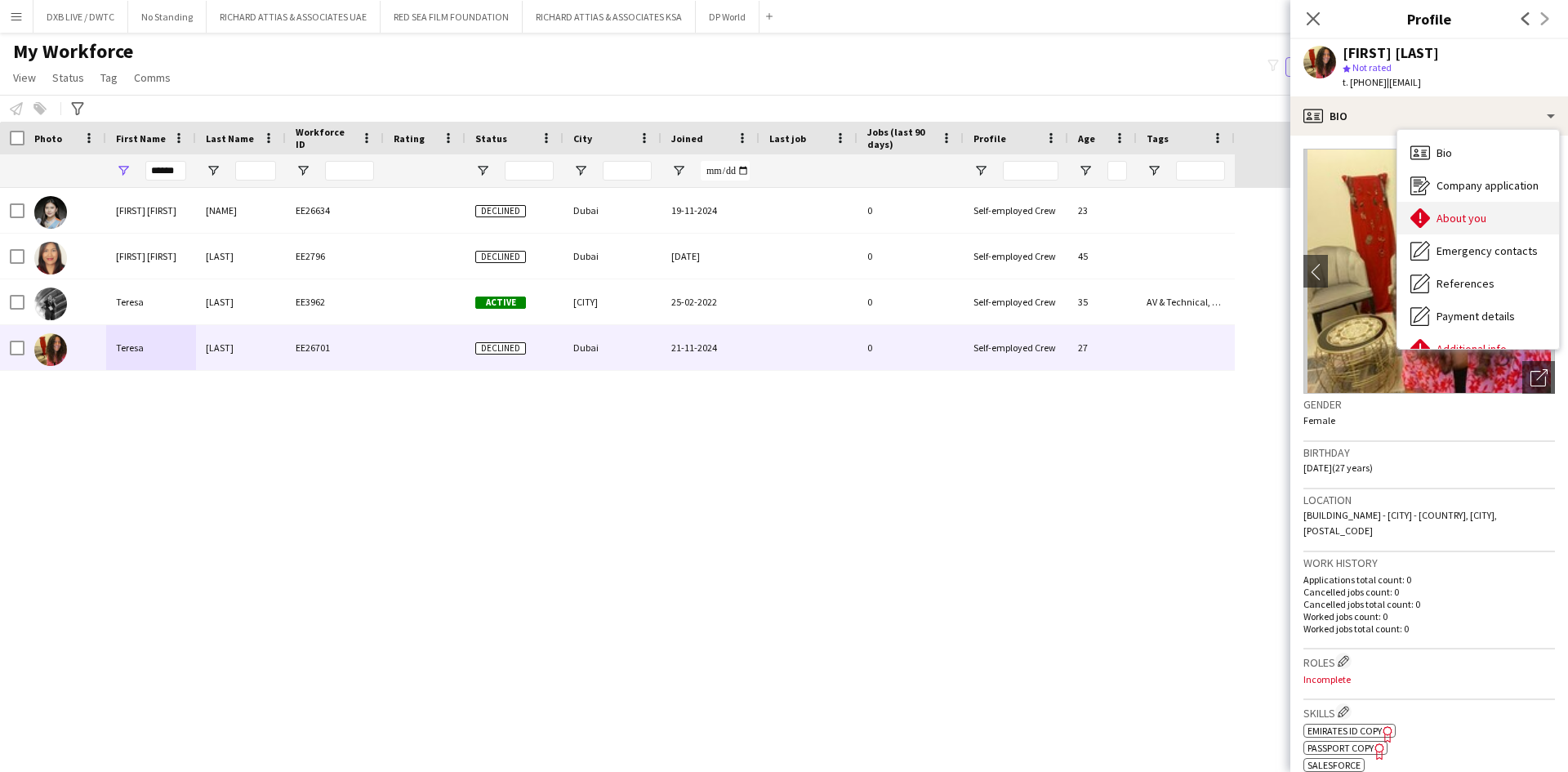 click on "About you" at bounding box center [1461, 218] 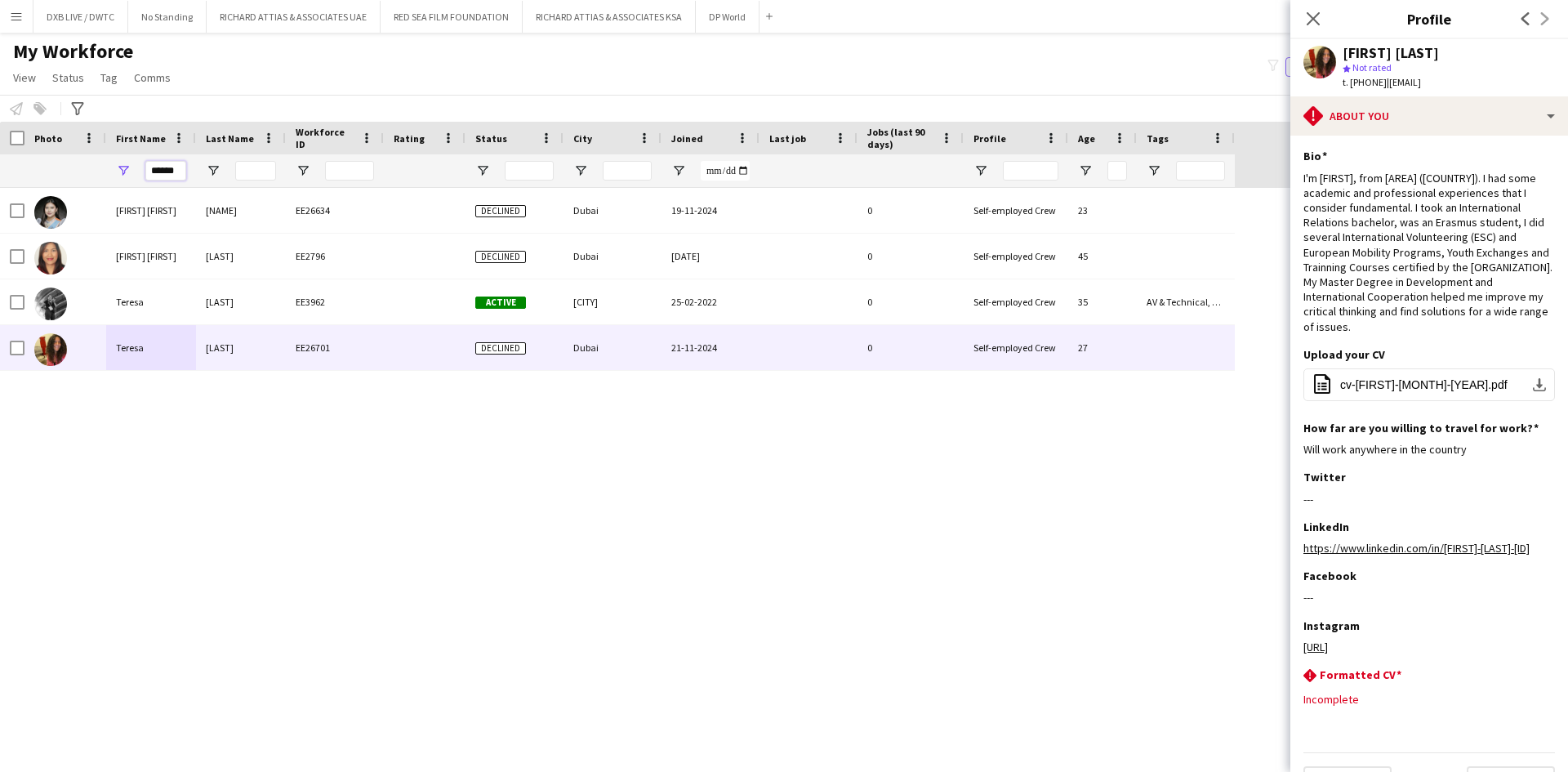 drag, startPoint x: 178, startPoint y: 176, endPoint x: 127, endPoint y: 176, distance: 51 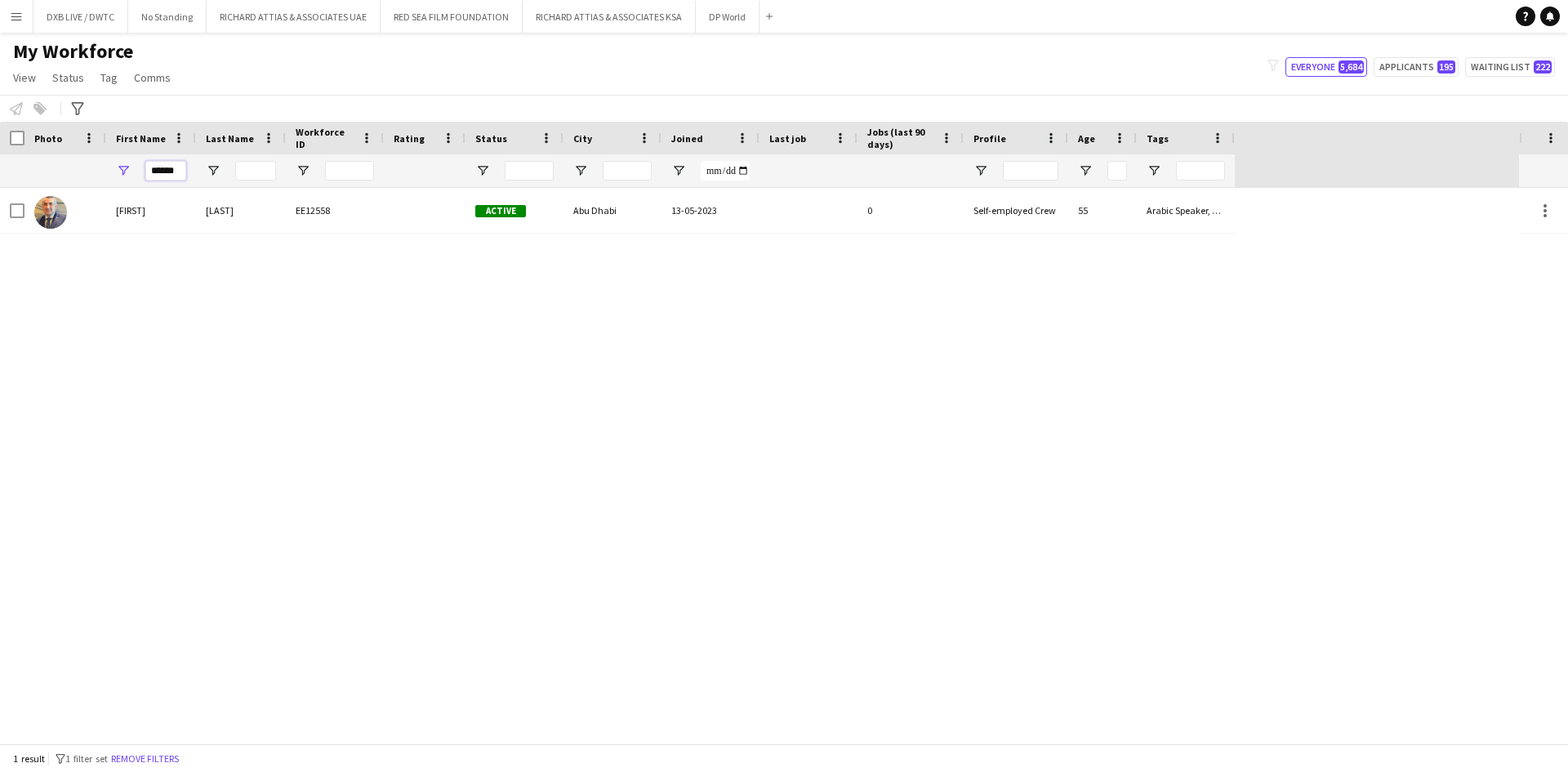 drag, startPoint x: 176, startPoint y: 172, endPoint x: 108, endPoint y: 172, distance: 68 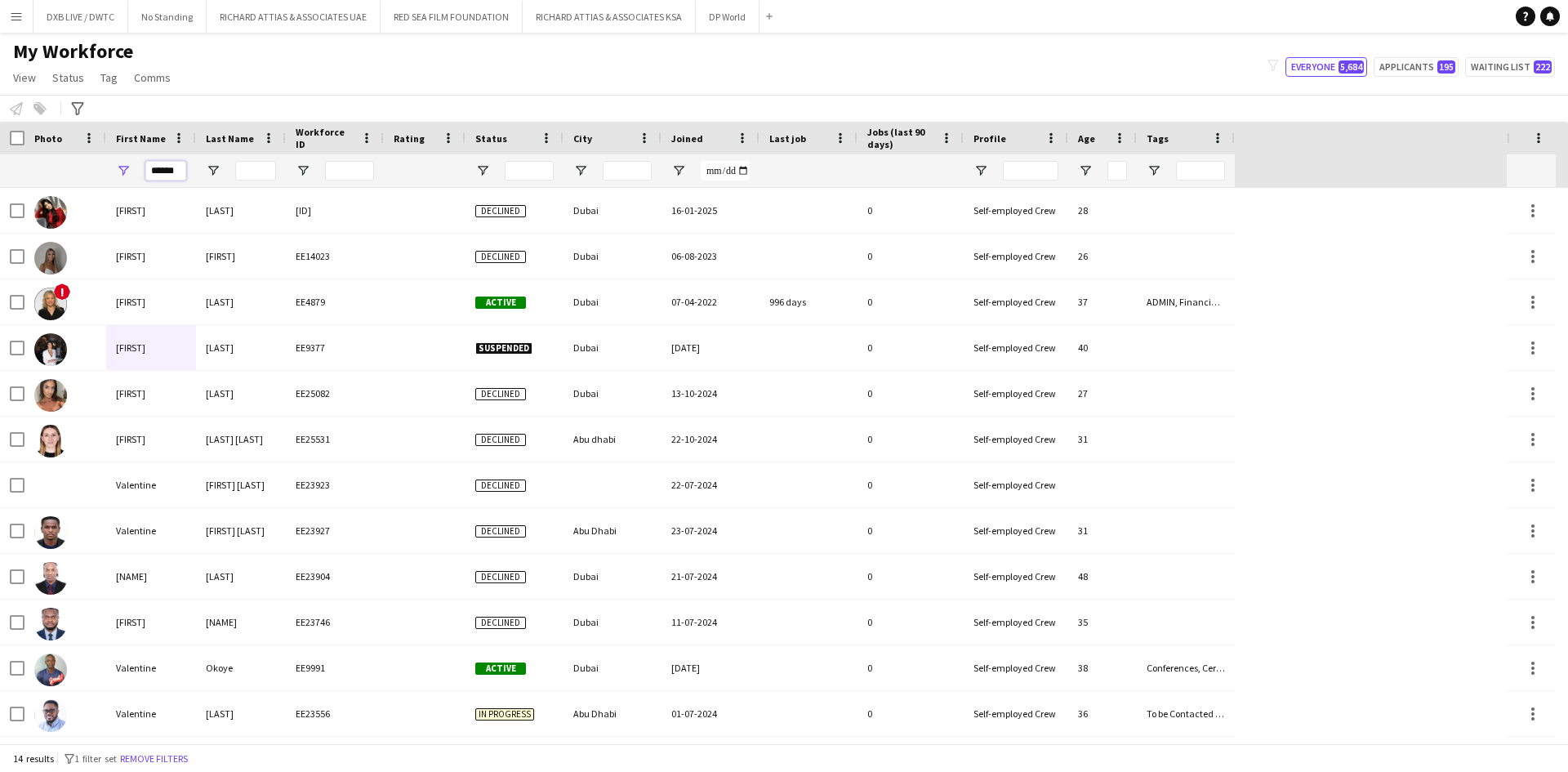 type on "******" 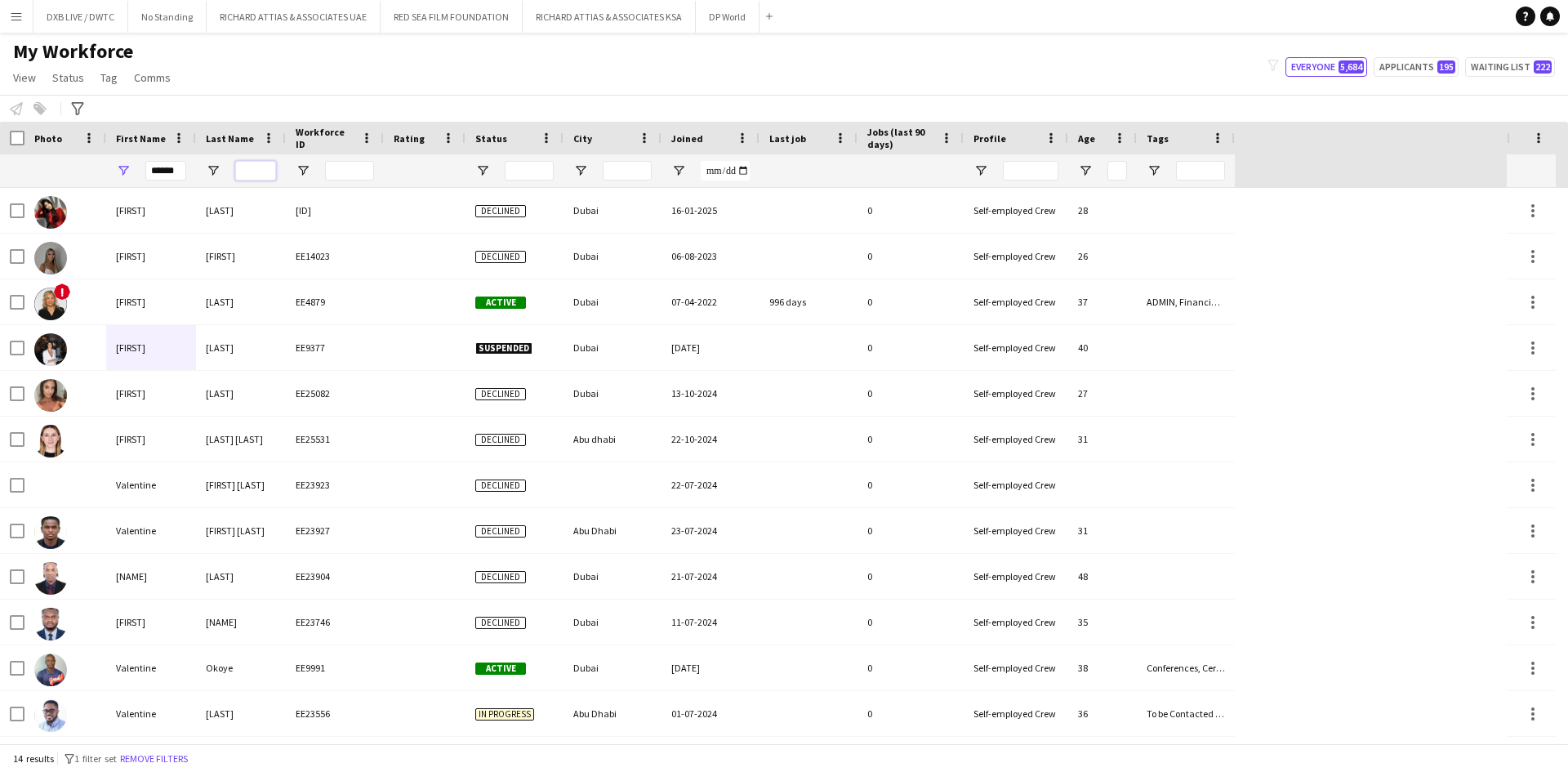 click at bounding box center [256, 171] 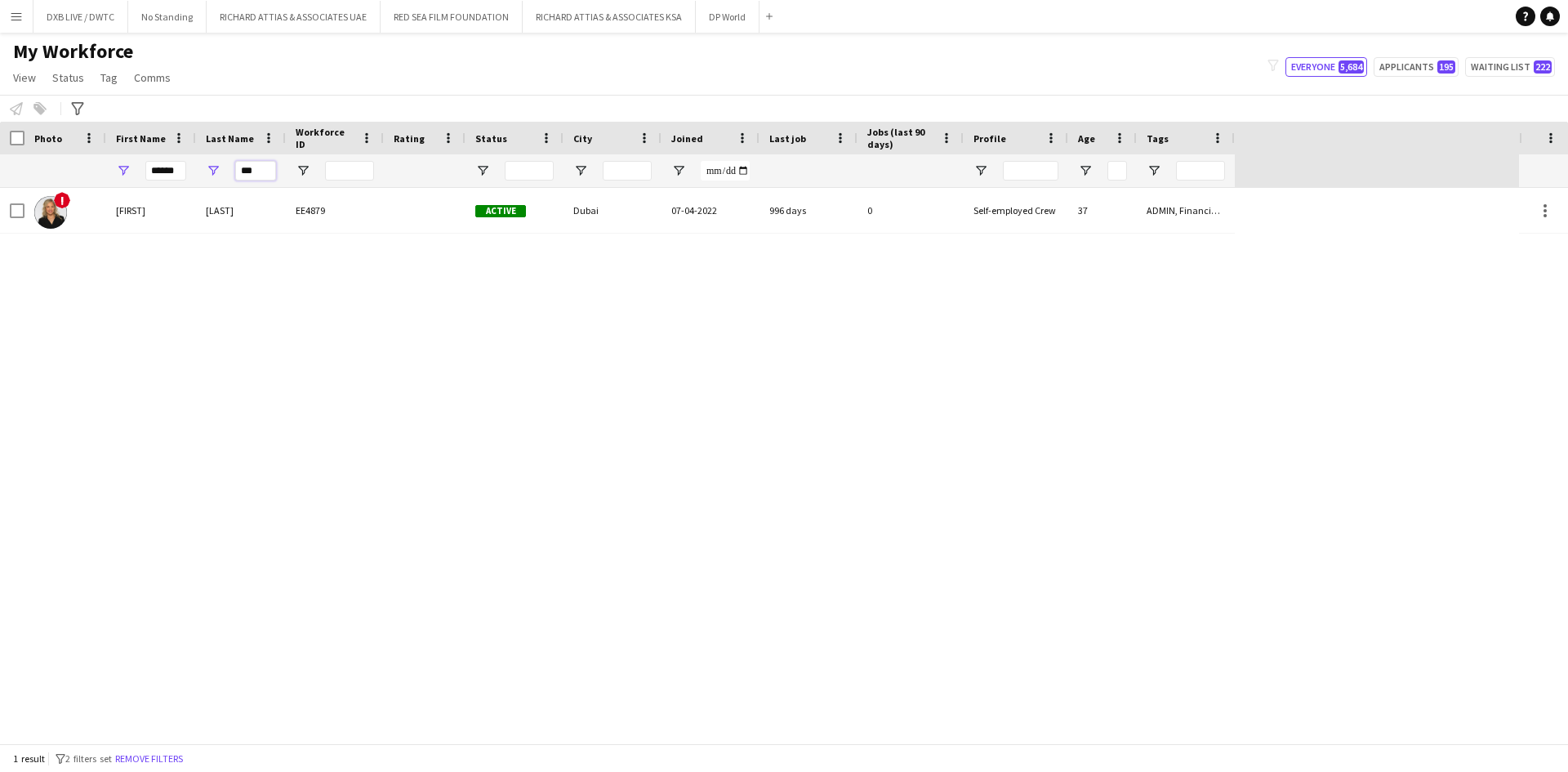 type on "***" 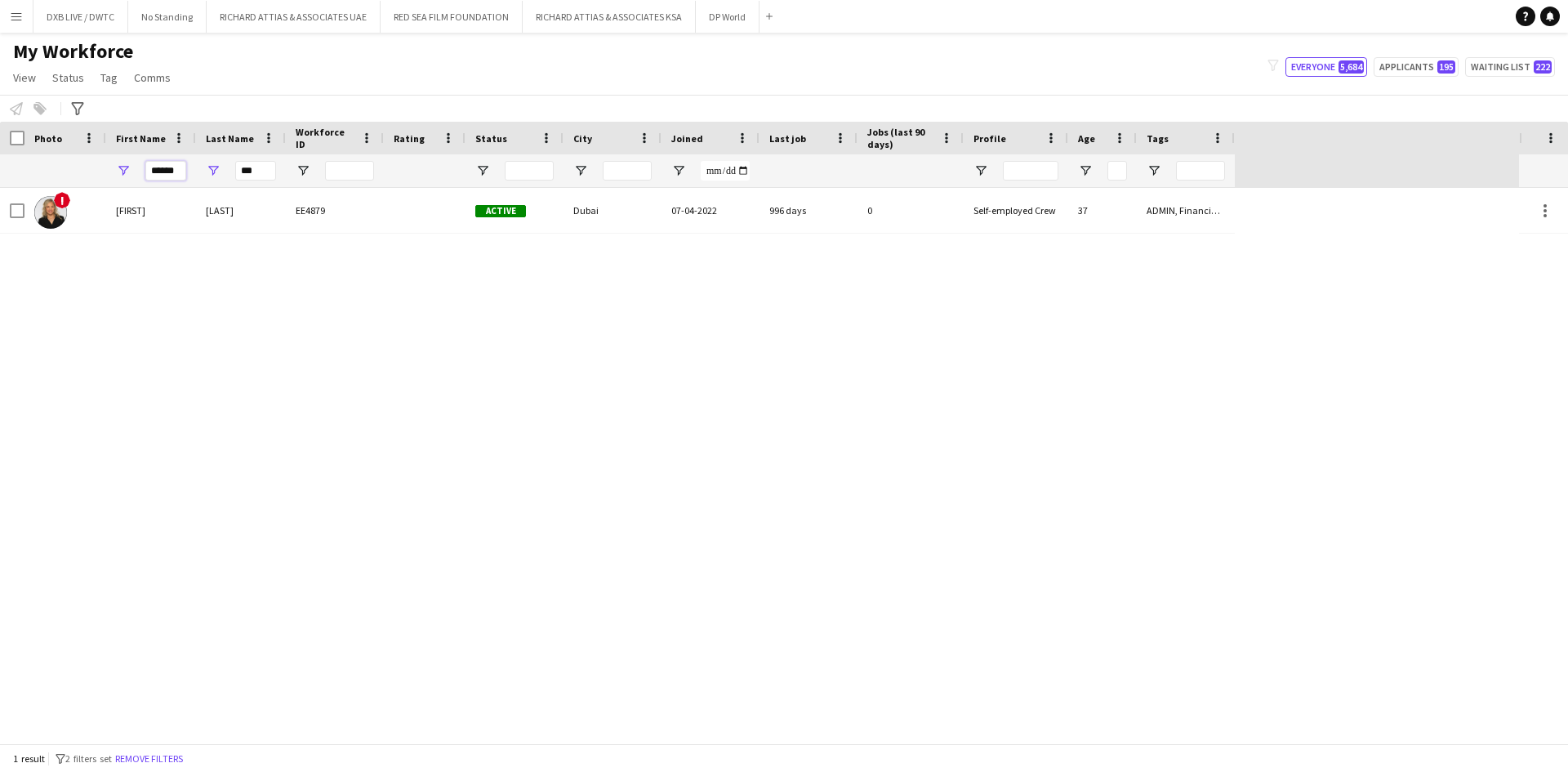 drag, startPoint x: 180, startPoint y: 174, endPoint x: 129, endPoint y: 175, distance: 51.009803 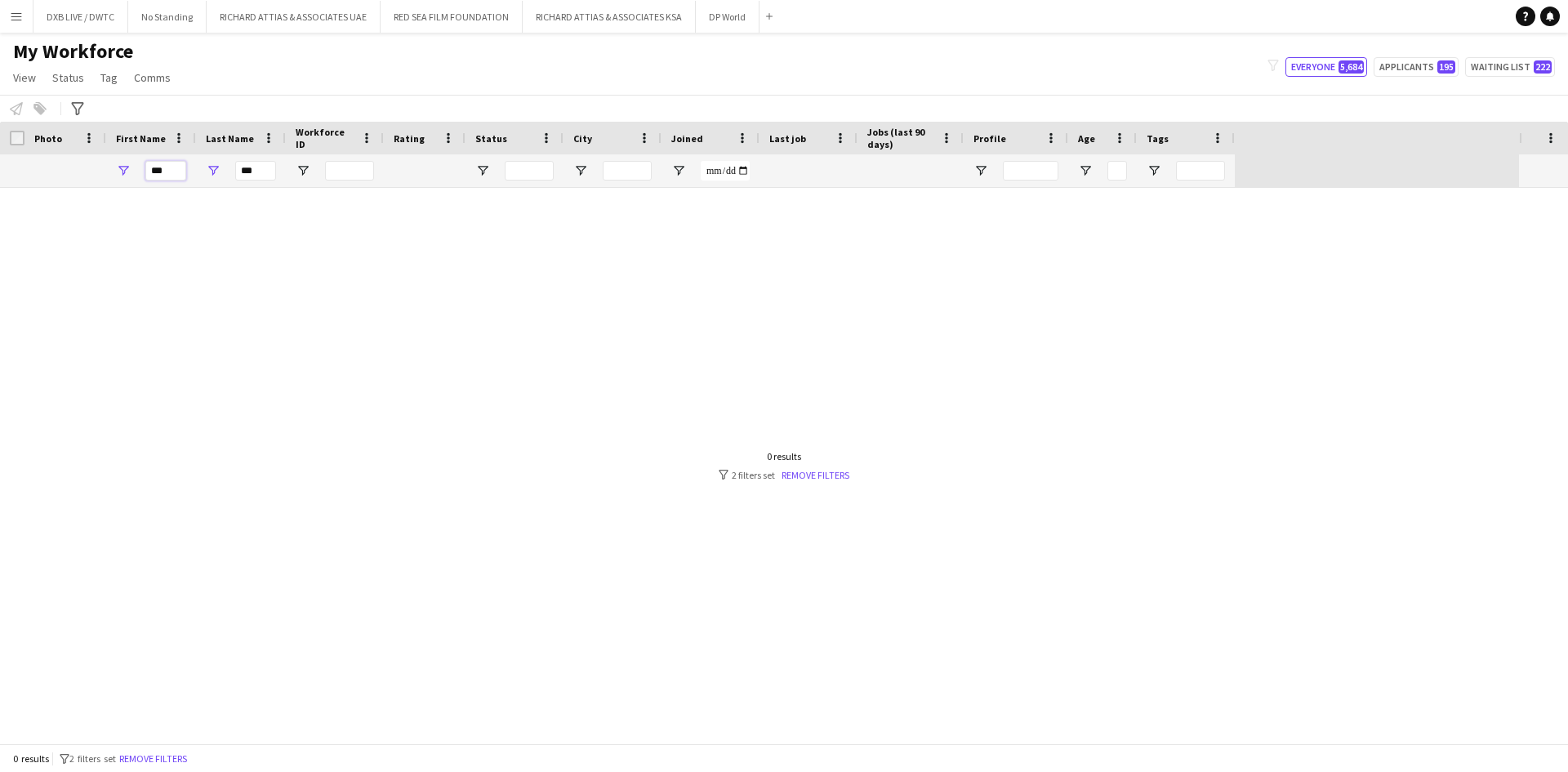 type on "***" 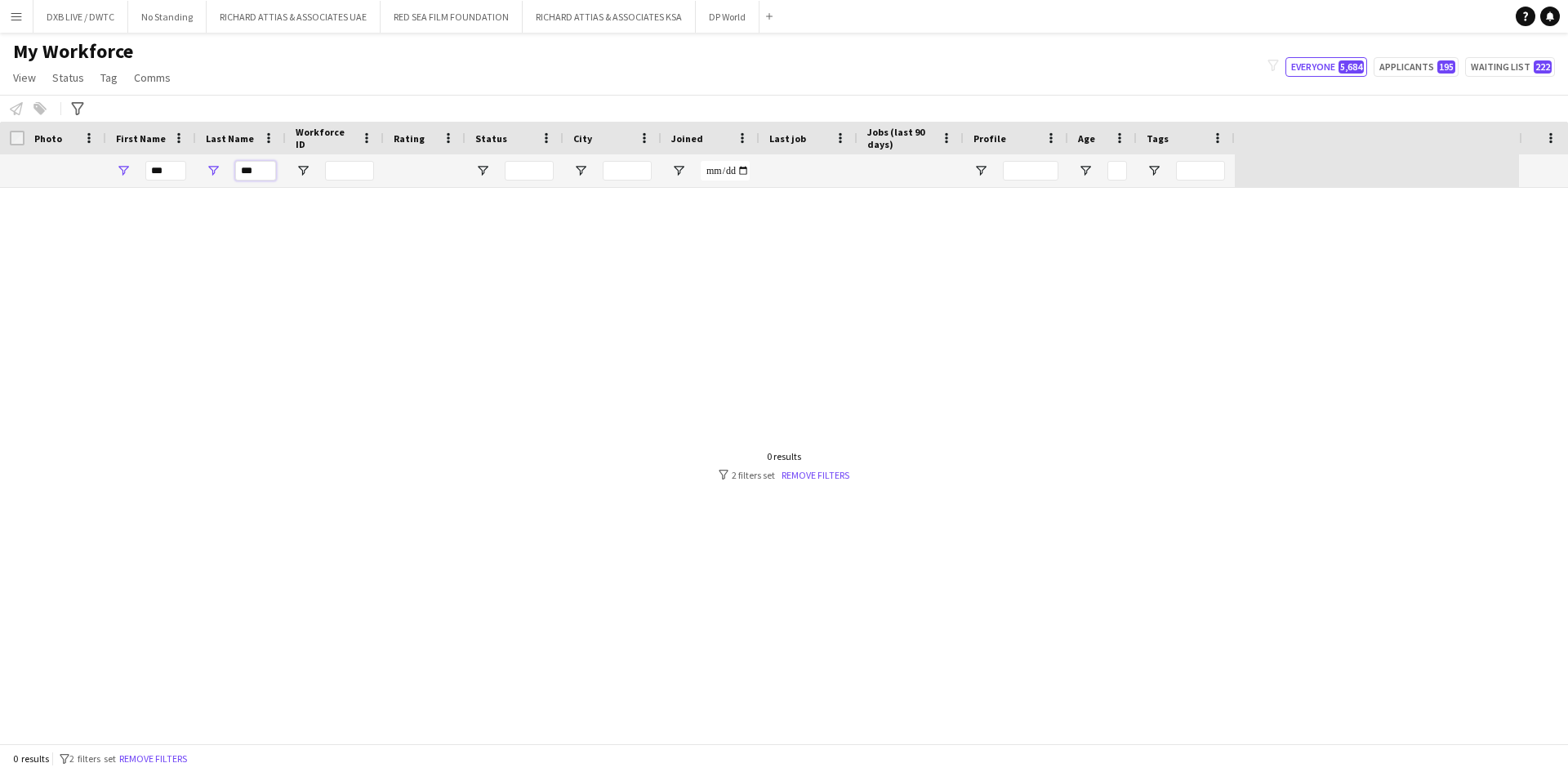 drag, startPoint x: 264, startPoint y: 172, endPoint x: 216, endPoint y: 172, distance: 48 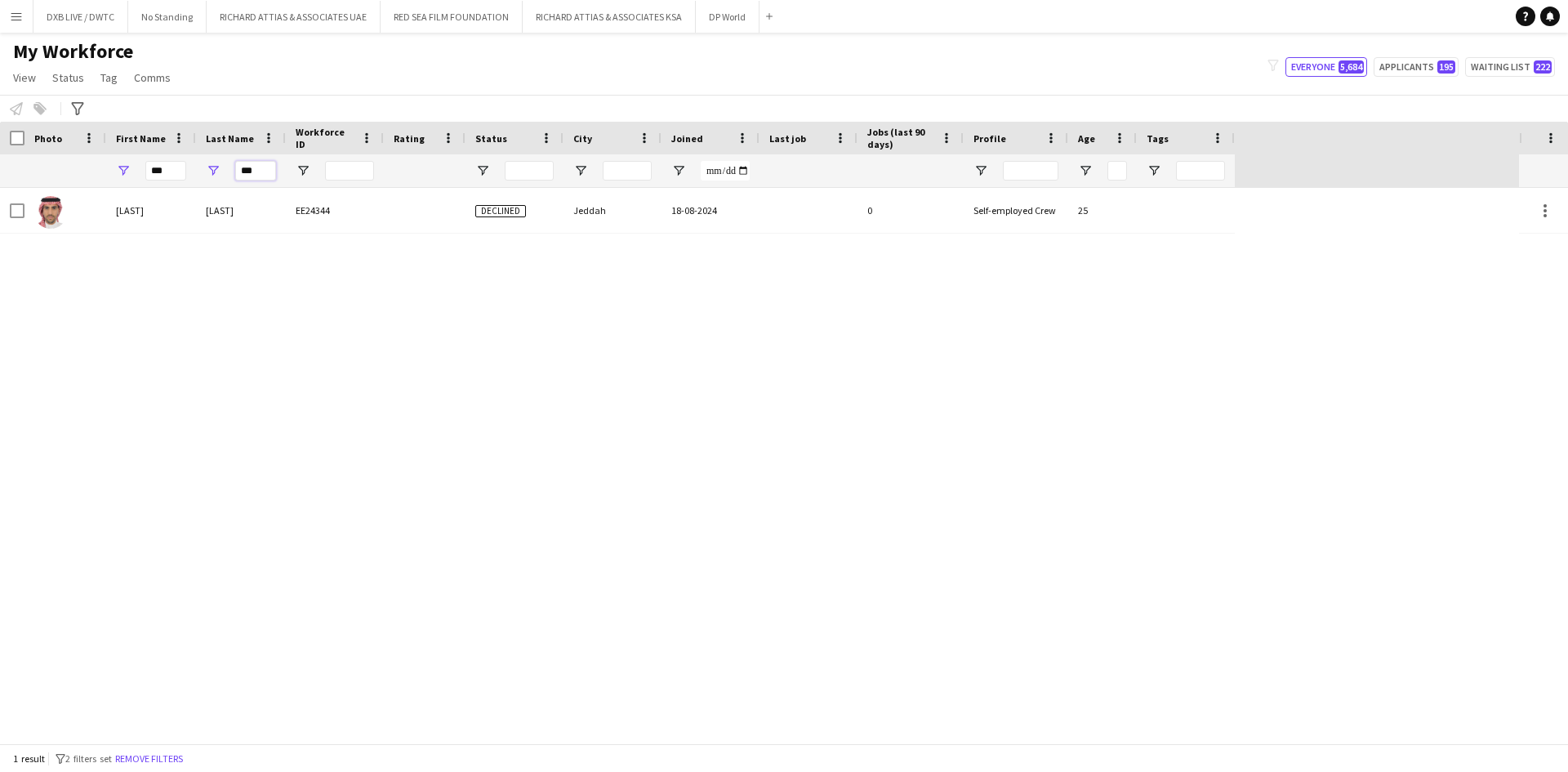 type on "***" 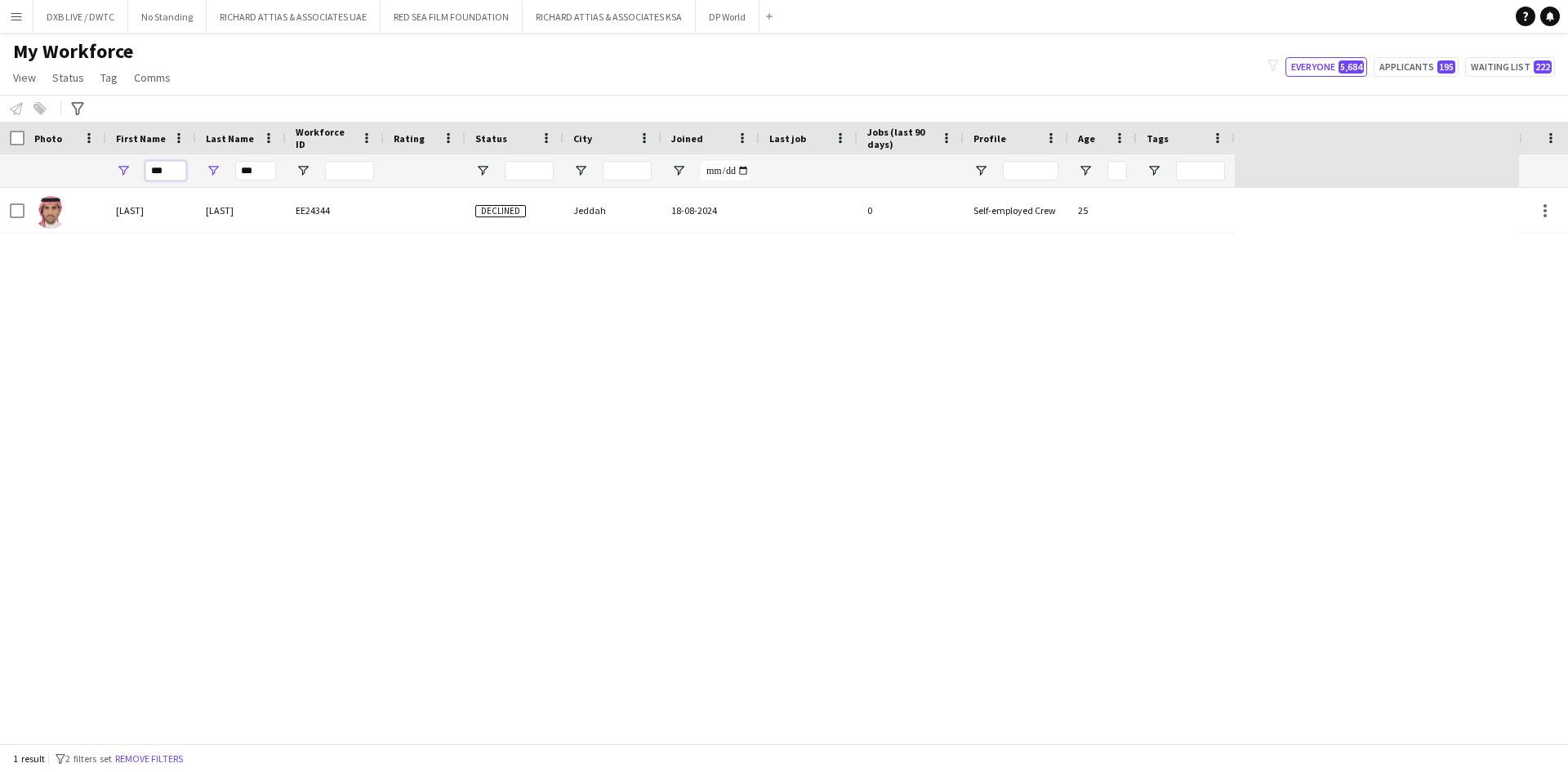 drag, startPoint x: 167, startPoint y: 171, endPoint x: 87, endPoint y: 170, distance: 80.00625 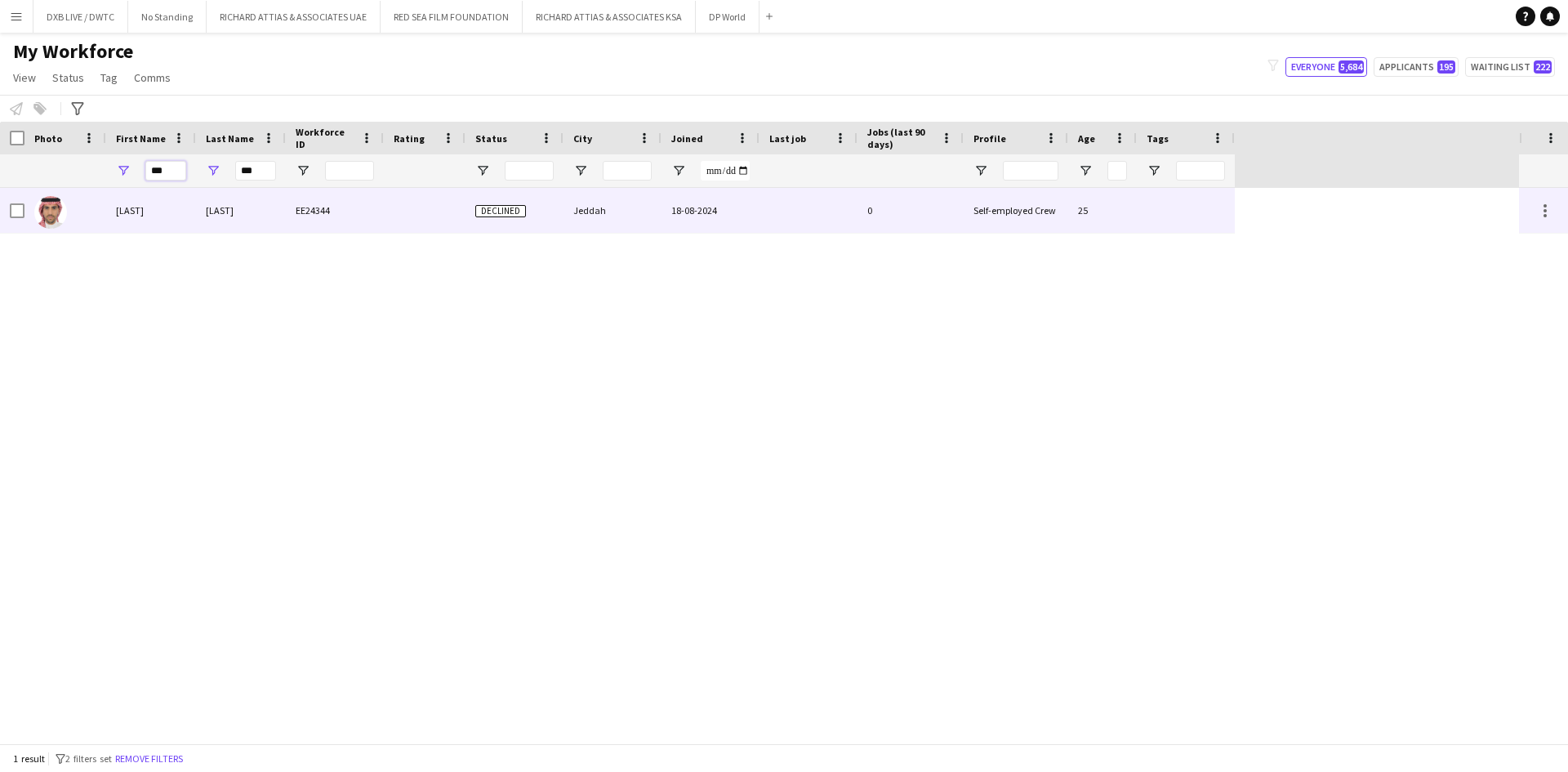 type on "***" 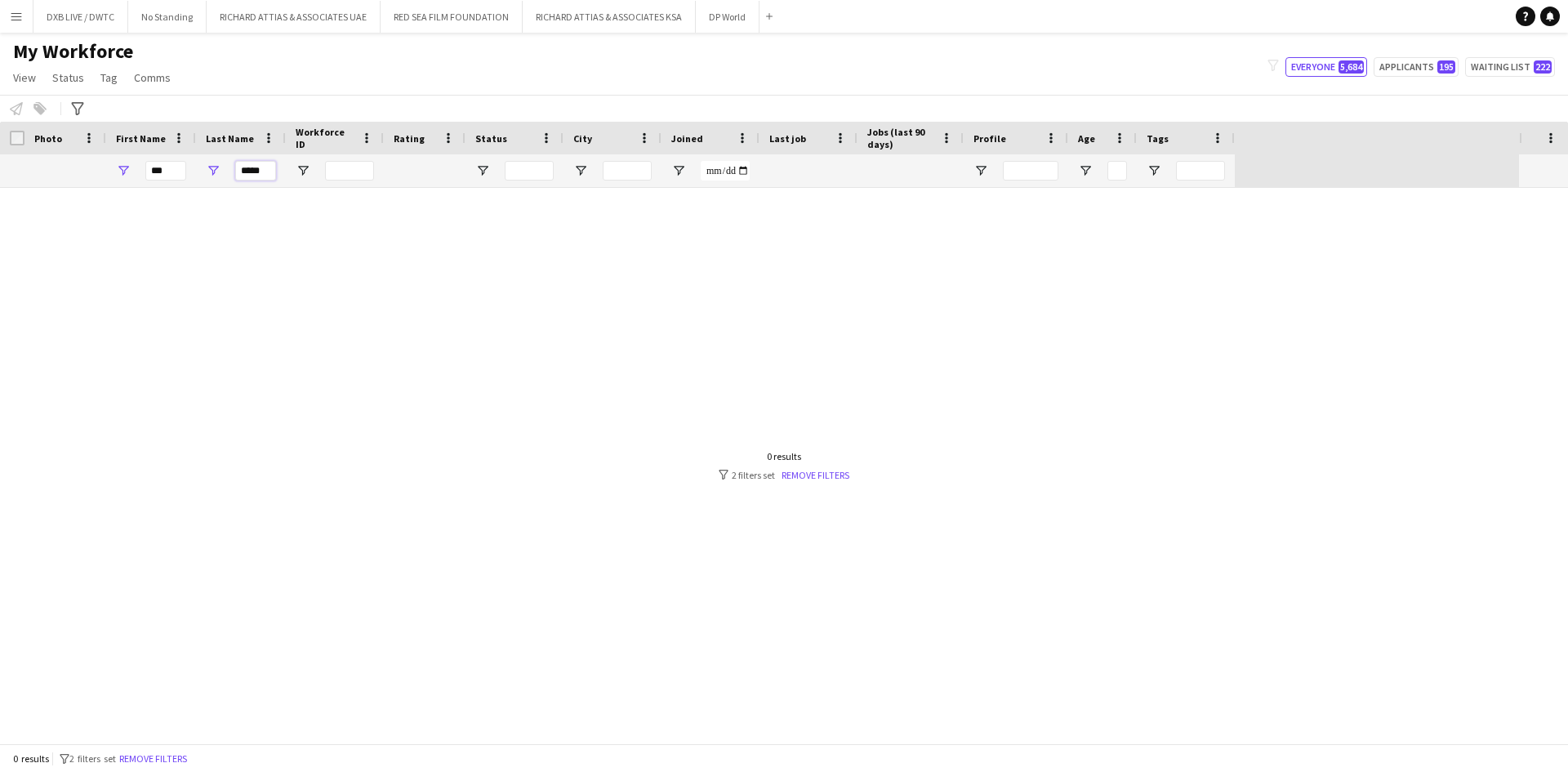 type on "*****" 